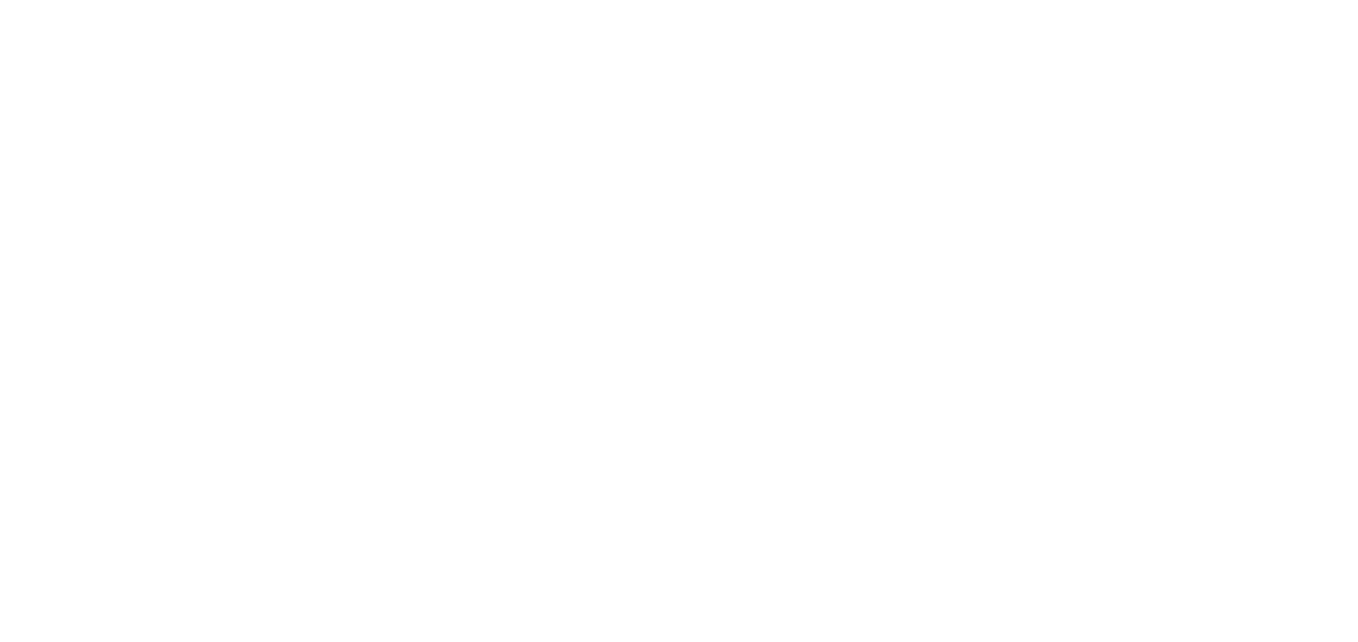 scroll, scrollTop: 0, scrollLeft: 0, axis: both 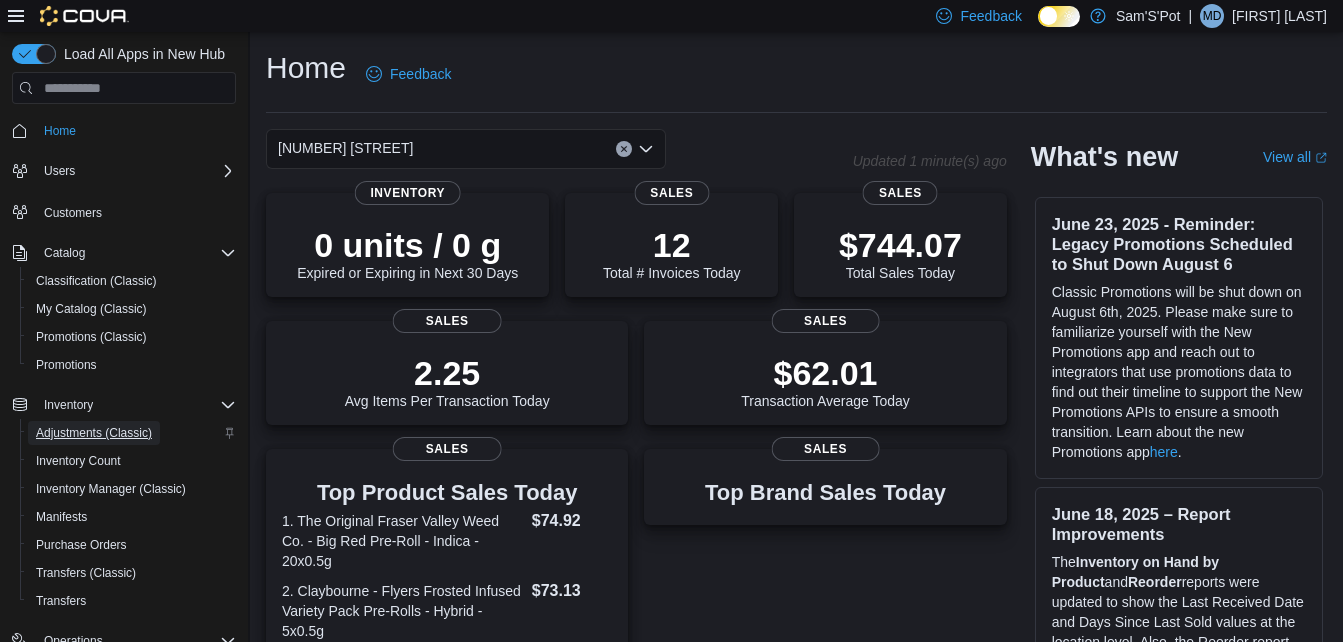 click on "Adjustments (Classic)" at bounding box center (94, 433) 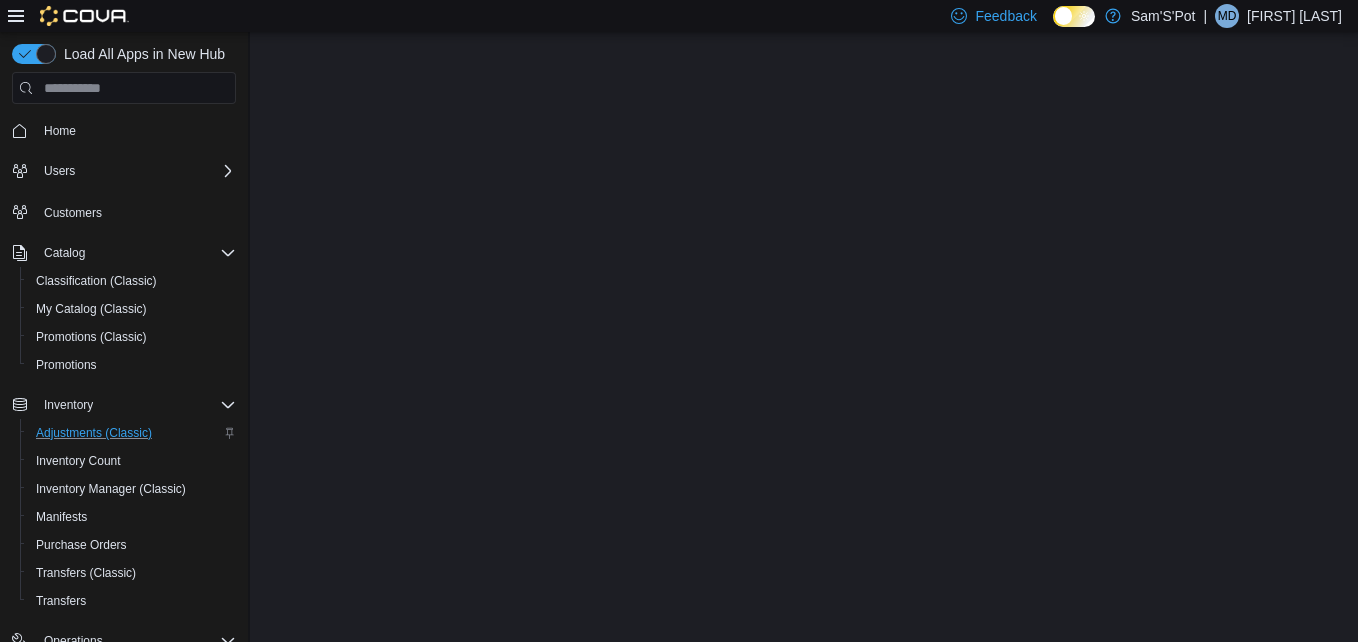 scroll, scrollTop: 0, scrollLeft: 0, axis: both 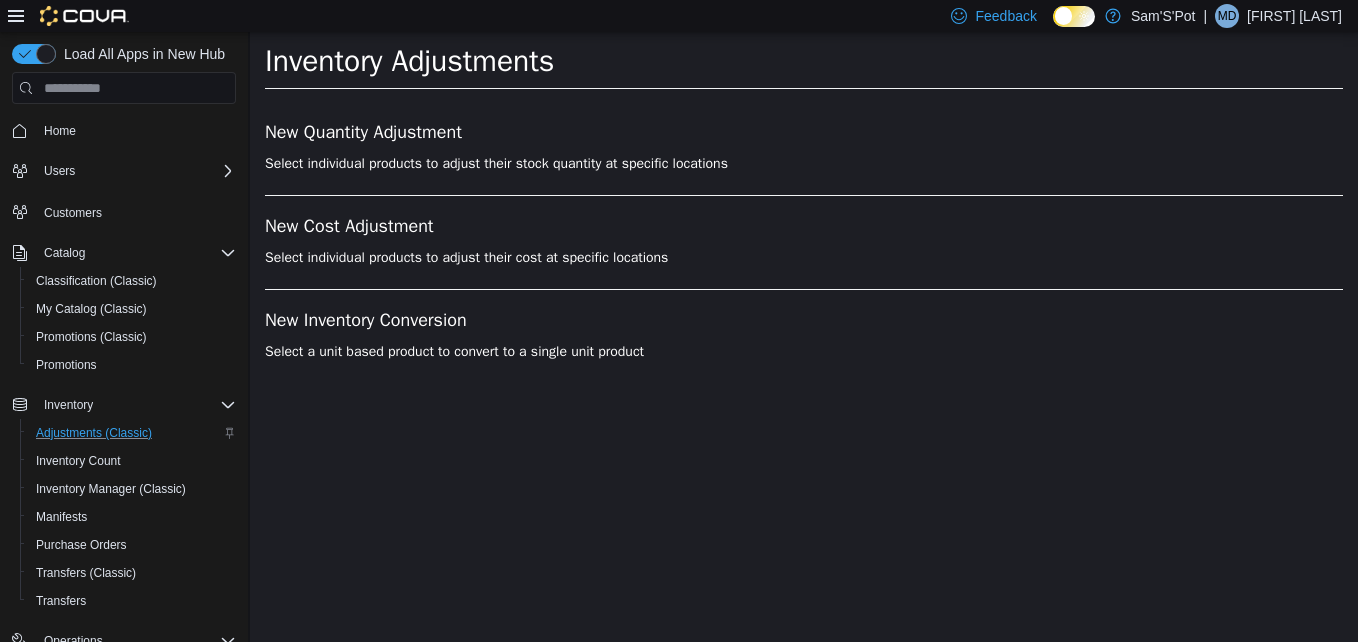 click on "New Quantity Adjustment Select individual products to adjust their stock quantity at specific locations" at bounding box center [804, 159] 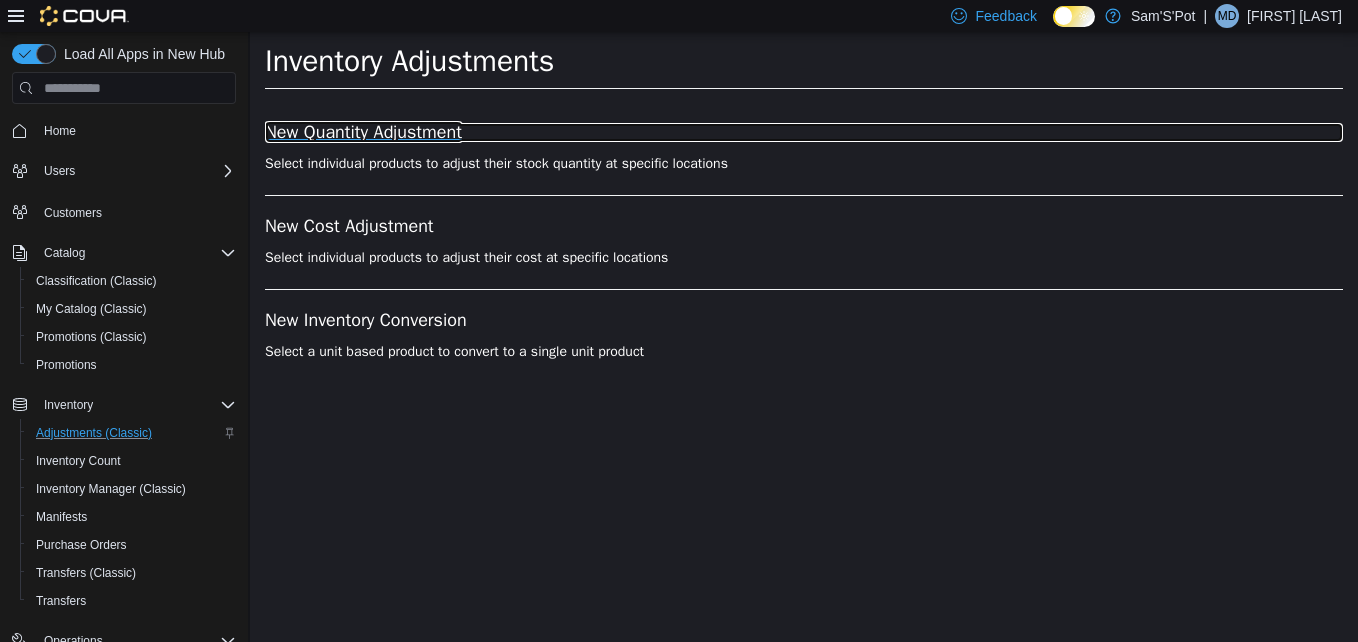 click on "New Quantity Adjustment" at bounding box center [804, 133] 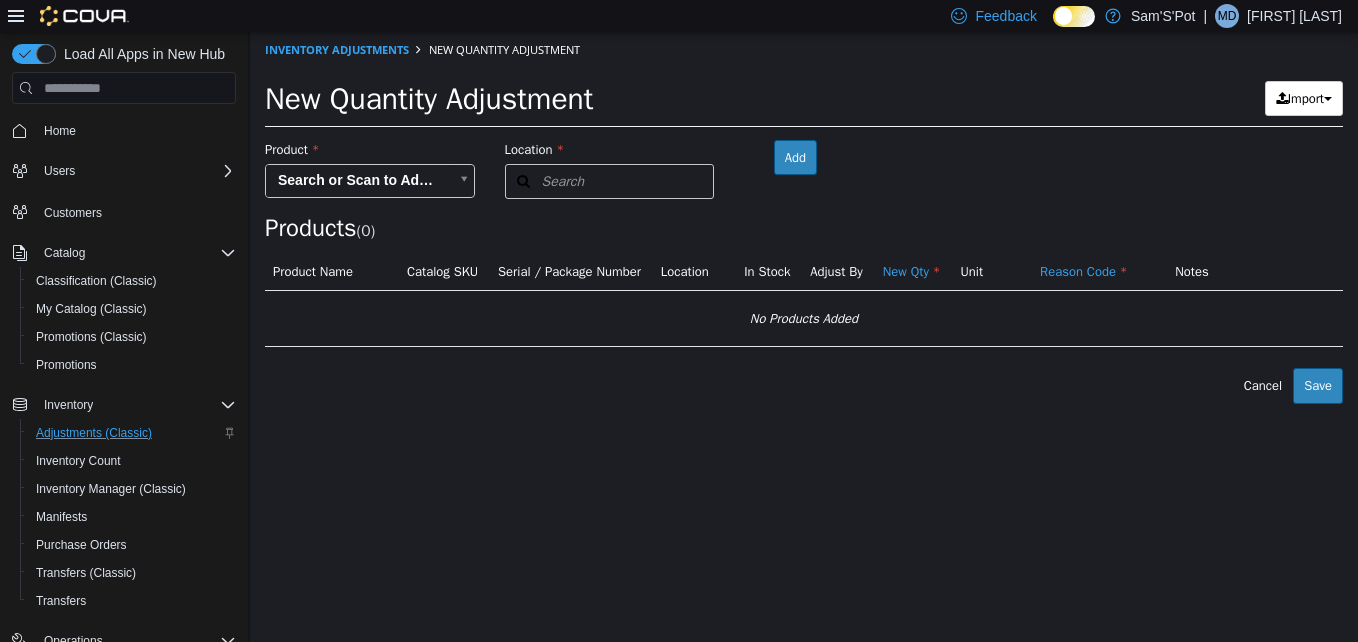 click on "Feedback Dark Mode Sam'S'Pot | MD [FIRST] [LAST]" at bounding box center [679, 16] 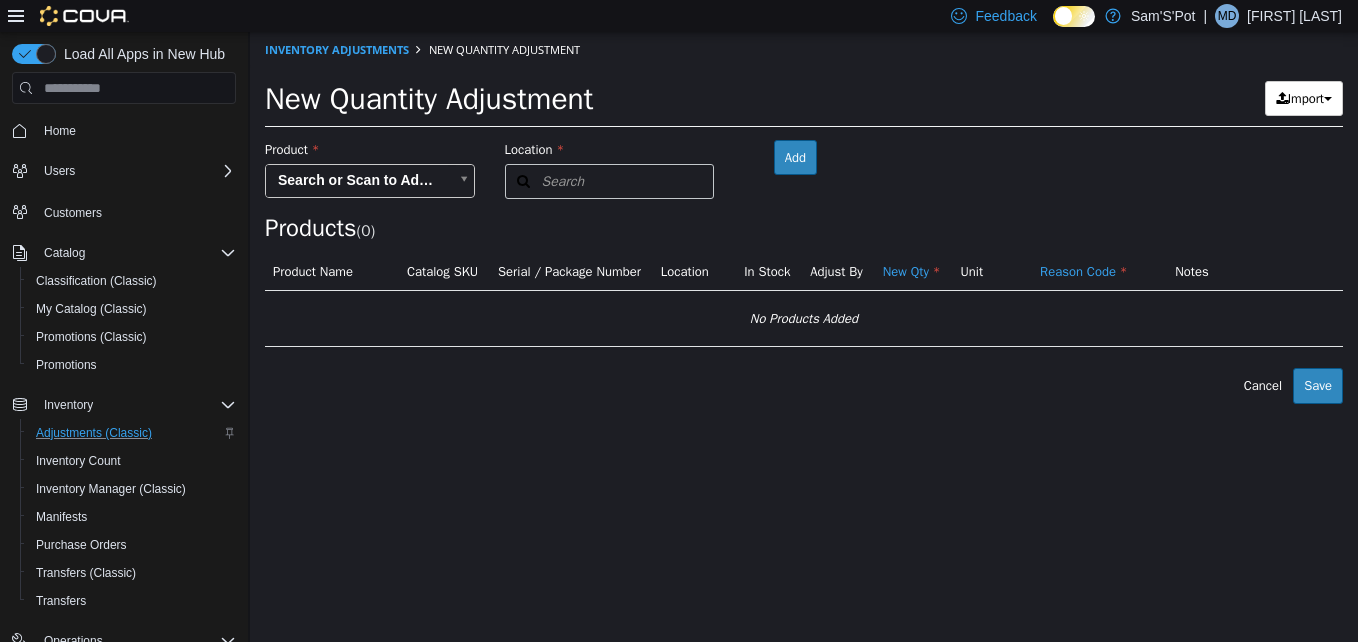 click on "Products  ( 0 )" at bounding box center (804, 228) 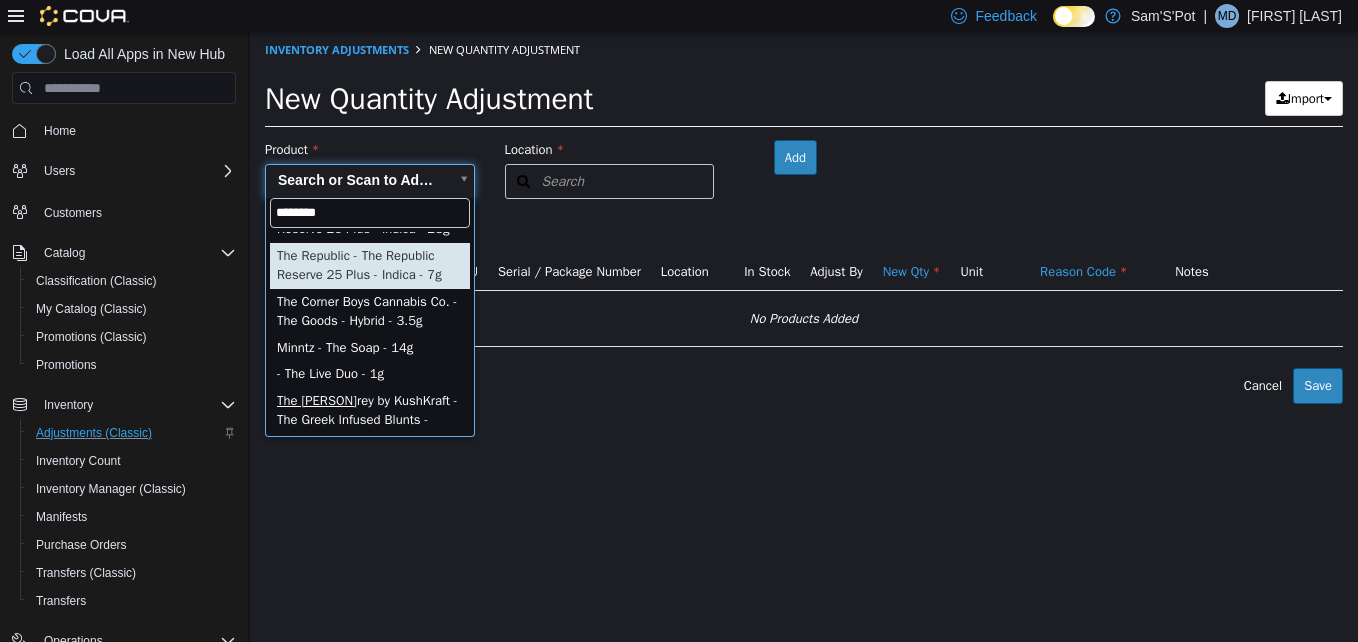 scroll, scrollTop: 0, scrollLeft: 0, axis: both 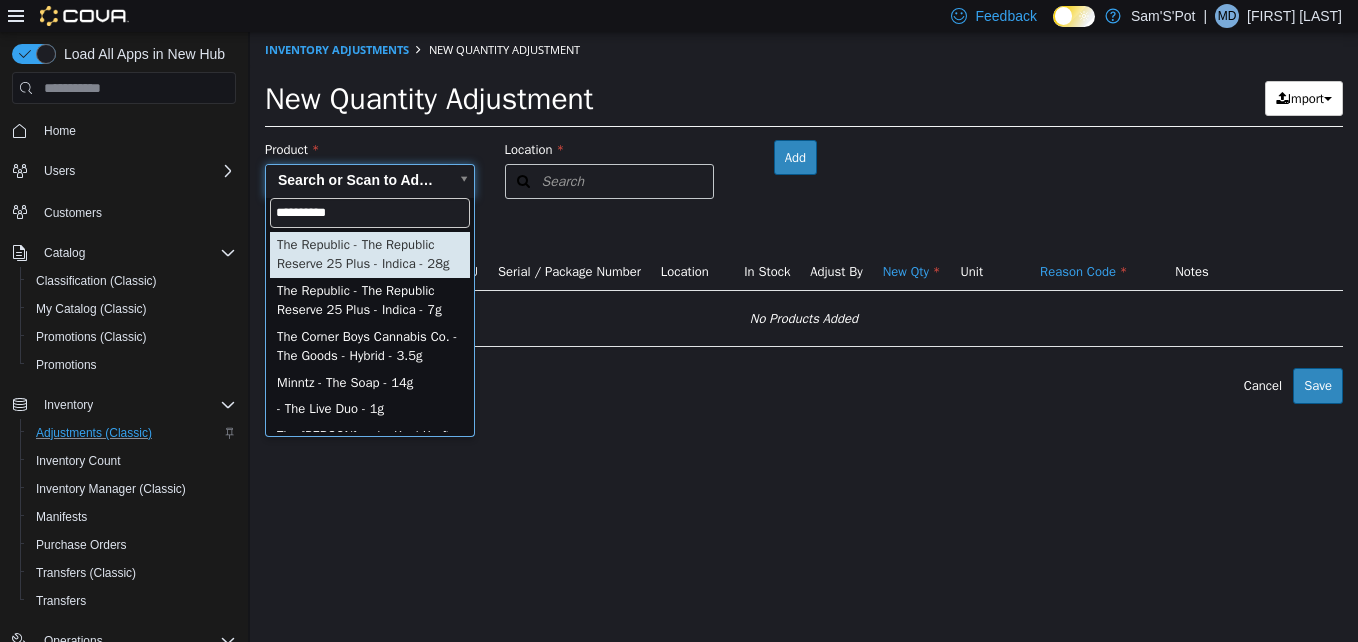 type on "**********" 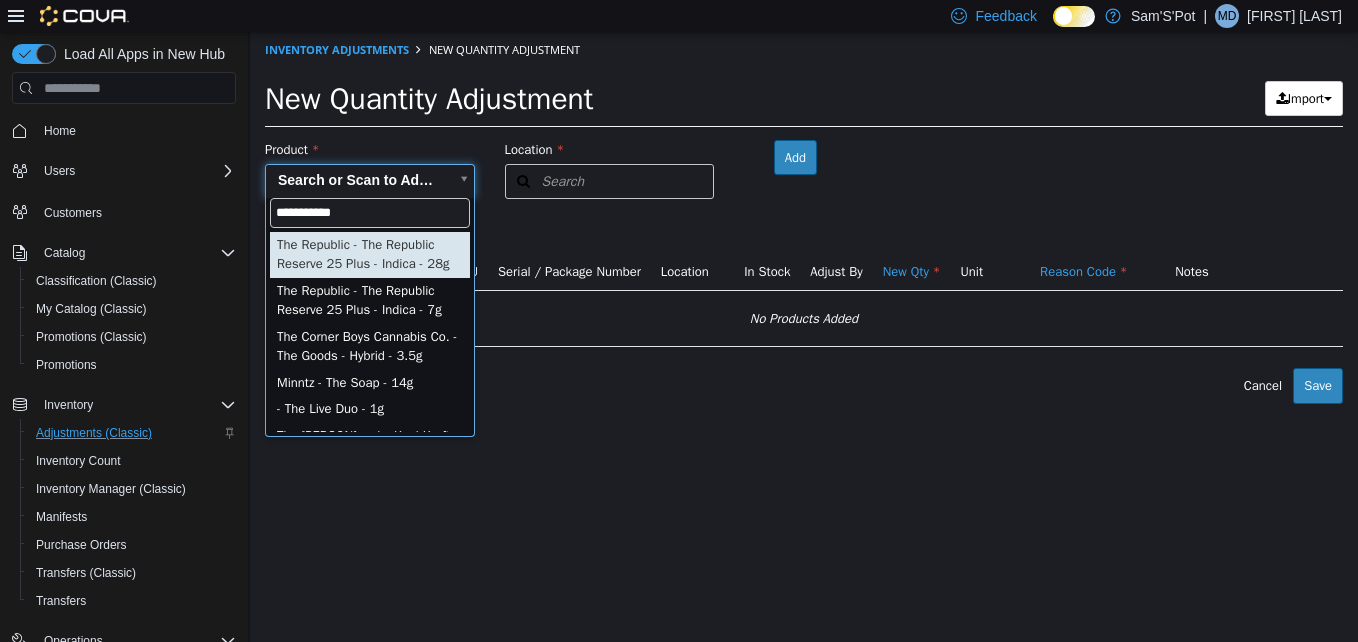 type on "**********" 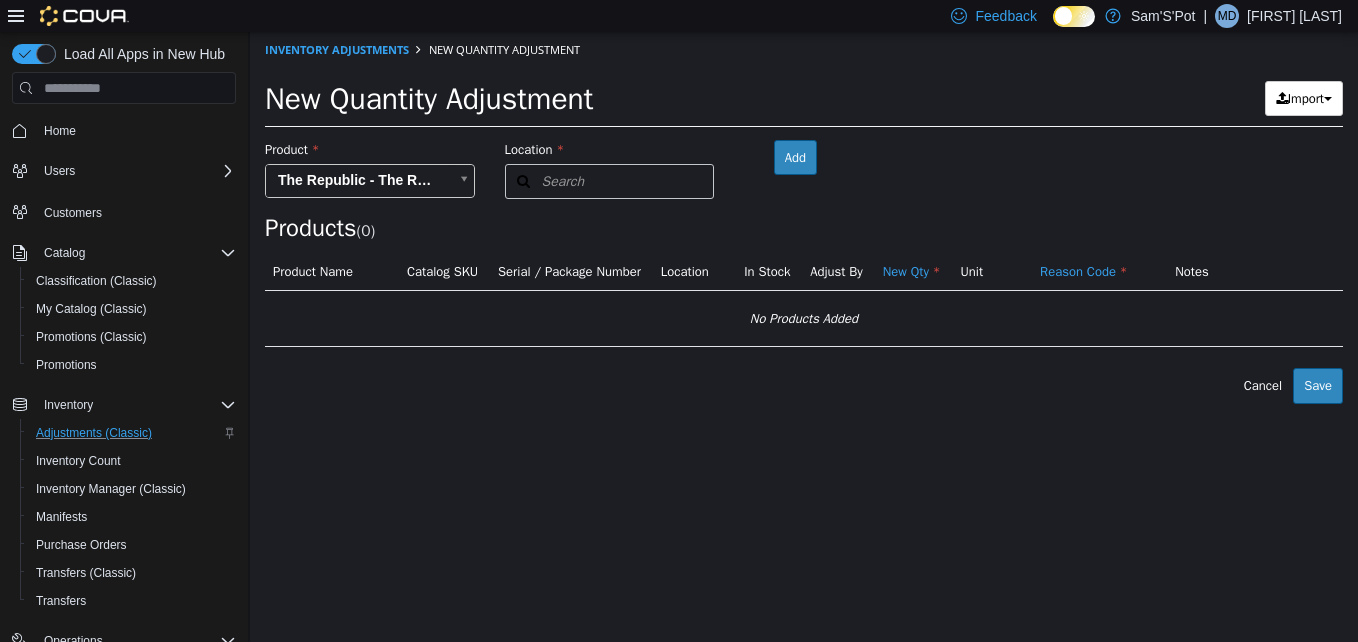 click on "**********" at bounding box center (804, 218) 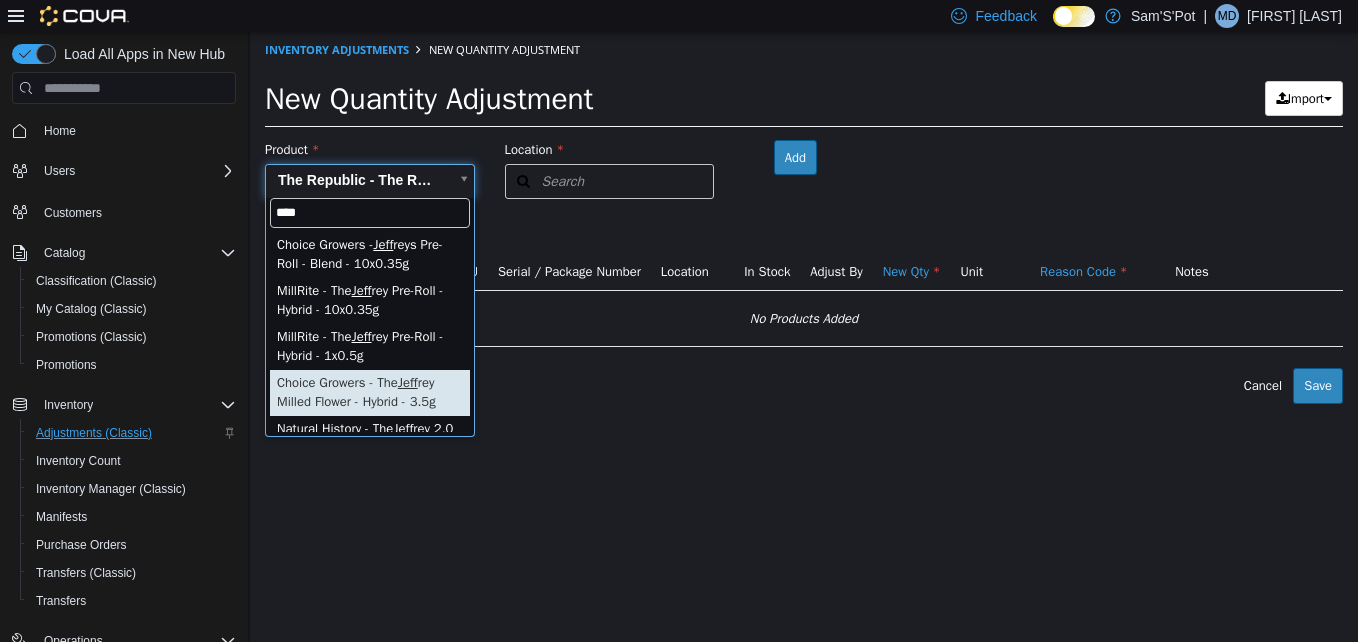 type on "****" 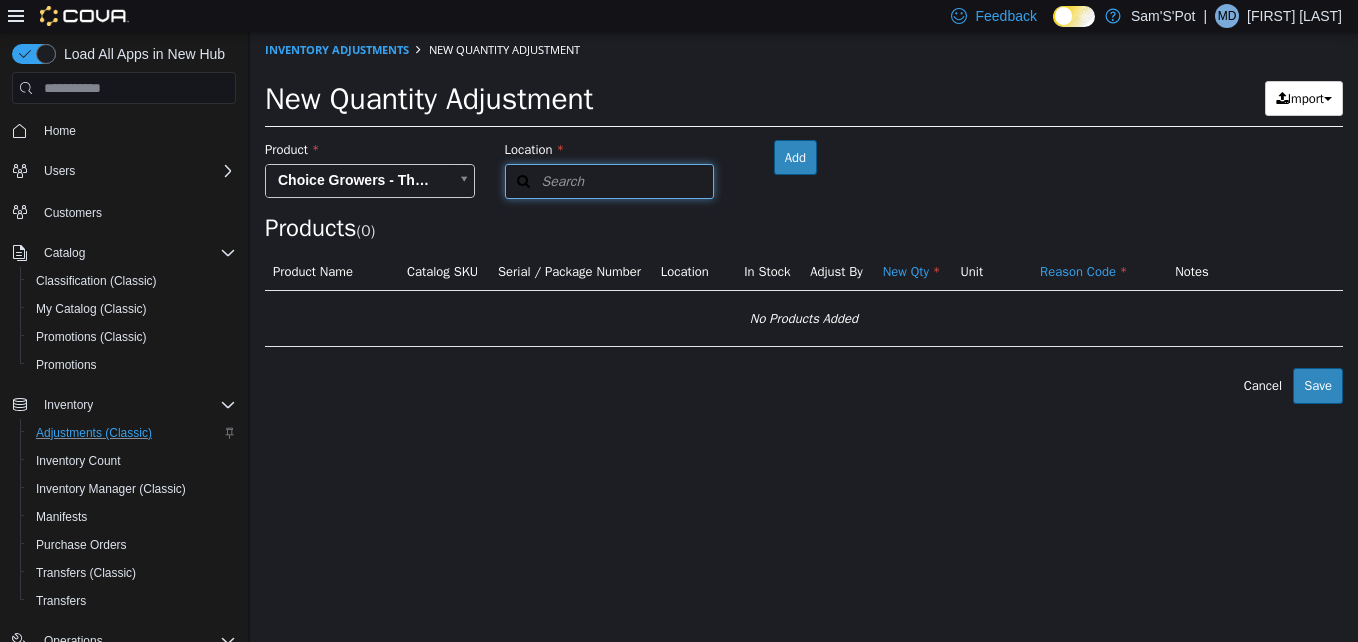 click on "Search" at bounding box center [545, 181] 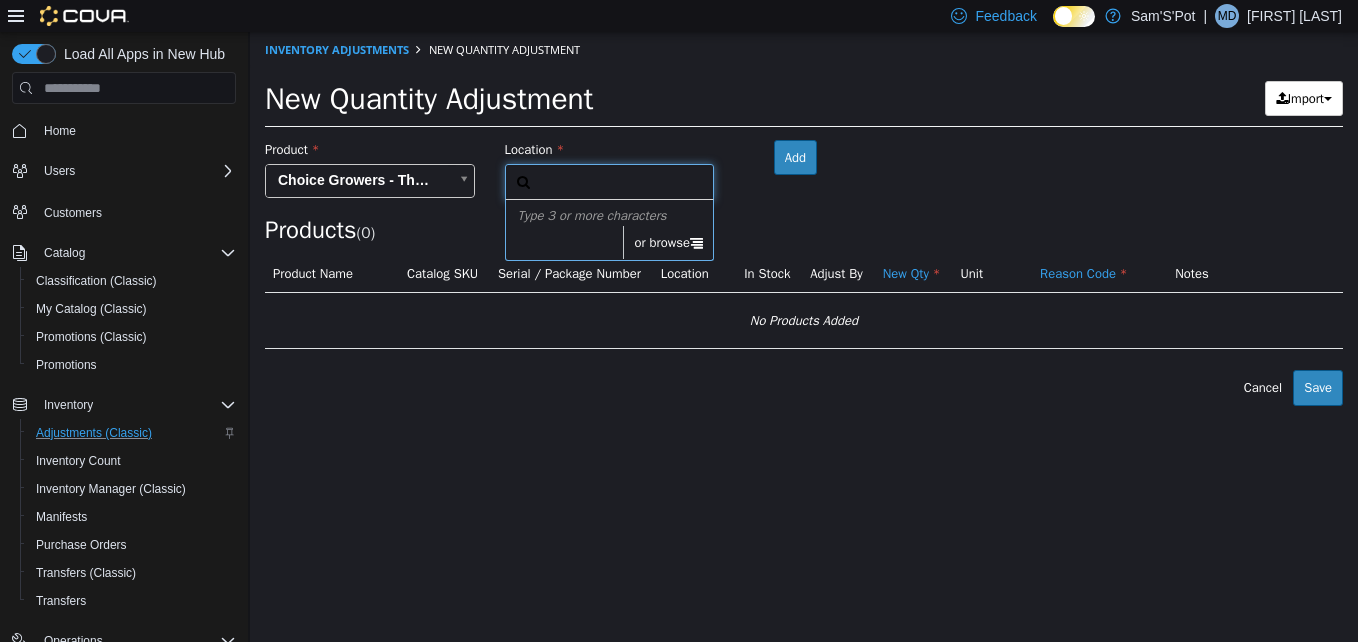 click on "or browse" at bounding box center (668, 243) 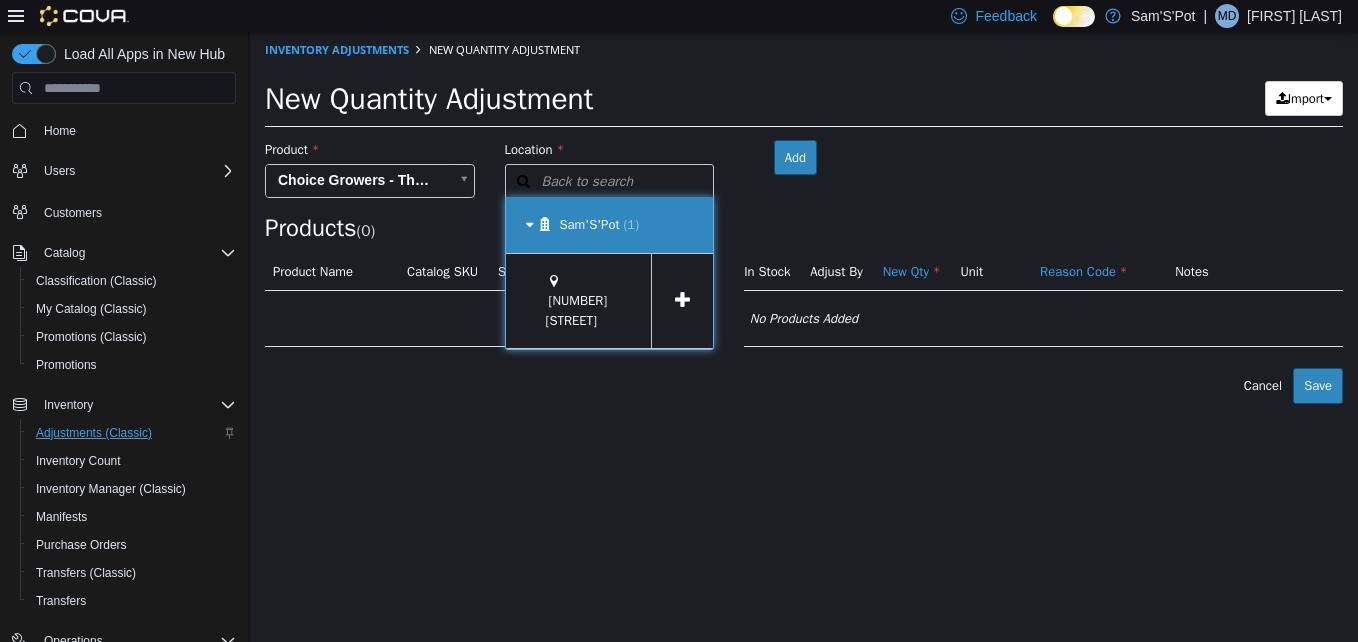 click at bounding box center (529, 224) 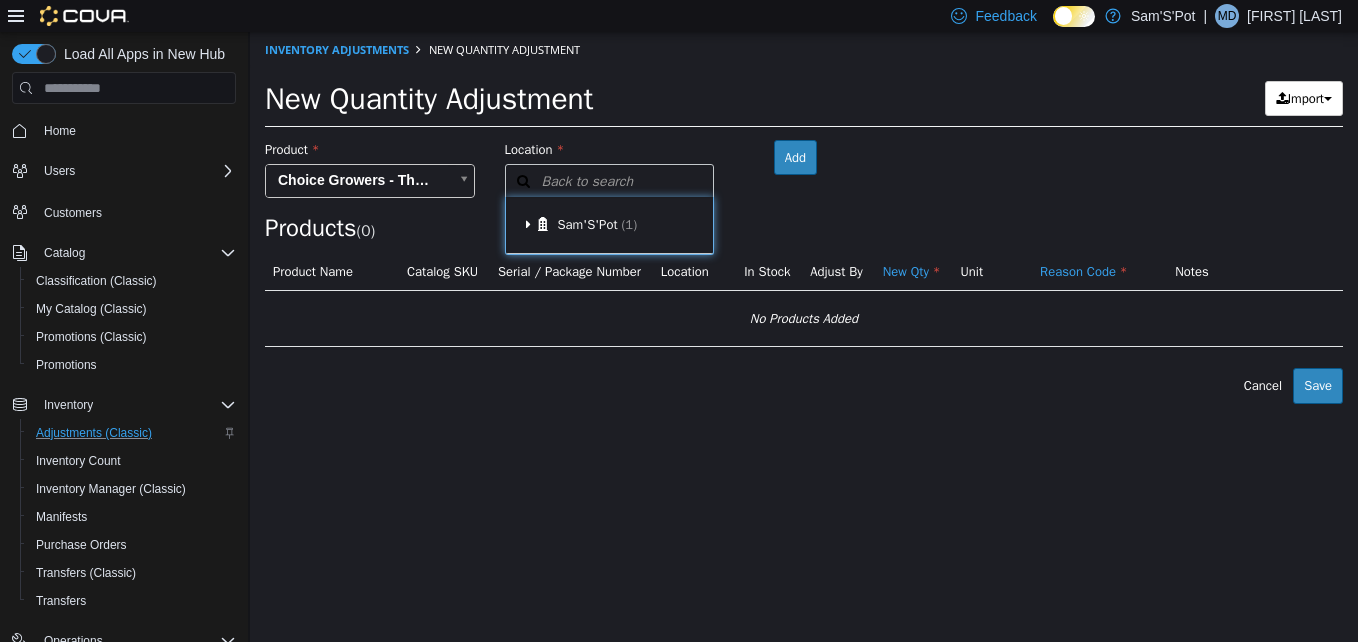click on "Products  ( 0 )" at bounding box center [804, 228] 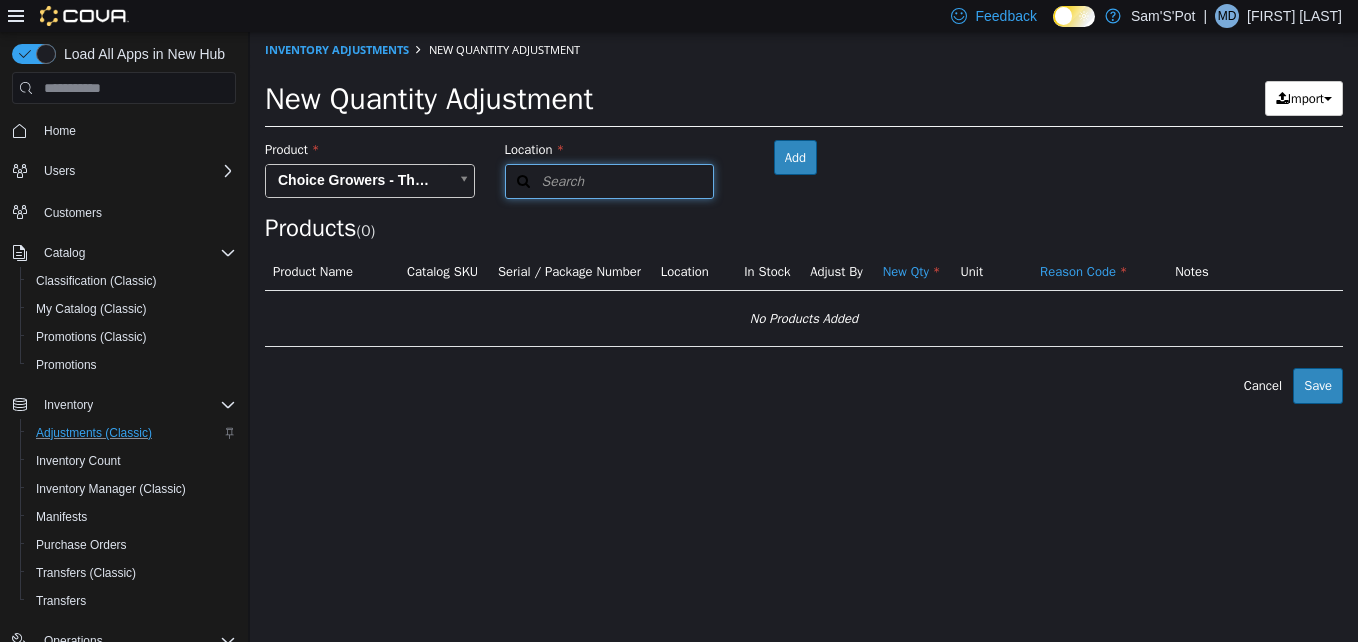 click on "Search" at bounding box center [545, 181] 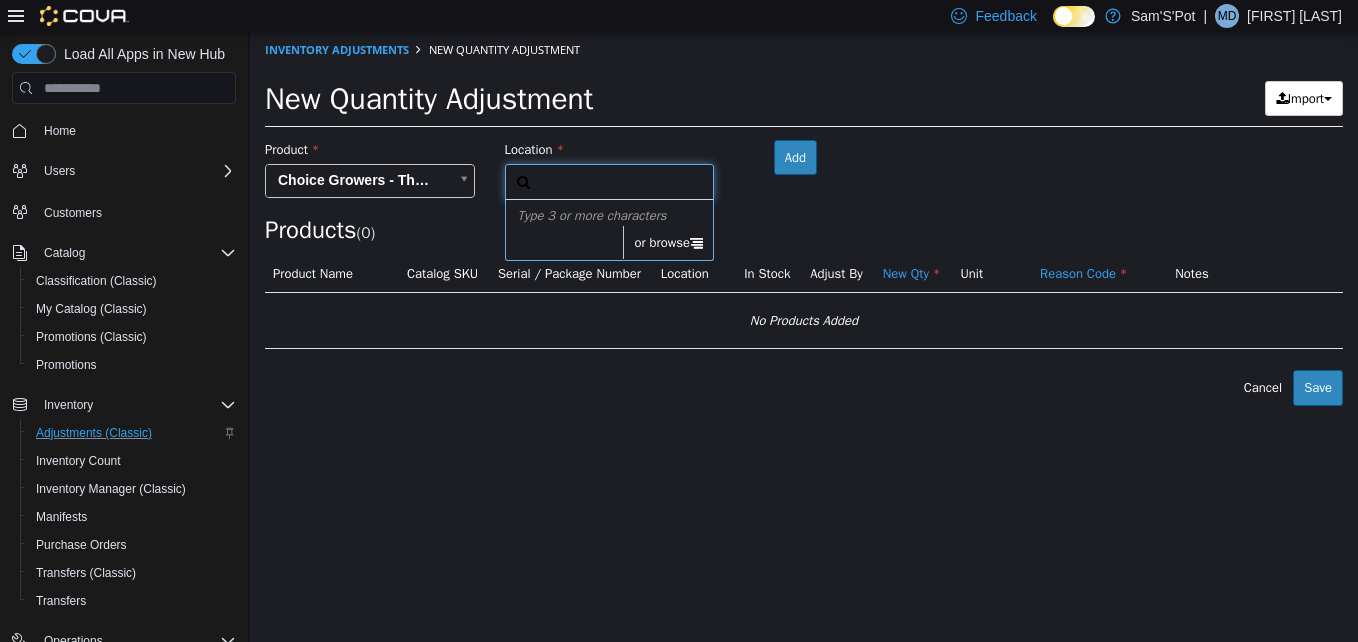 click at bounding box center [696, 242] 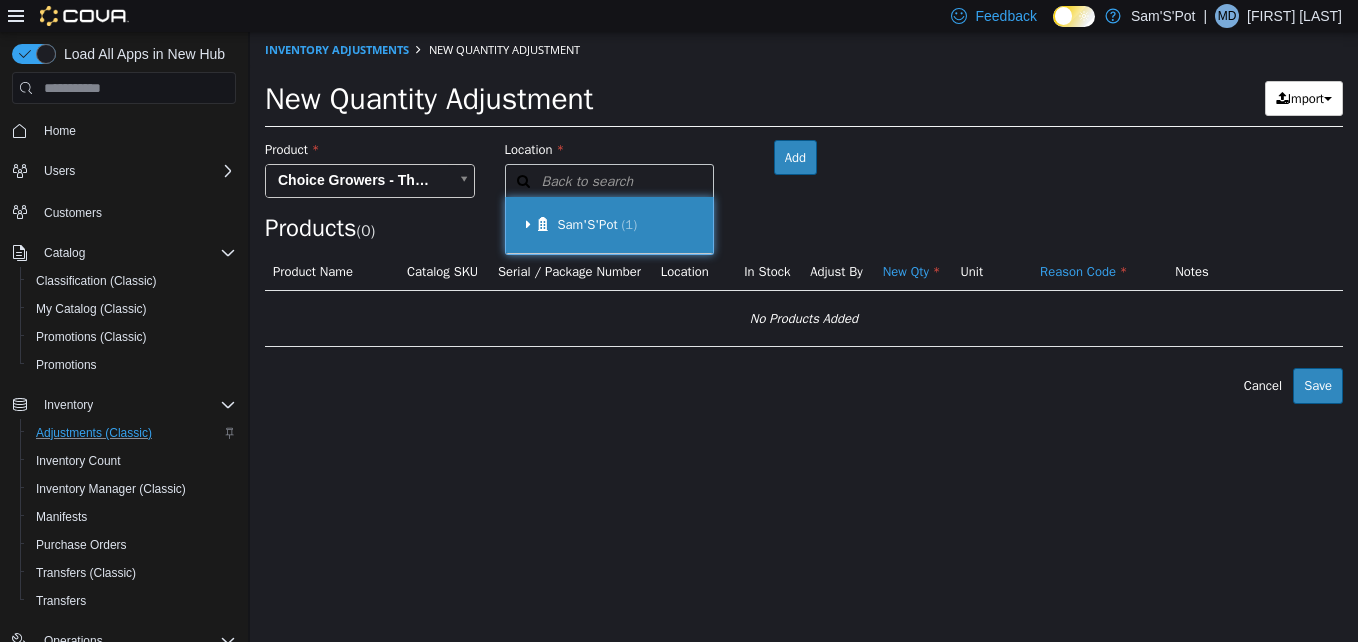 click on "Sam'S'Pot     (1)" at bounding box center [610, 225] 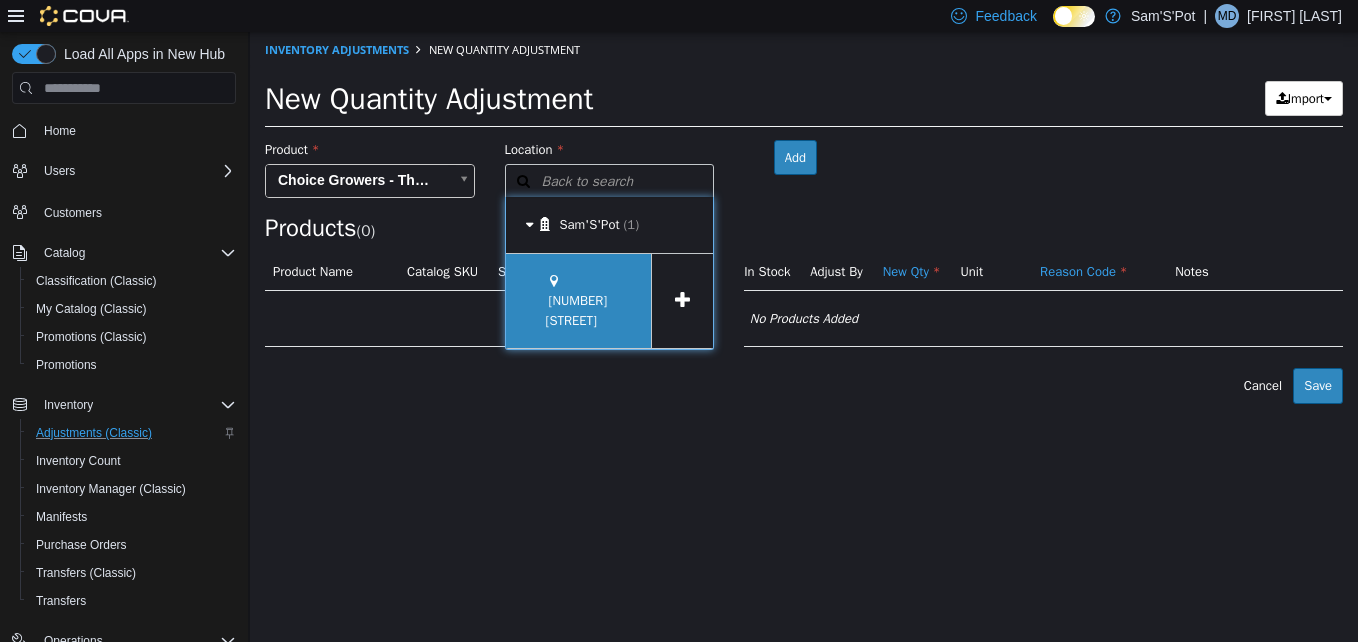 click on "[NUMBER] [STREET]" at bounding box center (577, 310) 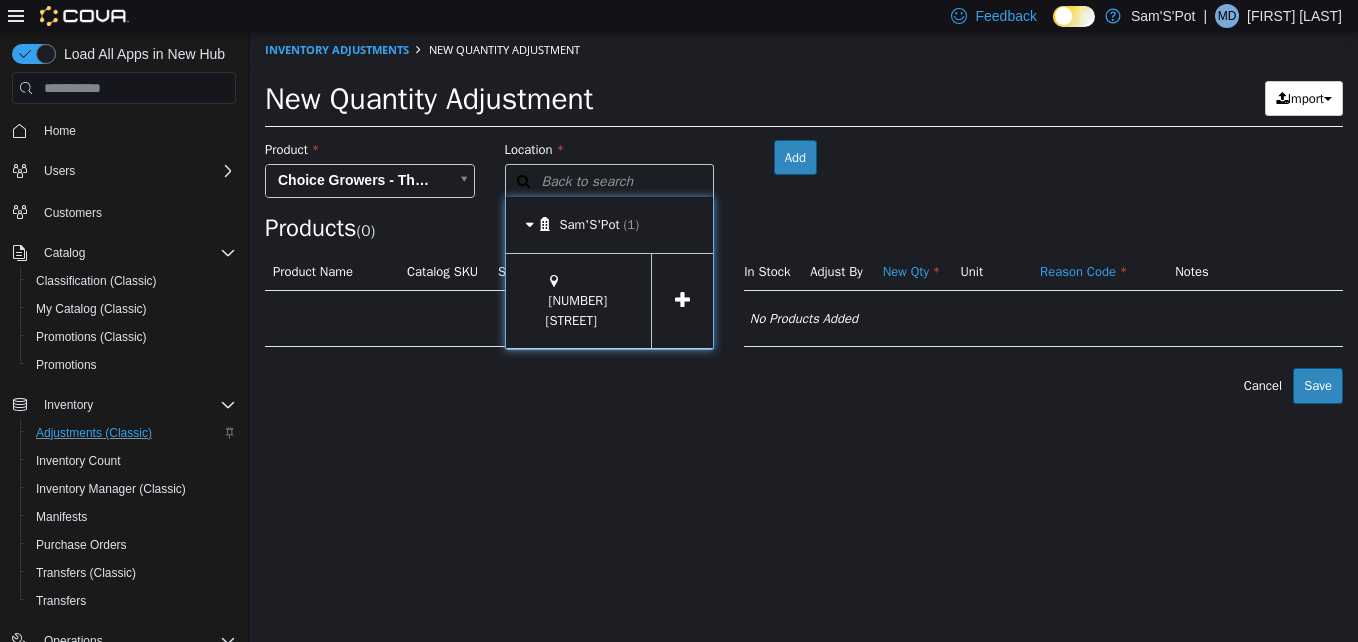 click at bounding box center [682, 300] 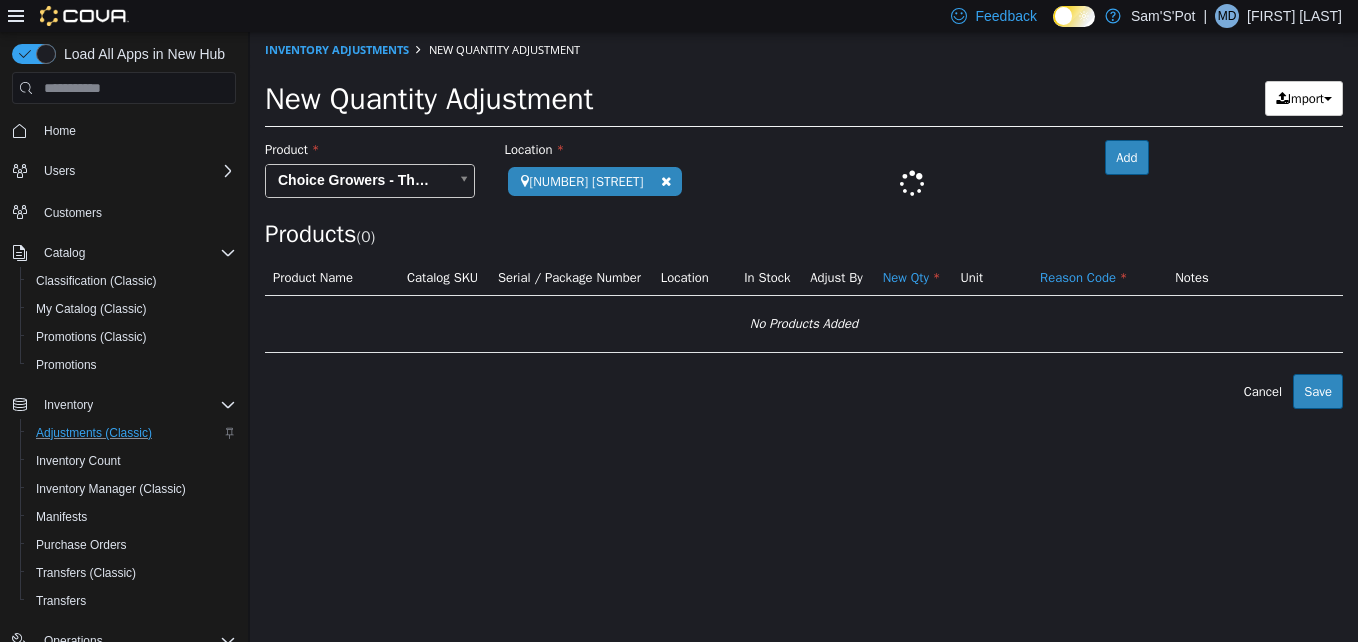click at bounding box center [910, 183] 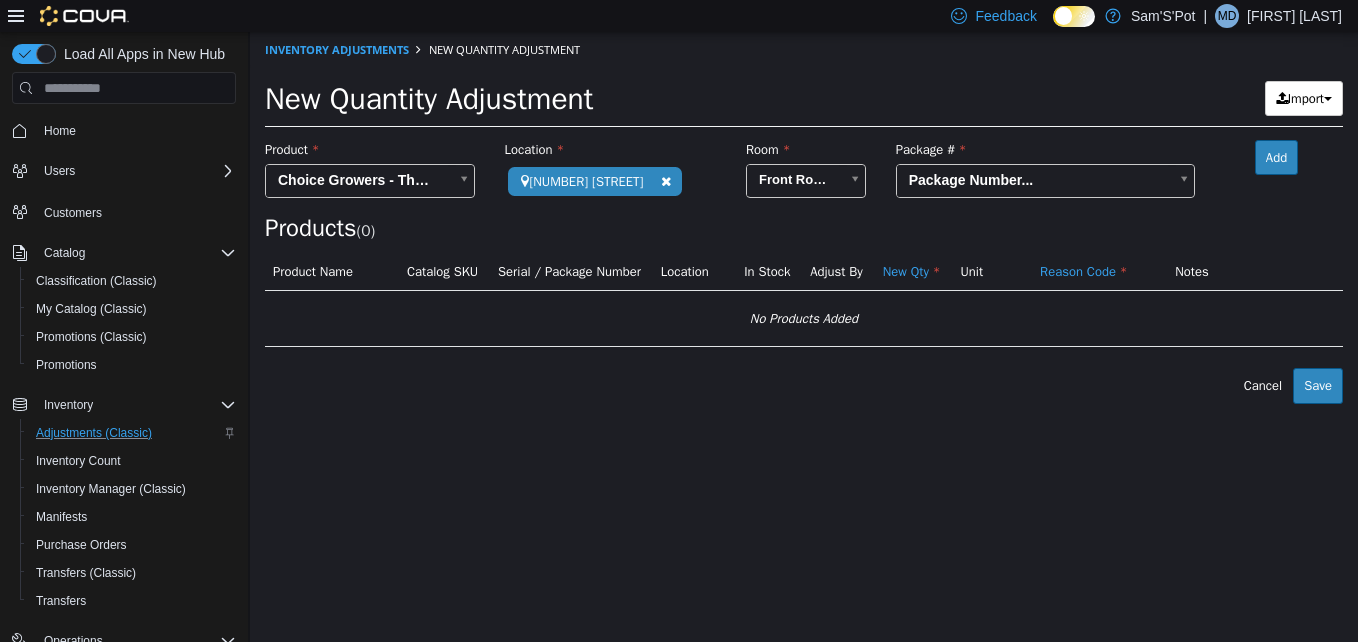 click on "Products  ( 0 )" at bounding box center [804, 228] 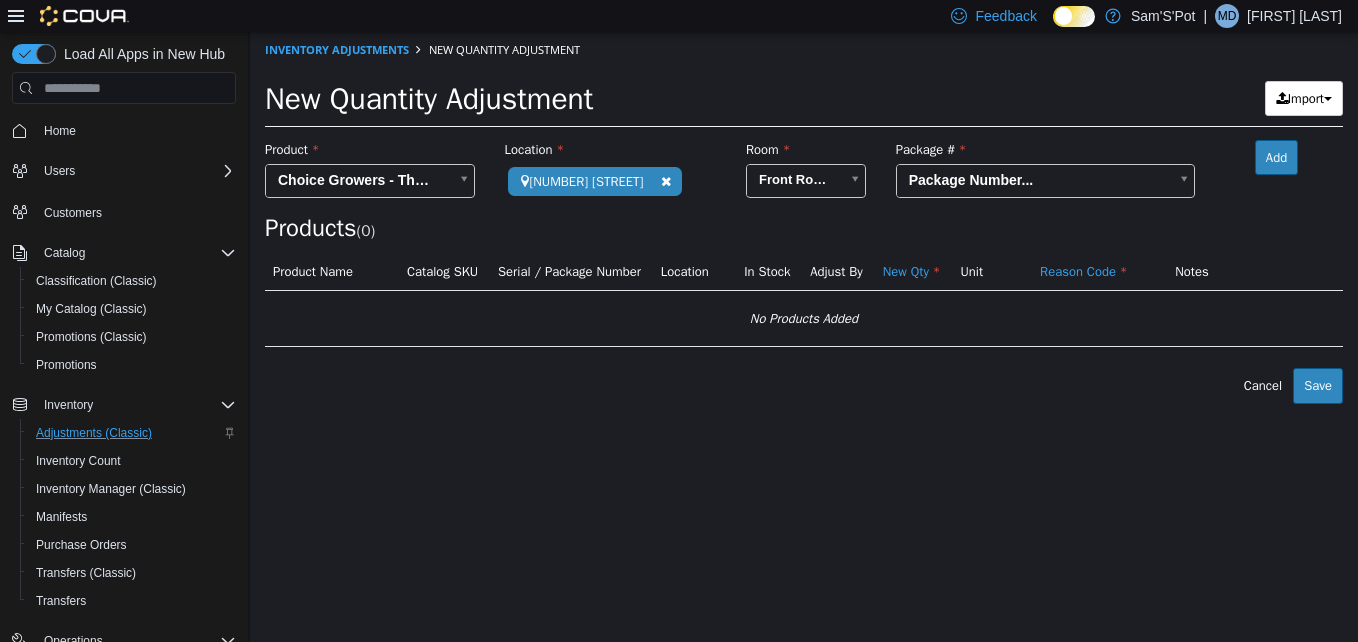 click on "Inventory Adjustments
New Quantity Adjustment" at bounding box center (804, 50) 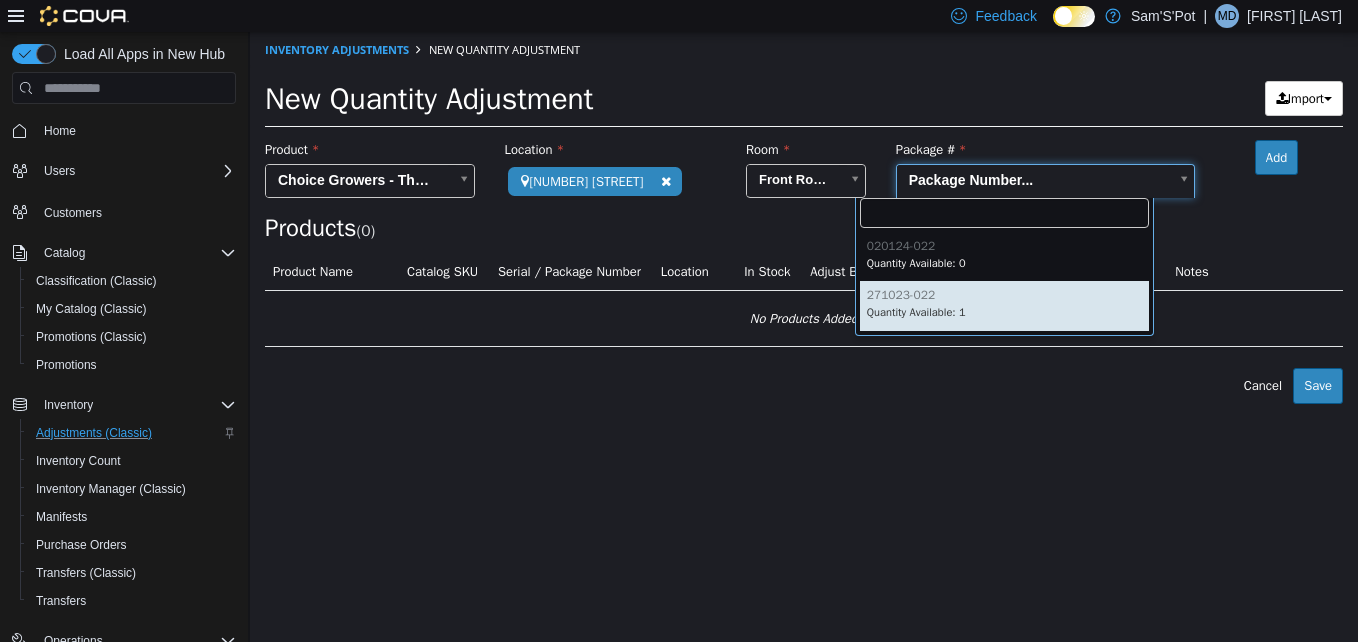 type on "**********" 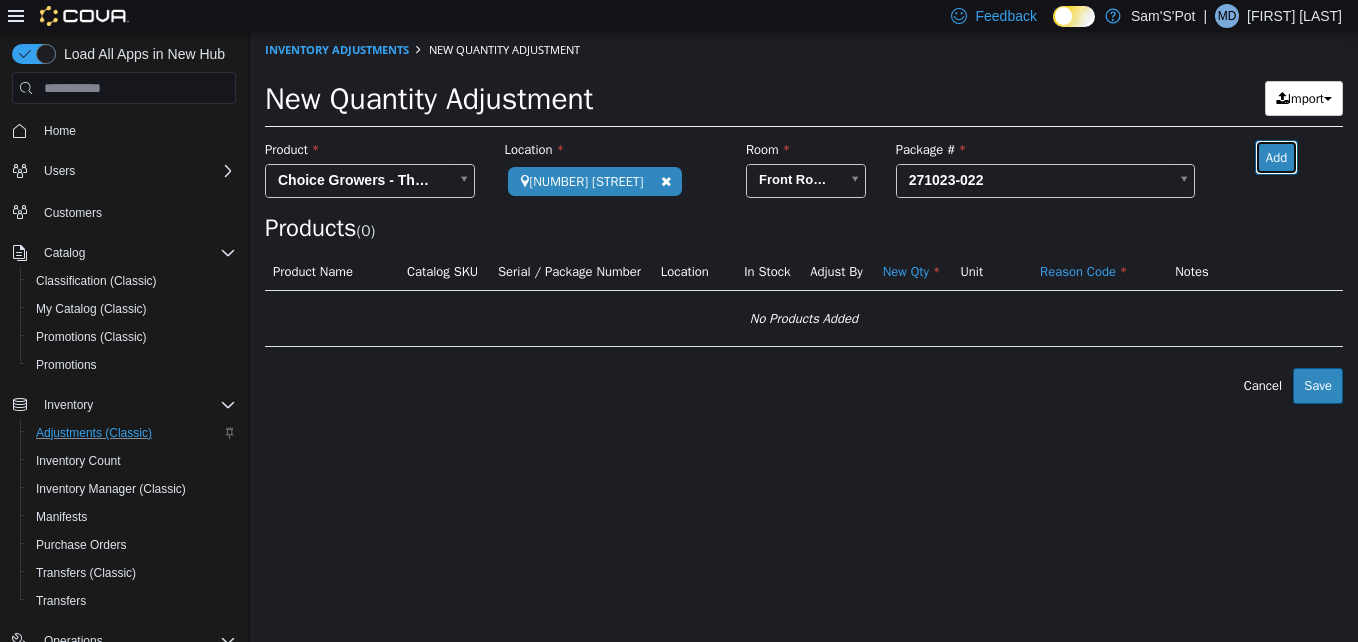 click on "Add" at bounding box center (1276, 158) 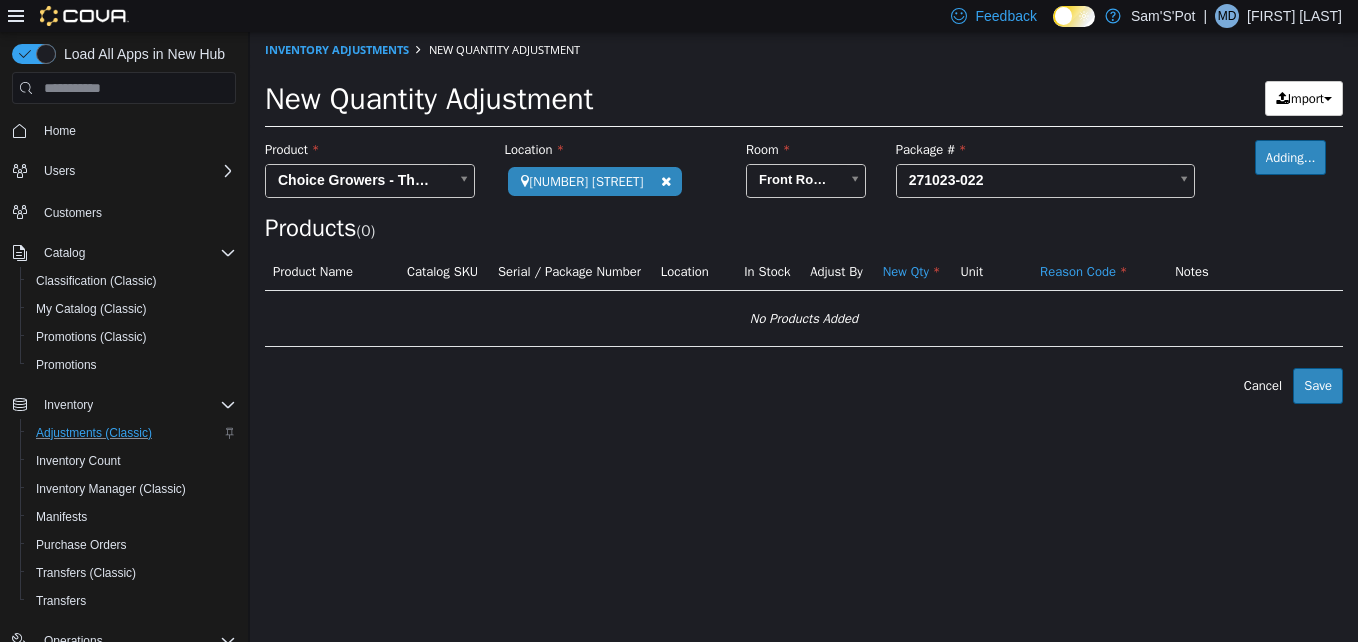 type 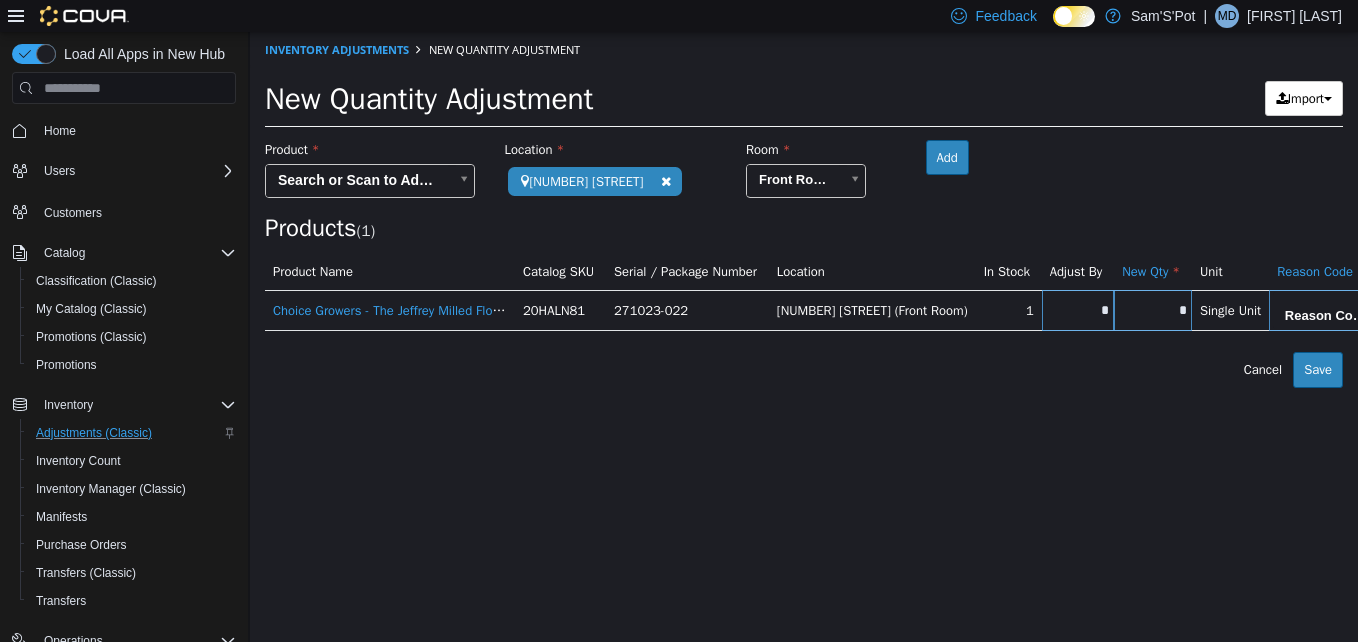 click on "**********" at bounding box center [804, 210] 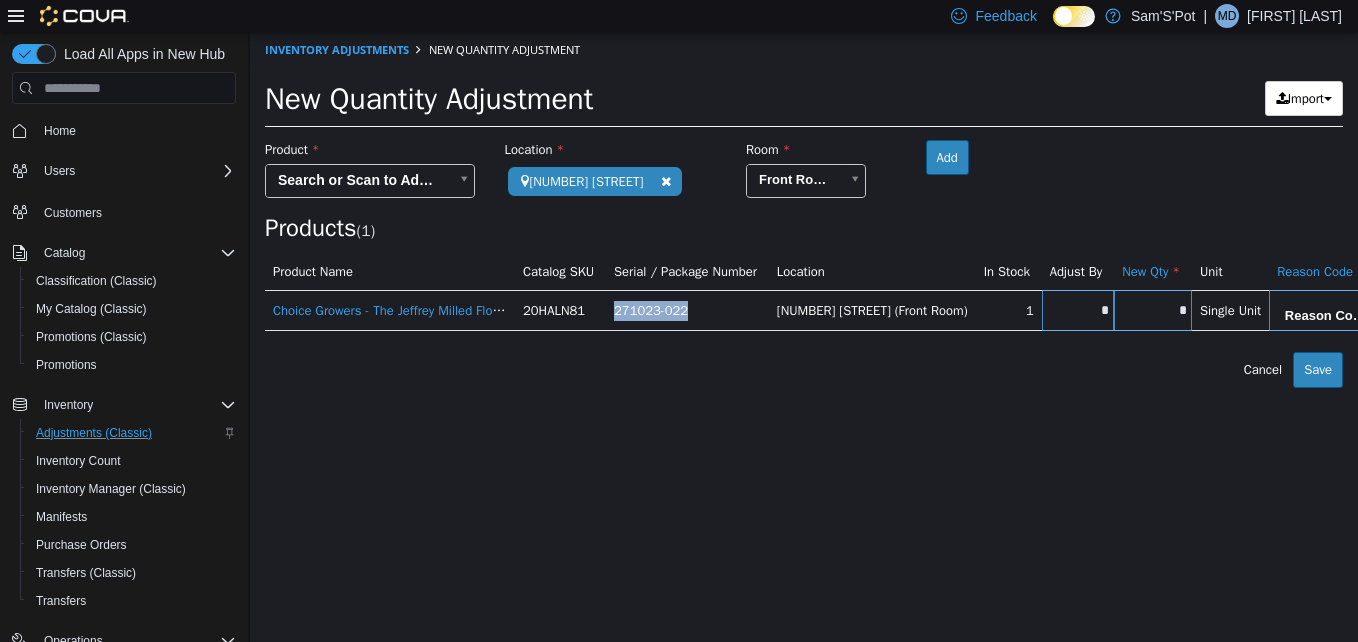 drag, startPoint x: 684, startPoint y: 311, endPoint x: 613, endPoint y: 311, distance: 71 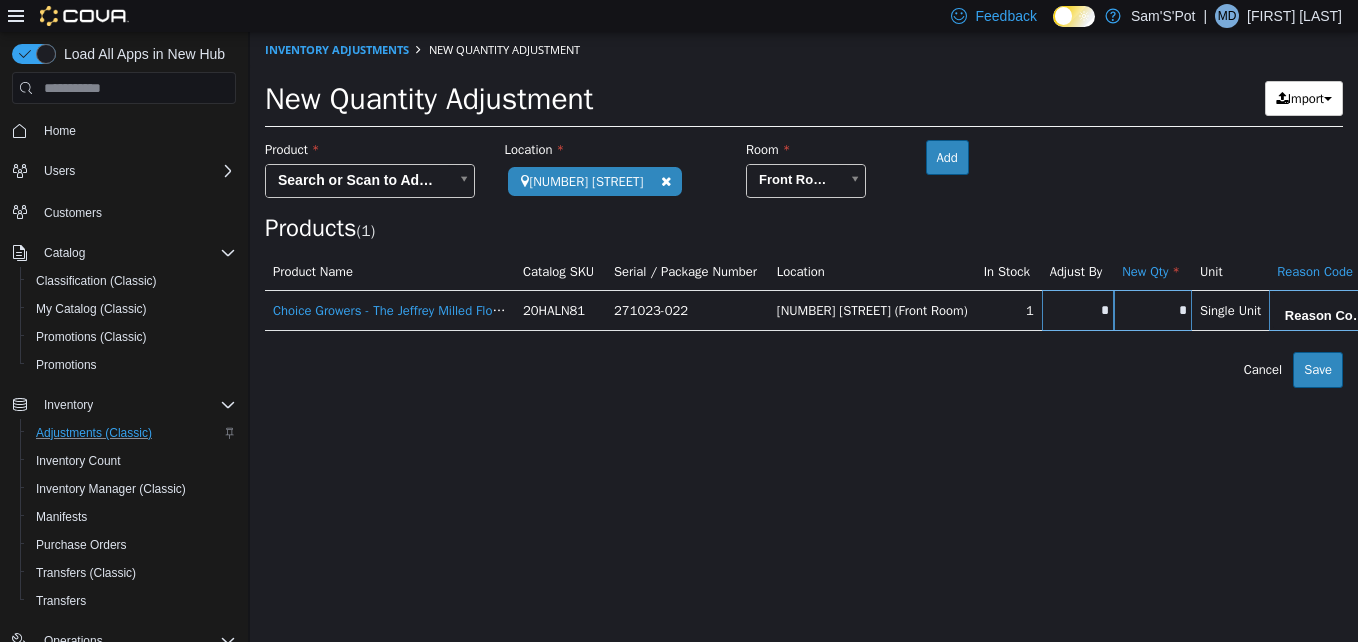 type on "*" 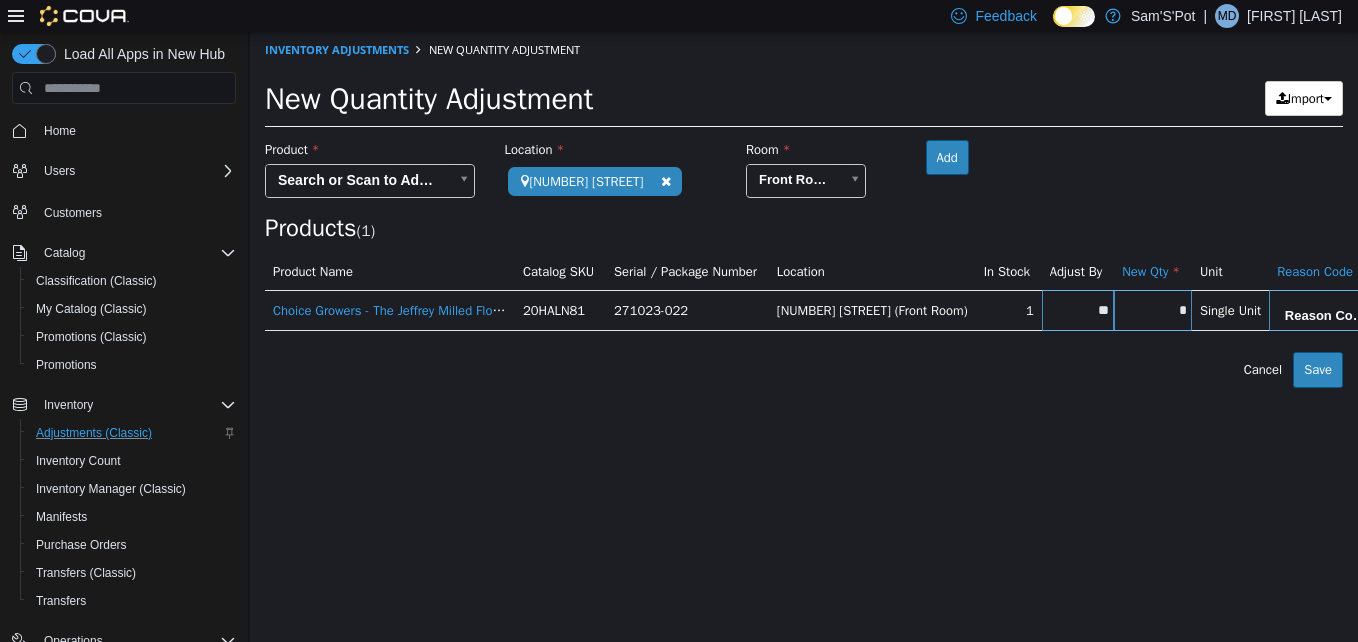 click on "**********" at bounding box center [804, 210] 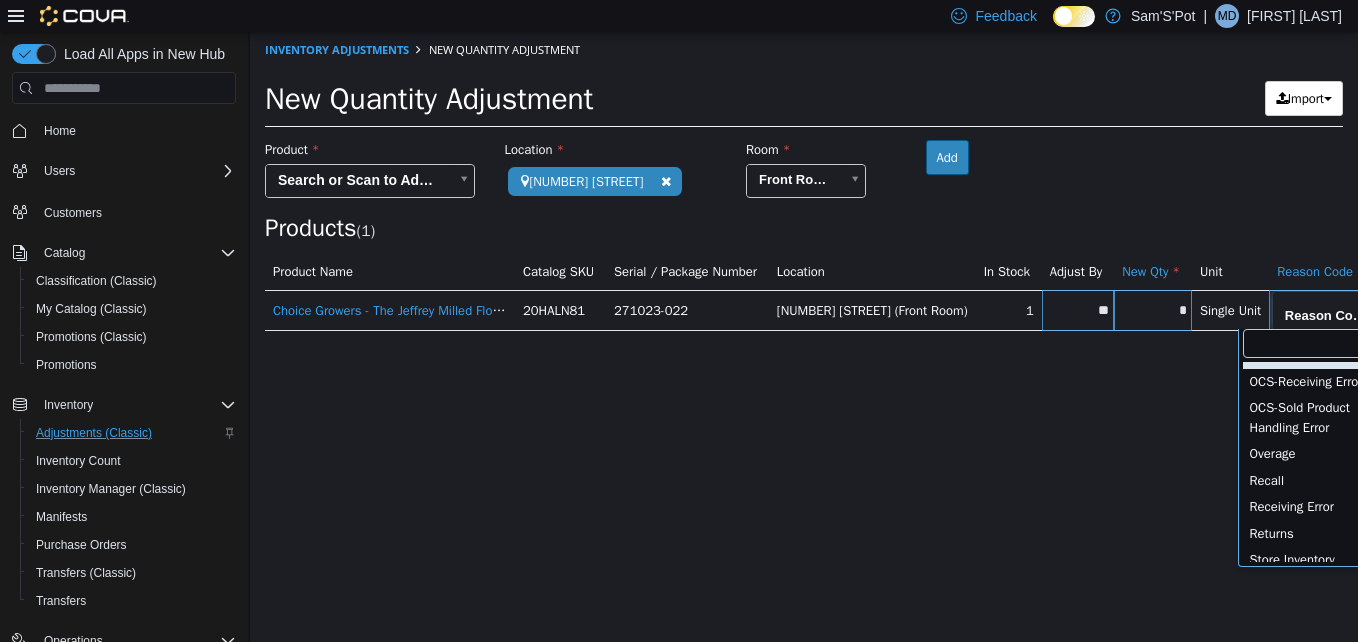 scroll, scrollTop: 511, scrollLeft: 0, axis: vertical 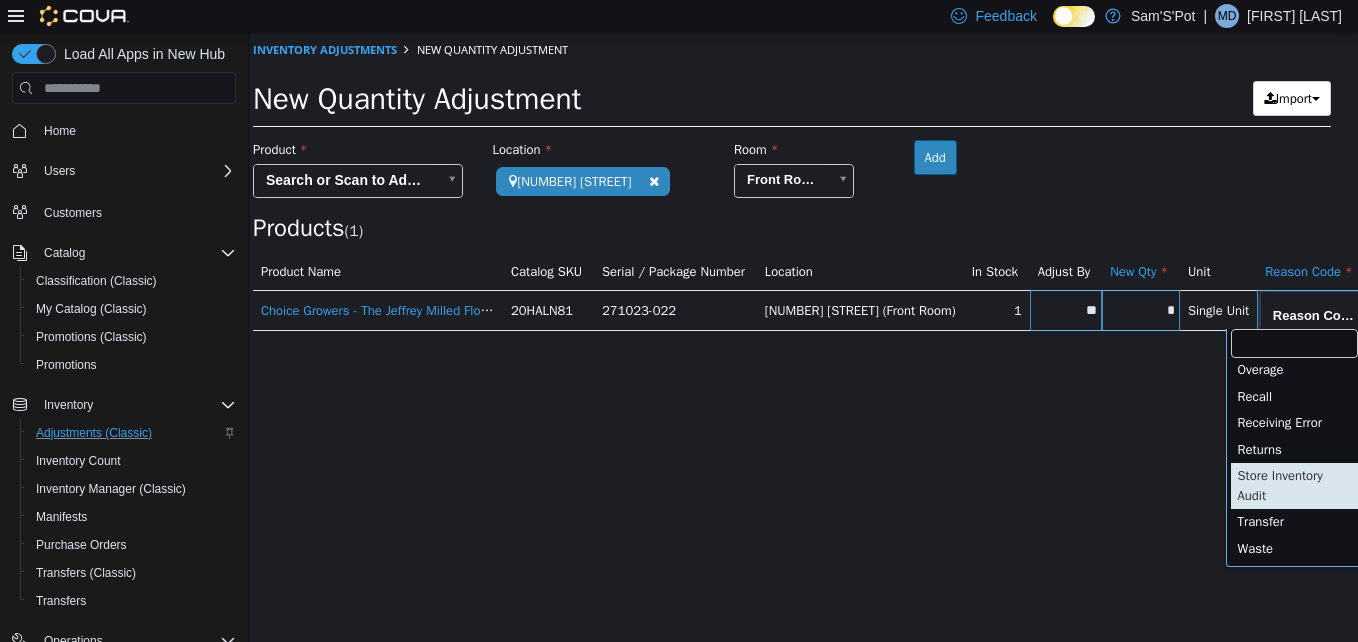 type on "**********" 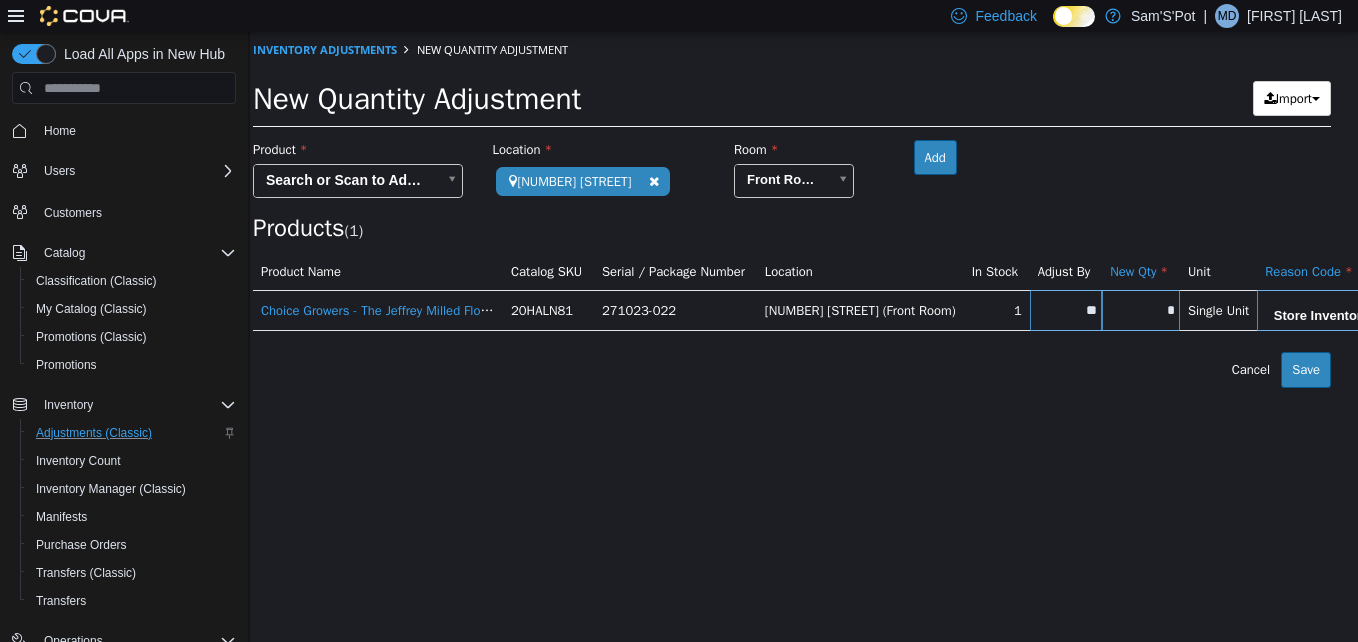 click on "**********" at bounding box center [792, 210] 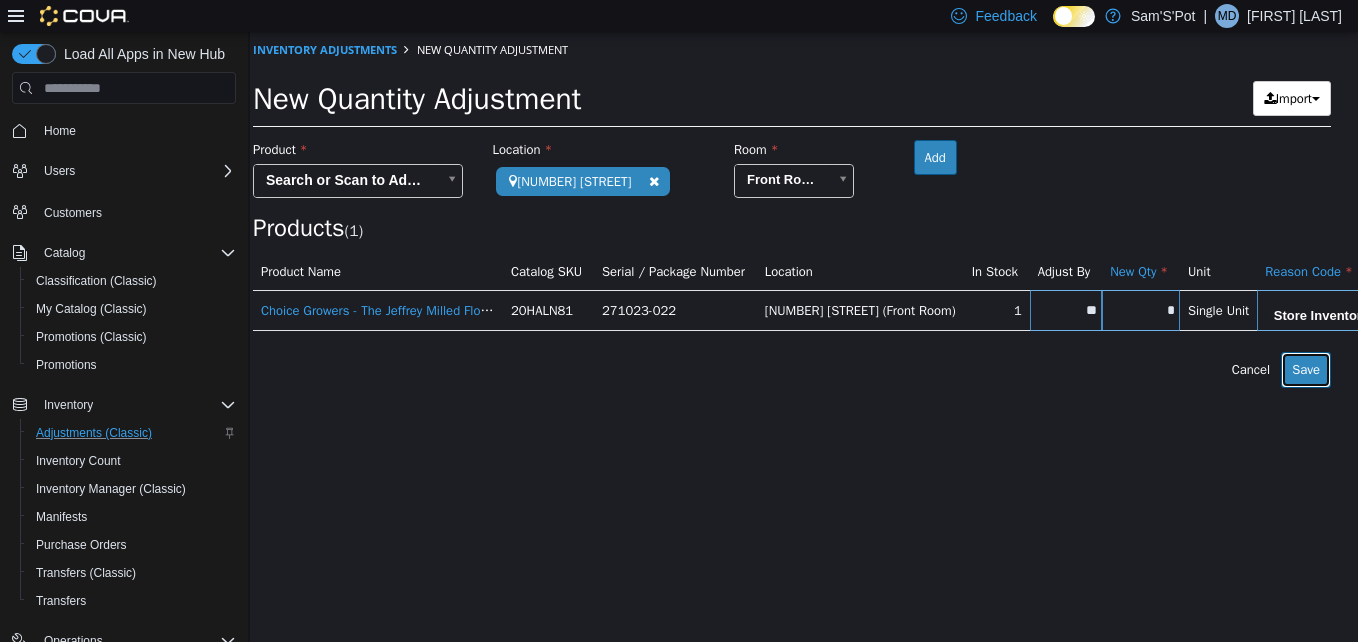 click on "Save" at bounding box center (1306, 370) 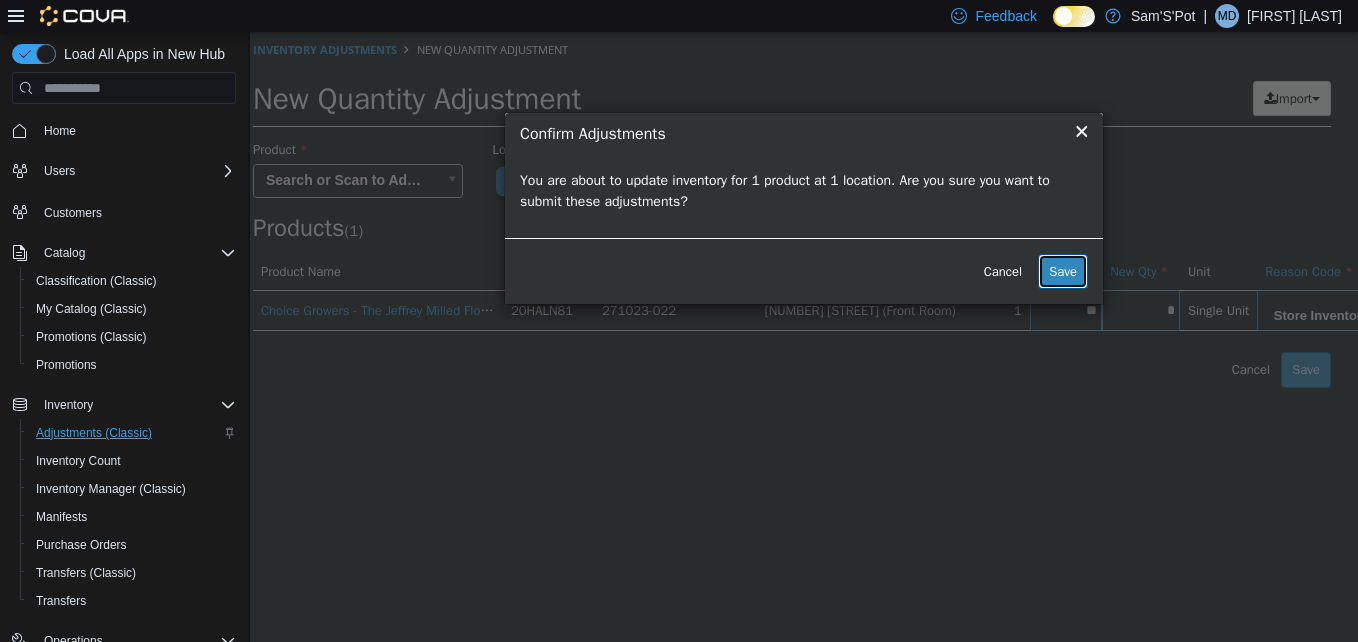 click on "Save" at bounding box center (1063, 272) 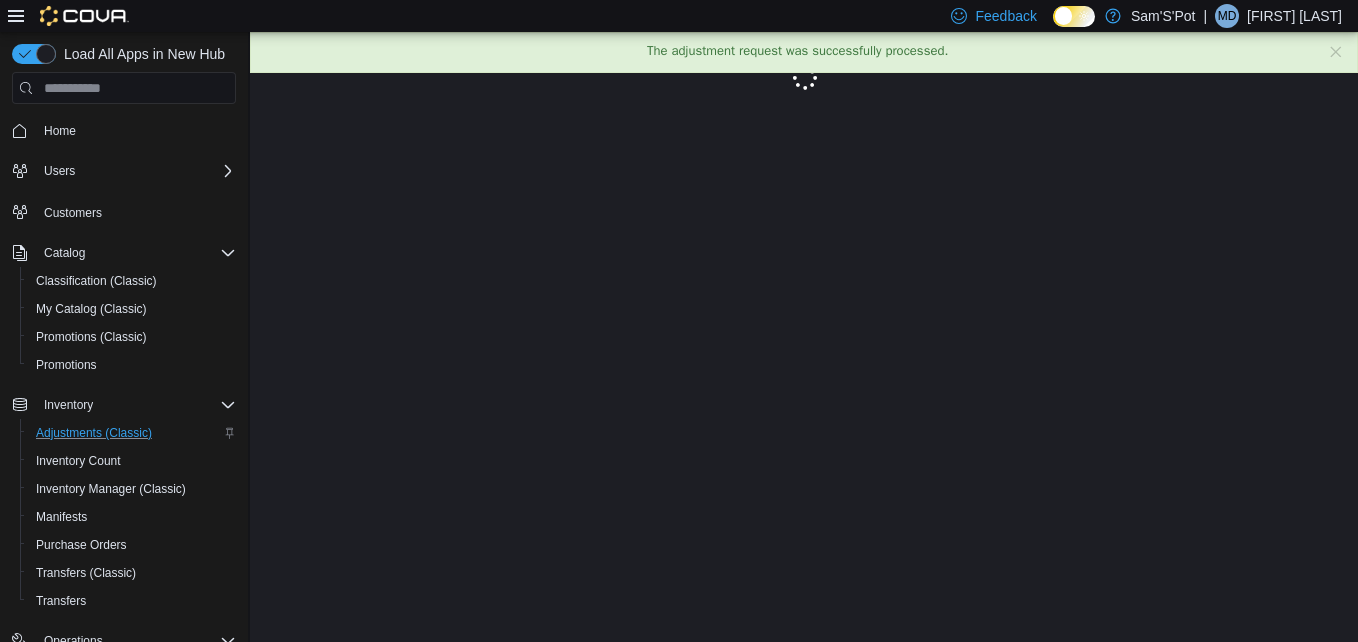 scroll, scrollTop: 0, scrollLeft: 0, axis: both 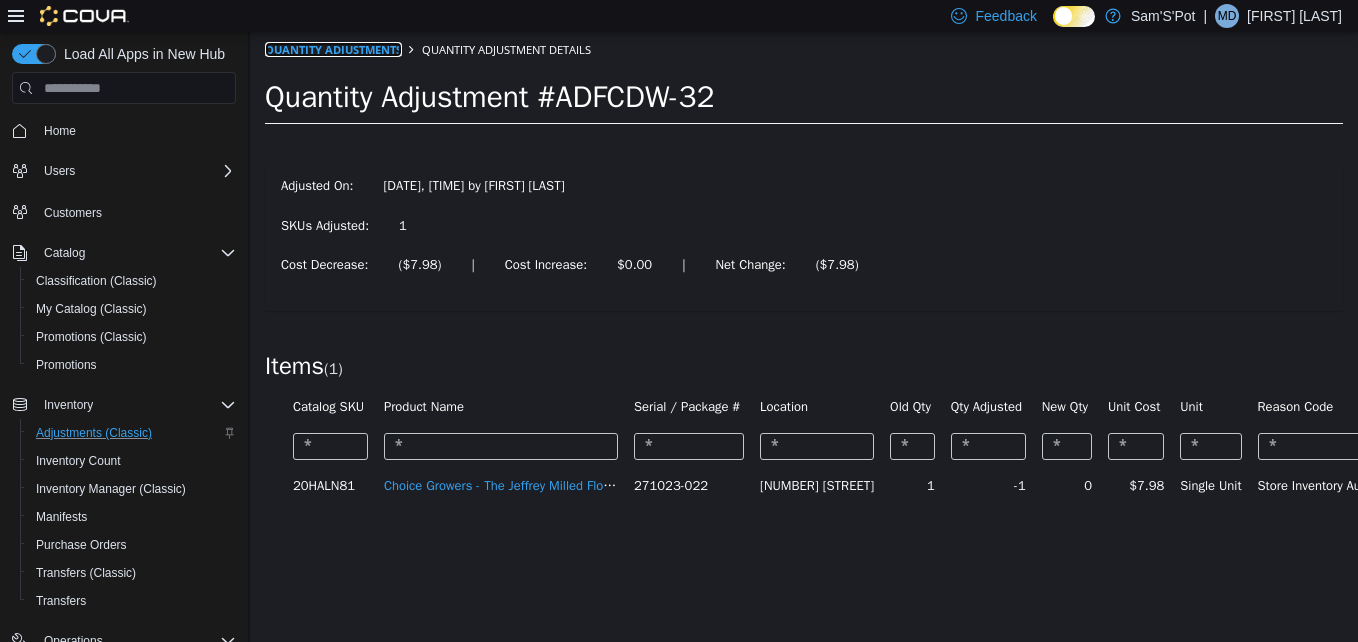 click on "Quantity Adjustments" at bounding box center [333, 49] 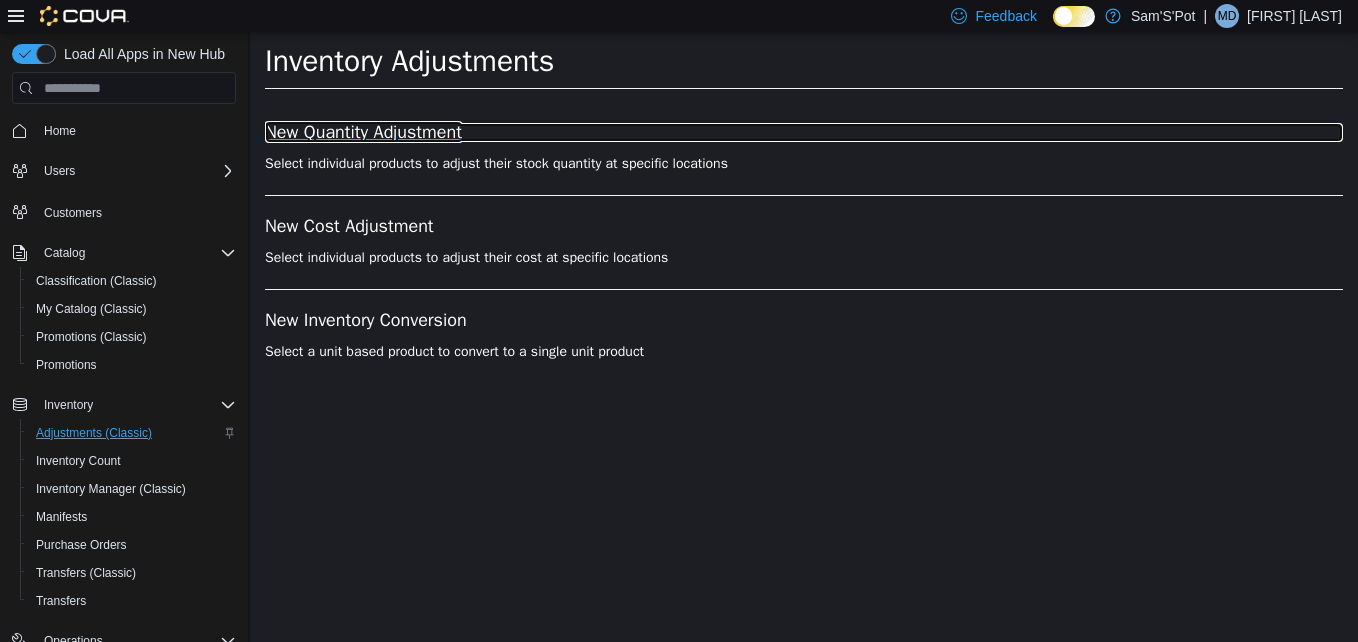 click on "New Quantity Adjustment" at bounding box center [804, 133] 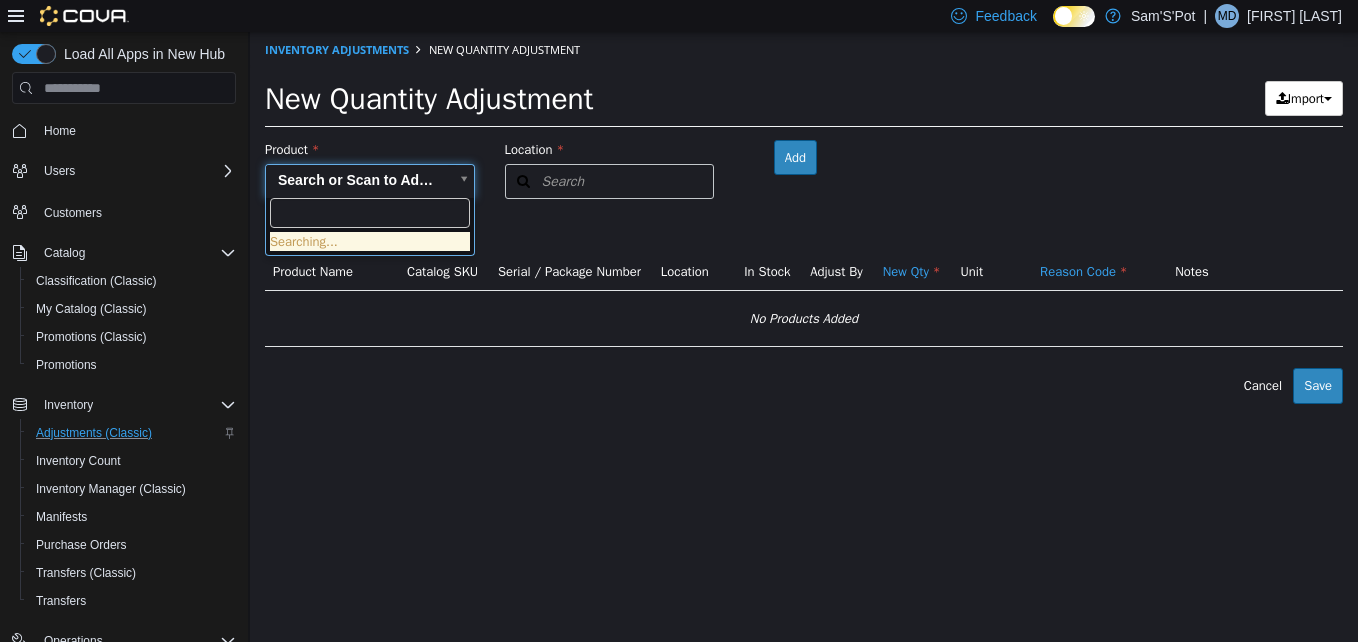 click on "Location Search Type 3 or more characters or browse       Sam'S'Pot     (1)         46 3rd Ave         Room   Add Products  ( 0 ) Product Name Catalog SKU Serial / Package Number Location In Stock Adjust By New Qty Unit Reason Code Notes No Products Added Error saving adjustment please resolve the errors above. Cancel Save
Searching..." at bounding box center (804, 218) 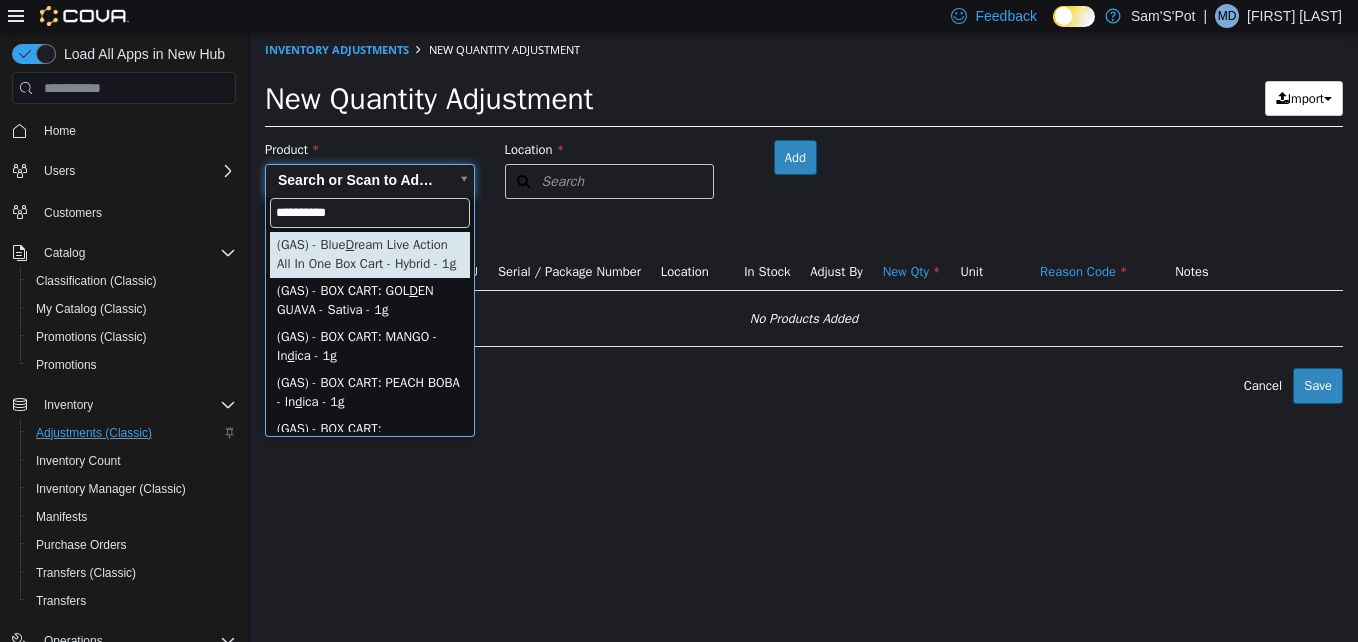 type on "**********" 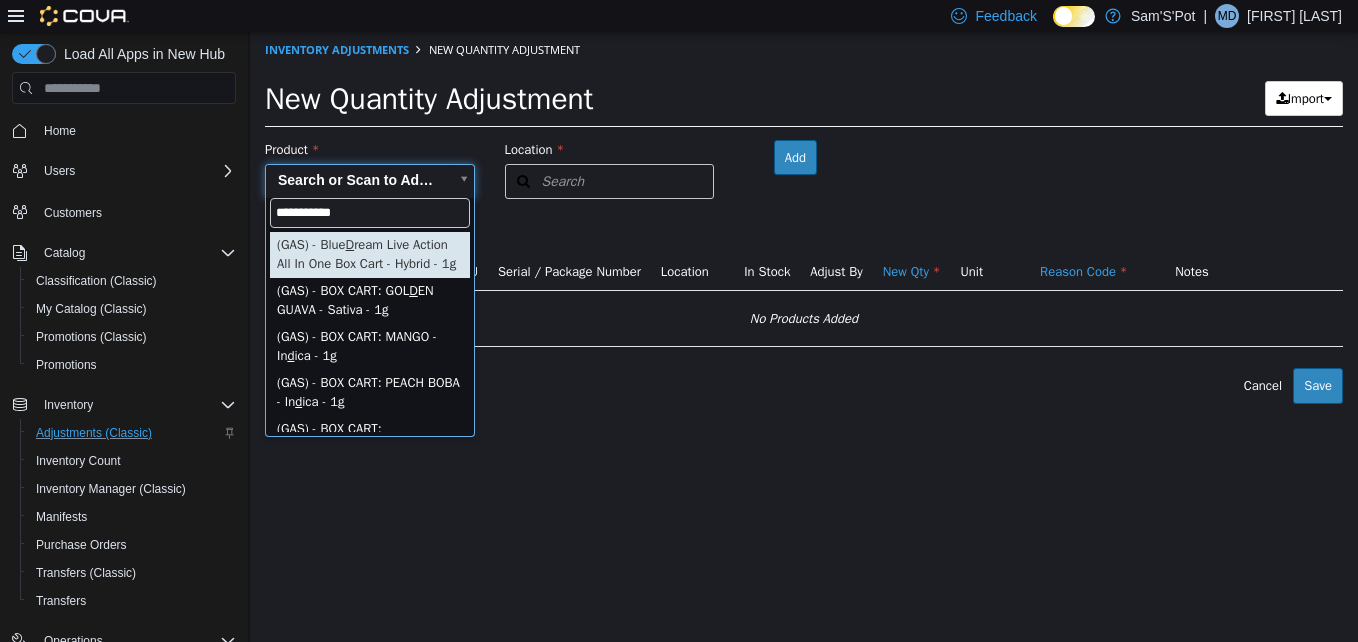type on "**********" 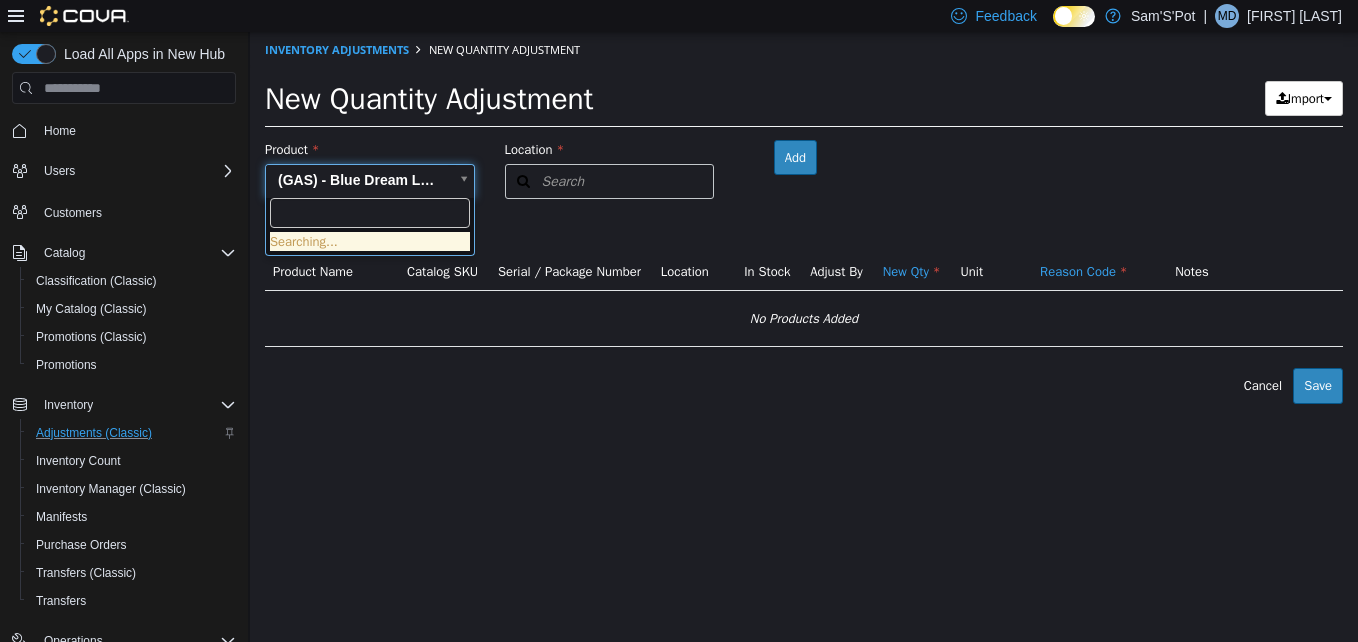 click on "**********" at bounding box center [804, 218] 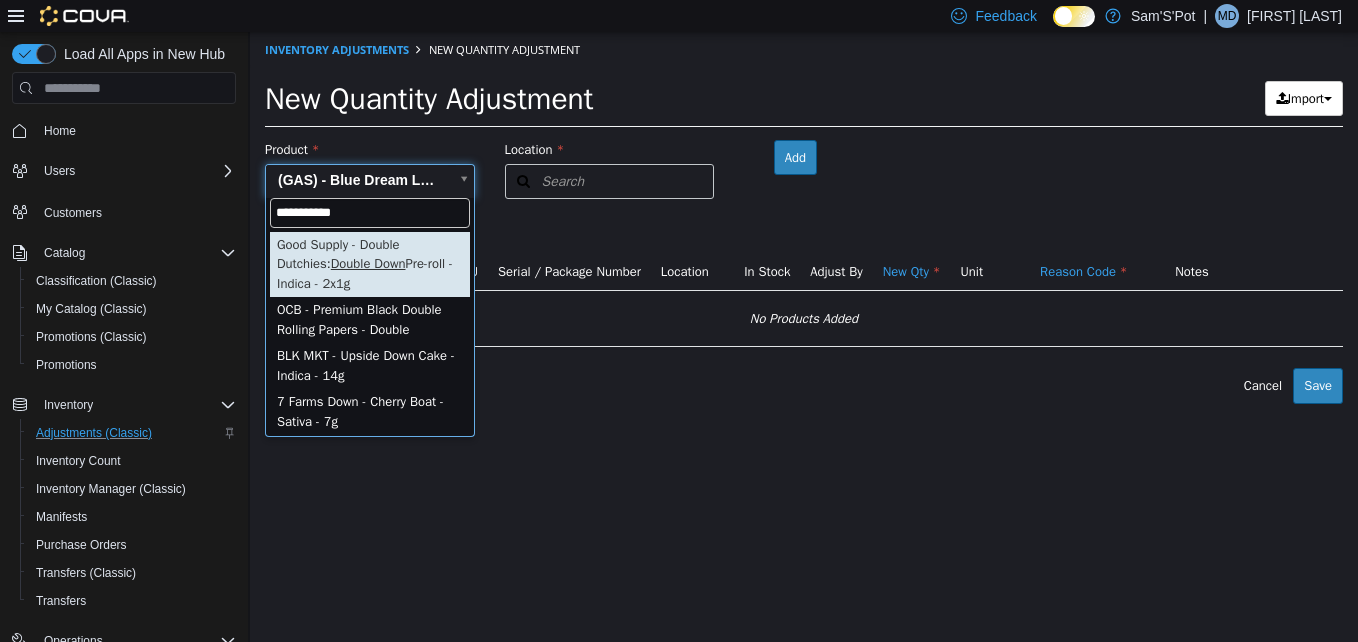 type on "**********" 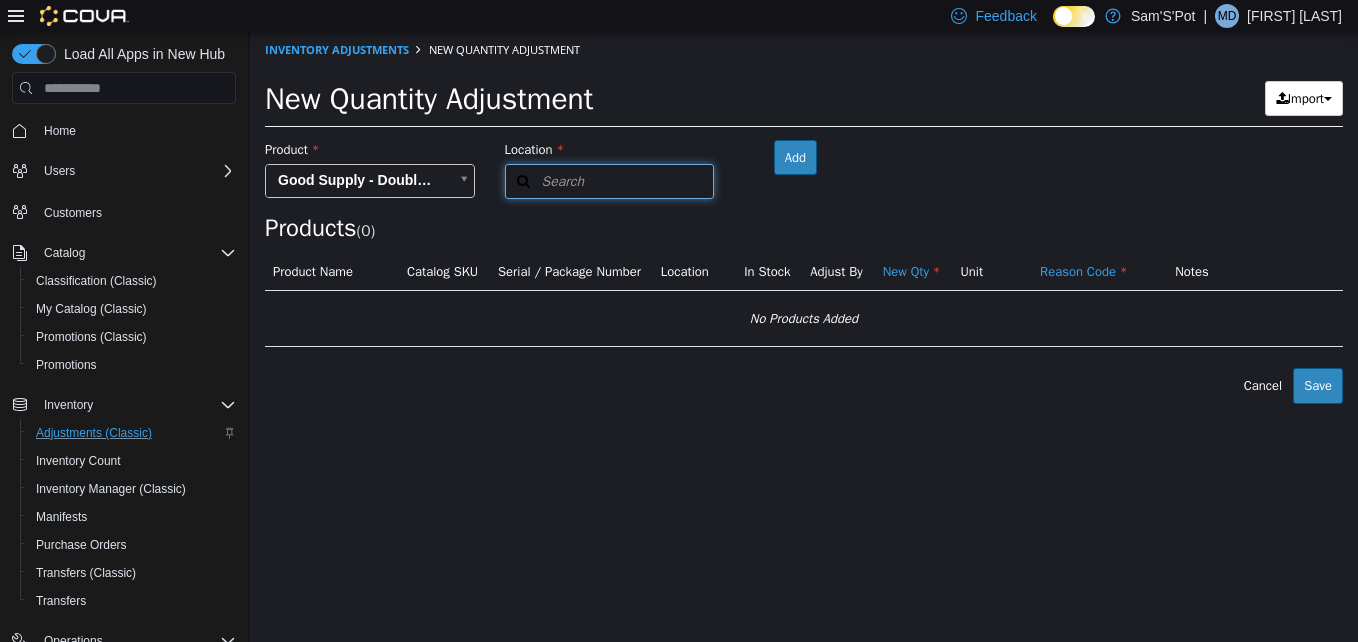 click on "Search" at bounding box center [610, 181] 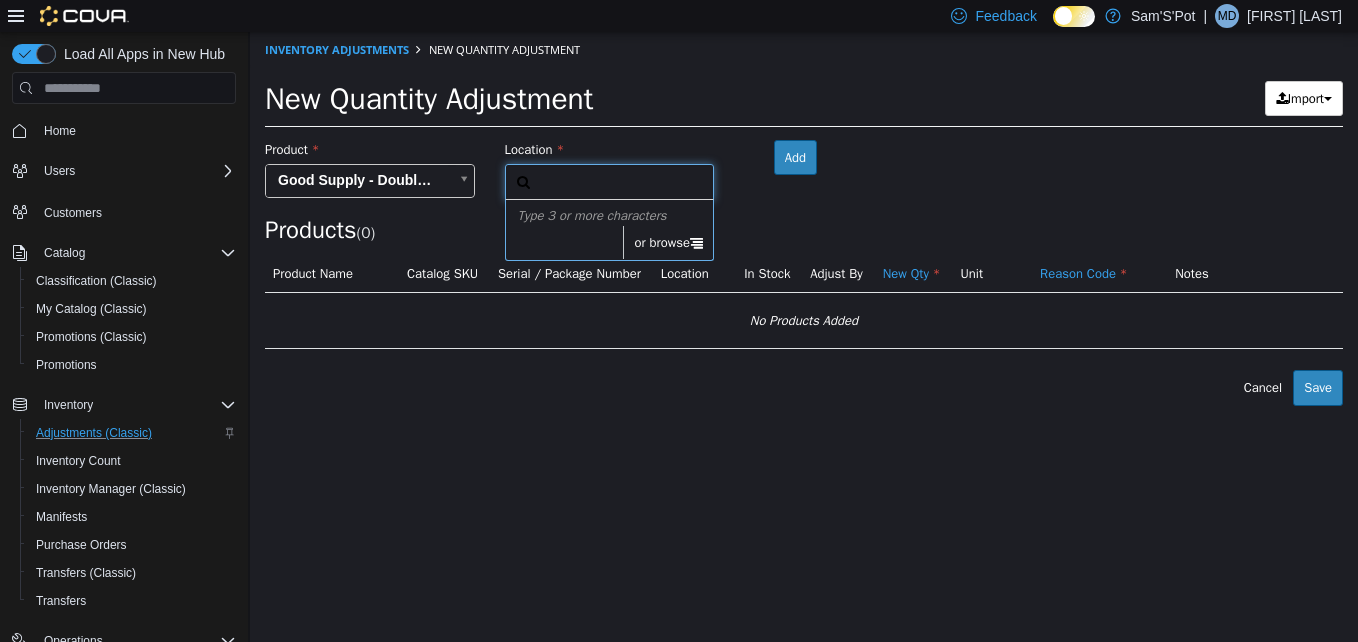 click on "or browse" at bounding box center [668, 243] 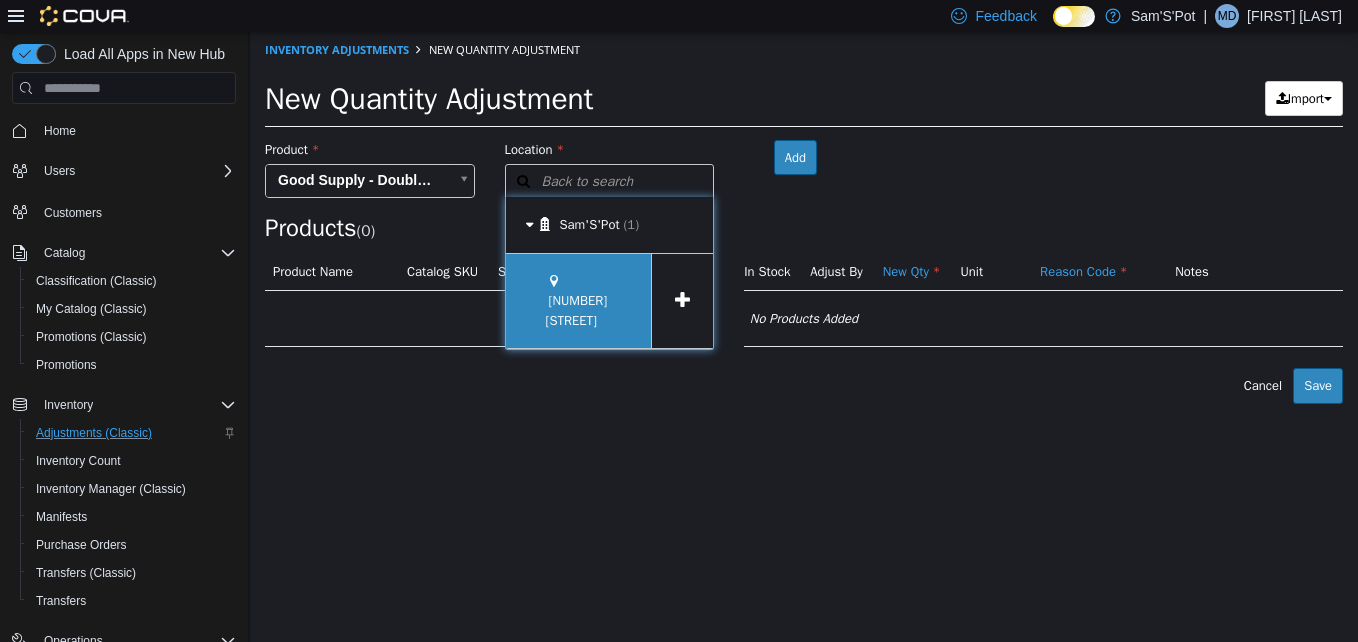 click at bounding box center [554, 281] 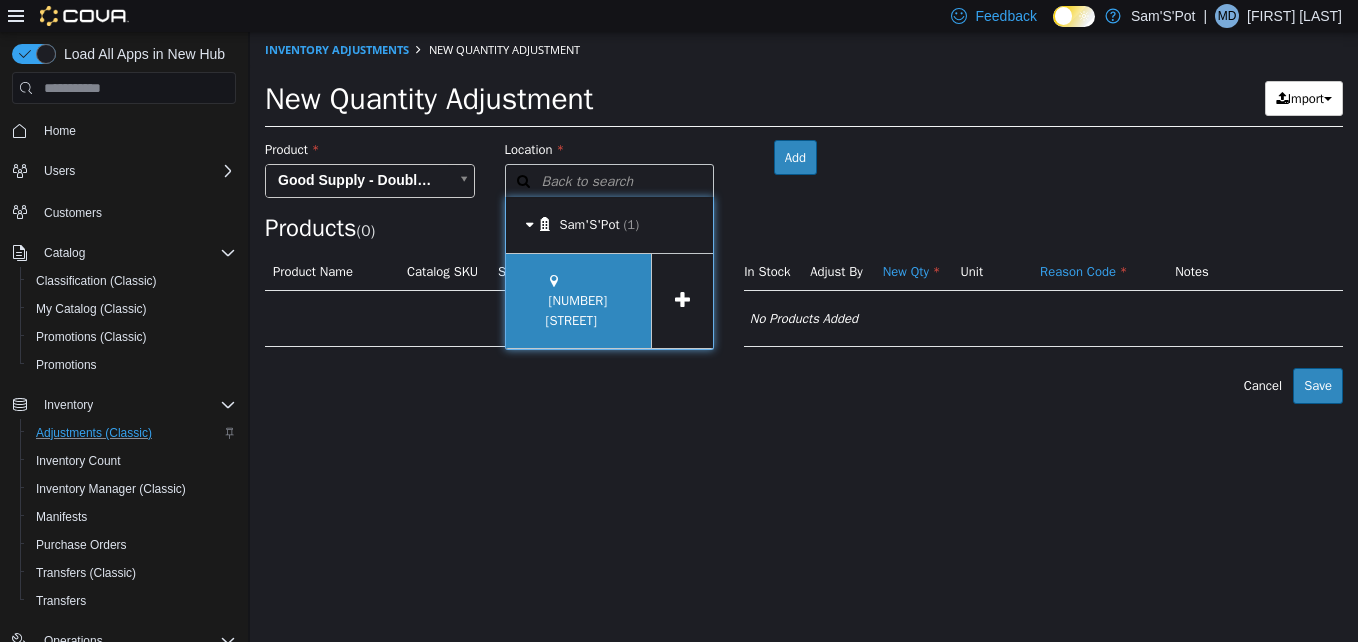 click on "[NUMBER] [STREET]" at bounding box center [579, 301] 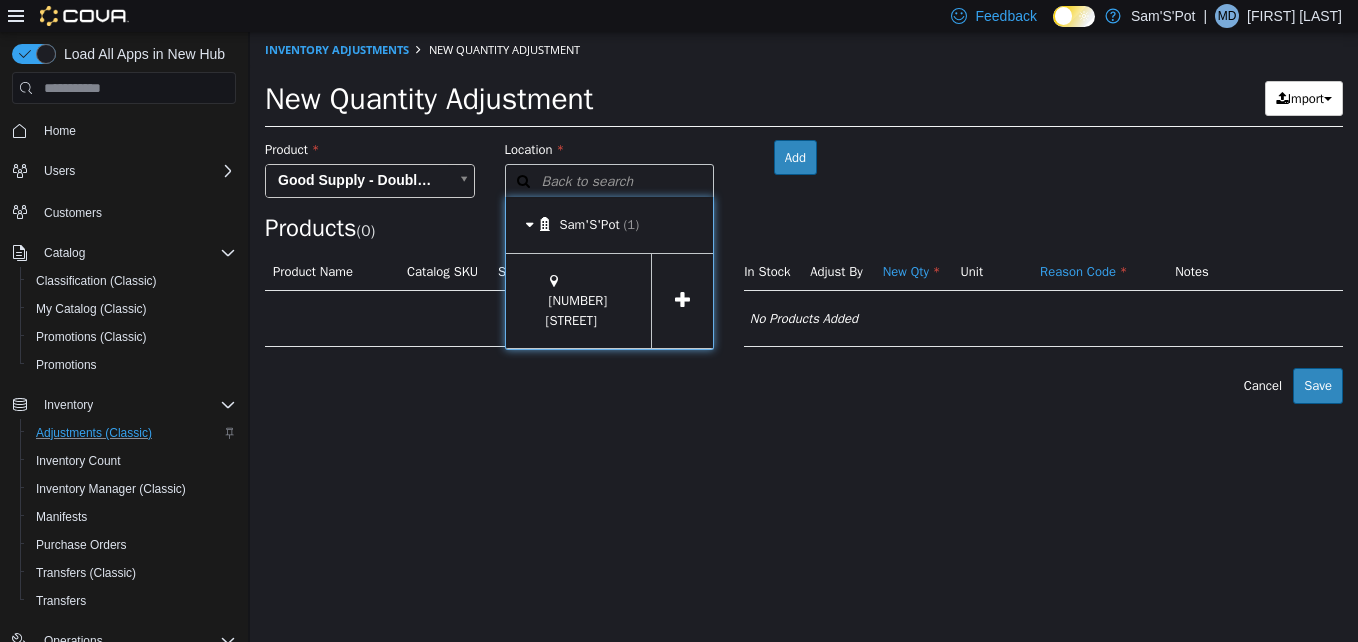 click at bounding box center (682, 301) 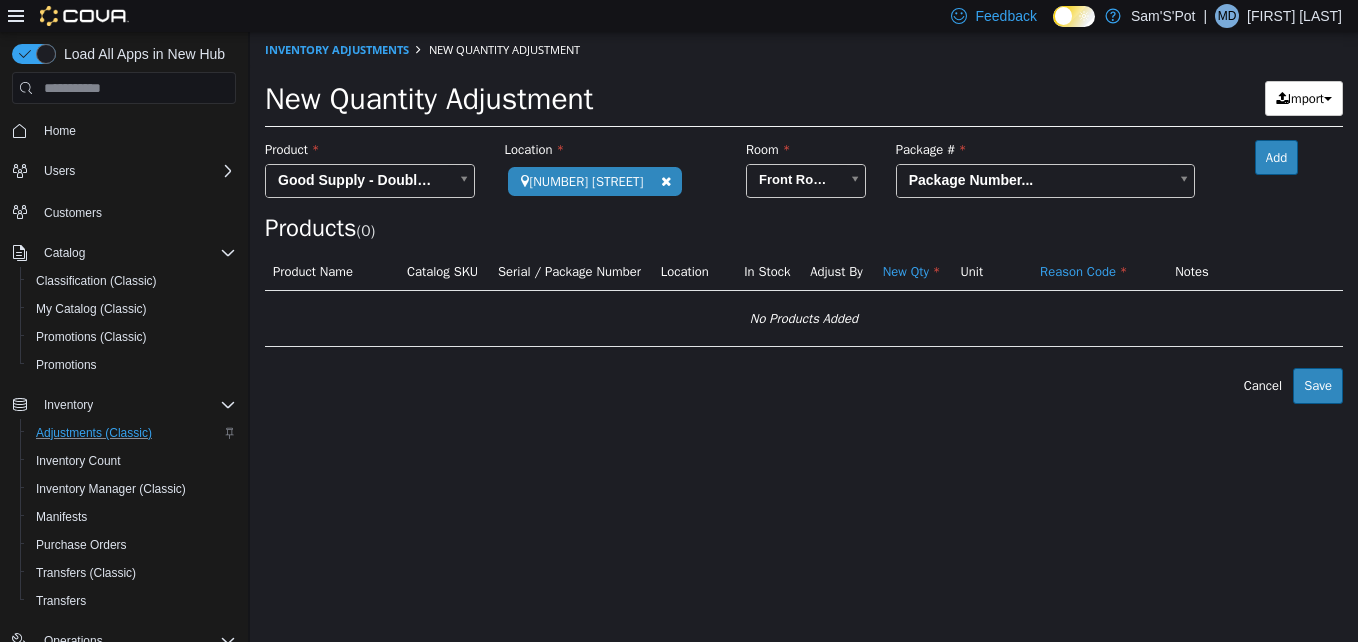 click on "**********" at bounding box center (804, 218) 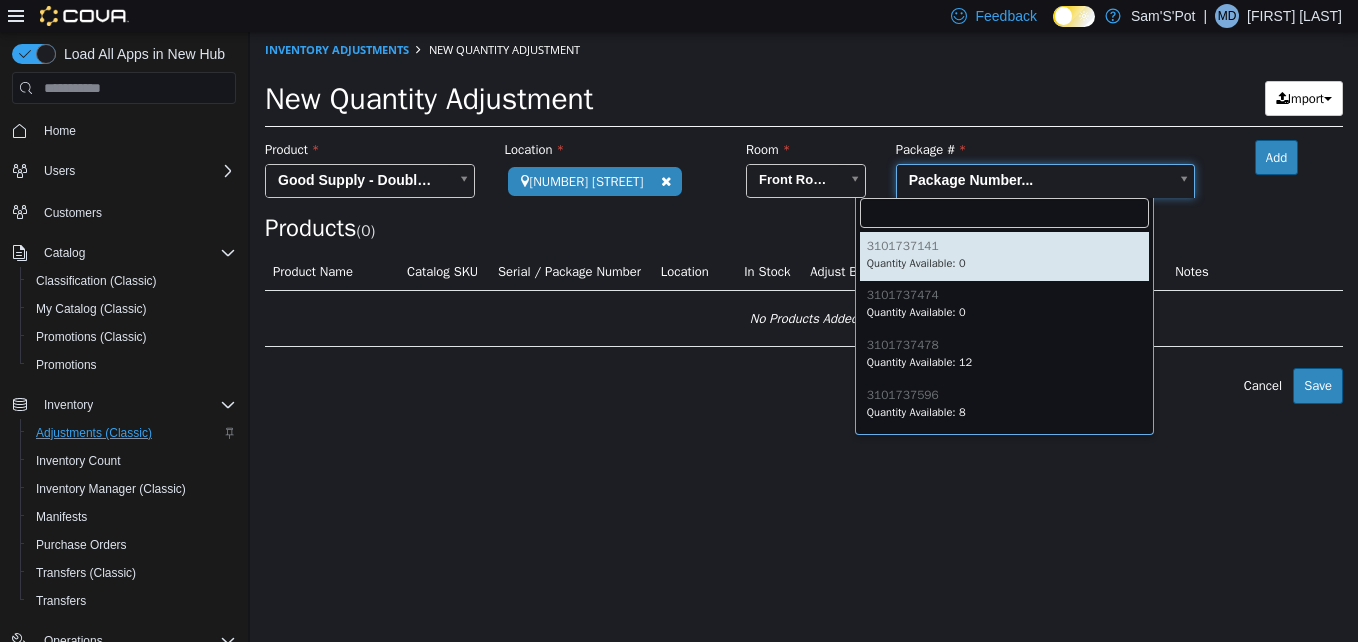 type on "**********" 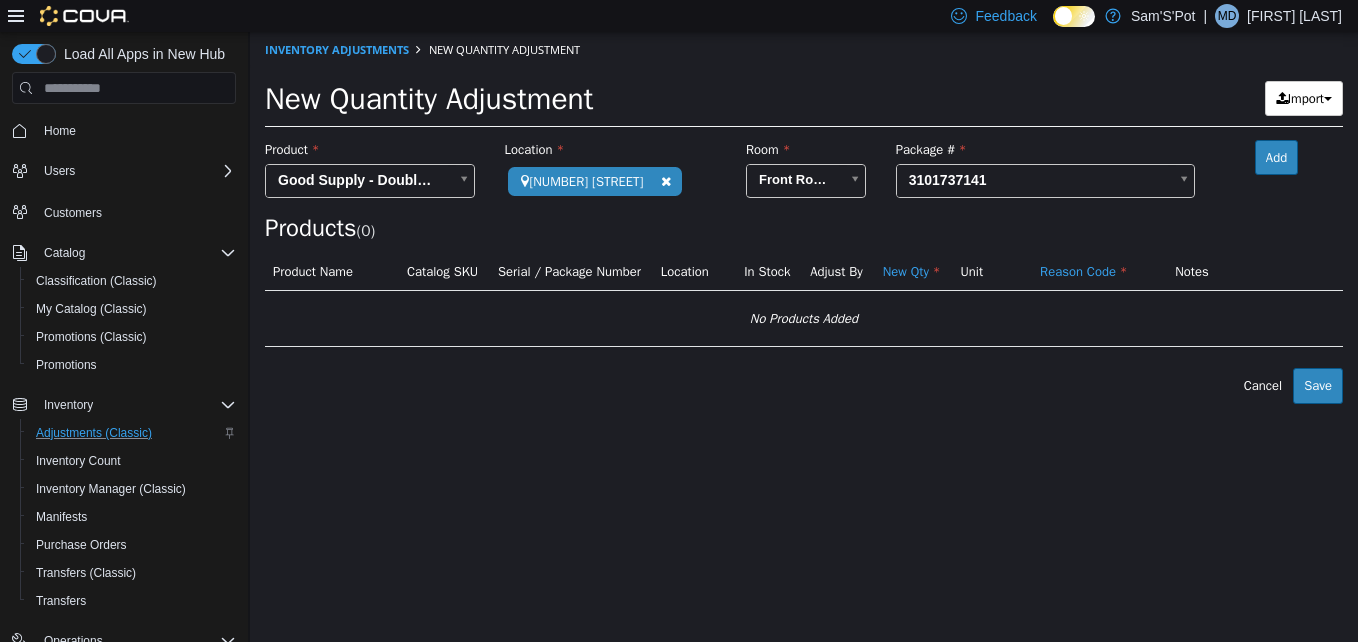 click on "Products  ( 0 )" at bounding box center (804, 228) 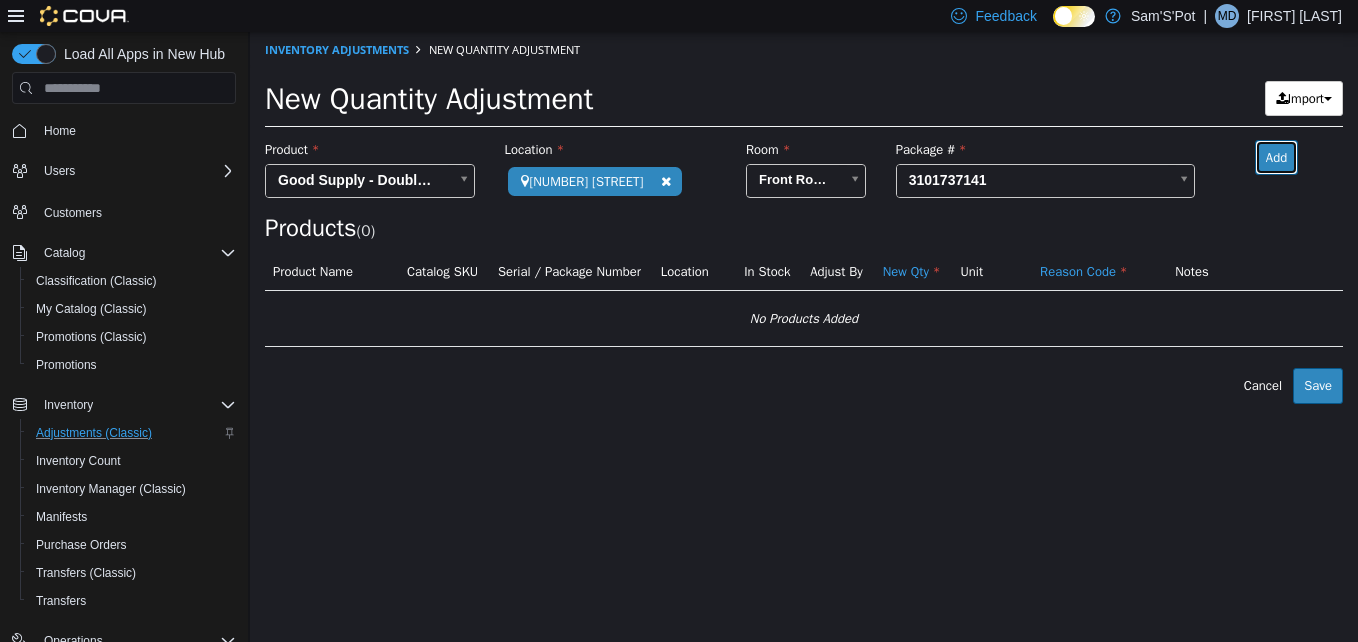 click on "Add" at bounding box center [1276, 158] 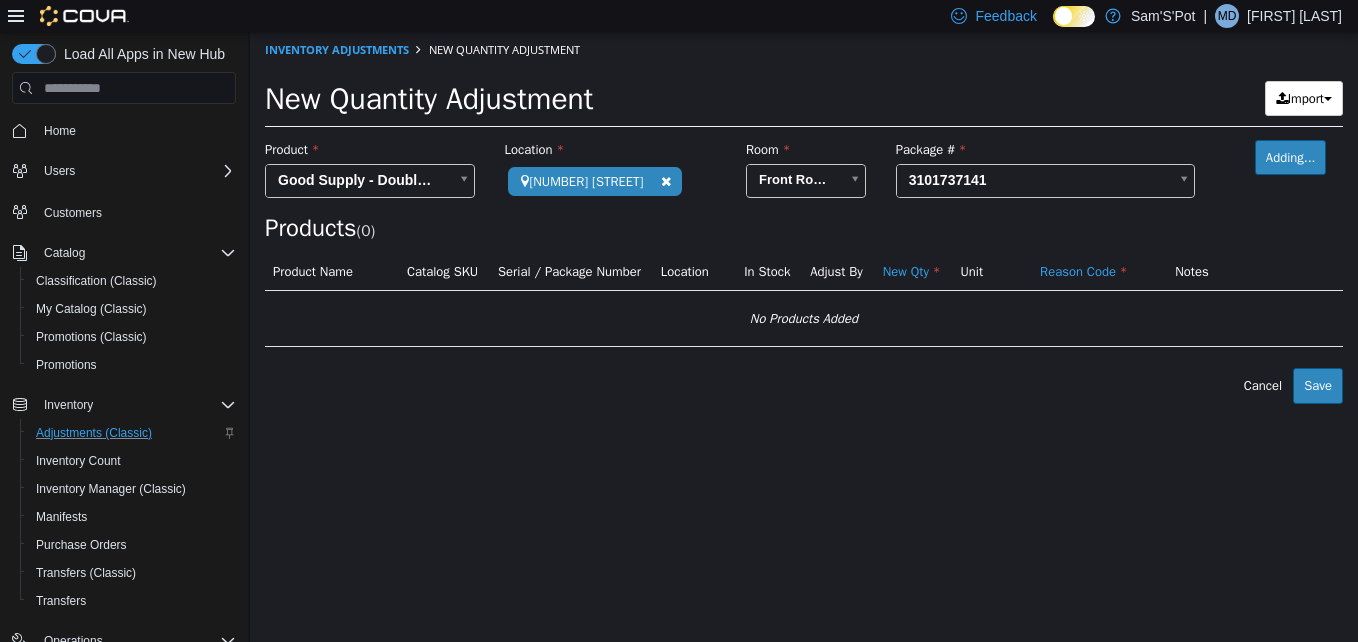 type 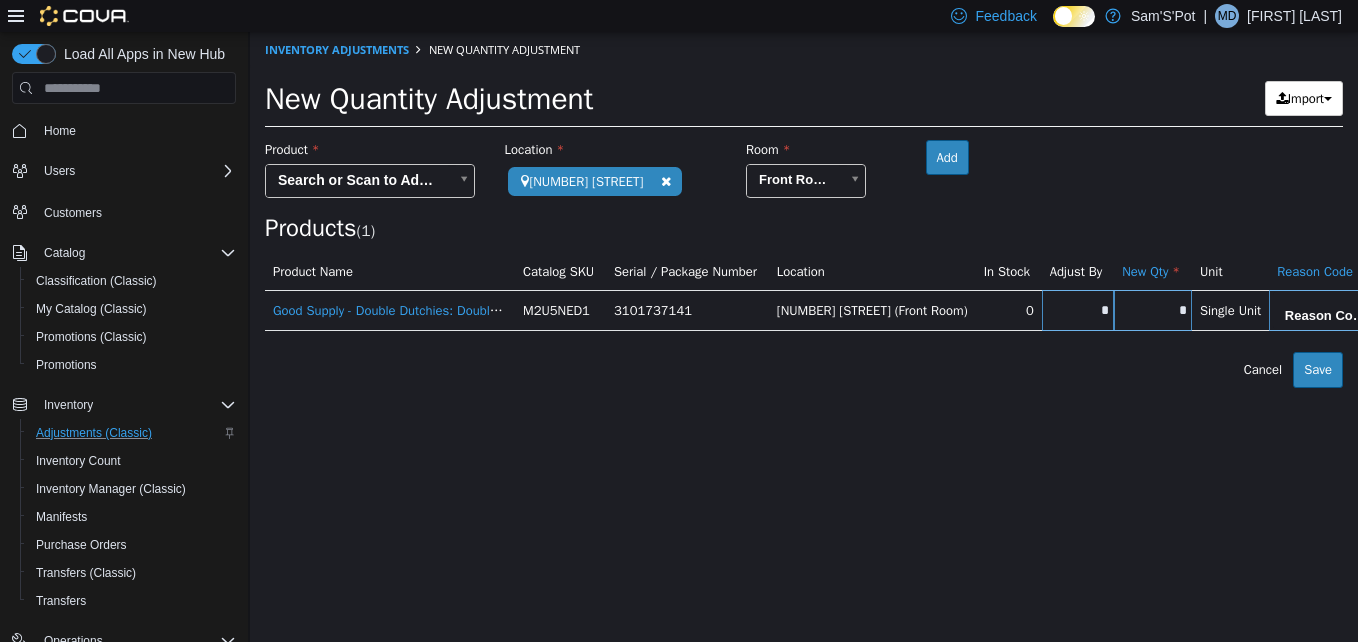 click on "*" at bounding box center (1153, 310) 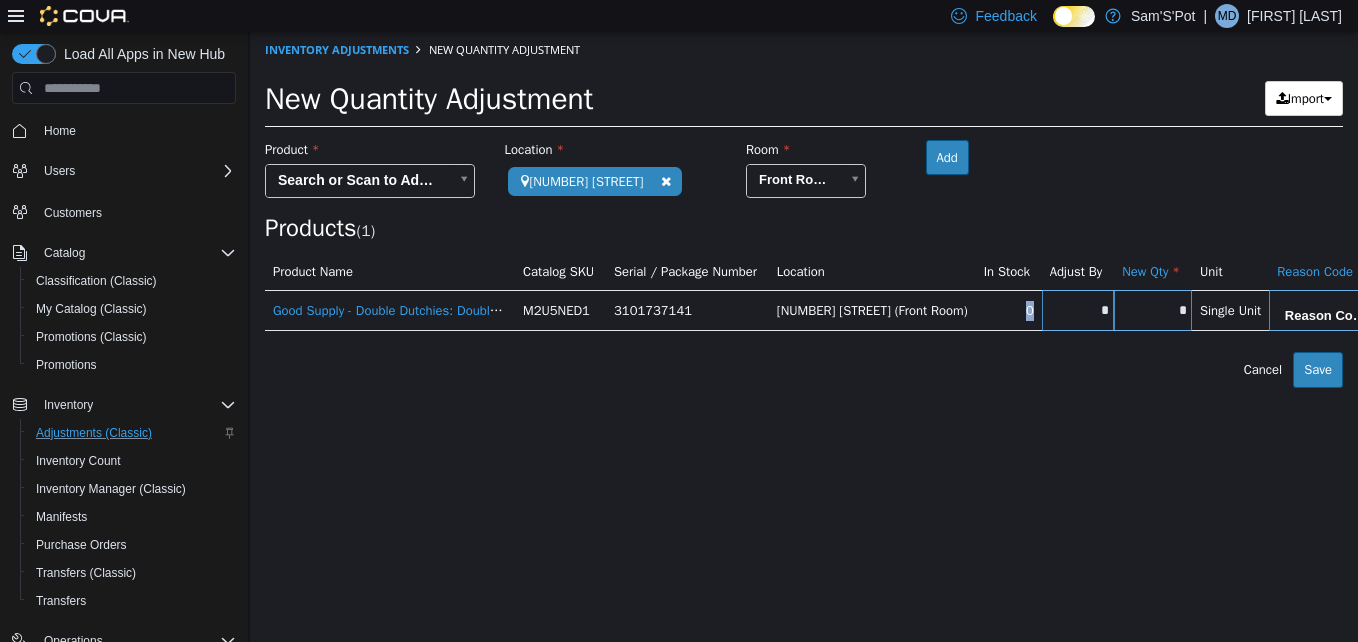 click on "0" at bounding box center (1009, 310) 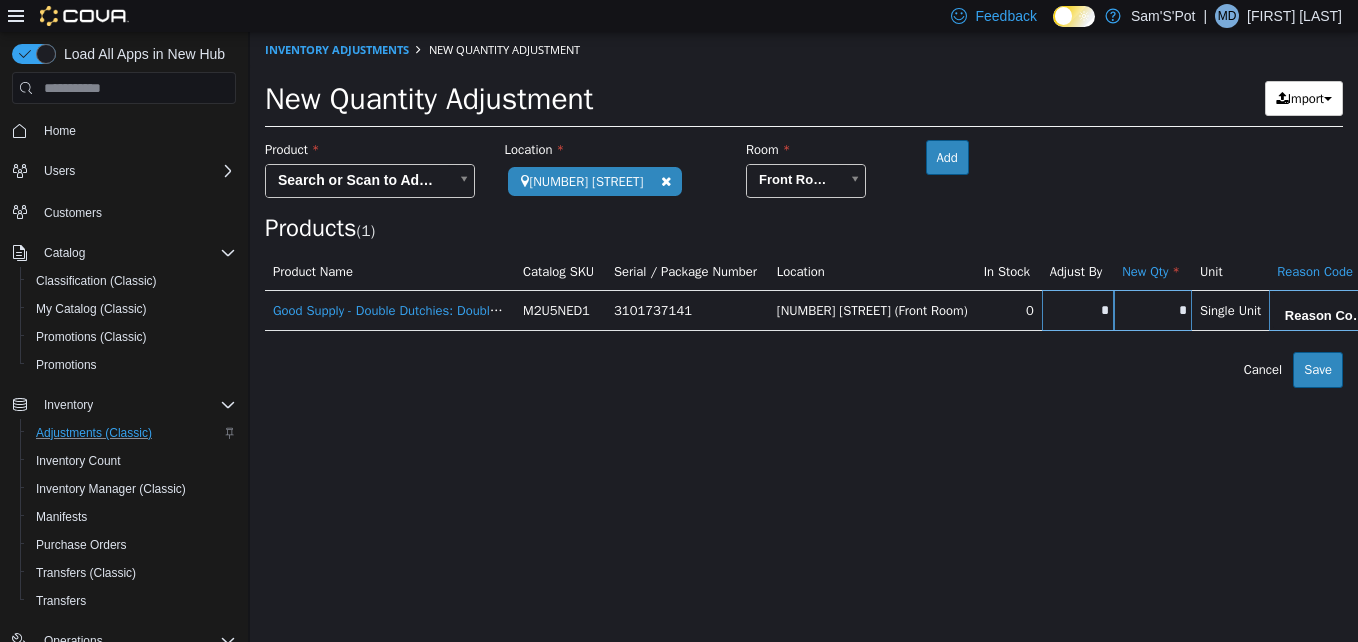 drag, startPoint x: 985, startPoint y: 305, endPoint x: 974, endPoint y: 336, distance: 32.89377 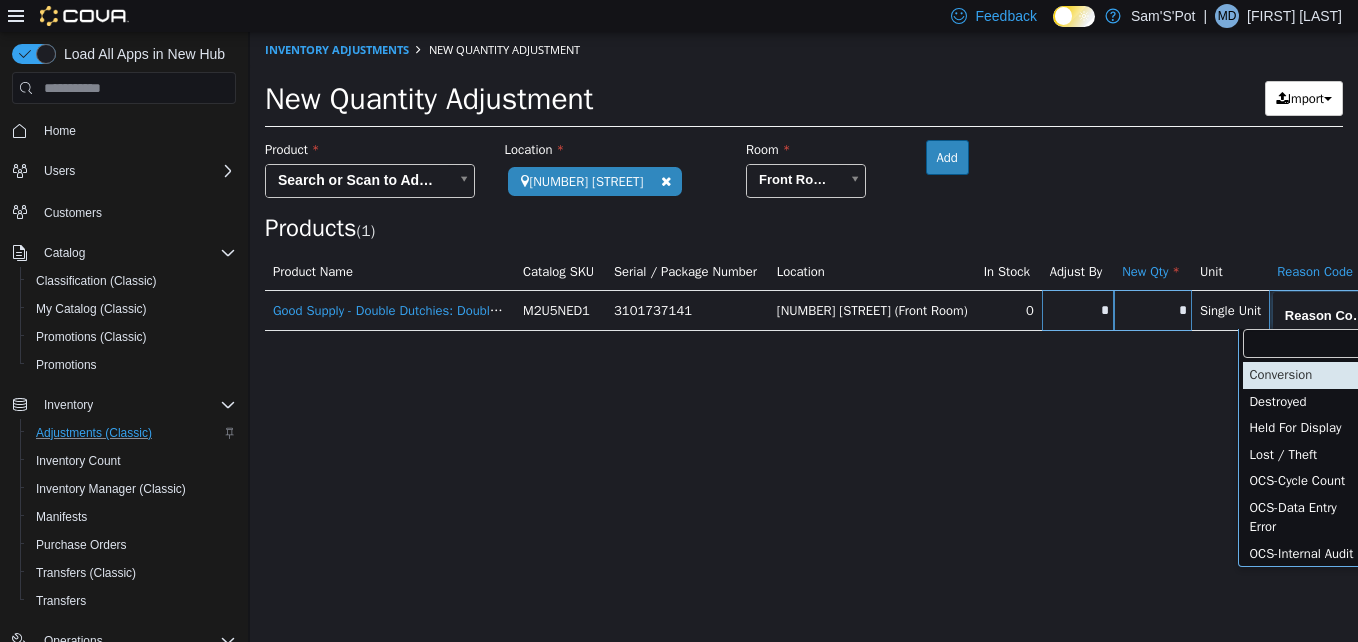 click on "**********" at bounding box center (804, 210) 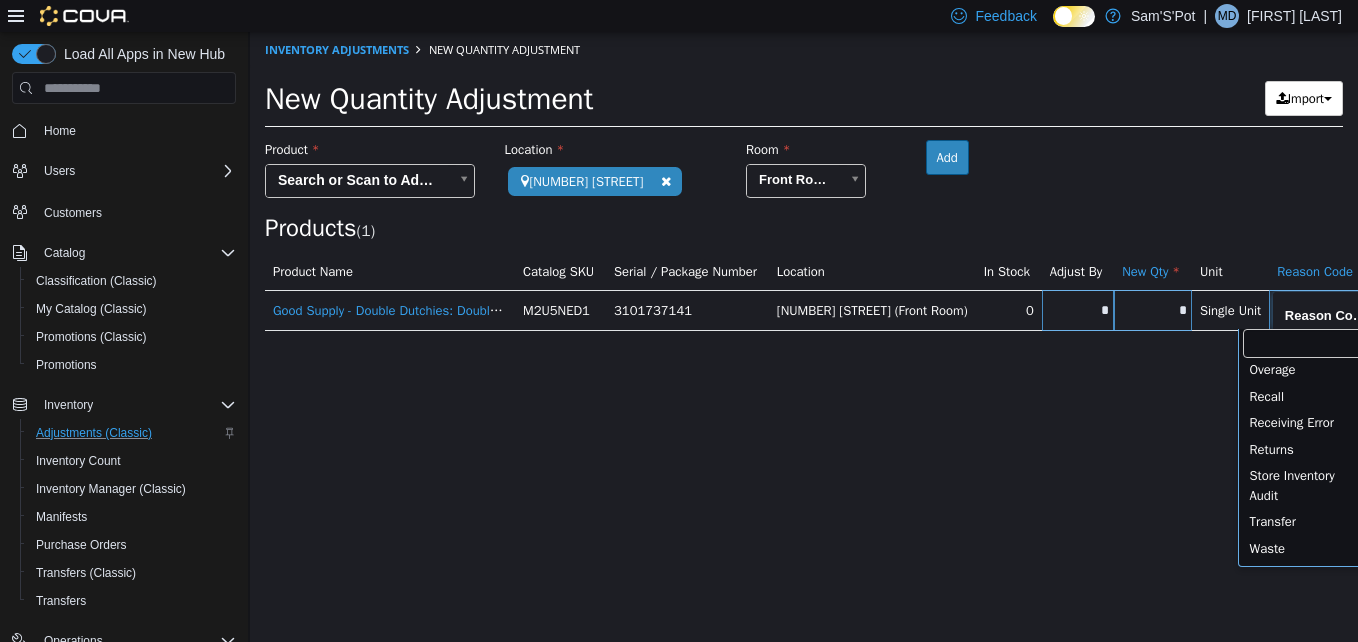 scroll, scrollTop: 511, scrollLeft: 0, axis: vertical 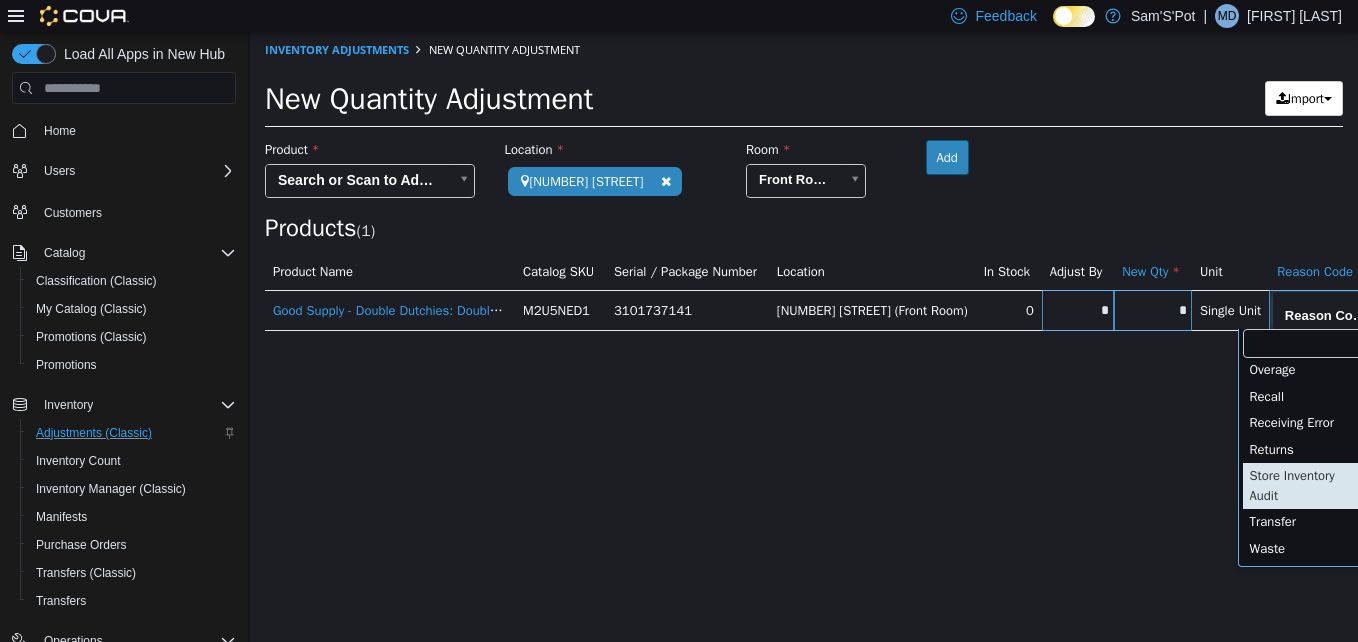 type on "**********" 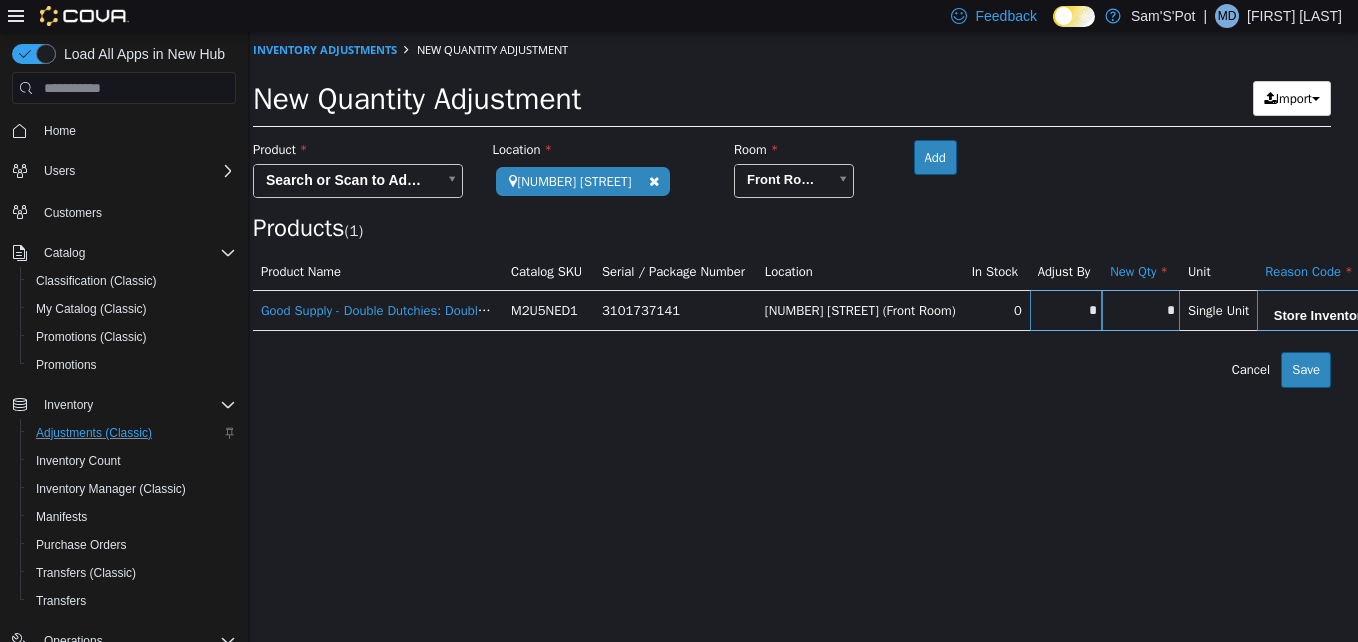 click on "**********" at bounding box center [792, 210] 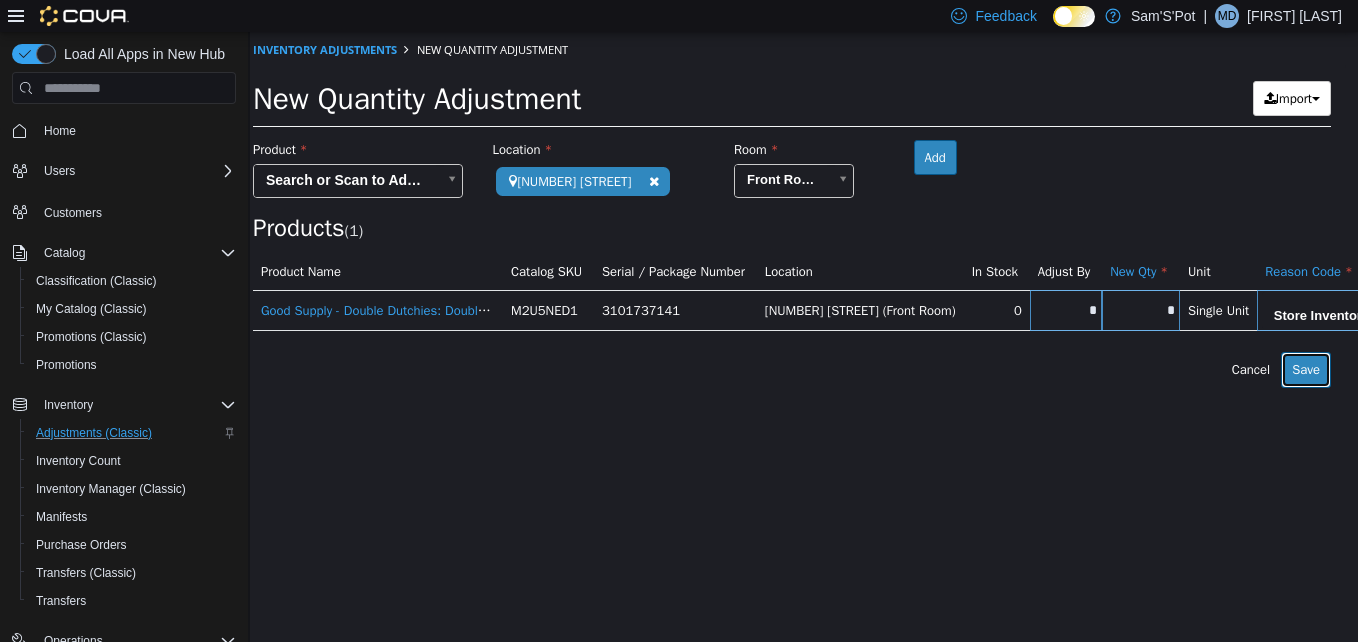 click on "Save" at bounding box center (1306, 370) 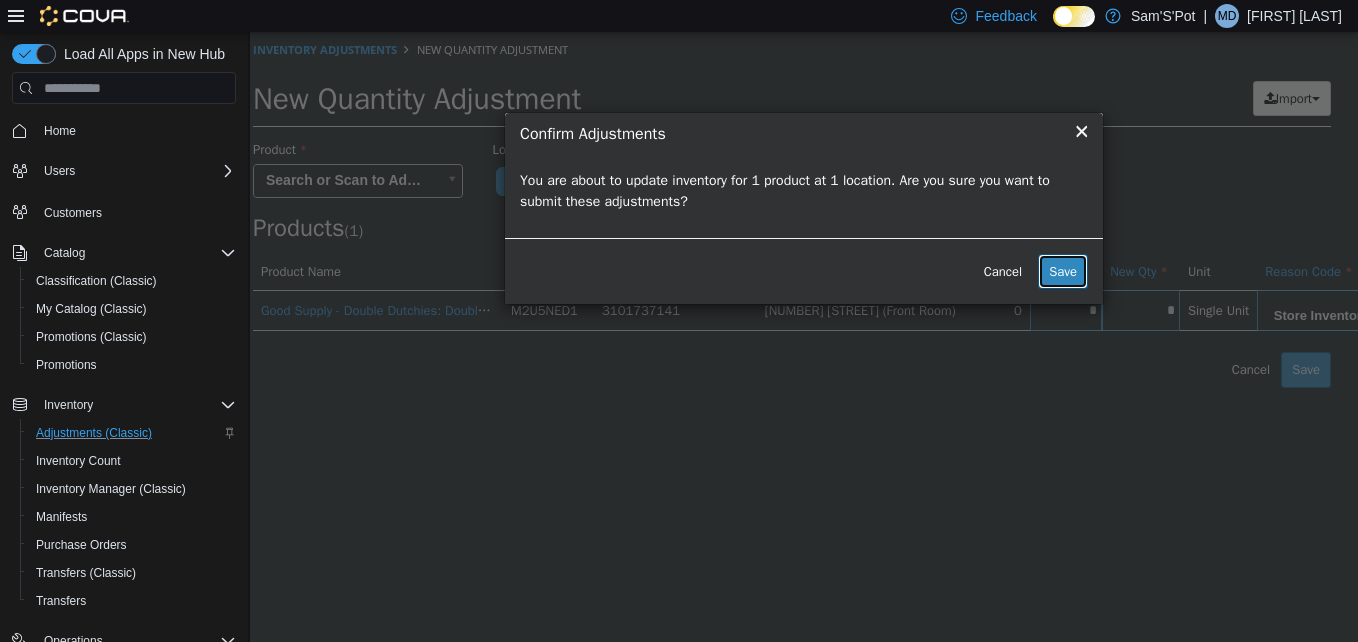 click on "Save" at bounding box center (1063, 272) 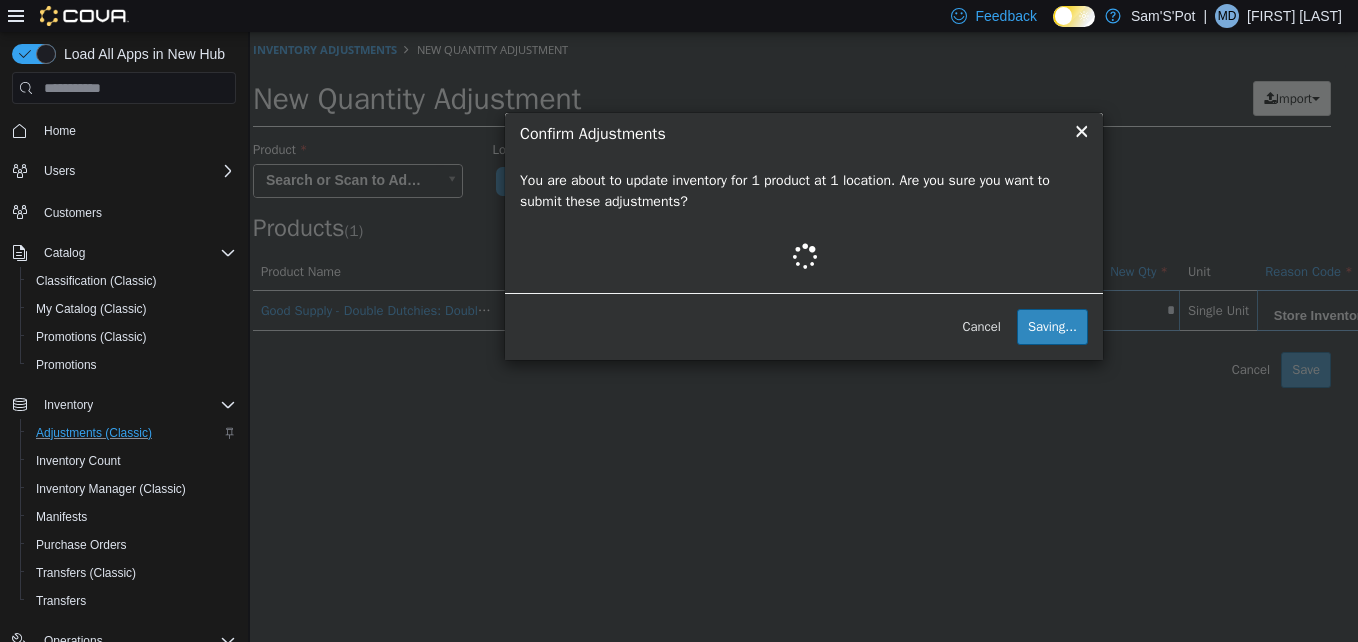 scroll, scrollTop: 0, scrollLeft: 0, axis: both 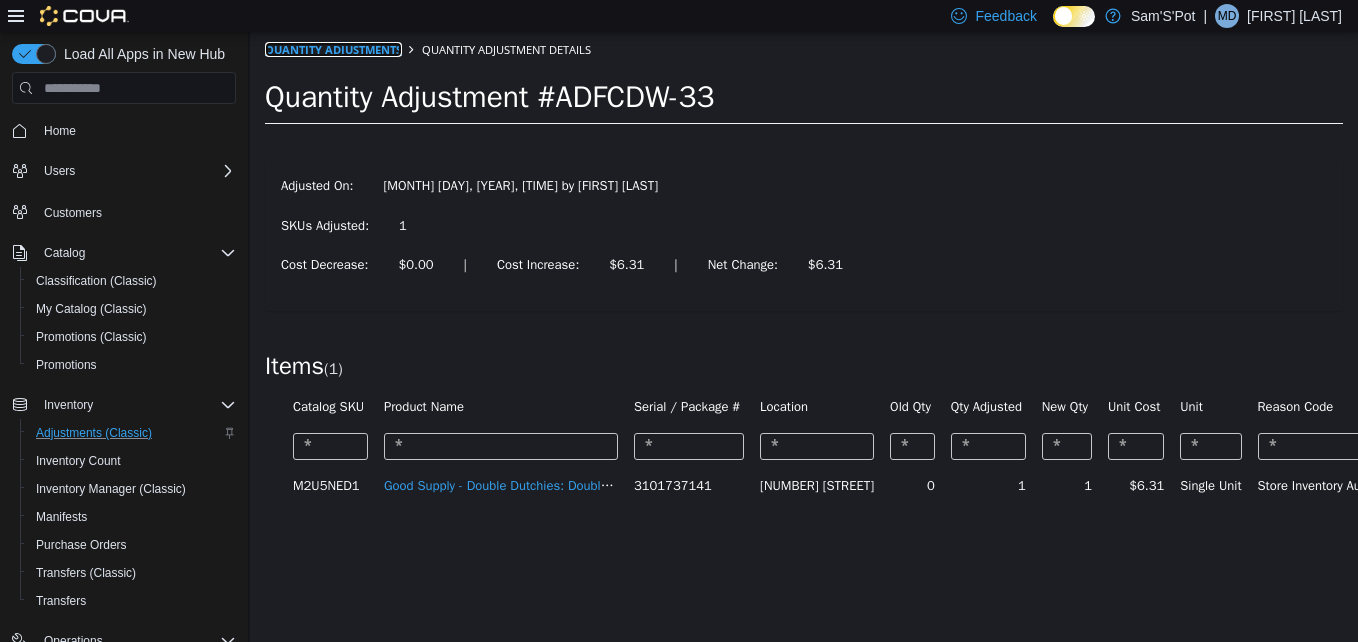 click on "Quantity Adjustments" at bounding box center (333, 49) 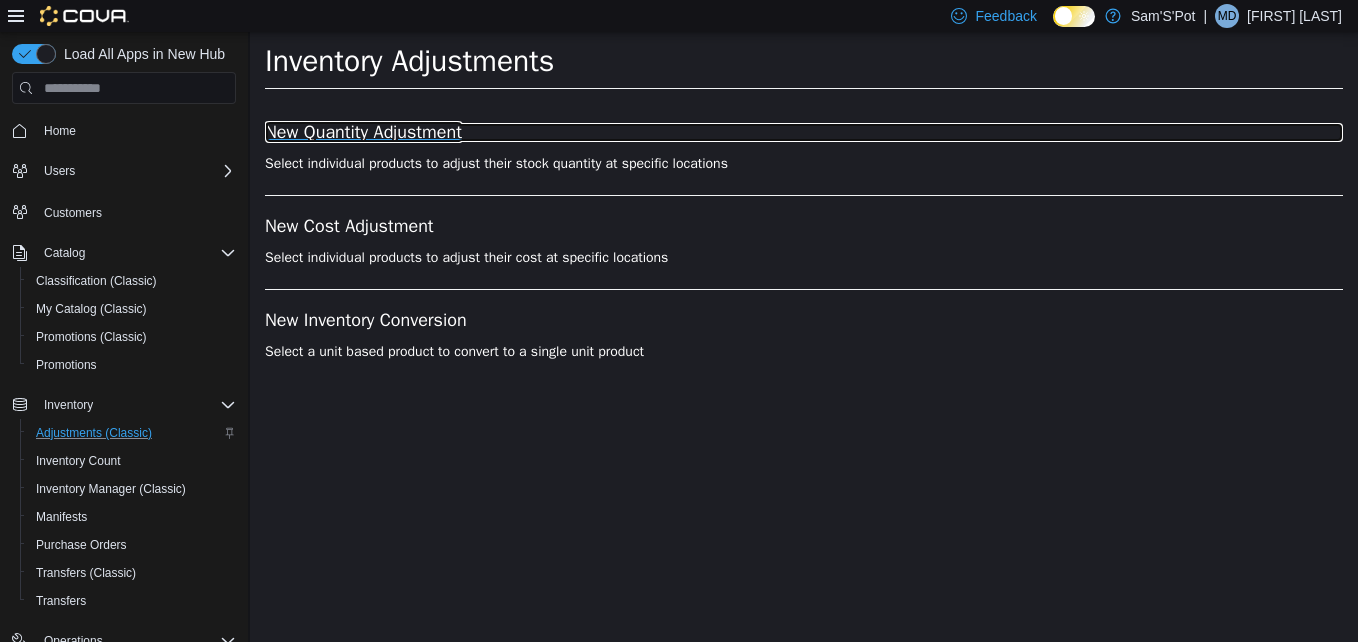 click on "New Quantity Adjustment" at bounding box center (804, 133) 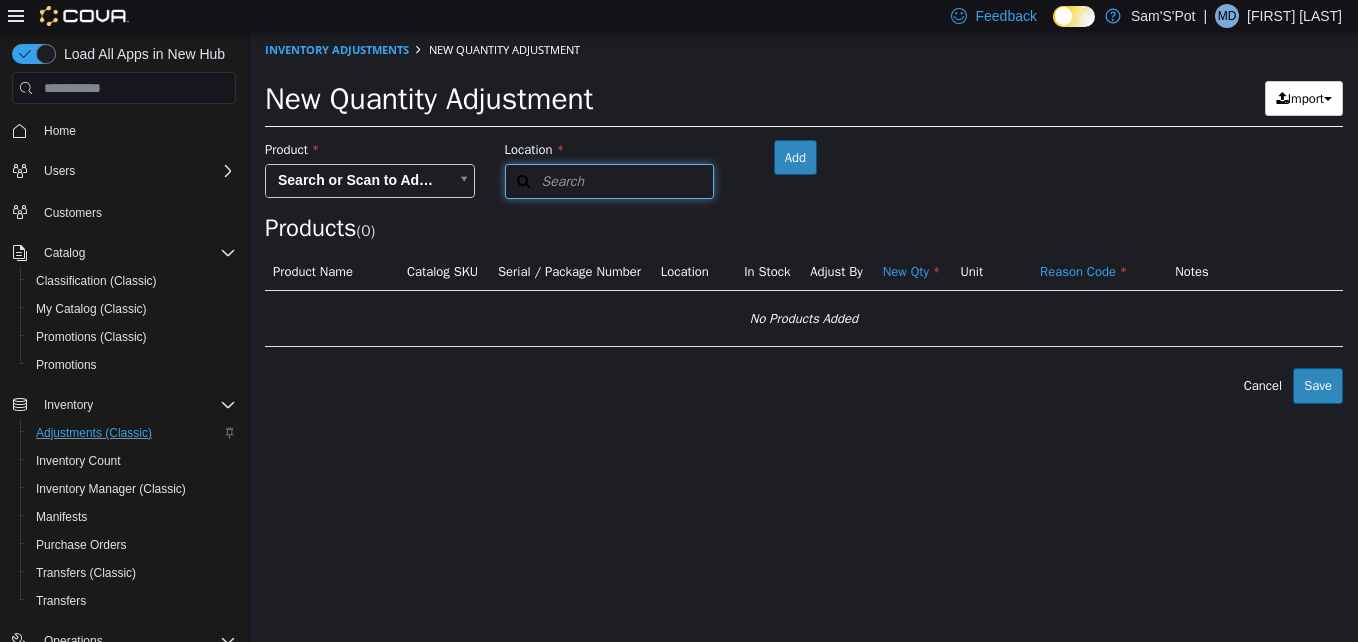 click on "Search" at bounding box center [545, 181] 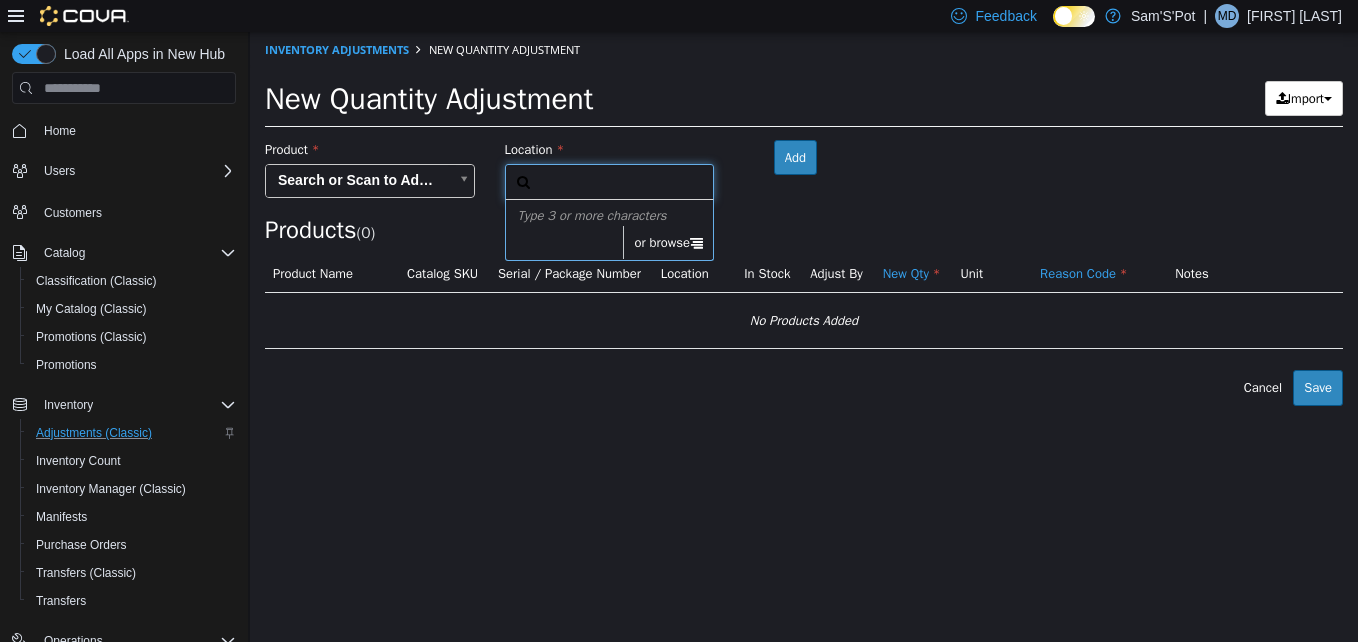 click on "or browse" at bounding box center [668, 243] 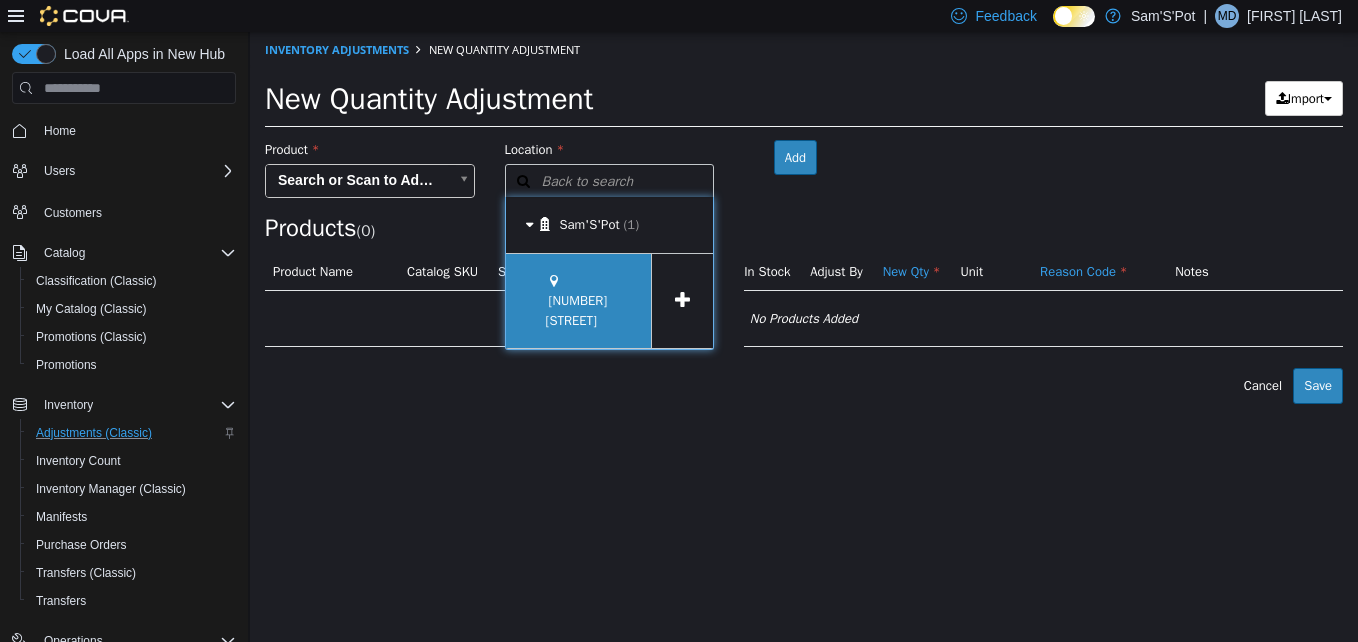 click on "[NUMBER] [STREET]" at bounding box center (579, 301) 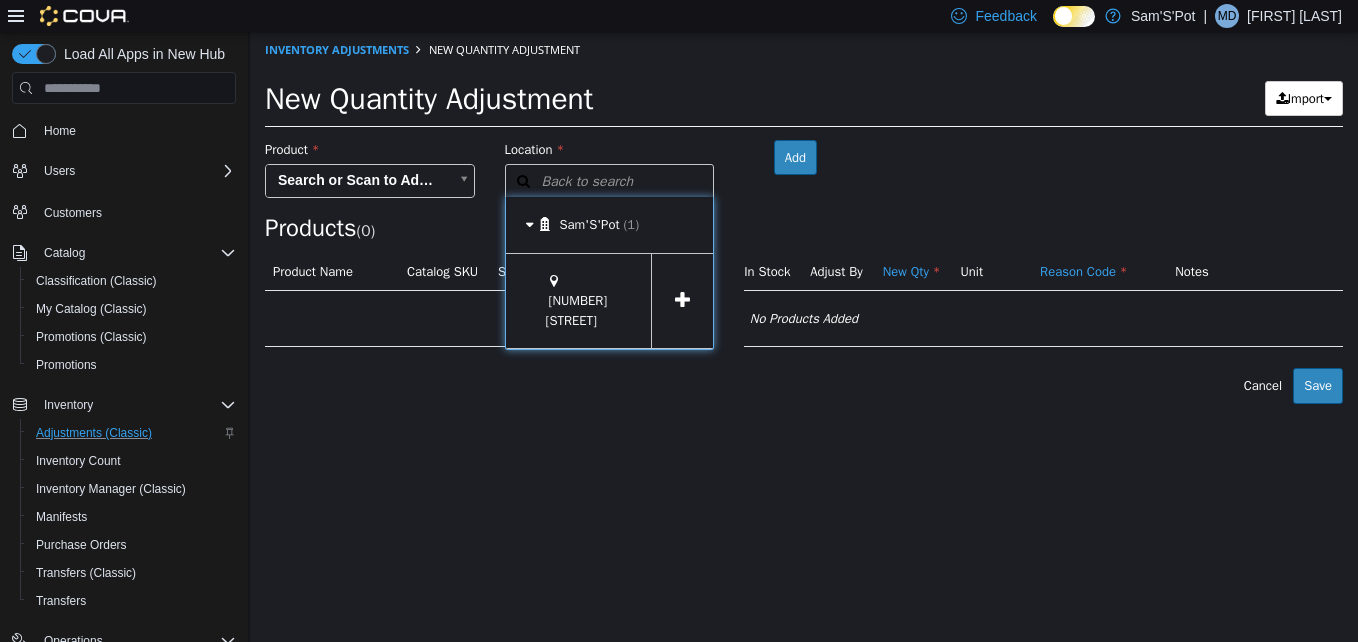 click at bounding box center [682, 301] 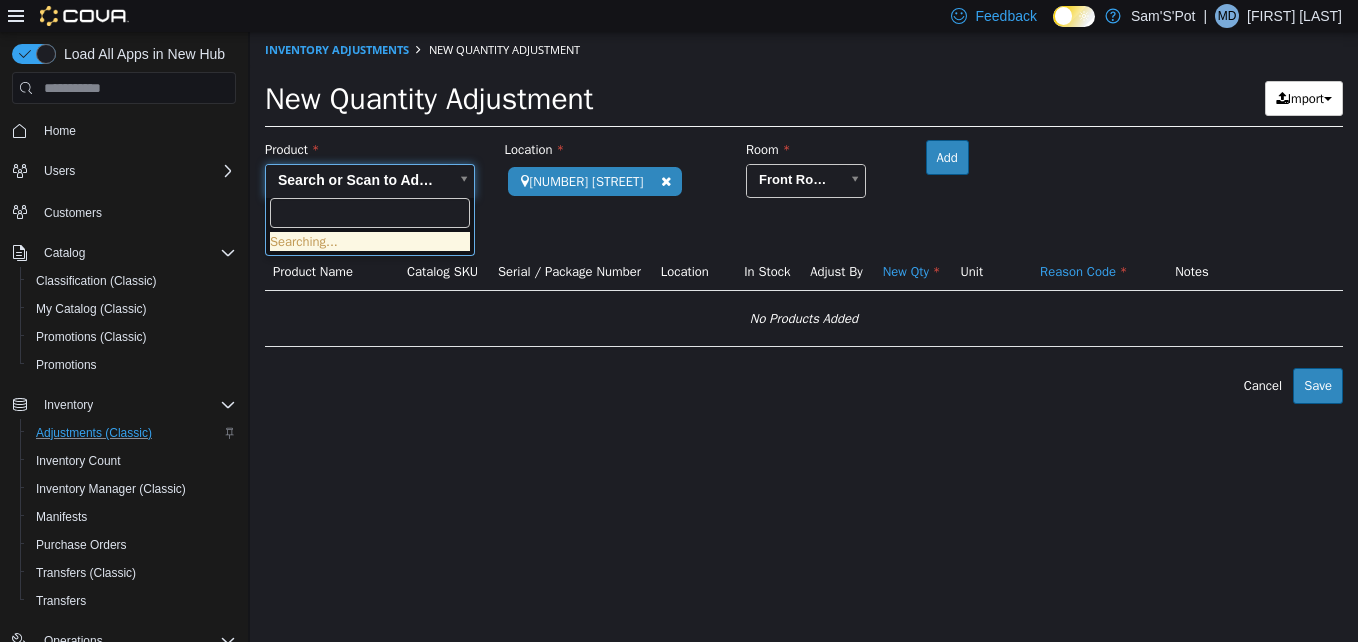 click on "**********" at bounding box center [804, 218] 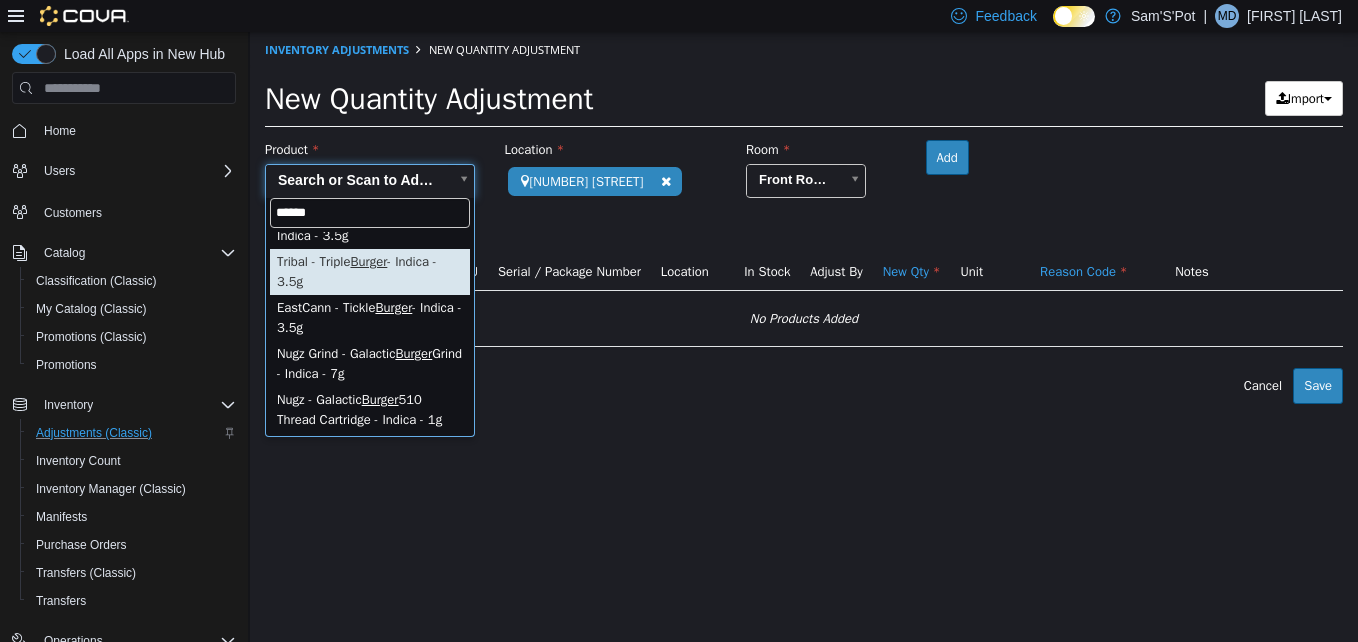 scroll, scrollTop: 0, scrollLeft: 0, axis: both 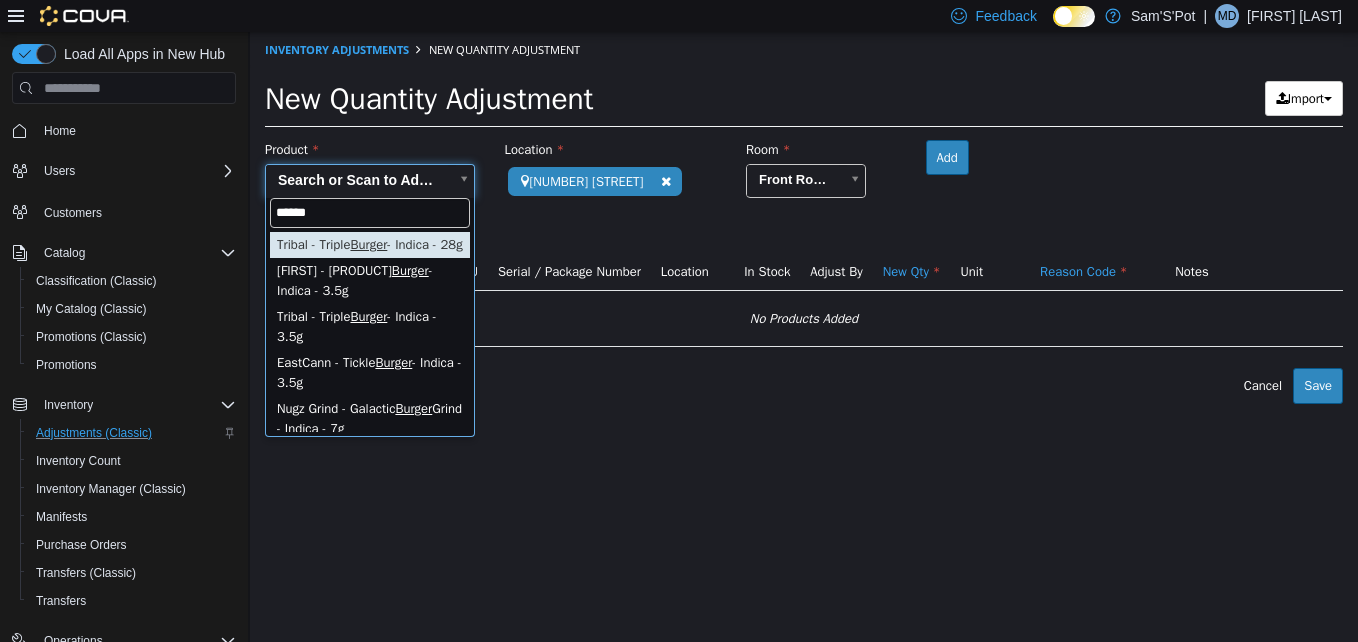 drag, startPoint x: 379, startPoint y: 209, endPoint x: 181, endPoint y: 214, distance: 198.06313 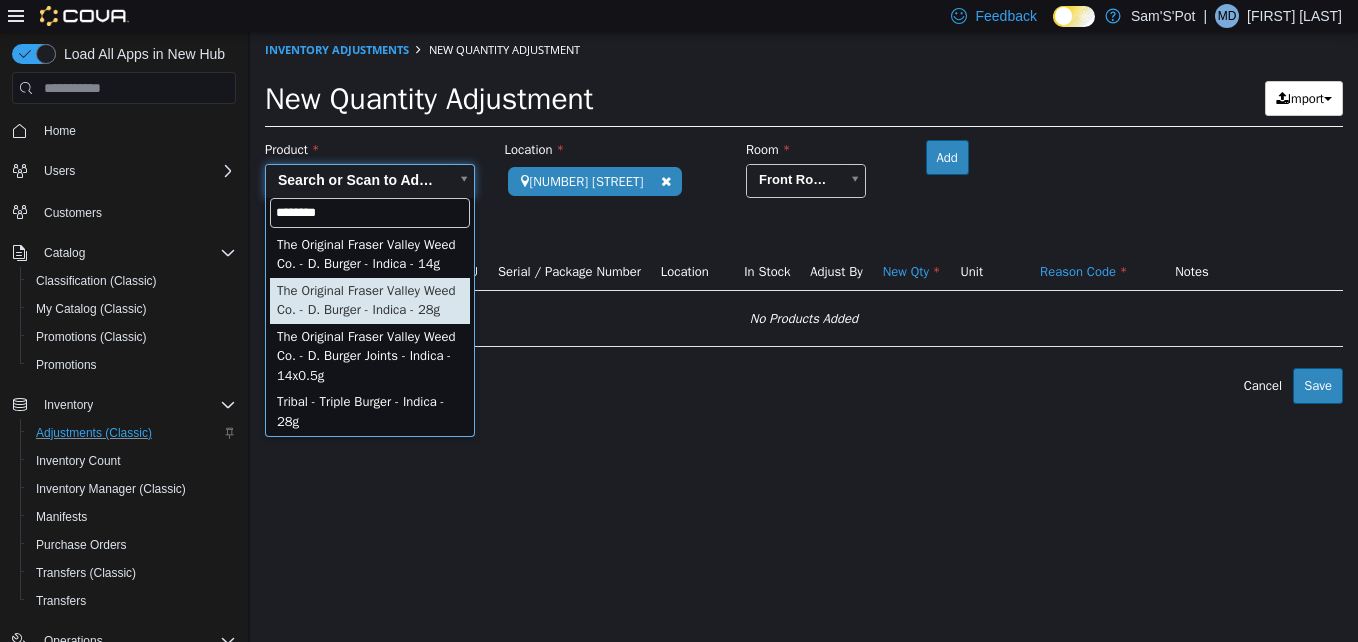type on "********" 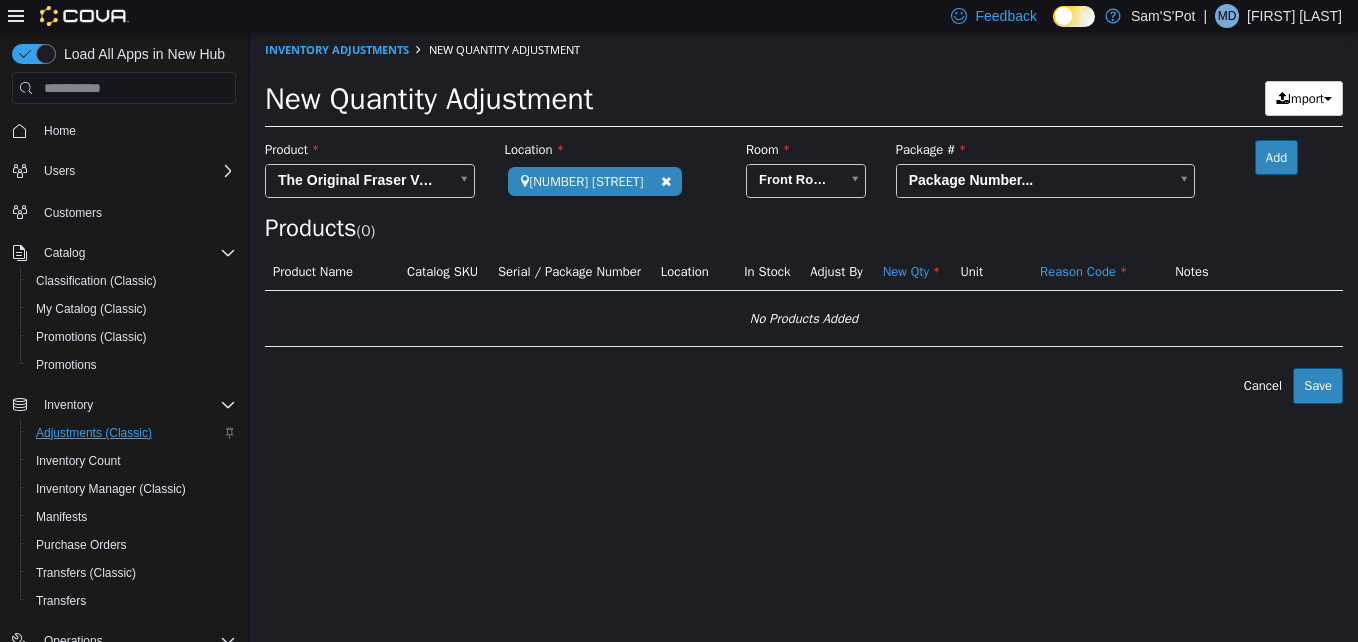 click on "**********" at bounding box center (804, 218) 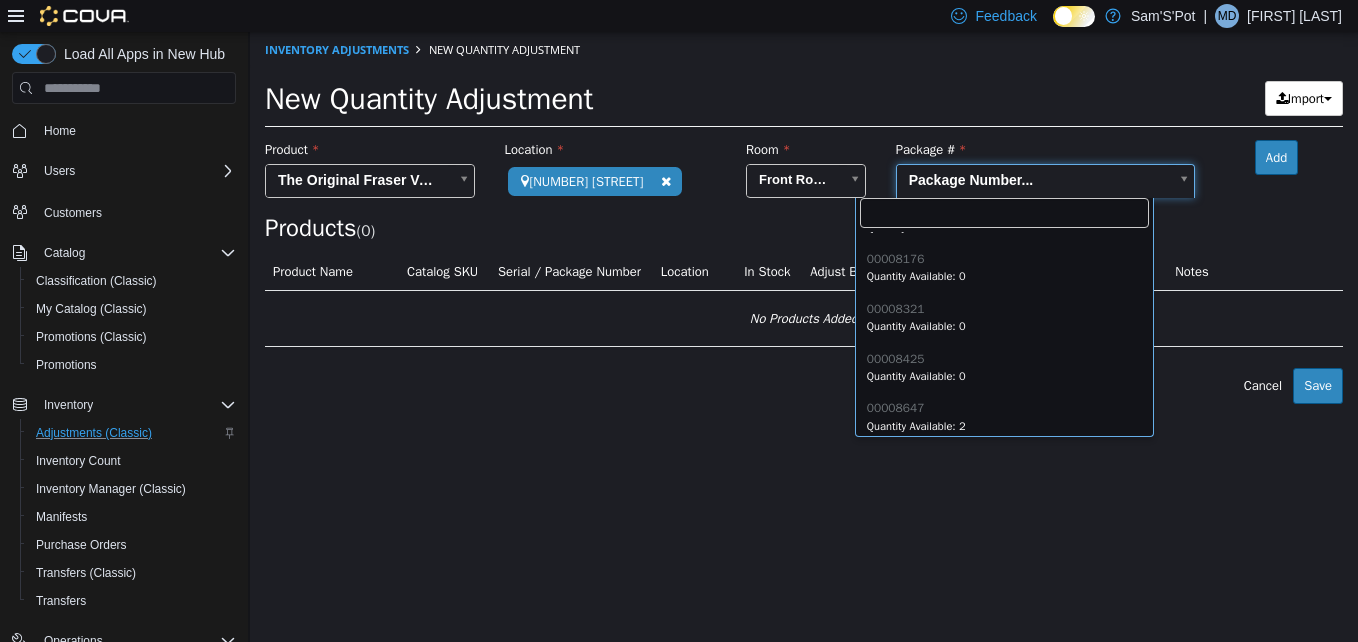 scroll, scrollTop: 198, scrollLeft: 0, axis: vertical 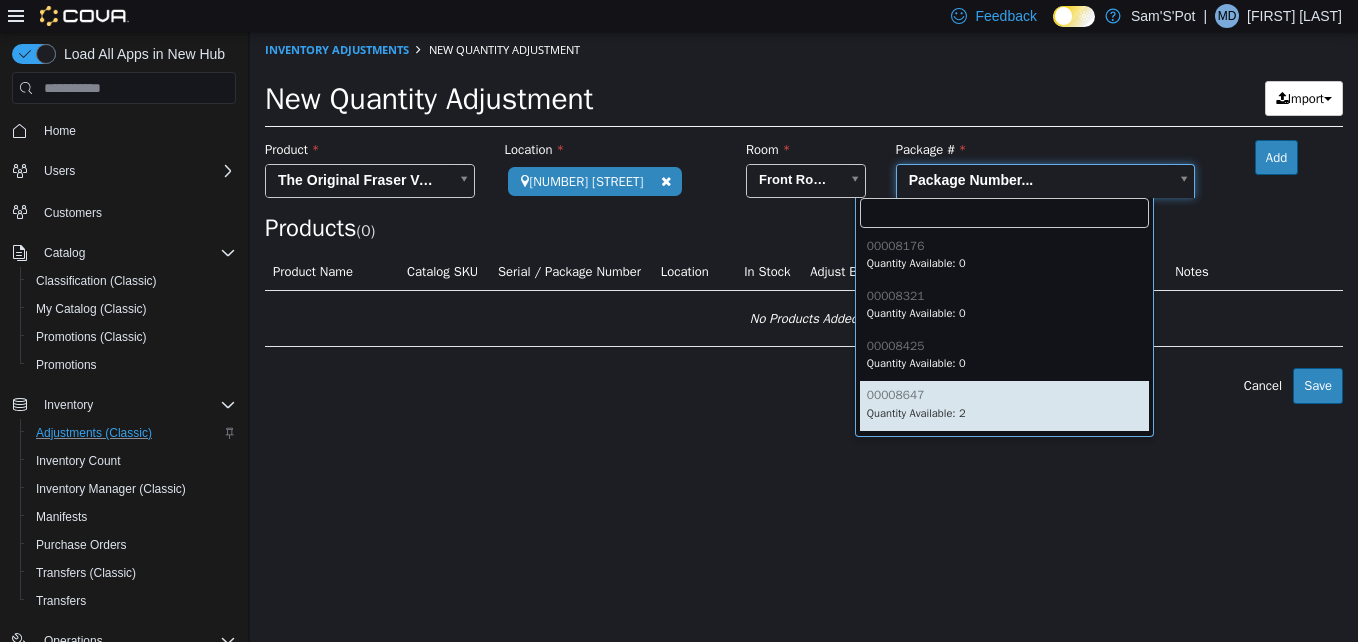 type on "********" 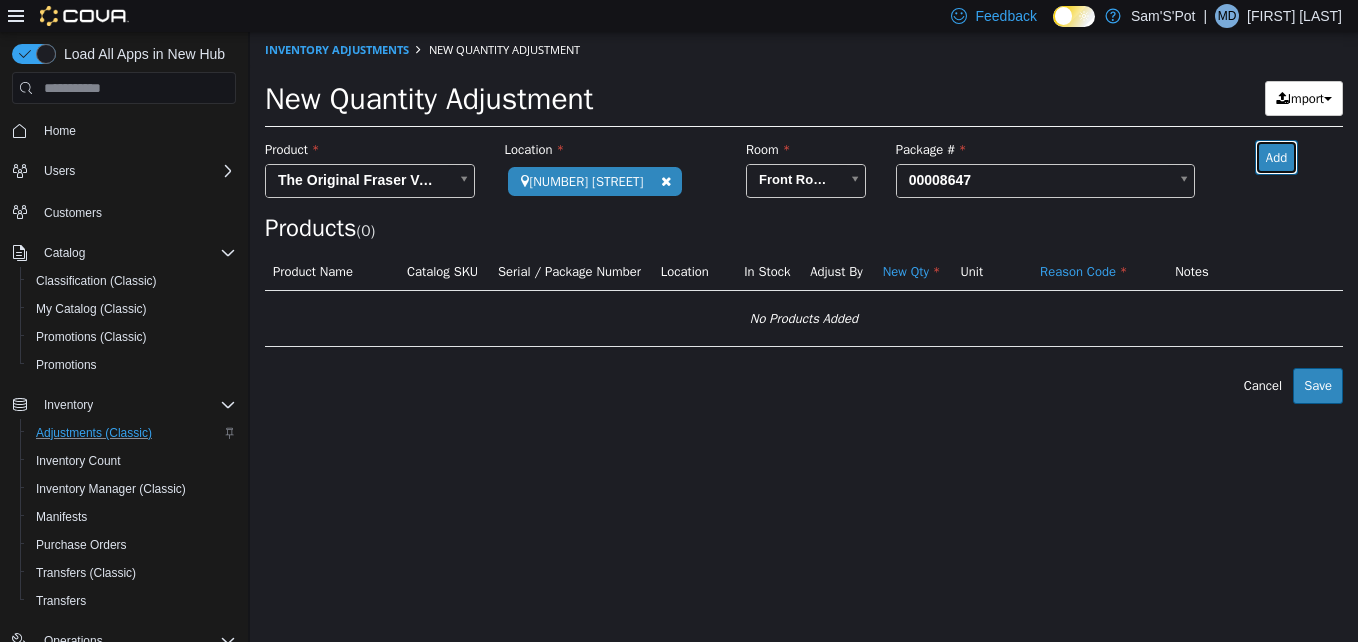 click on "Add" at bounding box center [1276, 158] 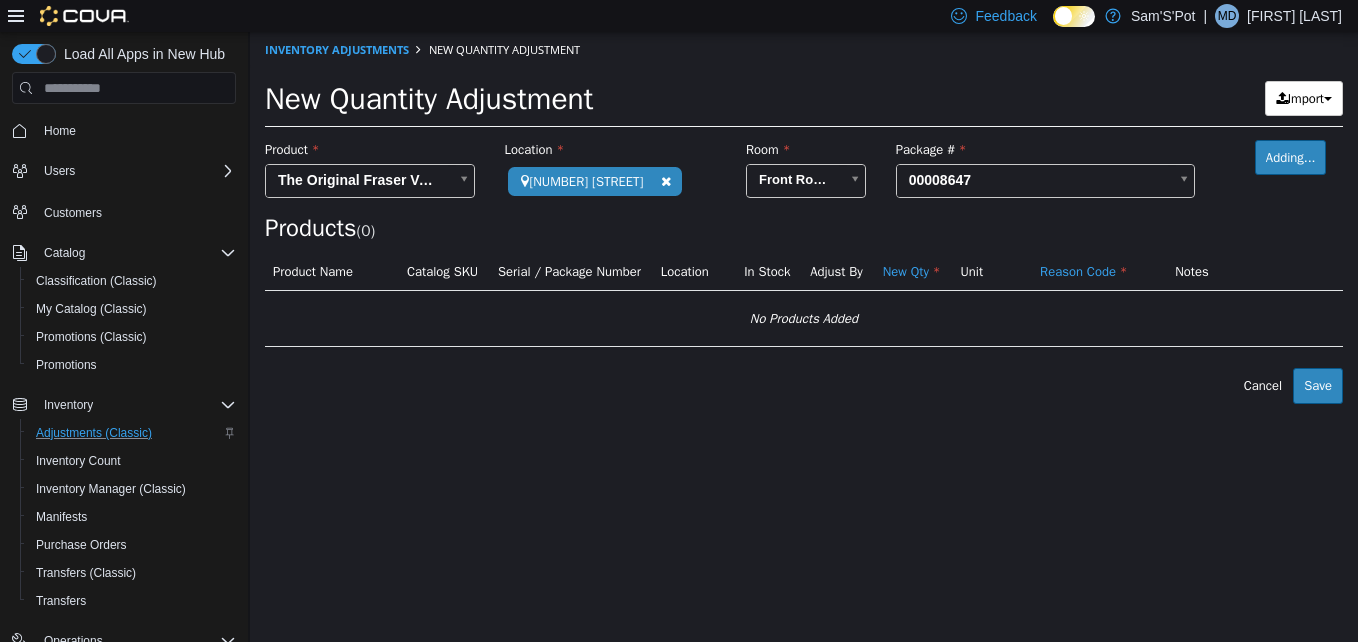 type 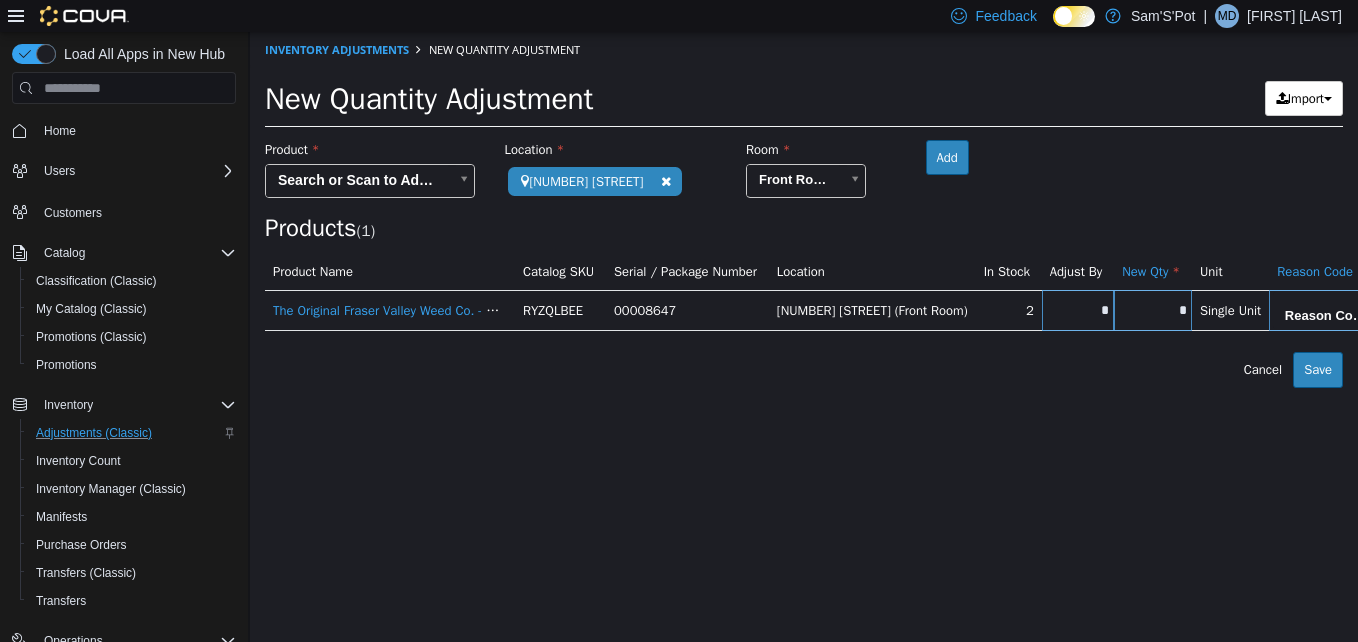 type on "*" 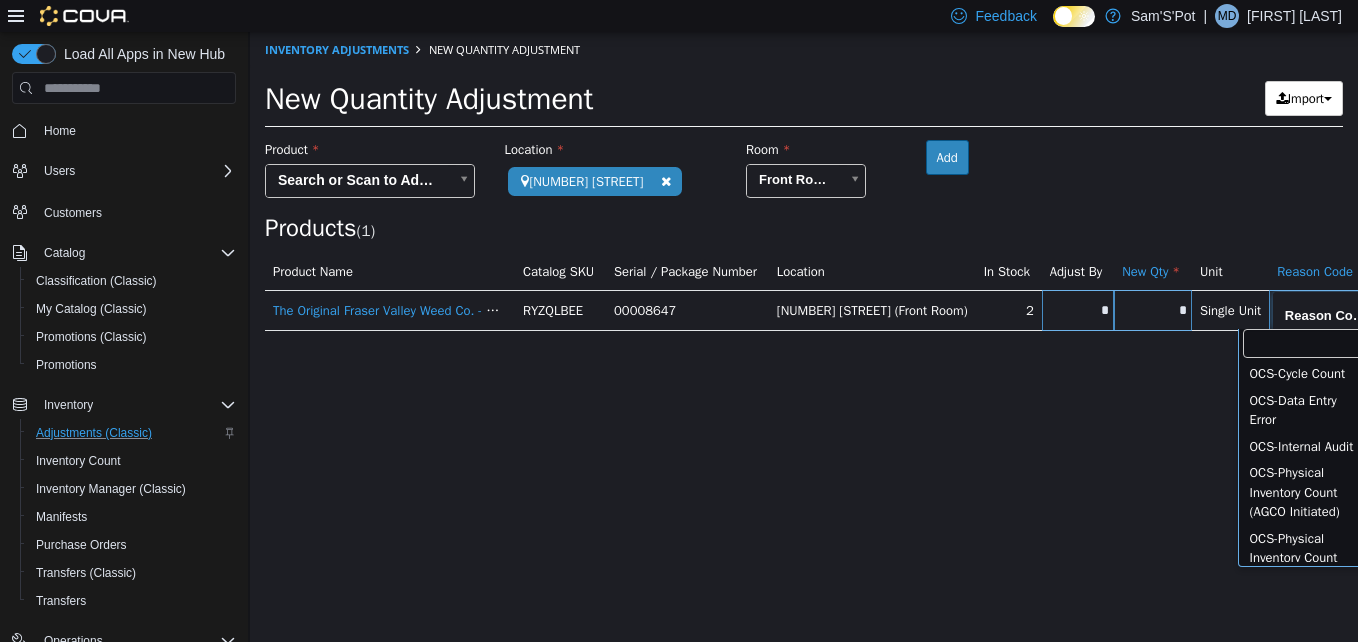scroll, scrollTop: 511, scrollLeft: 0, axis: vertical 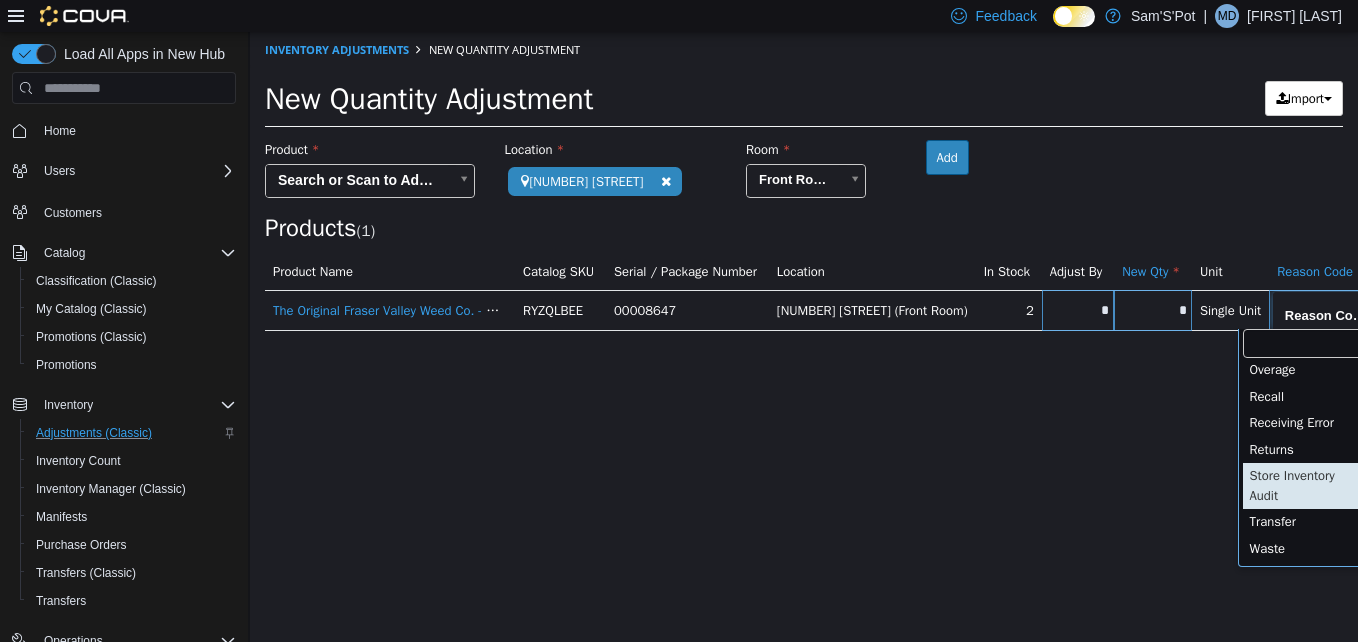 type on "**********" 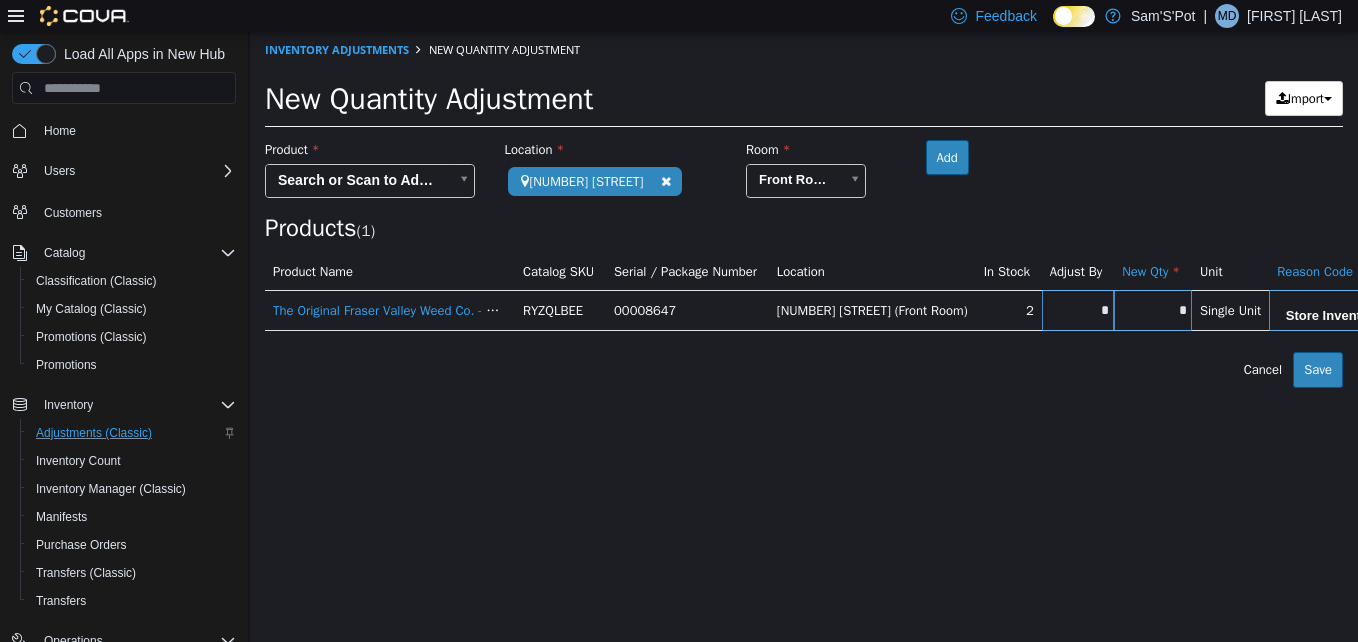 scroll, scrollTop: 0, scrollLeft: 12, axis: horizontal 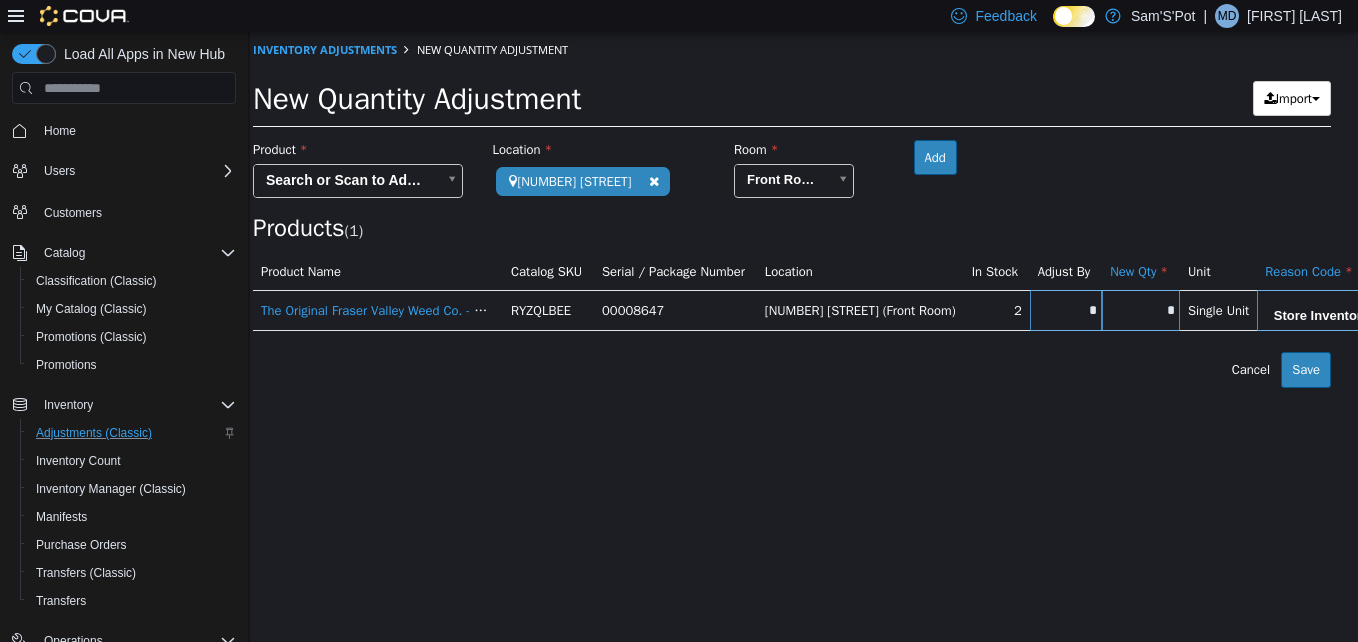 click on "**********" at bounding box center (792, 210) 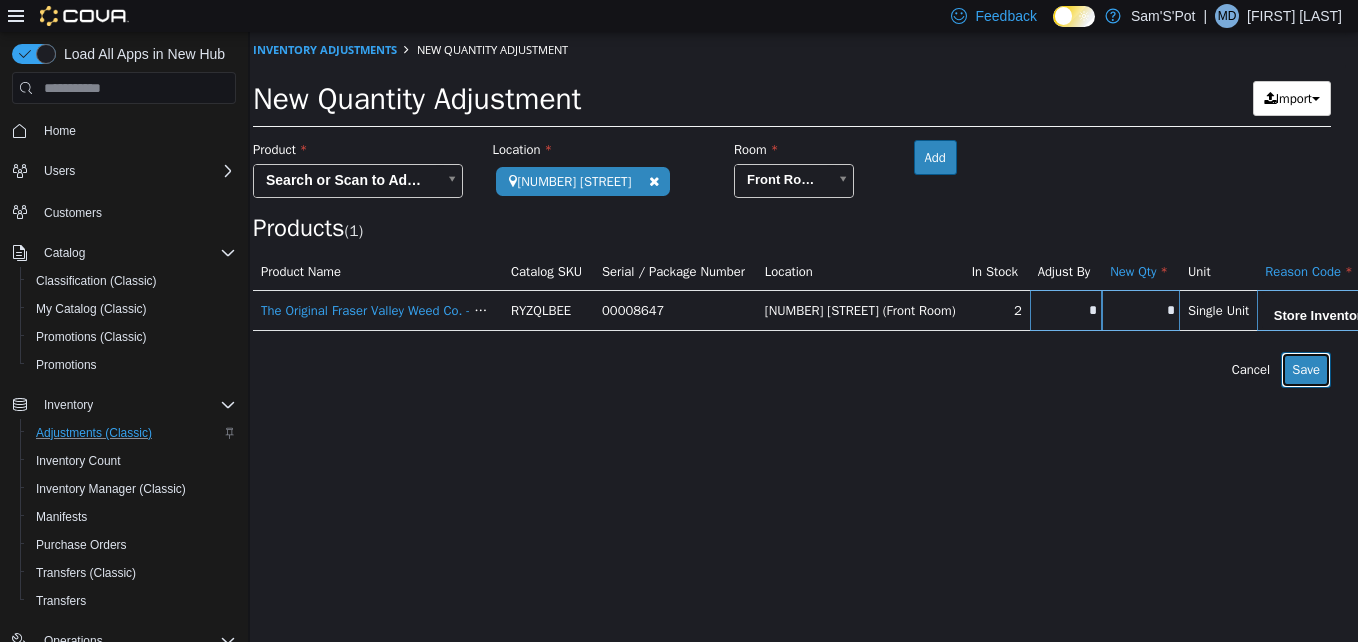 click on "Save" at bounding box center (1306, 370) 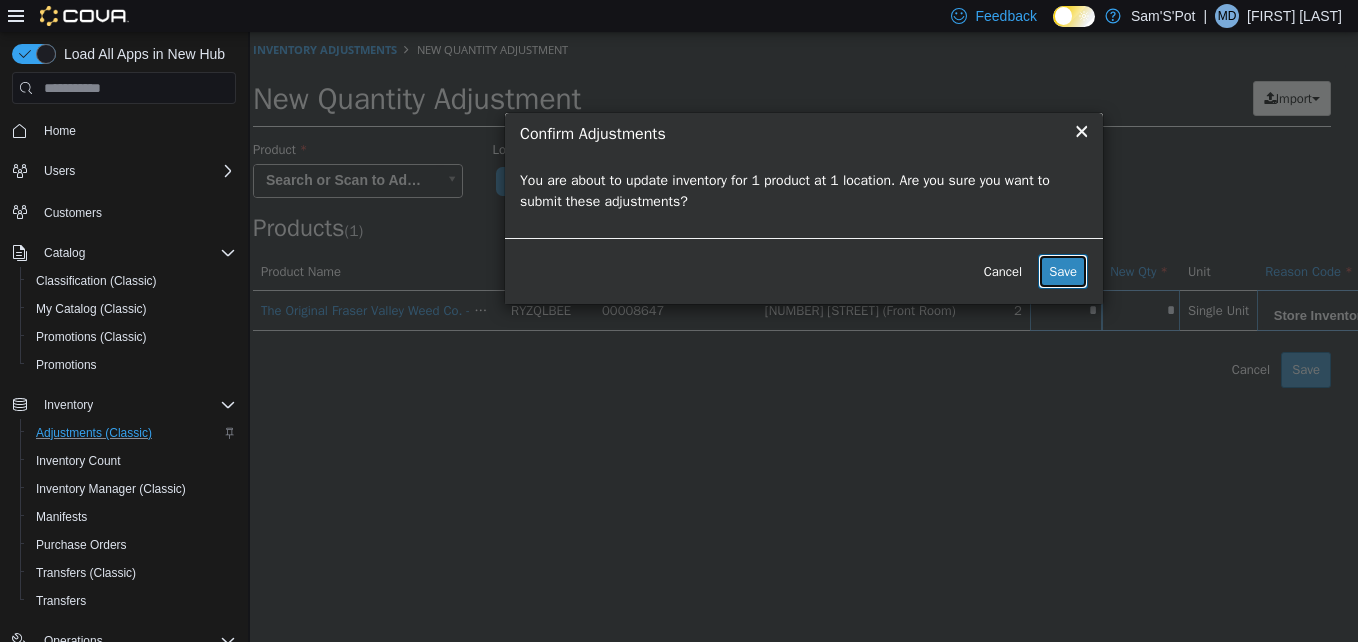 click on "Save" at bounding box center (1063, 272) 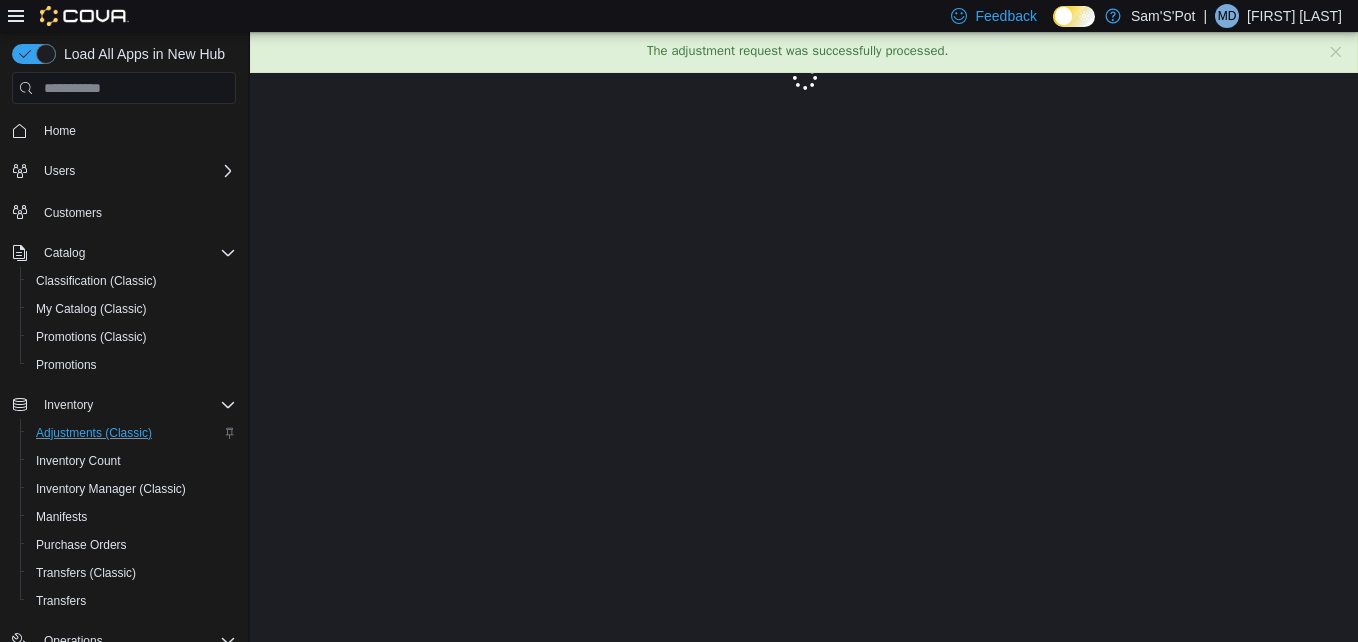 scroll, scrollTop: 0, scrollLeft: 0, axis: both 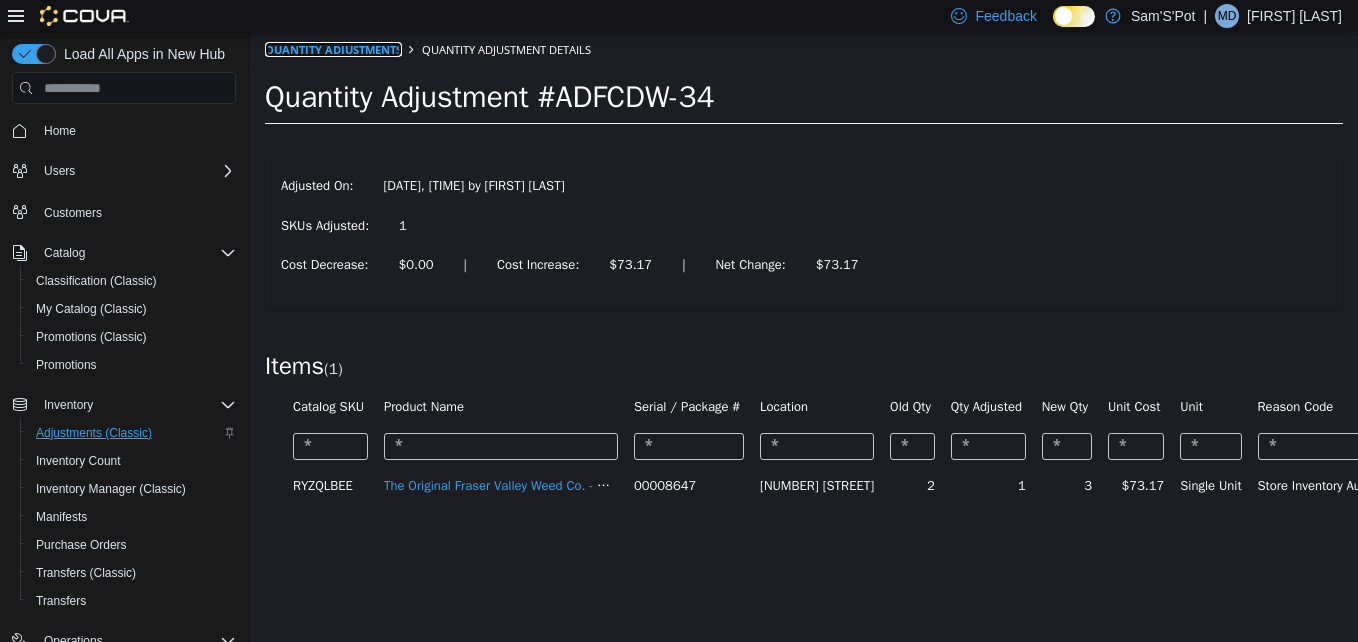 click on "Quantity Adjustments" at bounding box center (333, 49) 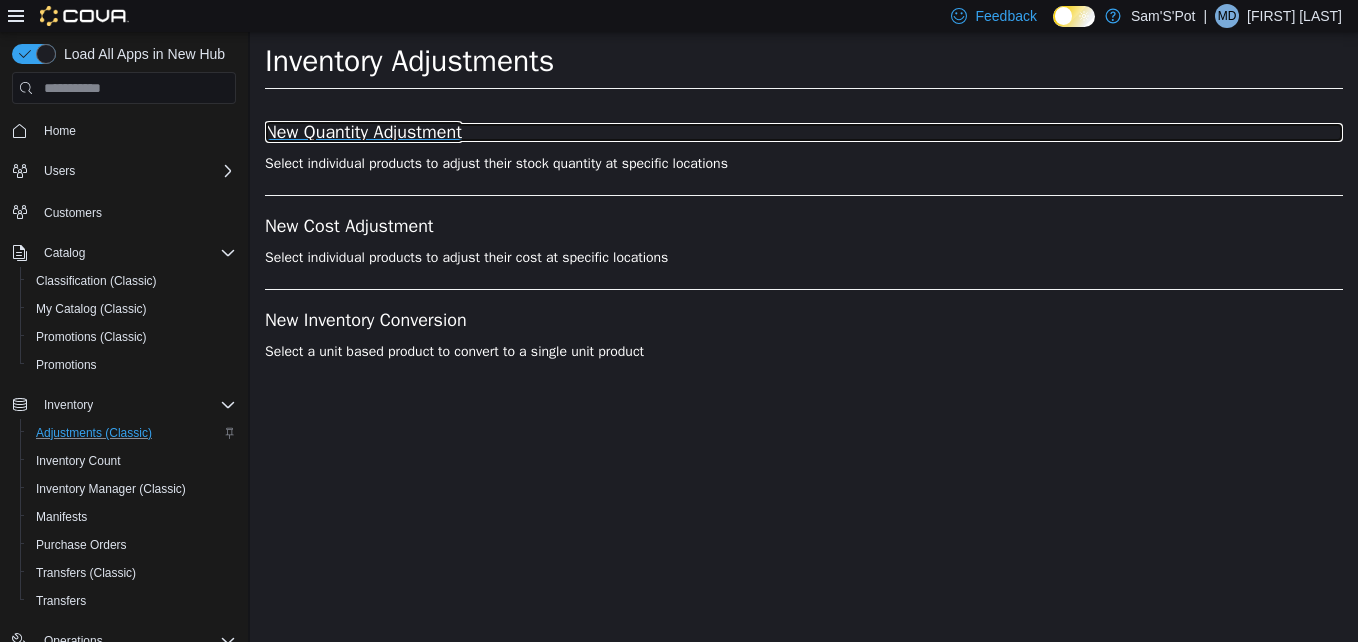 click on "New Quantity Adjustment" at bounding box center (804, 133) 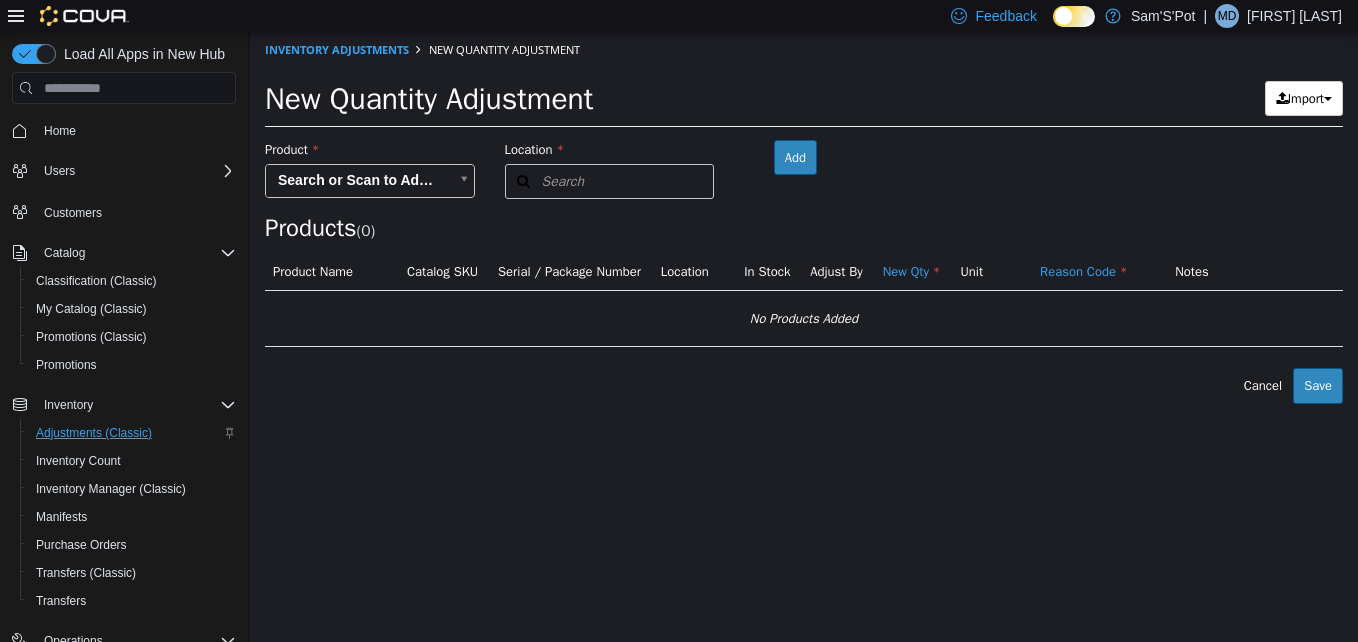 click on "Location Search Type 3 or more characters or browse       Sam'S'Pot     (1)         46 3rd Ave         Room   Add Products  ( 0 ) Product Name Catalog SKU Serial / Package Number Location In Stock Adjust By New Qty Unit Reason Code Notes No Products Added Error saving adjustment please resolve the errors above. Cancel Save" at bounding box center (804, 218) 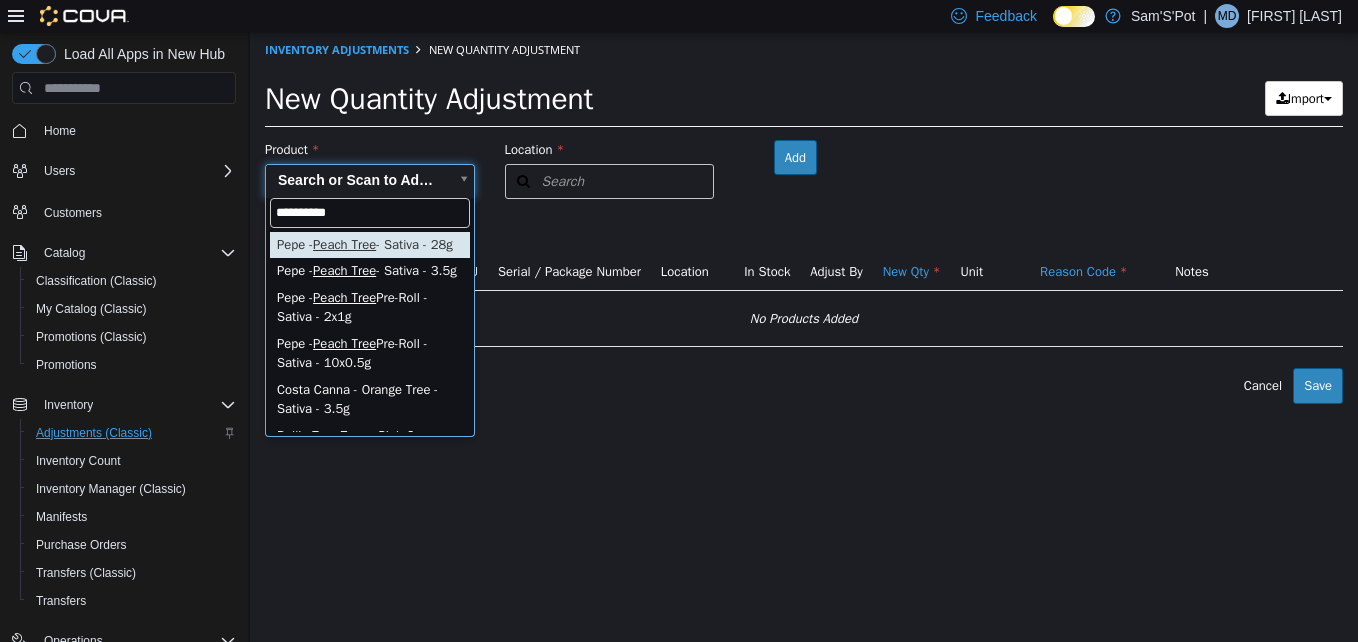 type on "**********" 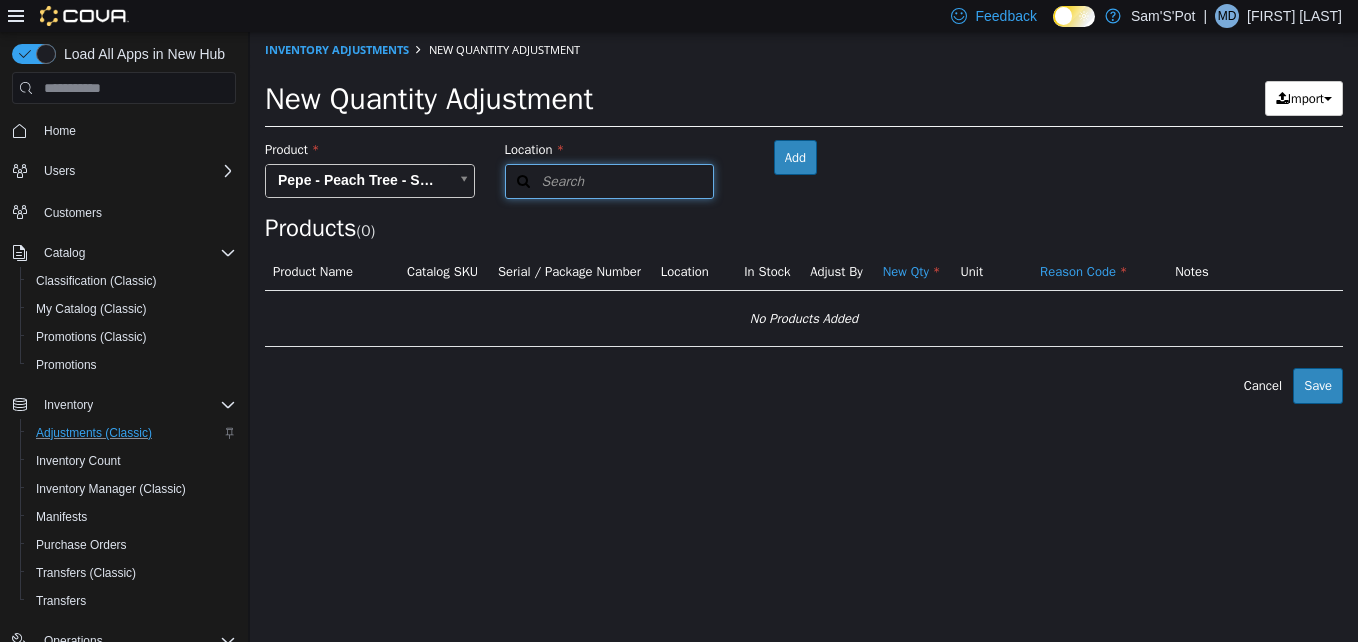 click on "Search" at bounding box center (610, 181) 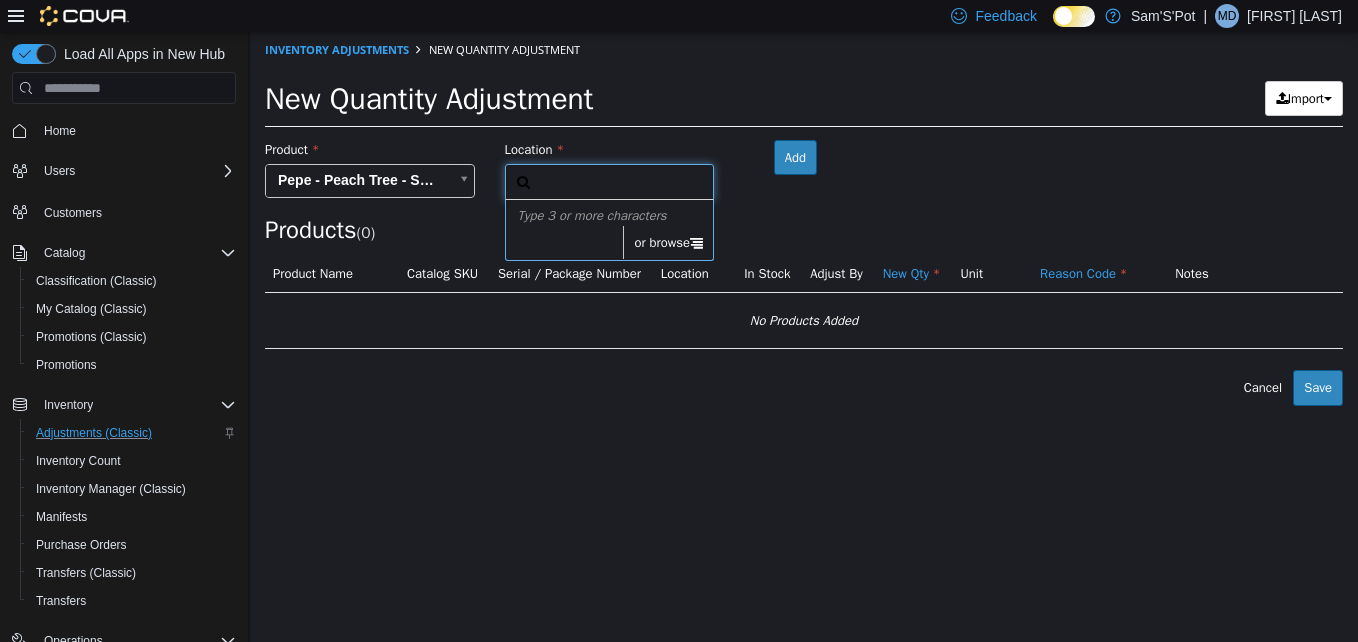 click on "or browse" at bounding box center [668, 243] 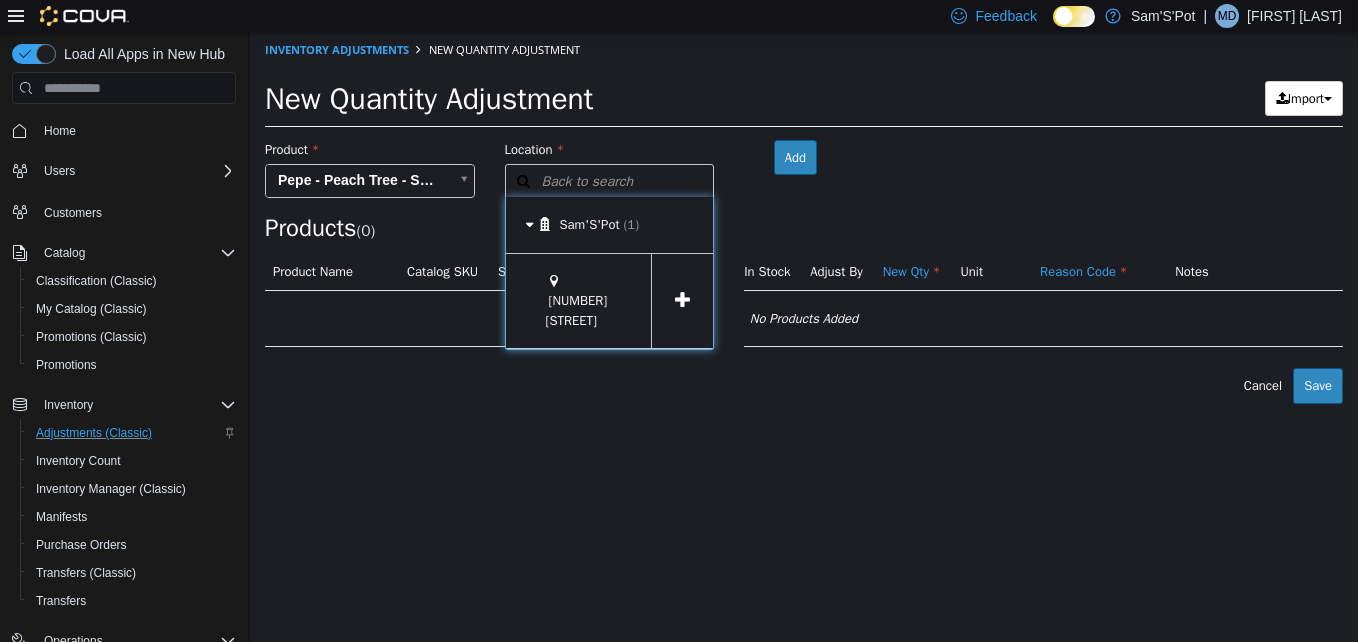 click at bounding box center (682, 301) 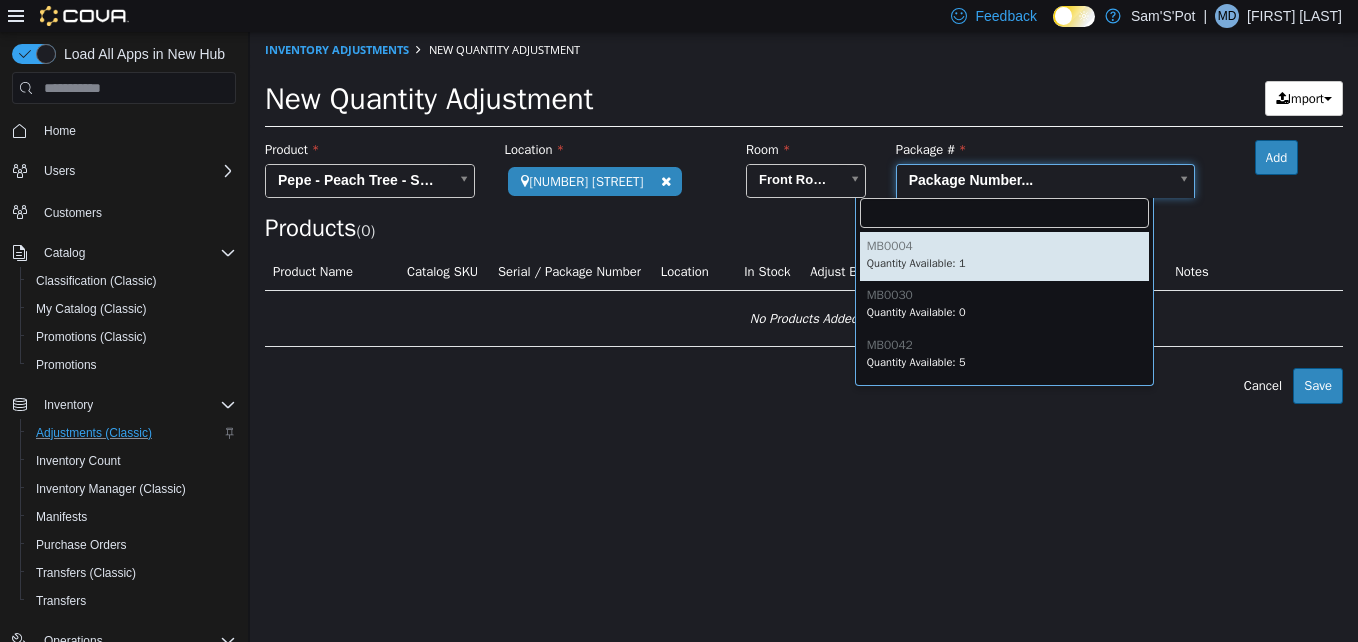 click on "**********" at bounding box center [804, 218] 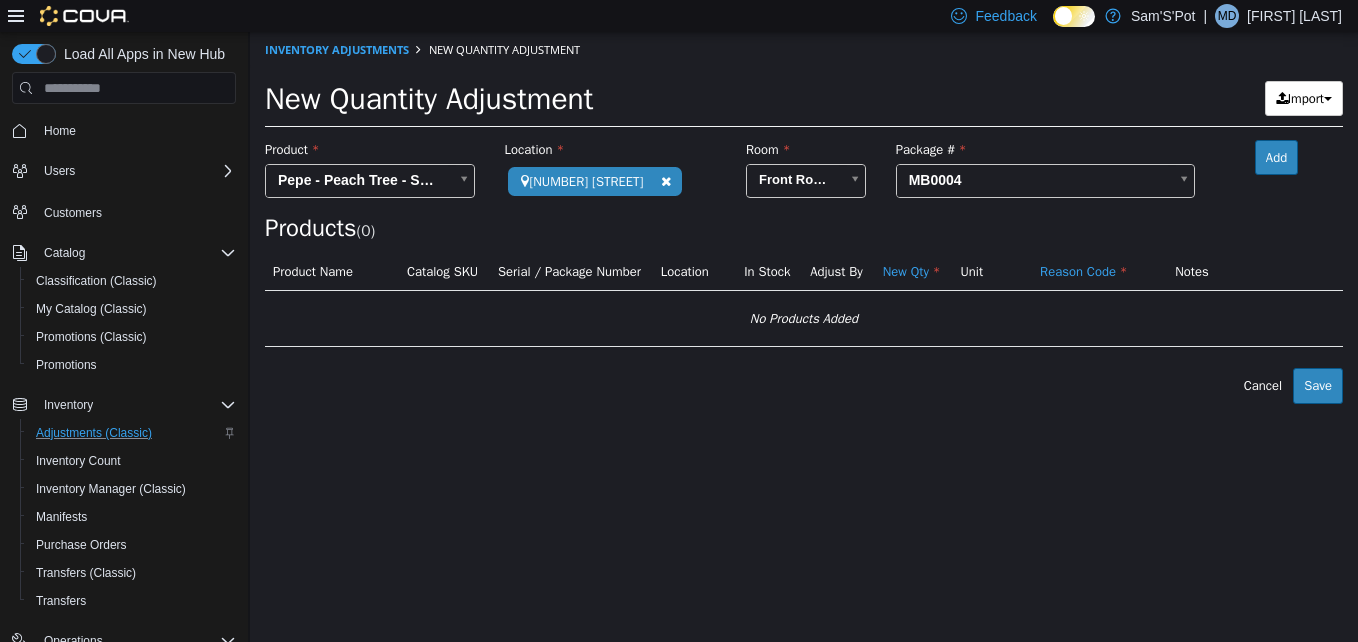 click on "Products  ( 0 )" at bounding box center (804, 228) 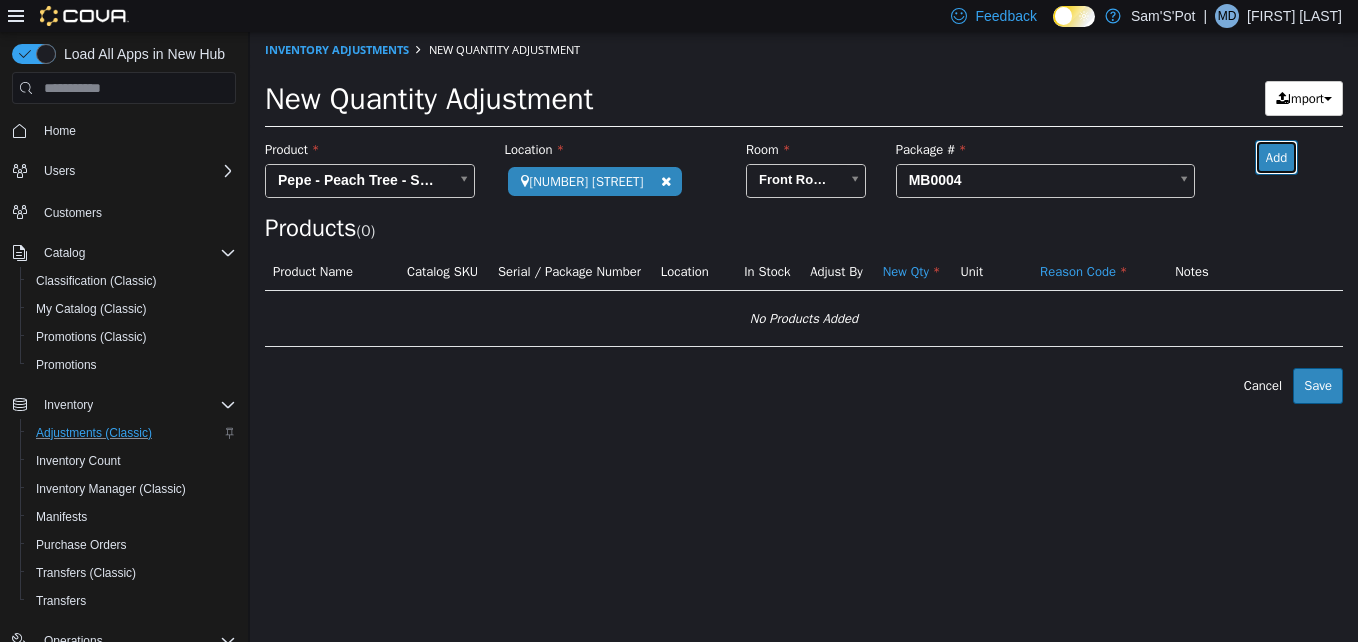 click on "Add" at bounding box center [1276, 158] 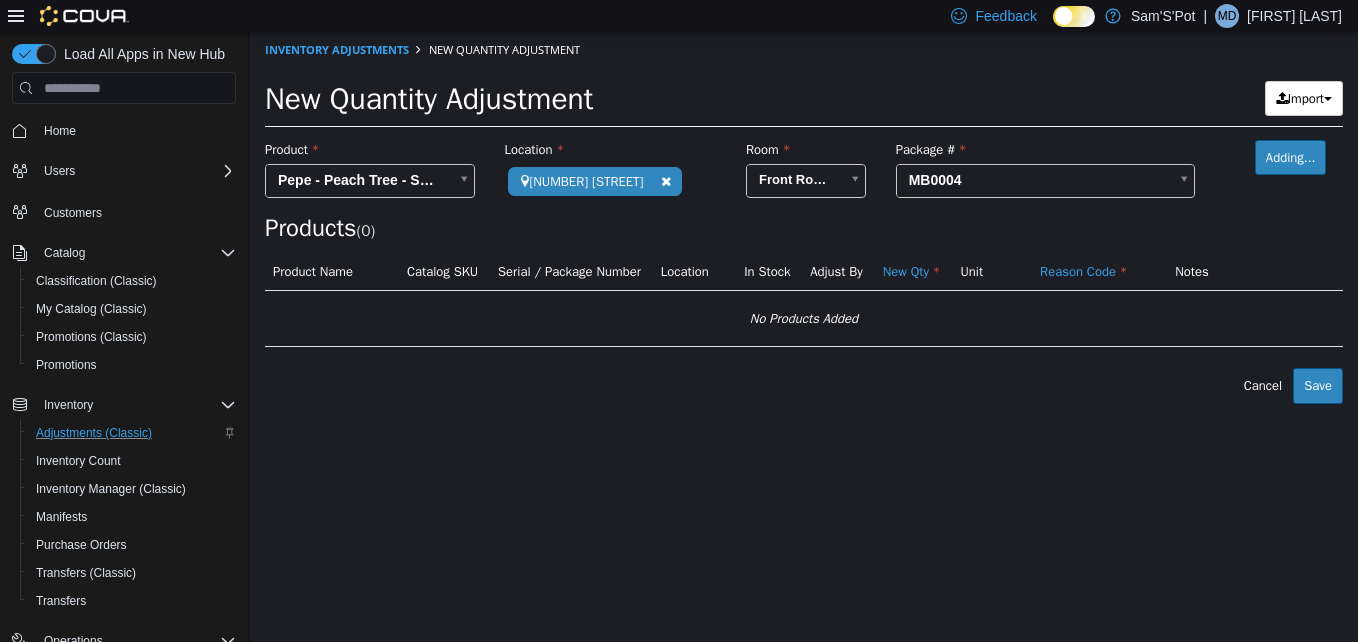 type 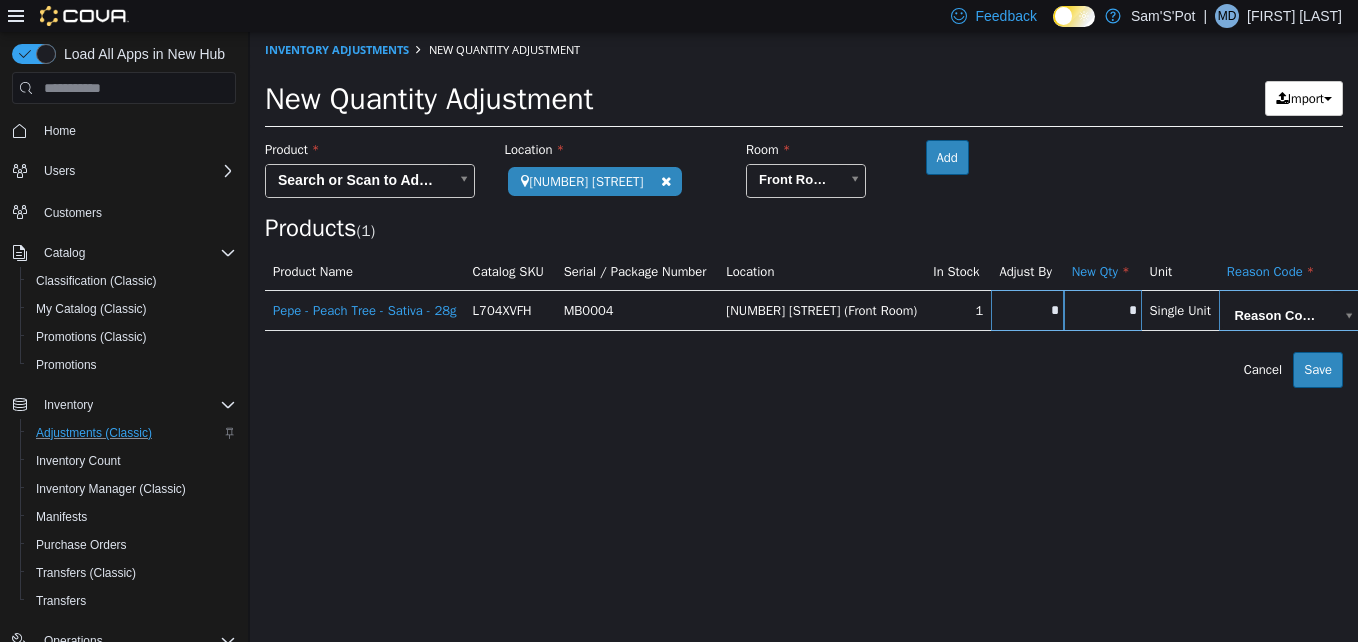 click on "*" at bounding box center (1103, 310) 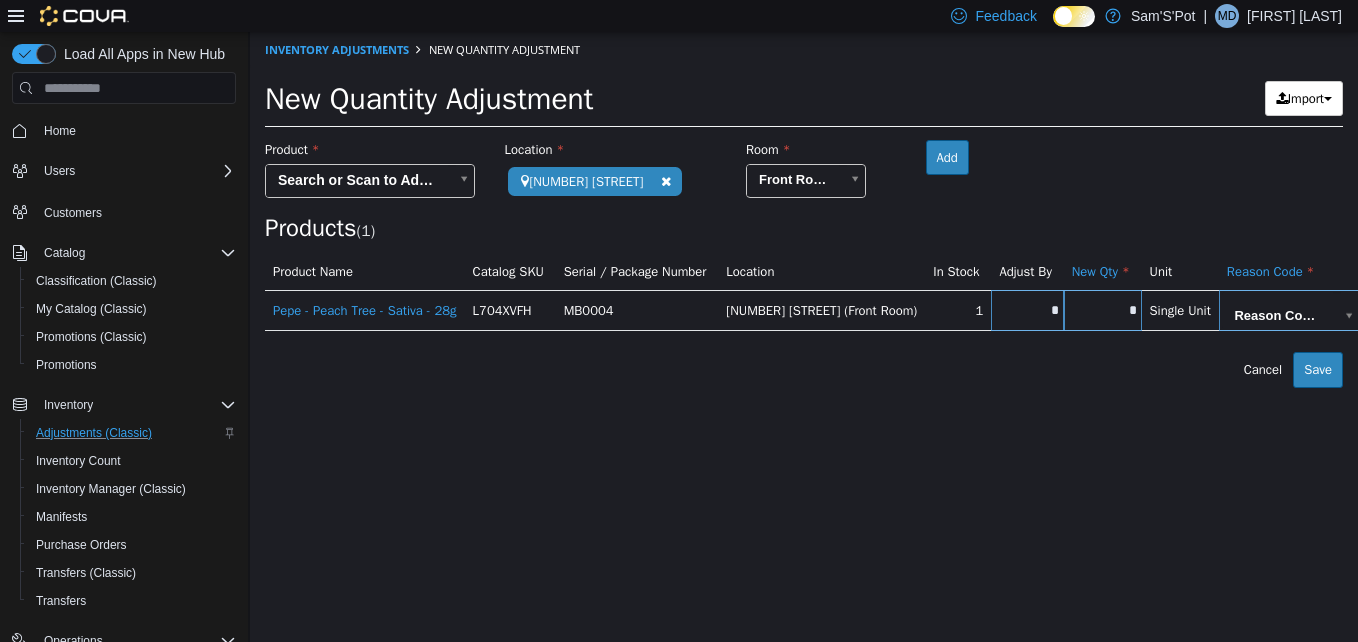 type on "*" 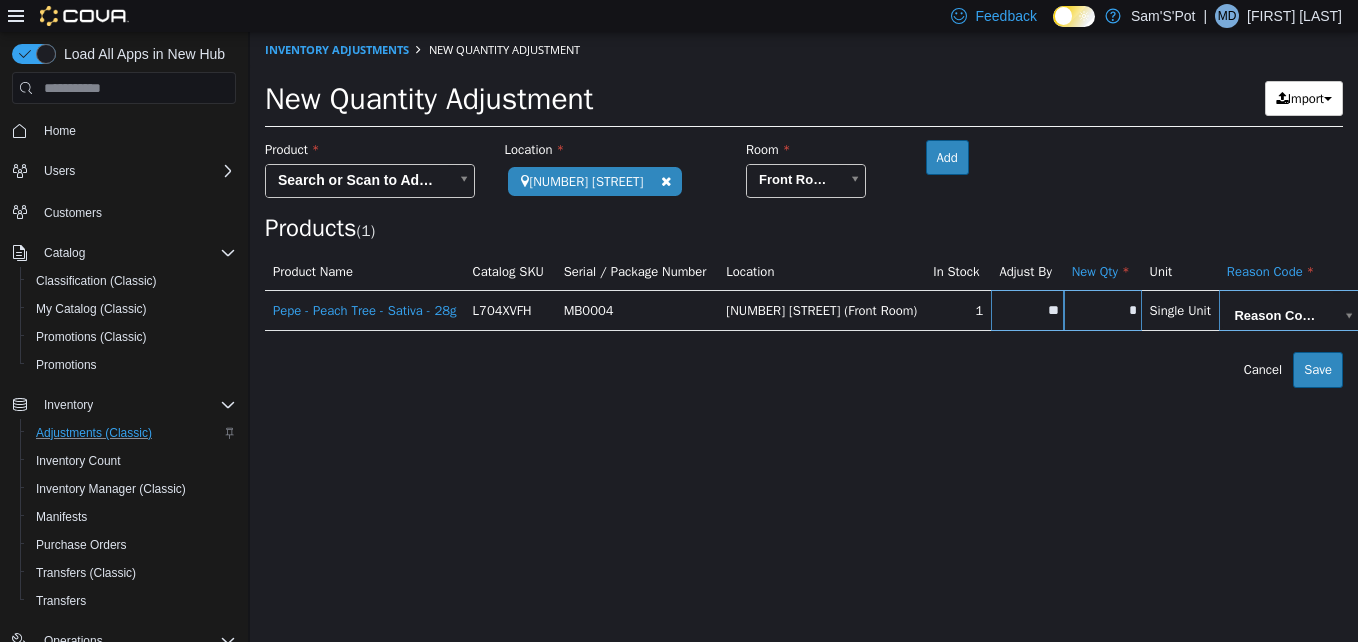 drag, startPoint x: 1032, startPoint y: 408, endPoint x: 1161, endPoint y: 360, distance: 137.64084 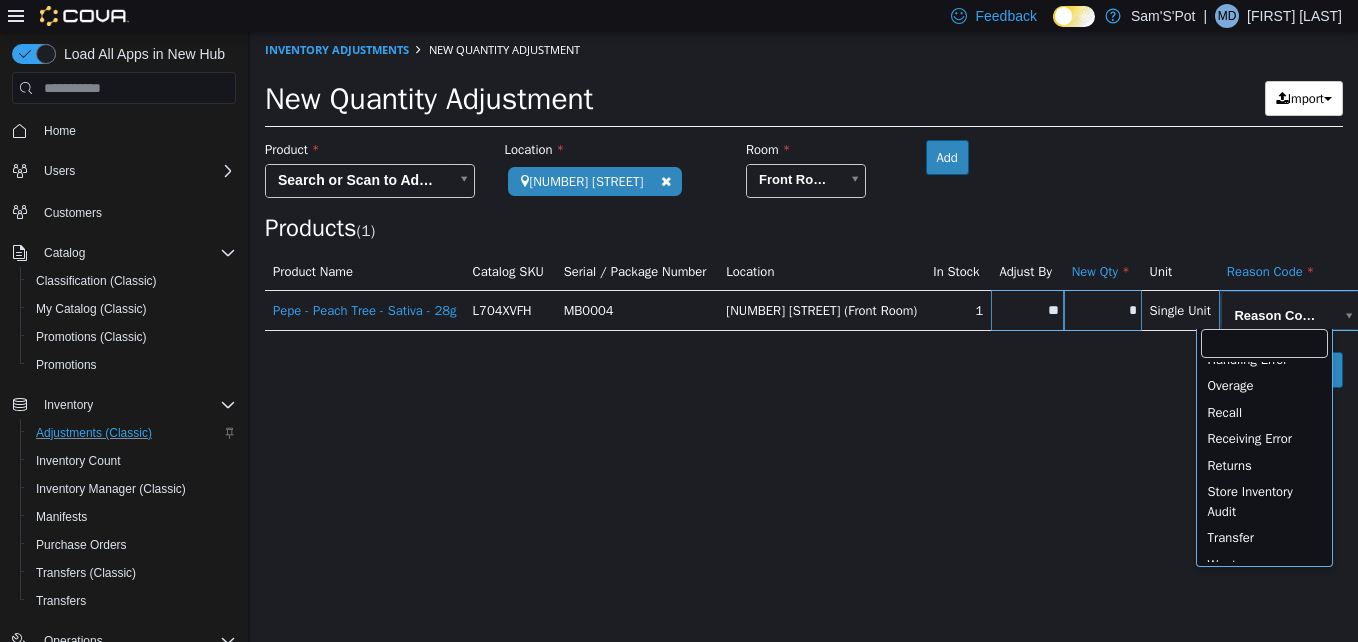 scroll, scrollTop: 511, scrollLeft: 0, axis: vertical 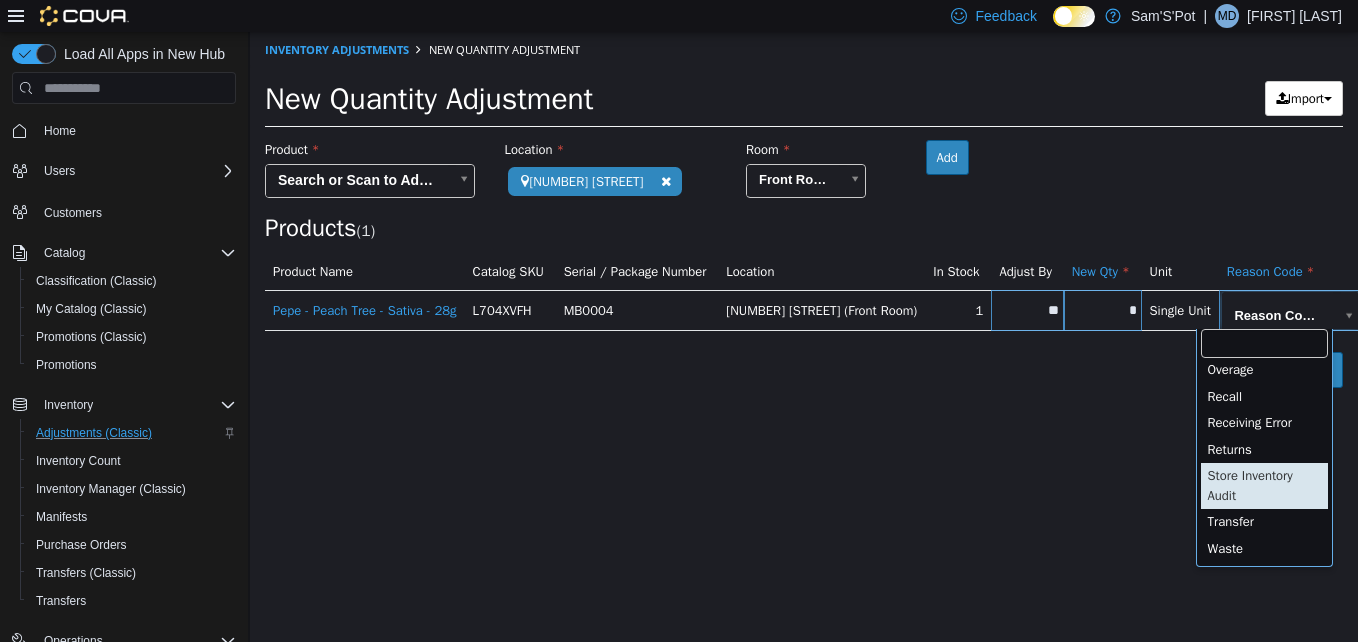 type on "**********" 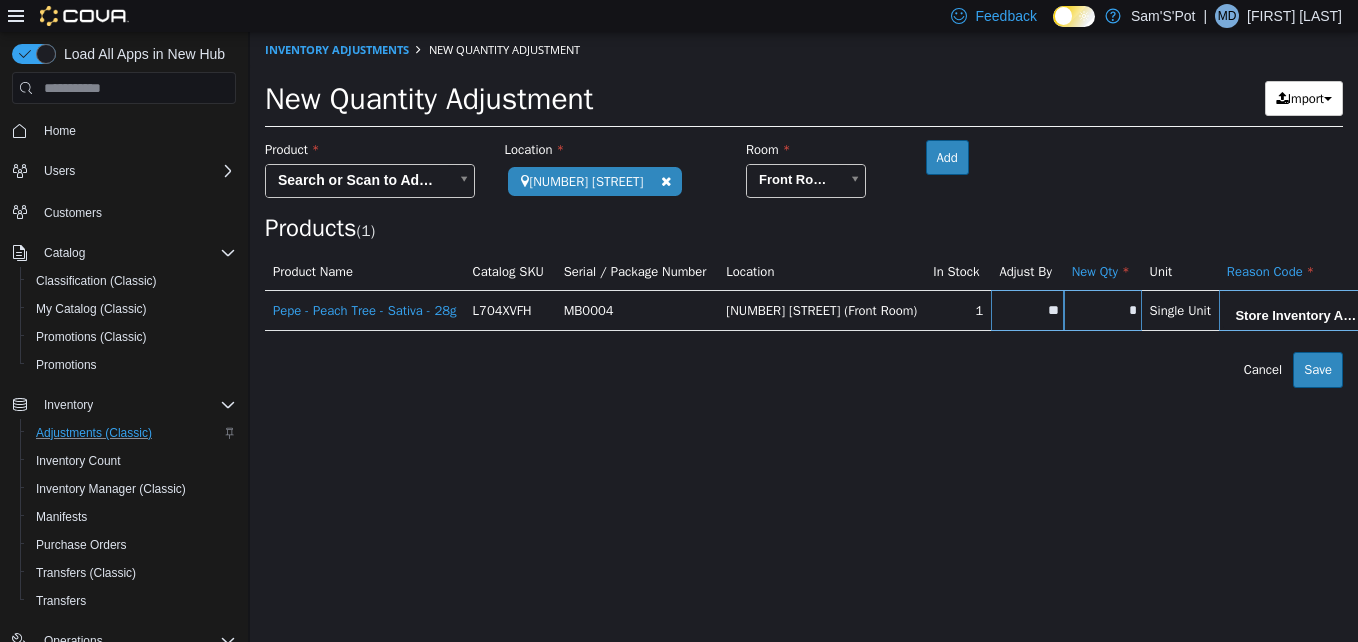 click on "**********" at bounding box center [804, 210] 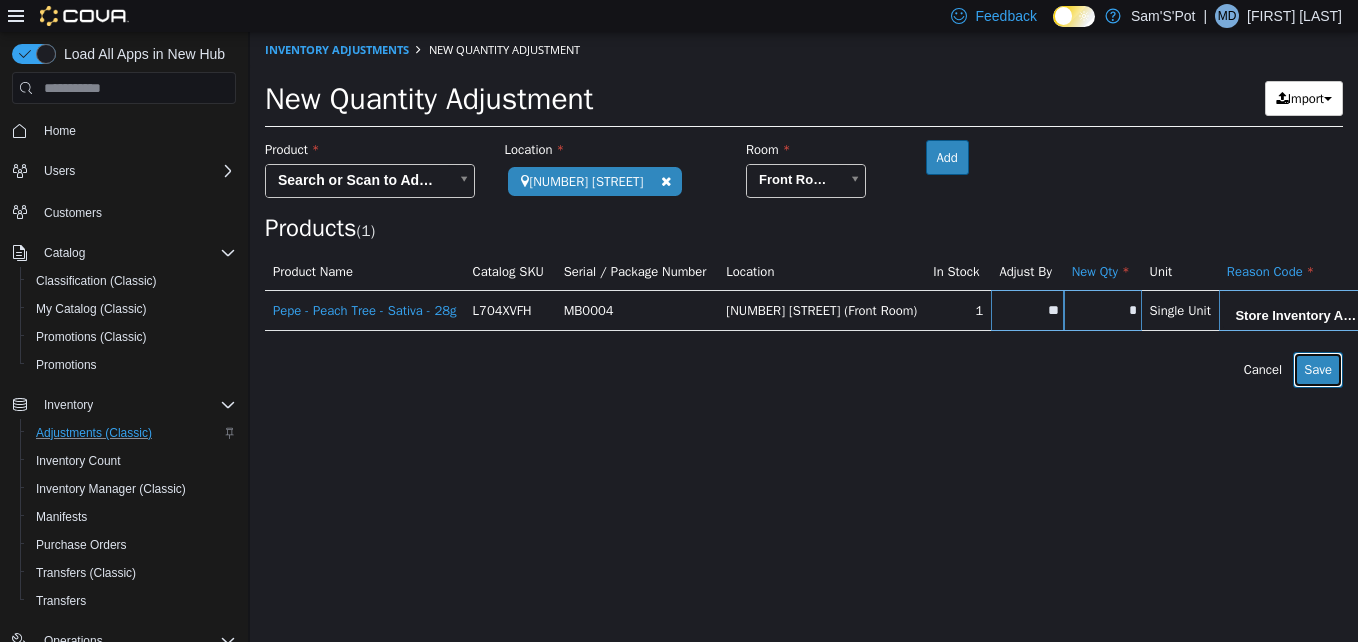 click on "Save" at bounding box center [1318, 370] 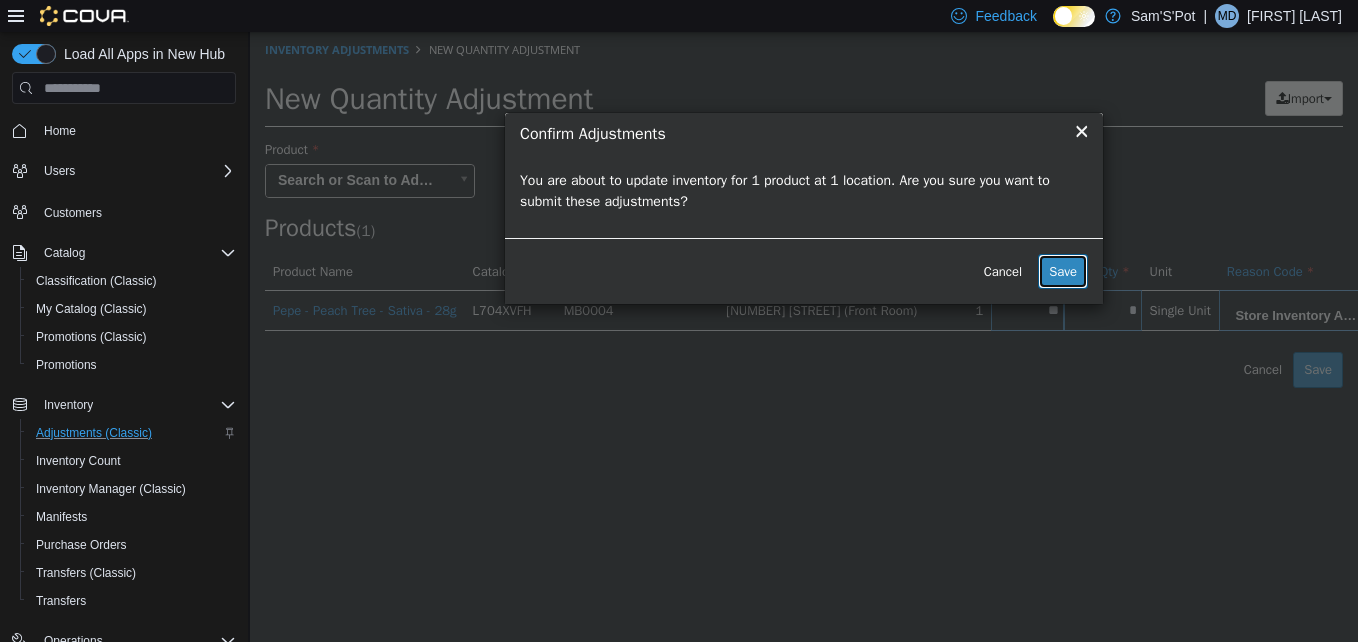 click on "Save" at bounding box center (1063, 272) 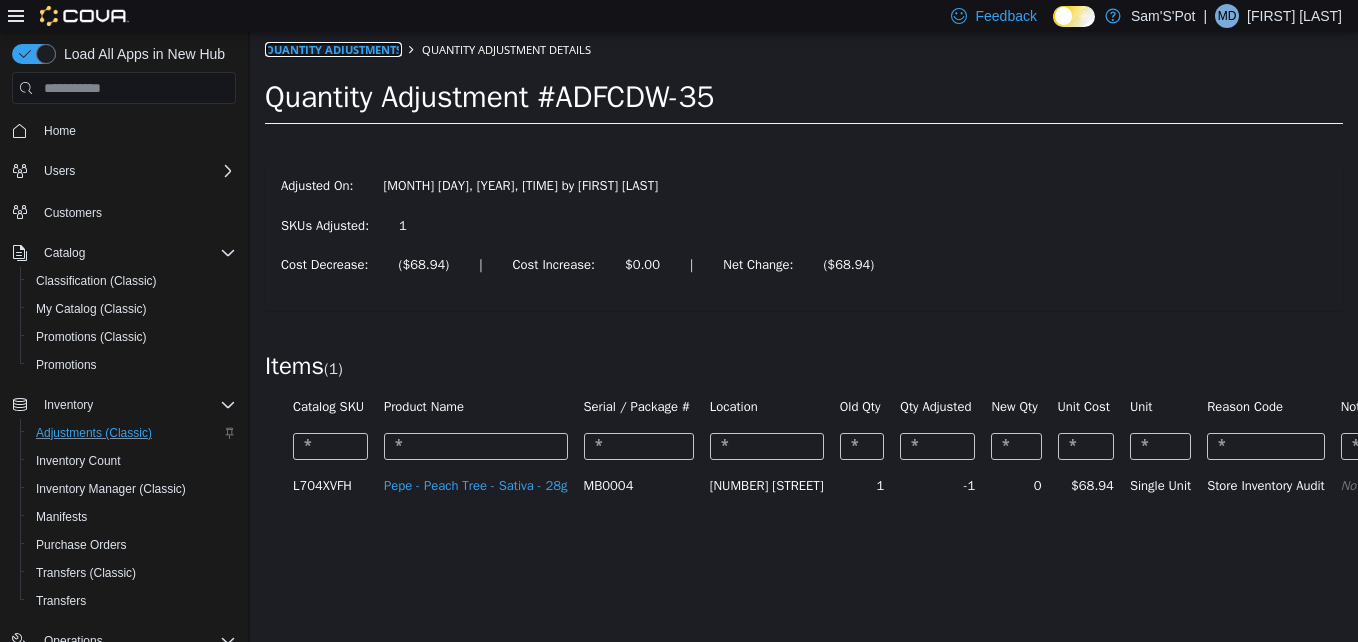 click on "Quantity Adjustments" at bounding box center [333, 49] 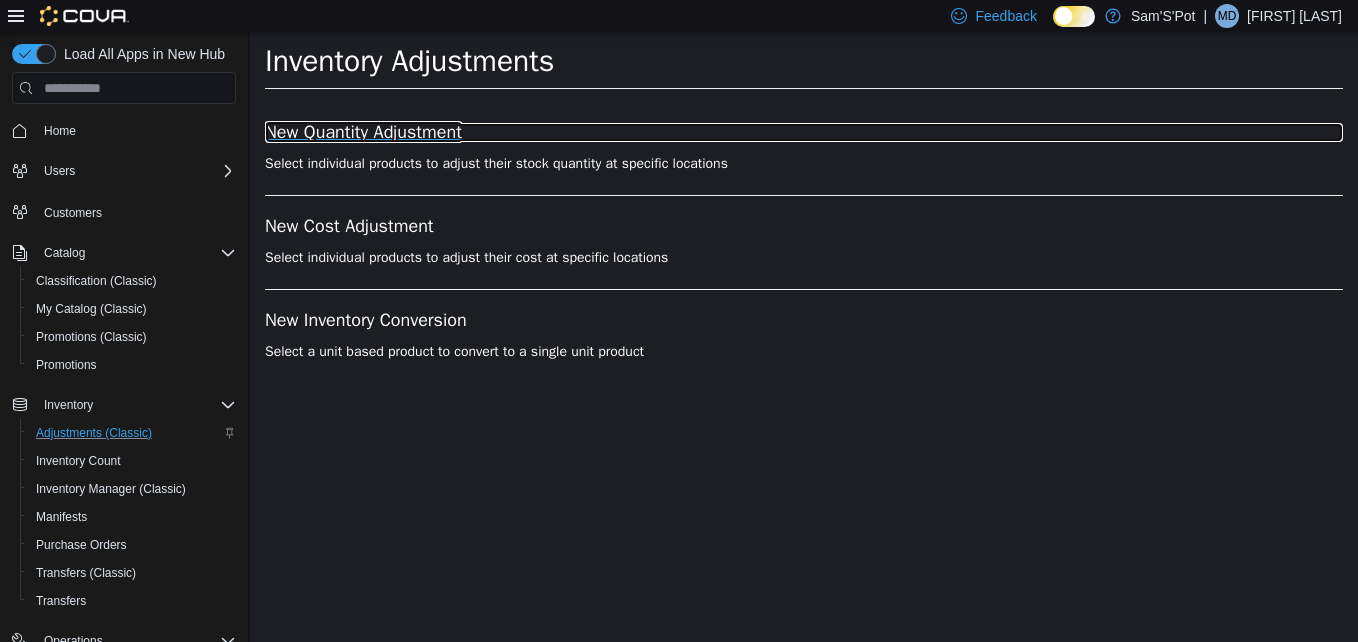 click on "New Quantity Adjustment" at bounding box center [804, 133] 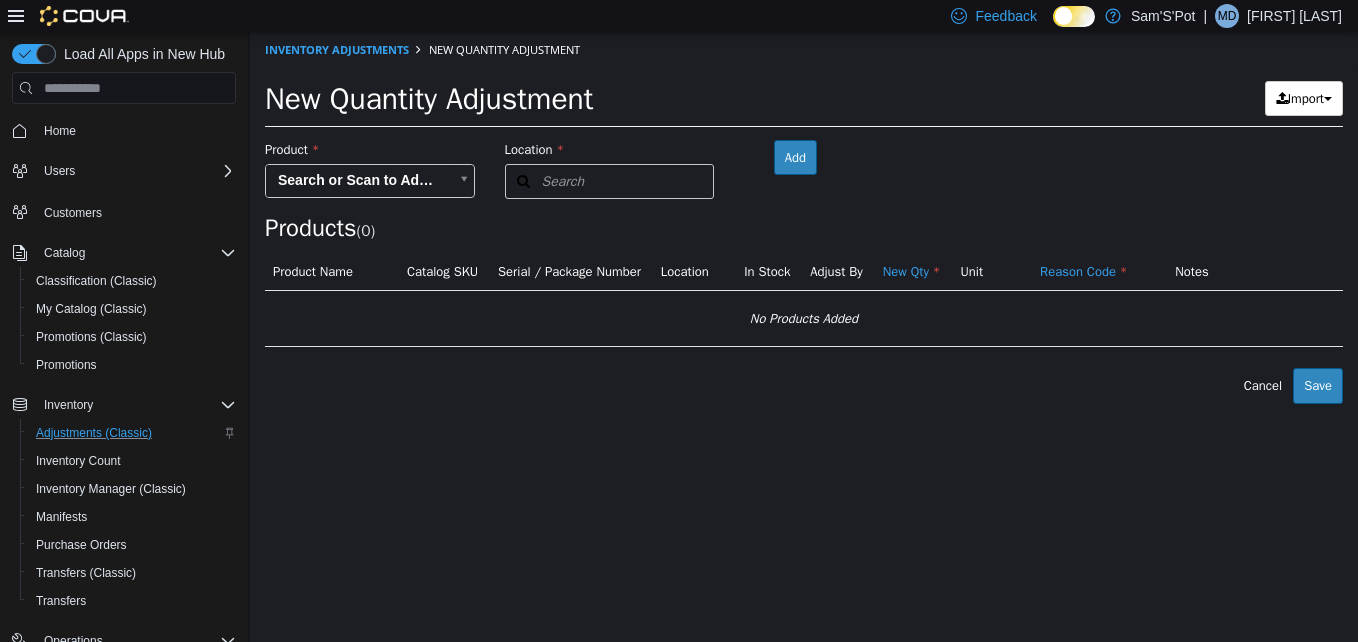 click on "Location Search Type 3 or more characters or browse       Sam'S'Pot     (1)         46 3rd Ave         Room   Add Products  ( 0 ) Product Name Catalog SKU Serial / Package Number Location In Stock Adjust By New Qty Unit Reason Code Notes No Products Added Error saving adjustment please resolve the errors above. Cancel Save" at bounding box center (804, 218) 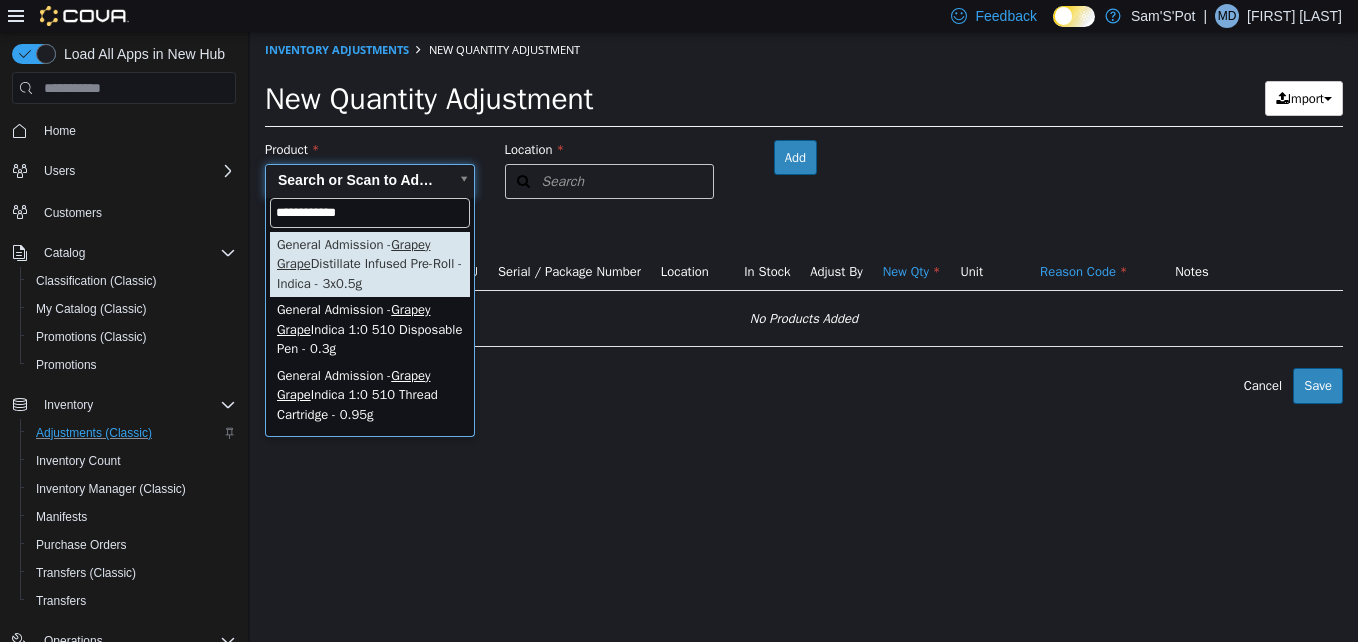 type on "**********" 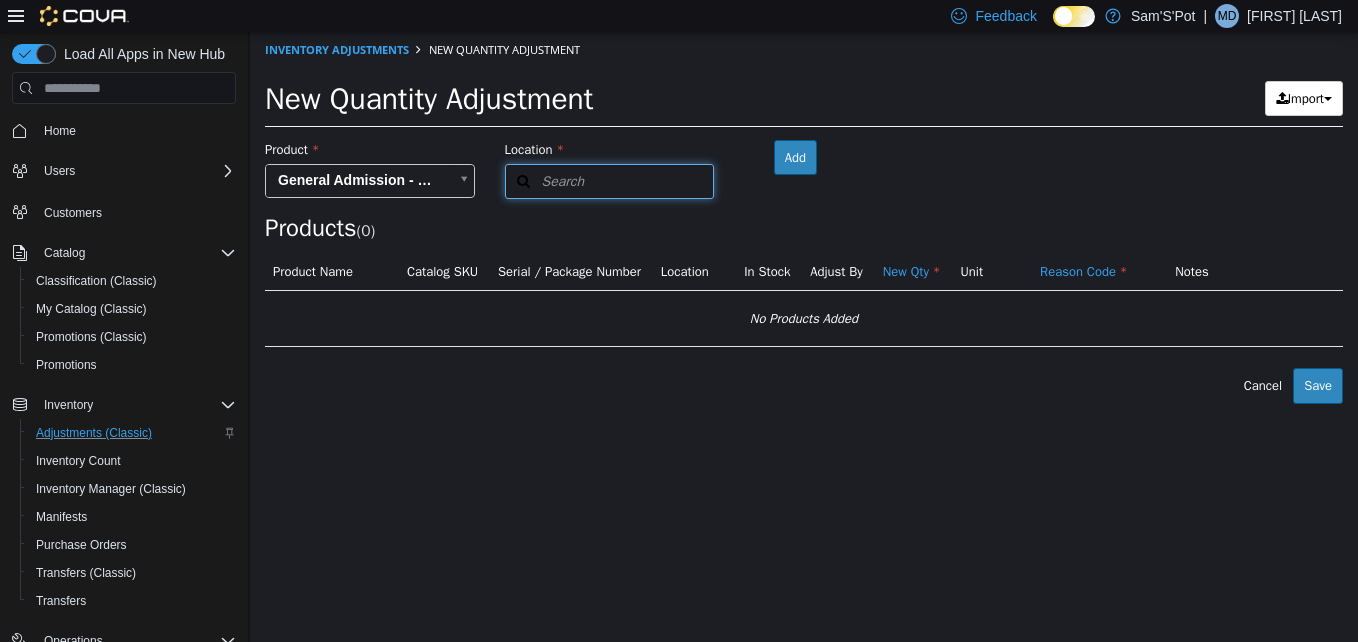 click on "Search" at bounding box center (610, 181) 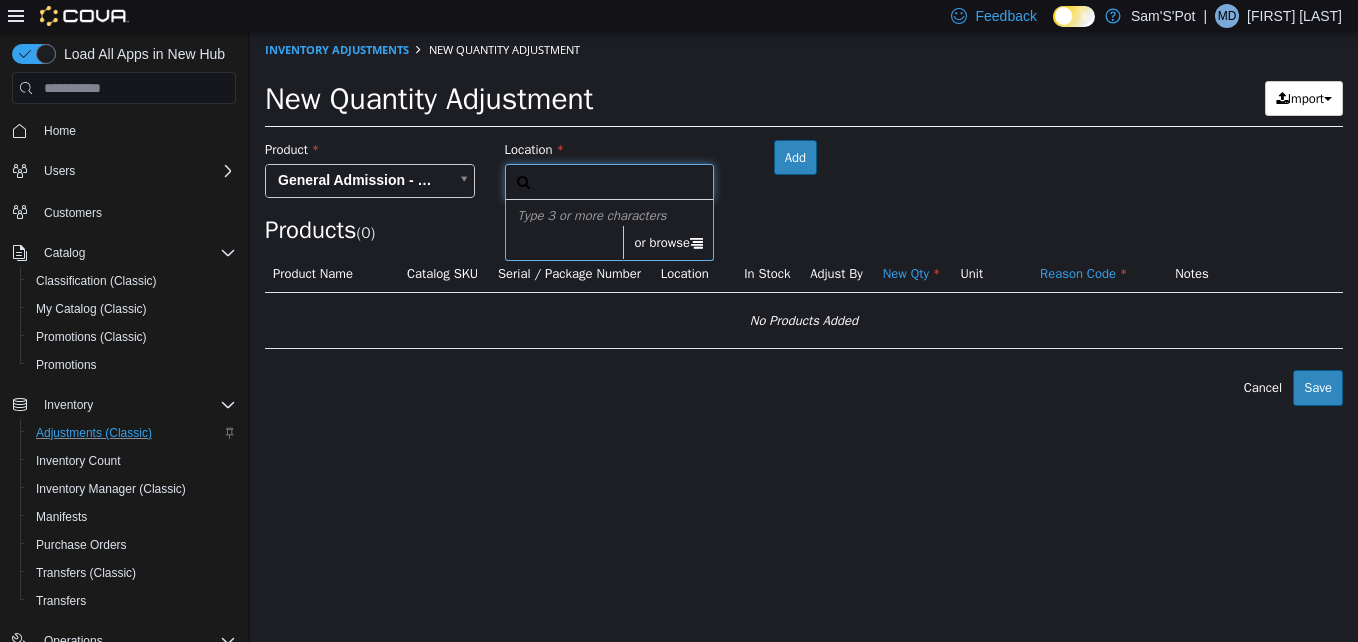 click on "or browse" at bounding box center [668, 243] 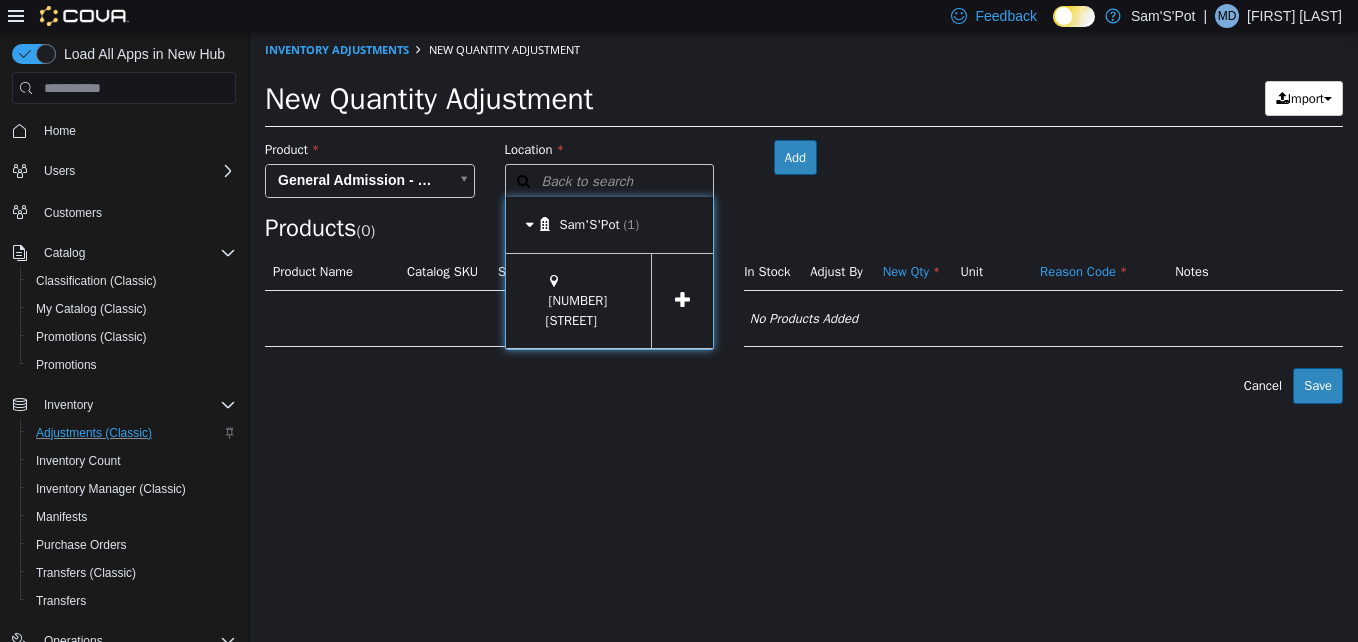 click at bounding box center (682, 301) 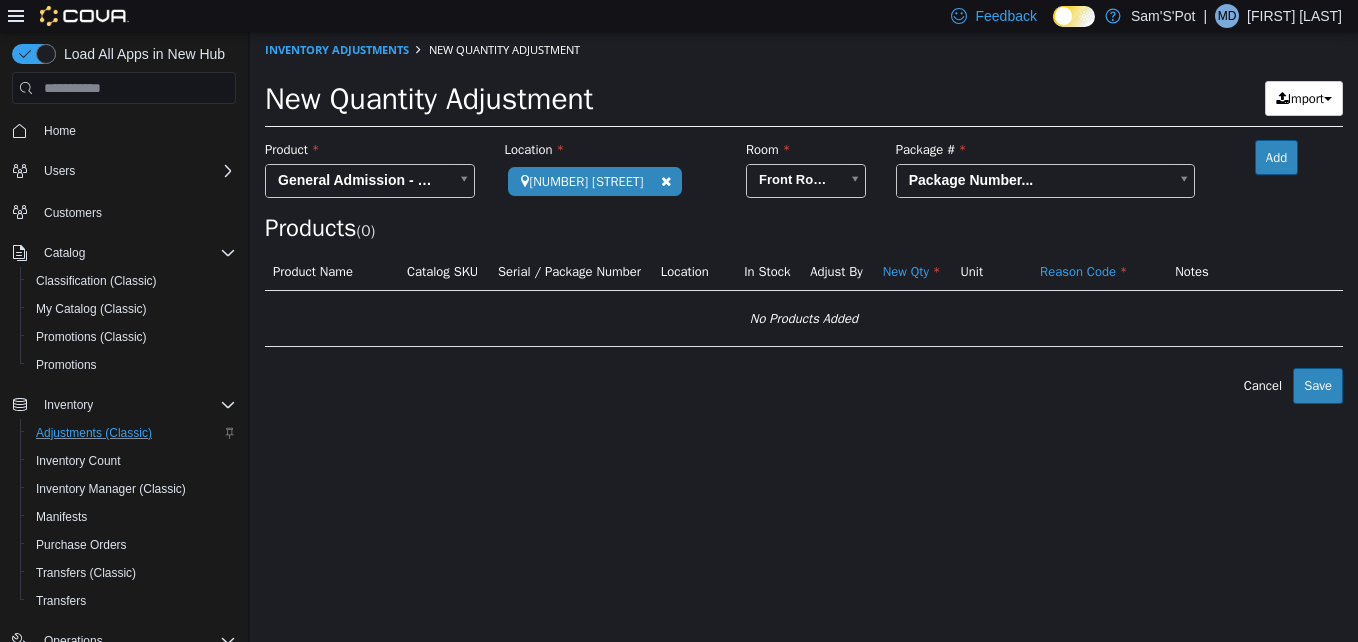 click on "**********" at bounding box center (804, 218) 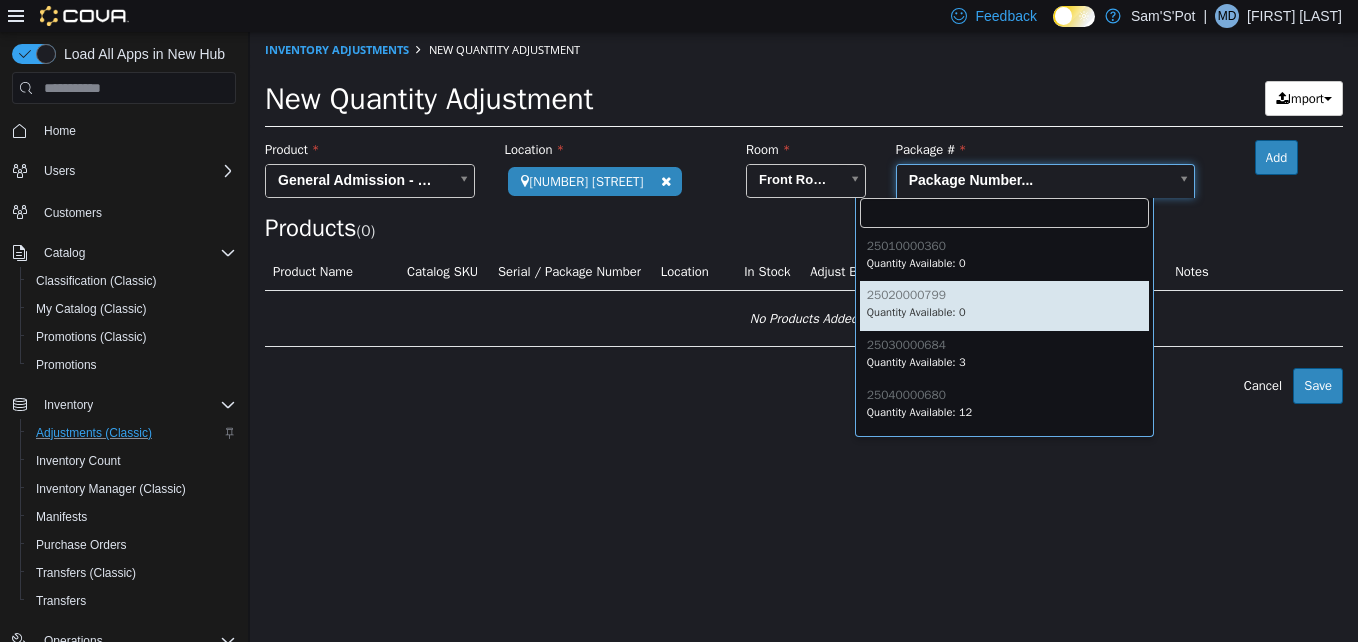 scroll, scrollTop: 48, scrollLeft: 0, axis: vertical 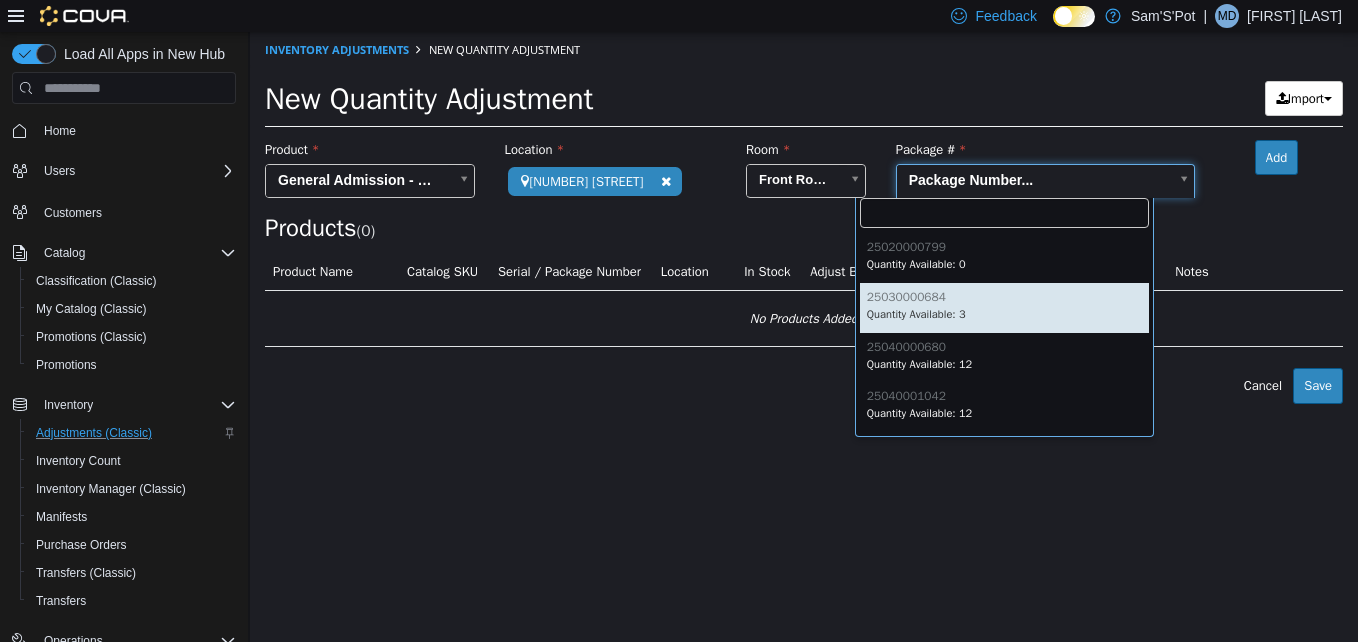type on "**********" 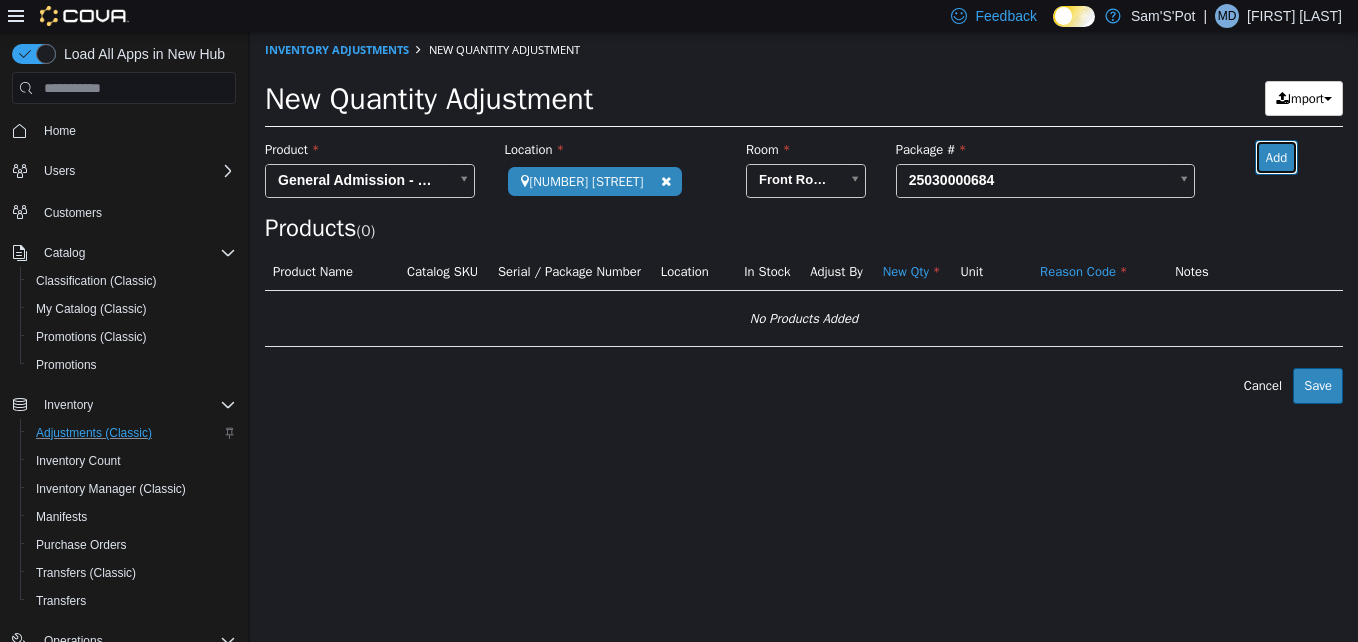 click on "Add" at bounding box center [1276, 158] 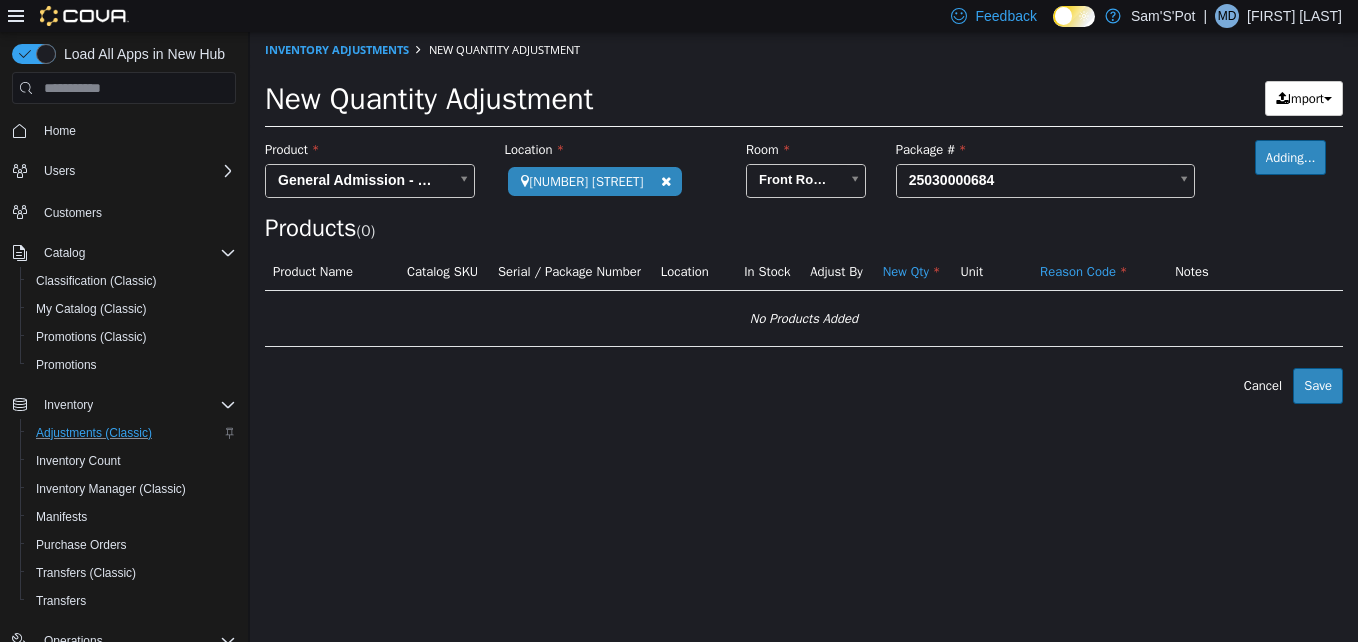 type 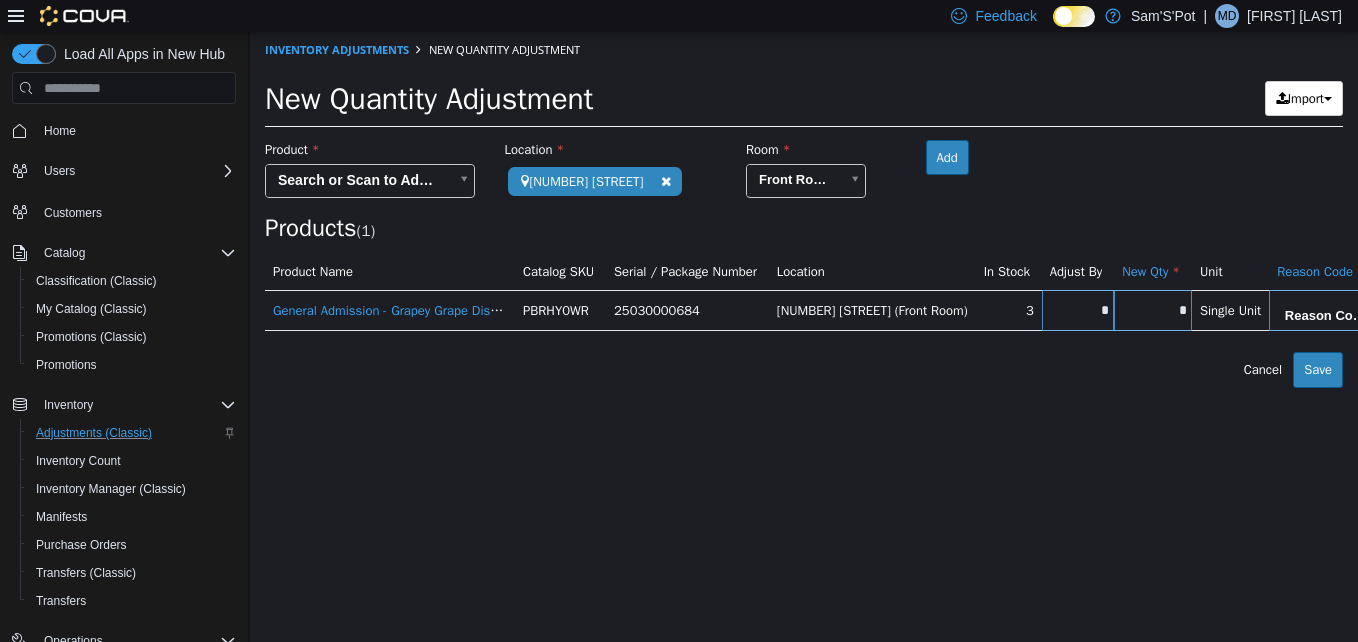 type on "*" 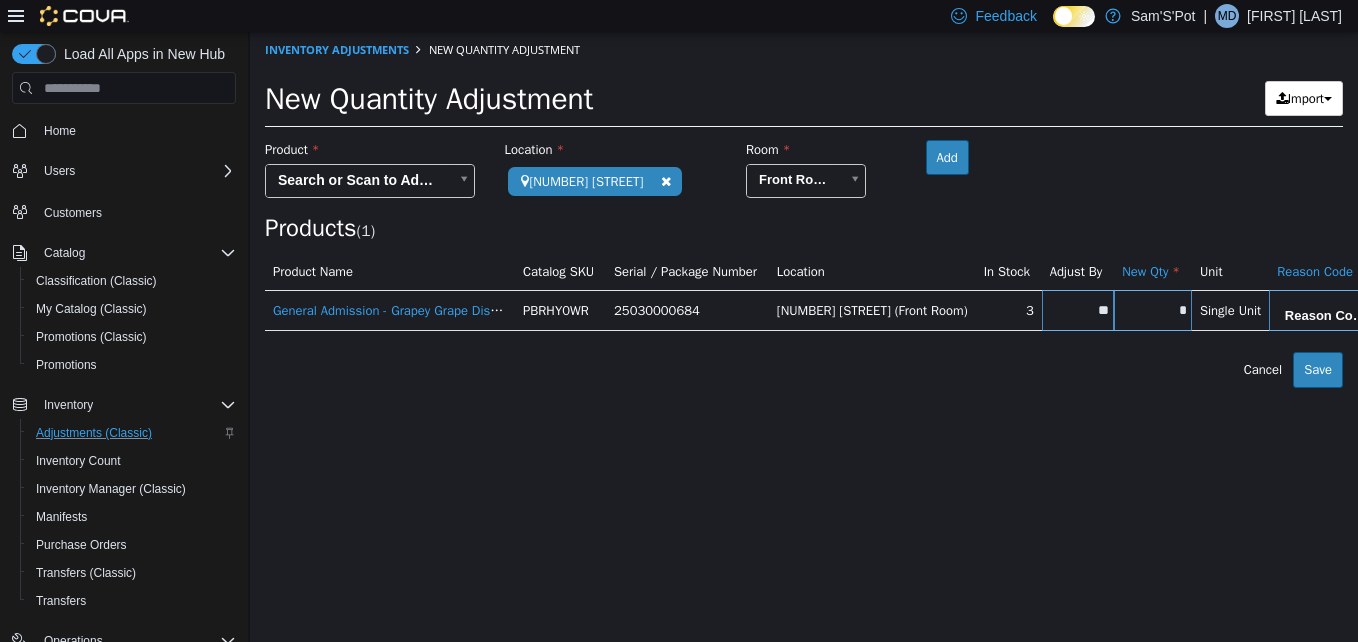 click on "**********" at bounding box center (804, 210) 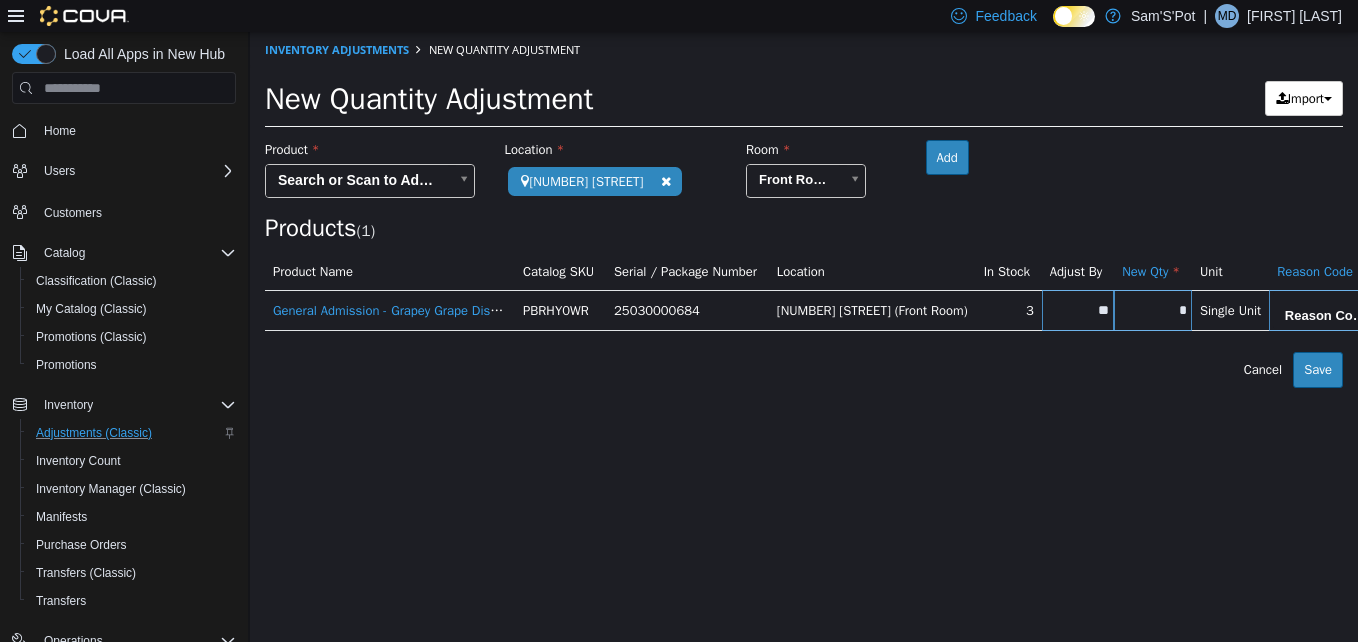 click on "**********" at bounding box center (804, 210) 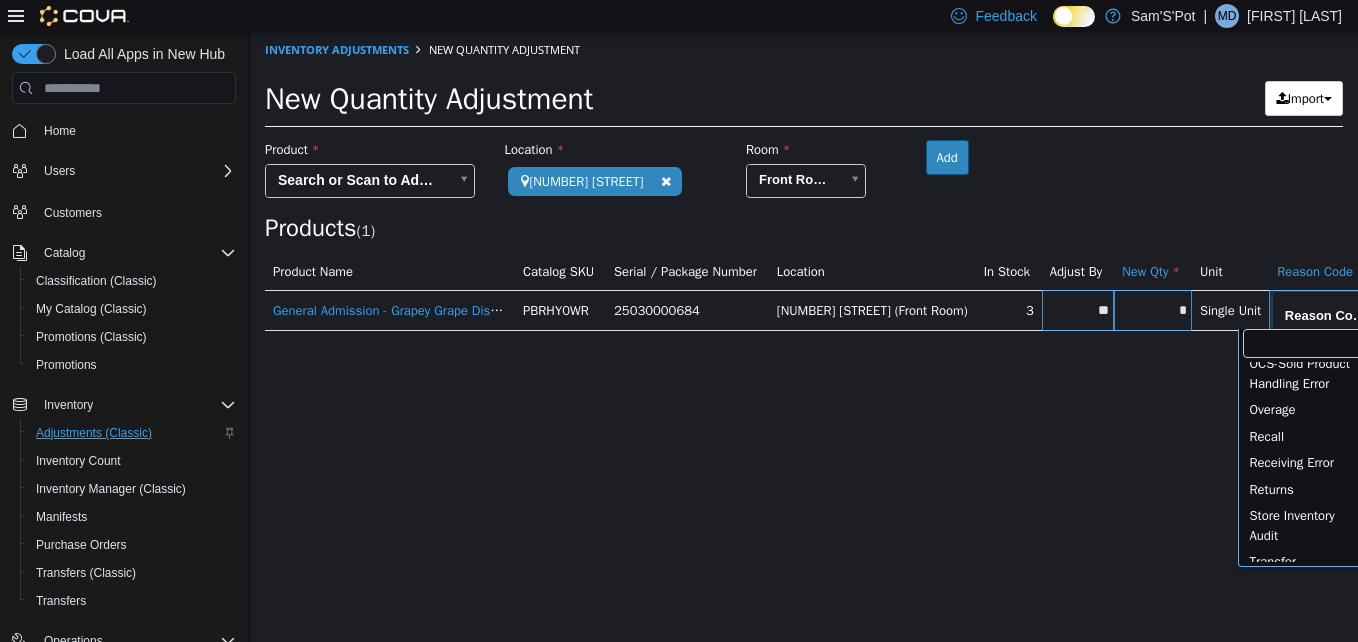 scroll, scrollTop: 511, scrollLeft: 0, axis: vertical 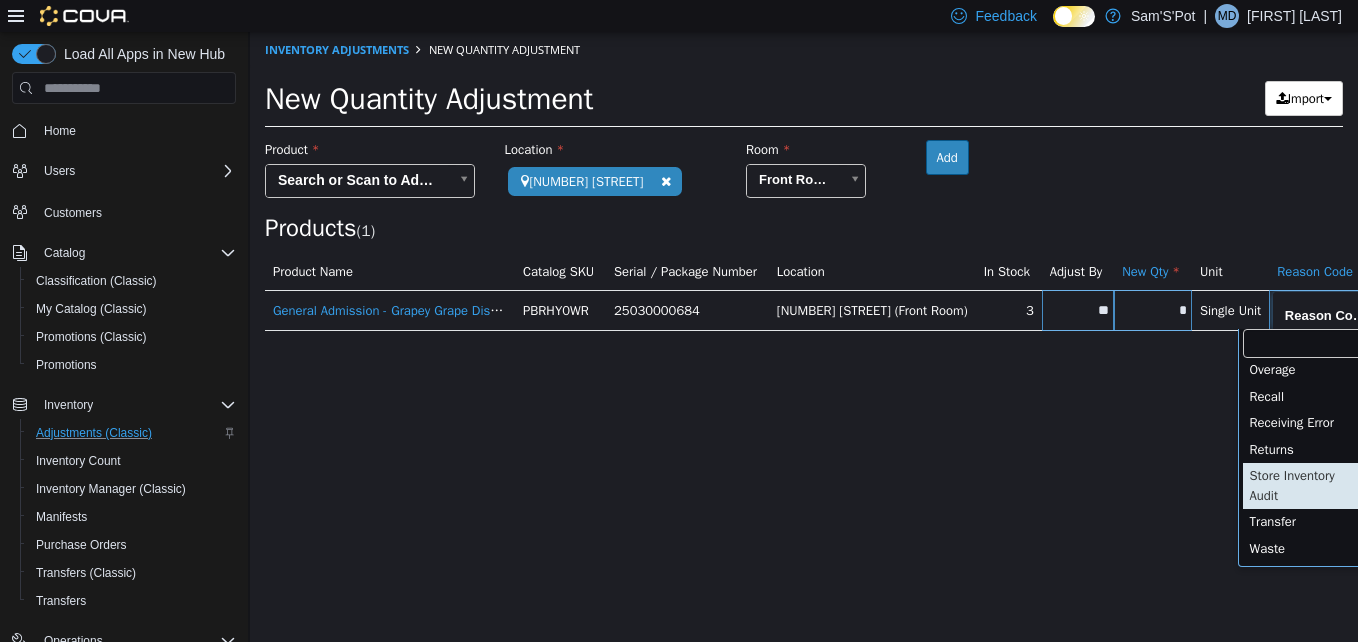type on "**********" 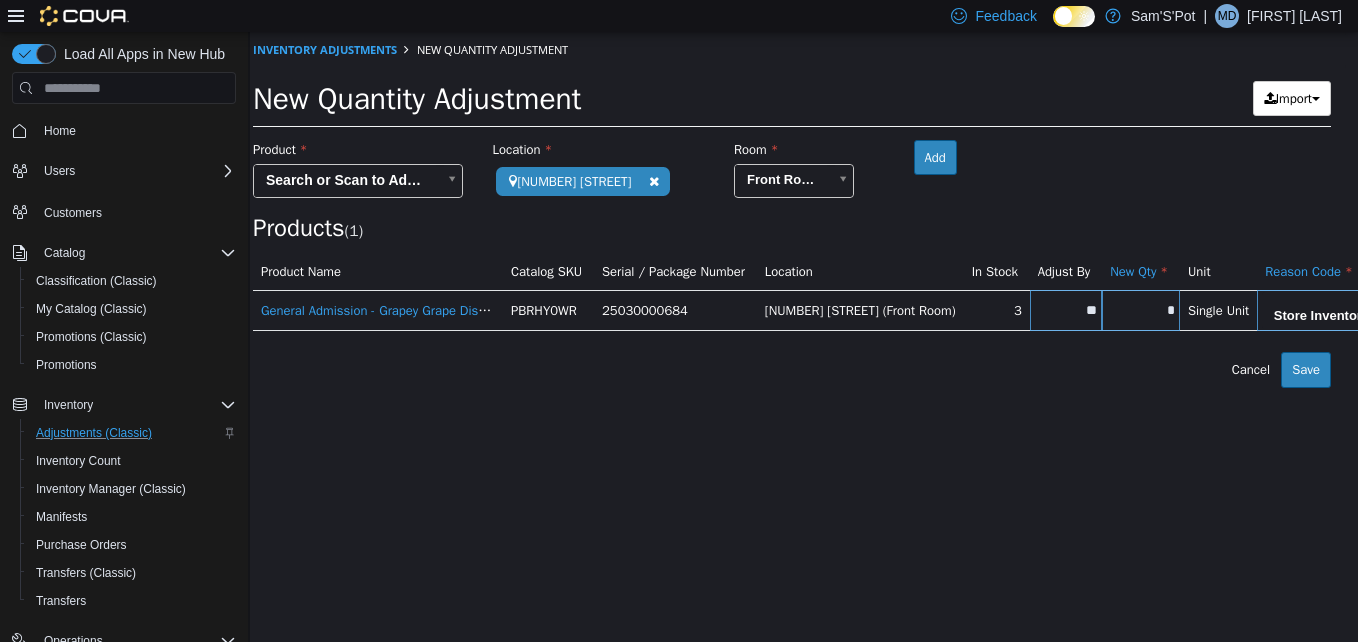click on "**********" at bounding box center [792, 210] 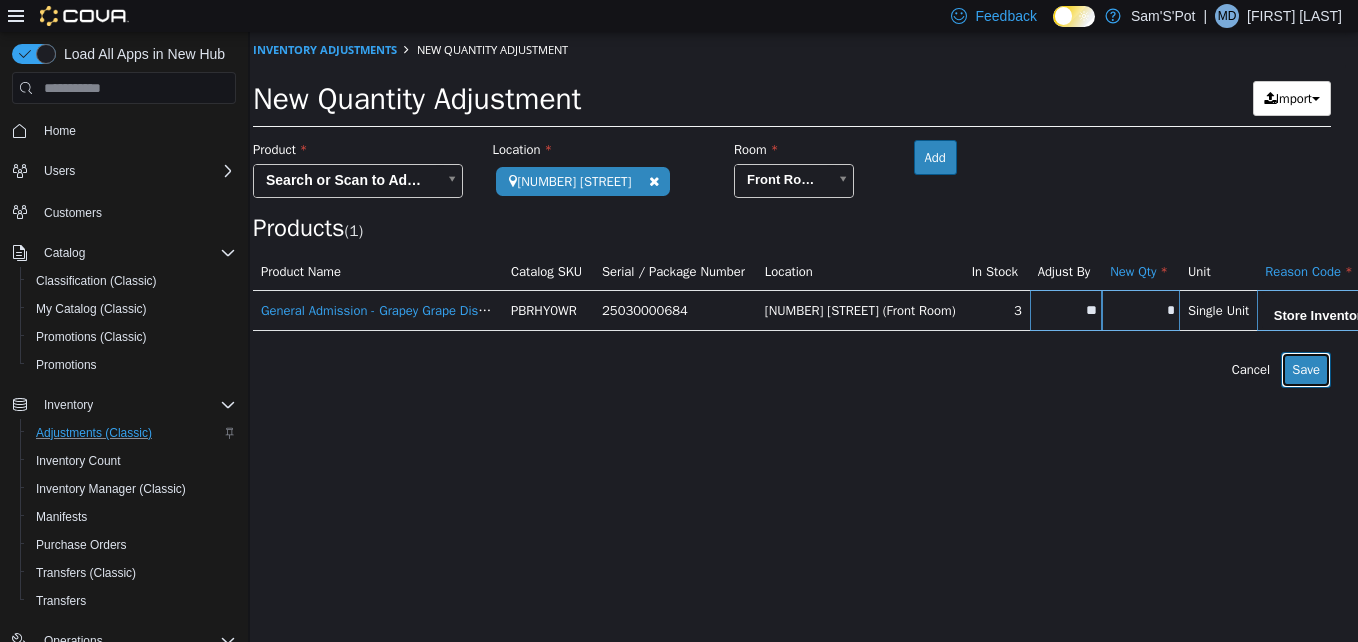click on "Save" at bounding box center [1306, 370] 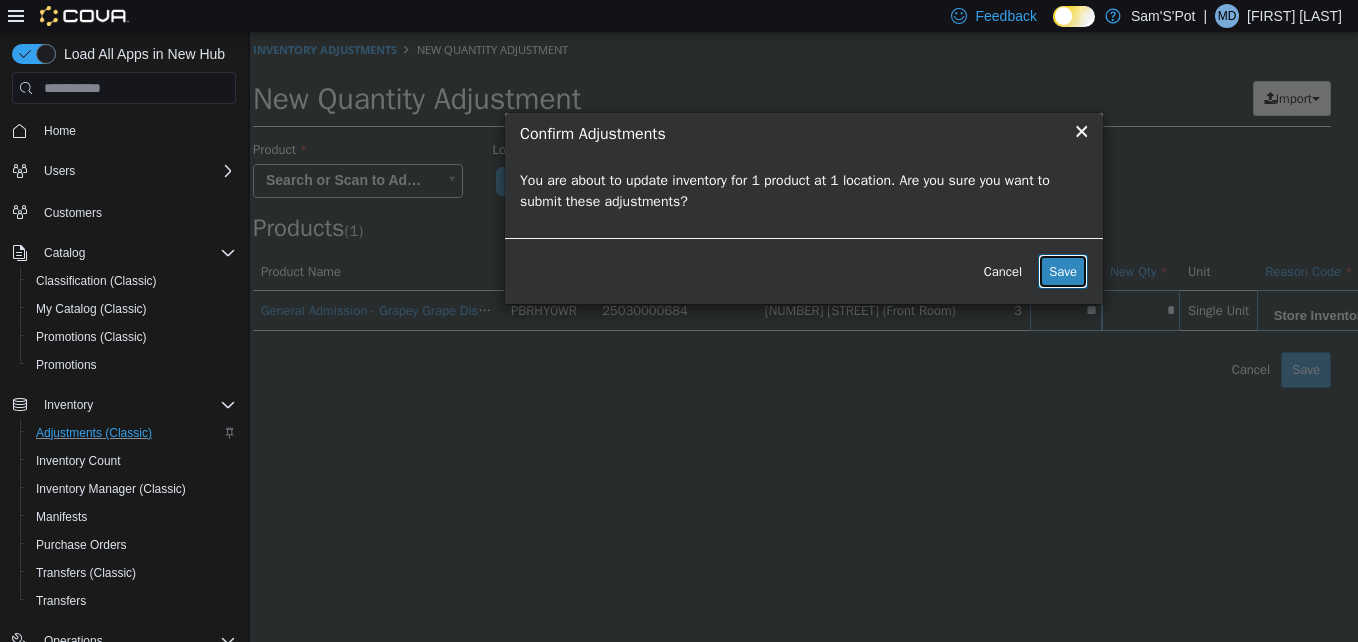 click on "Save" at bounding box center [1063, 272] 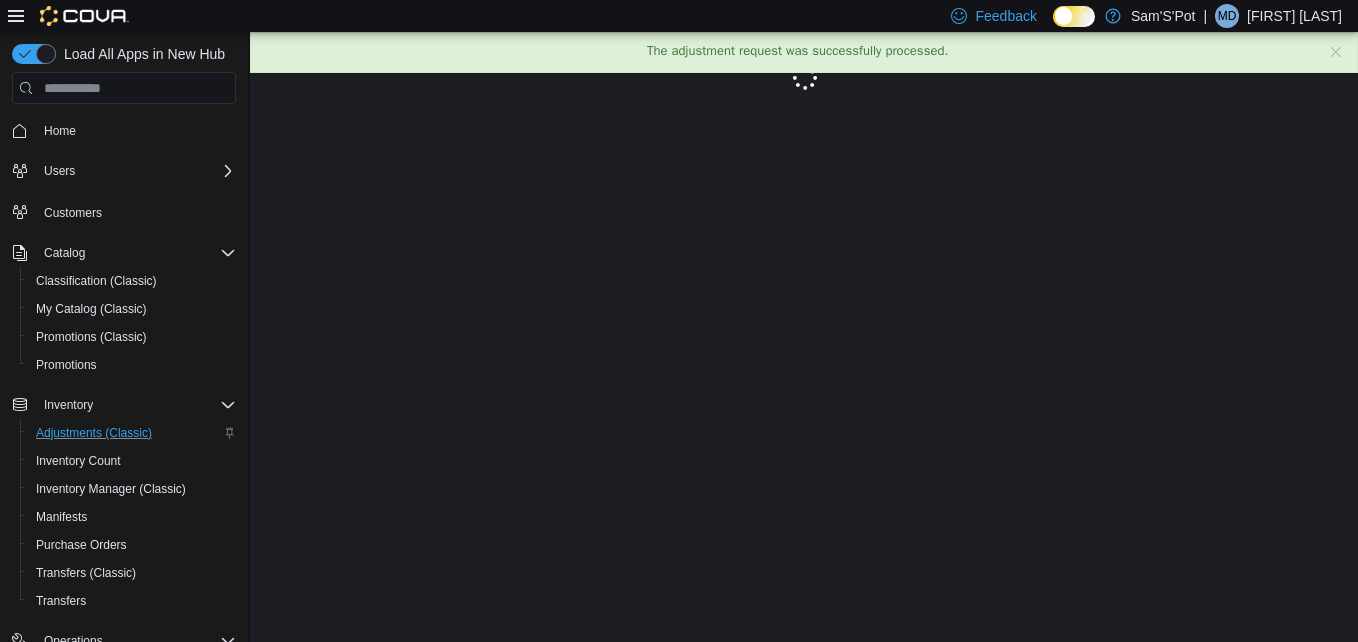 scroll, scrollTop: 0, scrollLeft: 0, axis: both 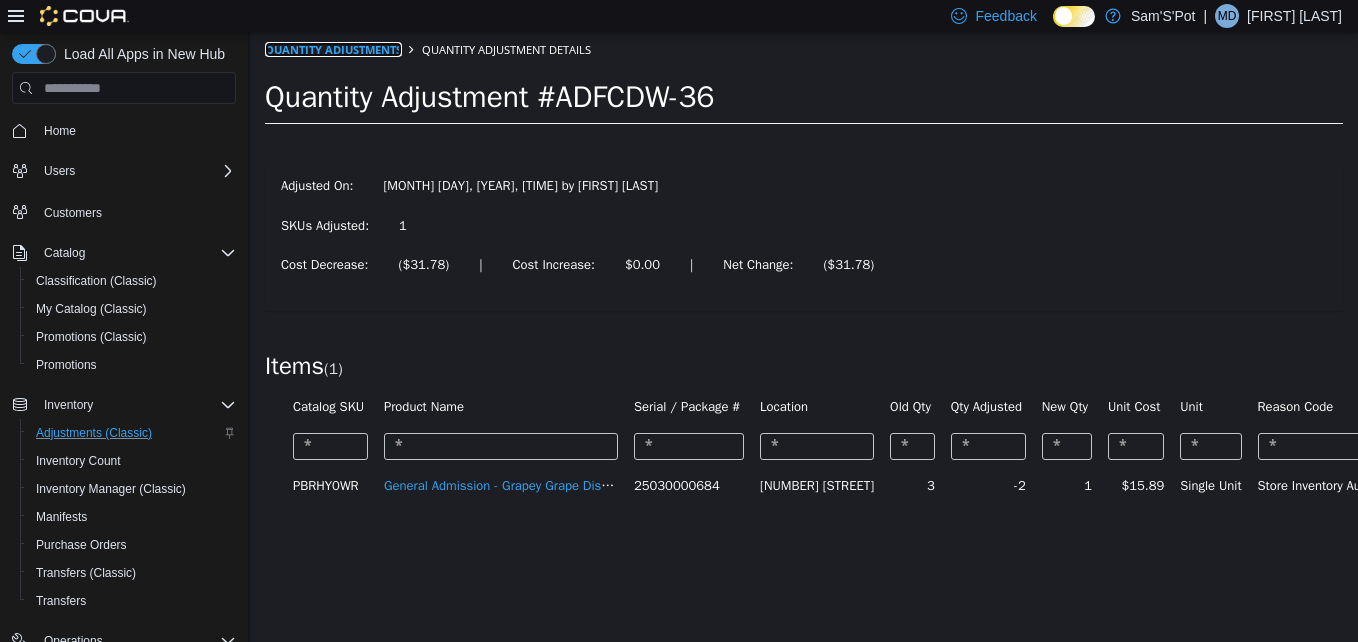 click on "Quantity Adjustments" at bounding box center [333, 49] 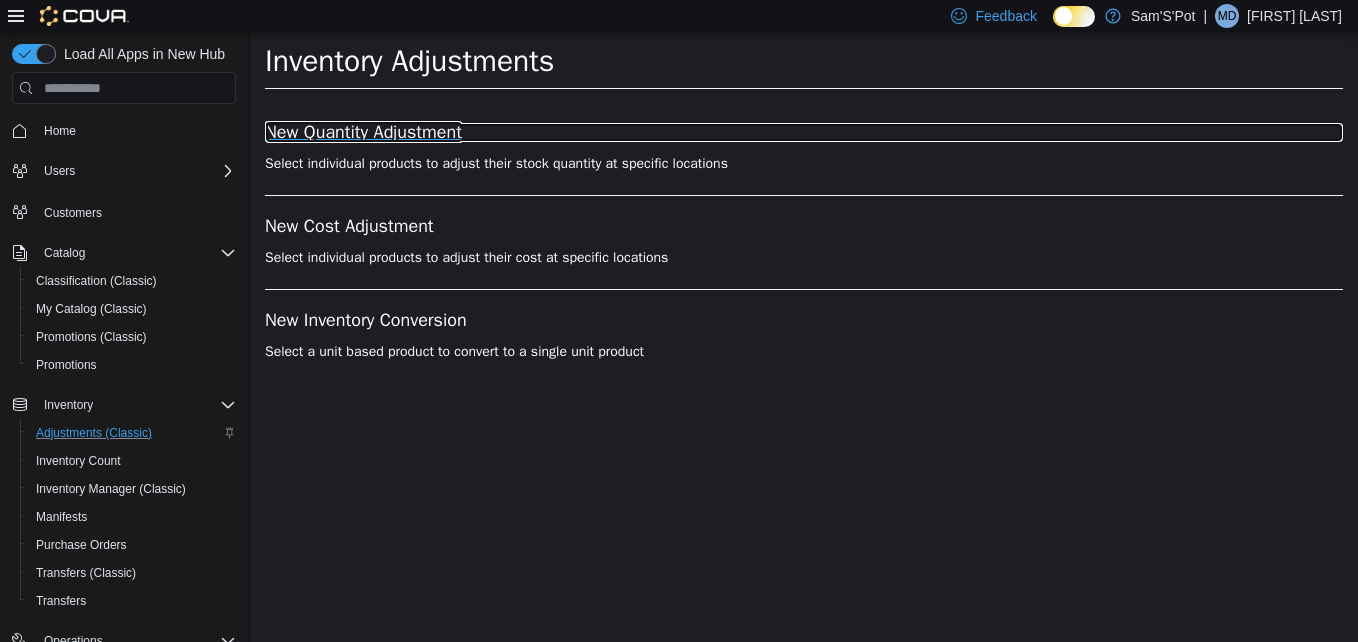 click on "New Quantity Adjustment" at bounding box center (804, 133) 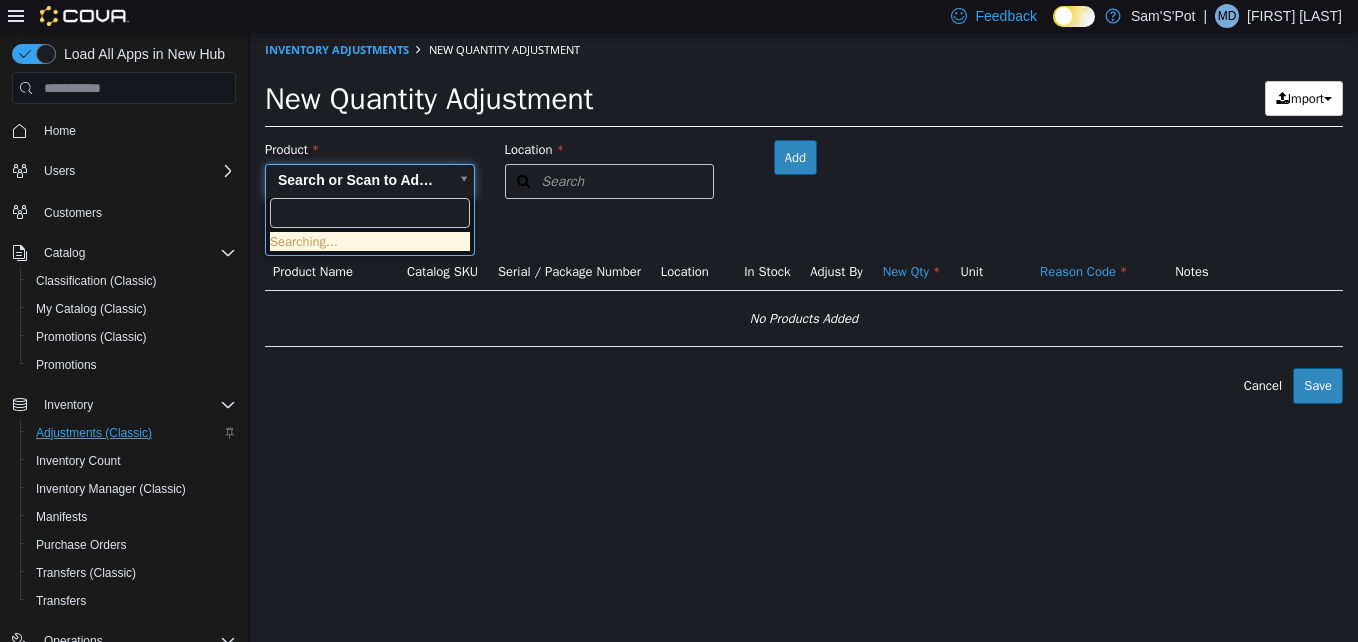 click on "×
The adjustment request was successfully processed.
Inventory Adjustments
New Quantity Adjustment
New Quantity Adjustment
Import  Inventory Export (.CSV) Package List (.TXT)
Product     Search or Scan to Add Product     Location Search Type 3 or more characters or browse       Sam'S'Pot     (1)         [NUMBER] [STREET]         Room   Add Products  ( 0 ) Product Name Catalog SKU Serial / Package Number Location In Stock Adjust By New Qty Unit Reason Code Notes No Products Added Error saving adjustment please resolve the errors above. Cancel Save
Searching..." at bounding box center [804, 218] 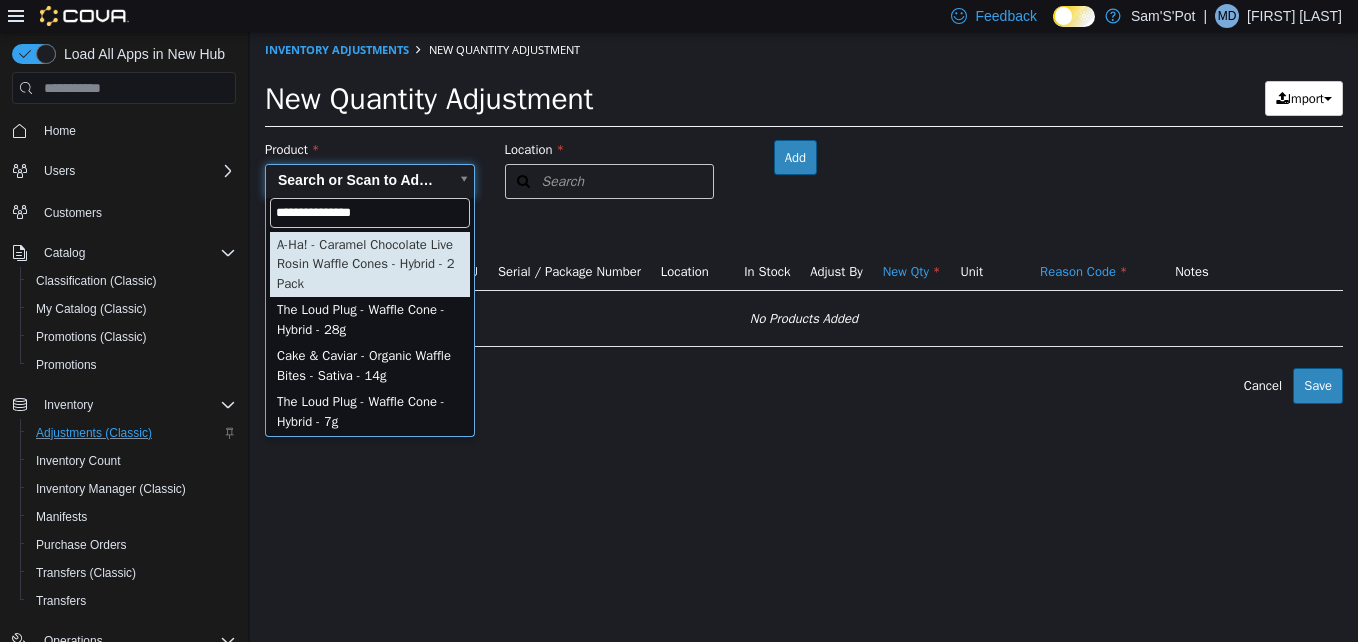 type on "**********" 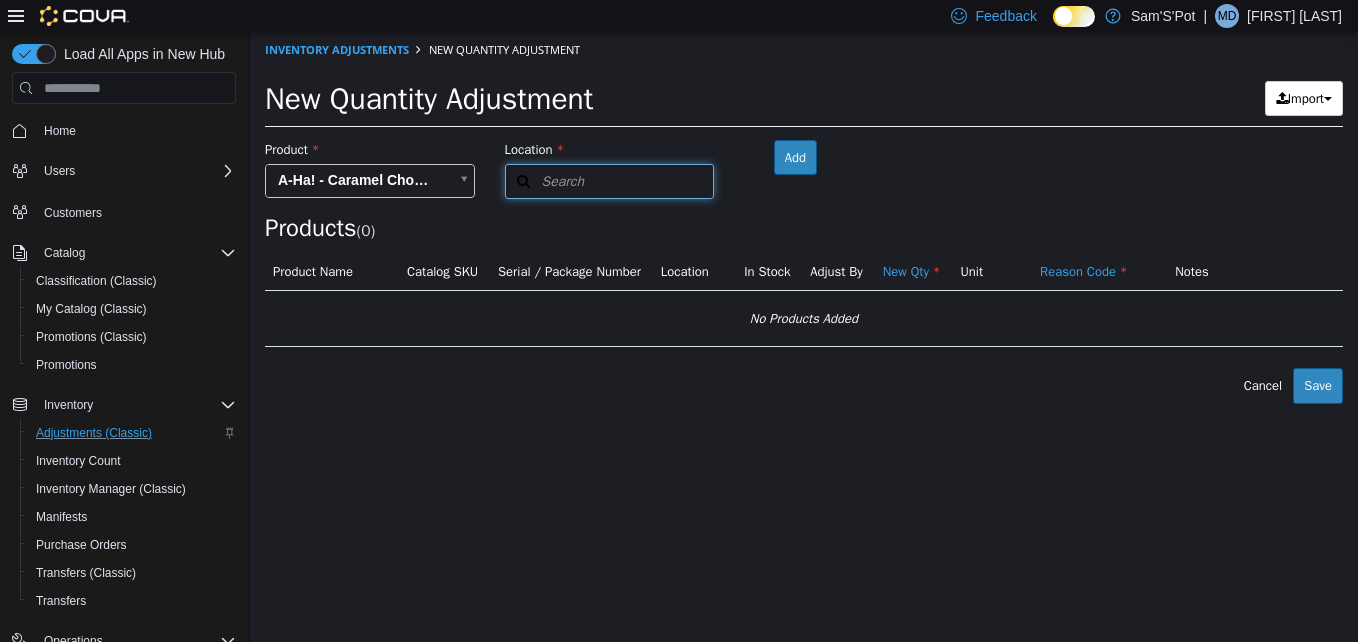 click on "Search" at bounding box center (610, 181) 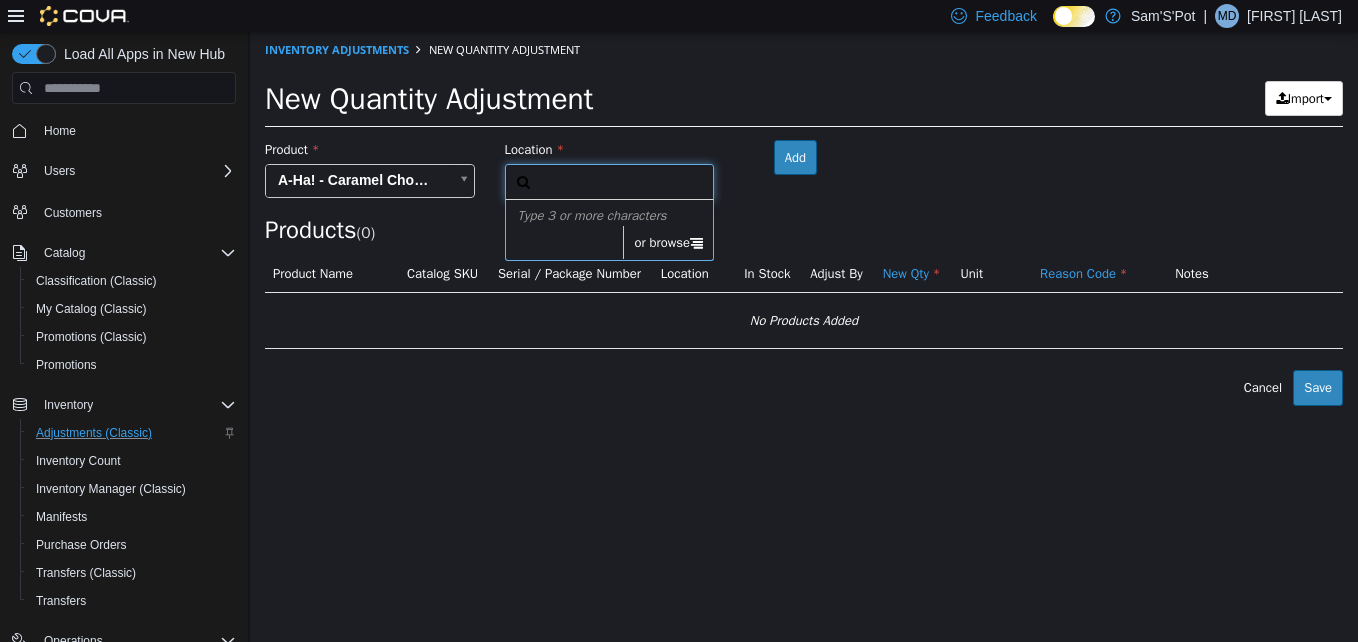 click on "or browse" at bounding box center (668, 243) 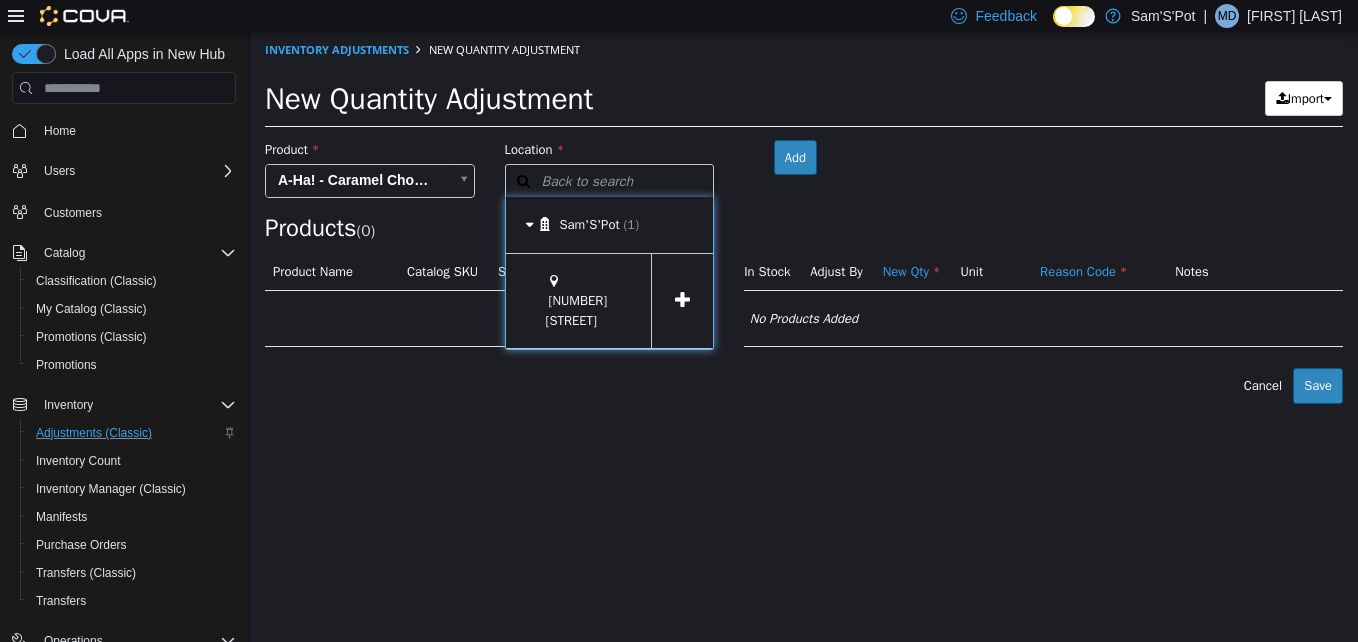 click at bounding box center (682, 301) 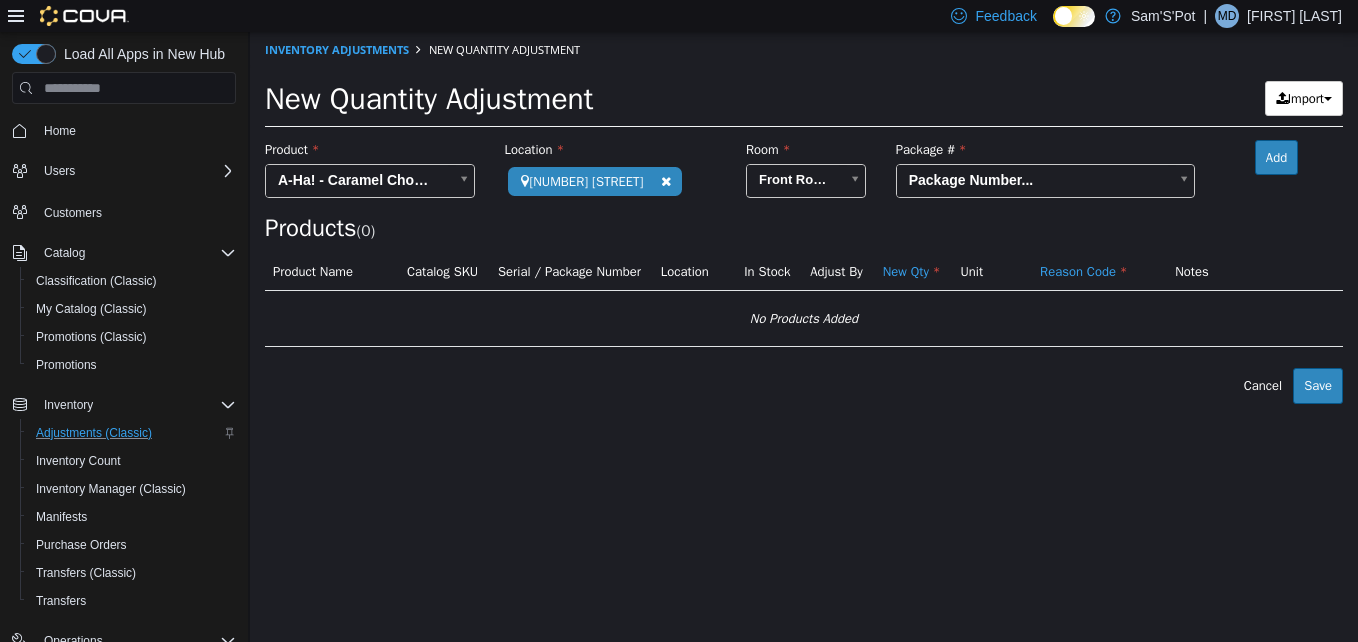 click on "**********" at bounding box center [804, 218] 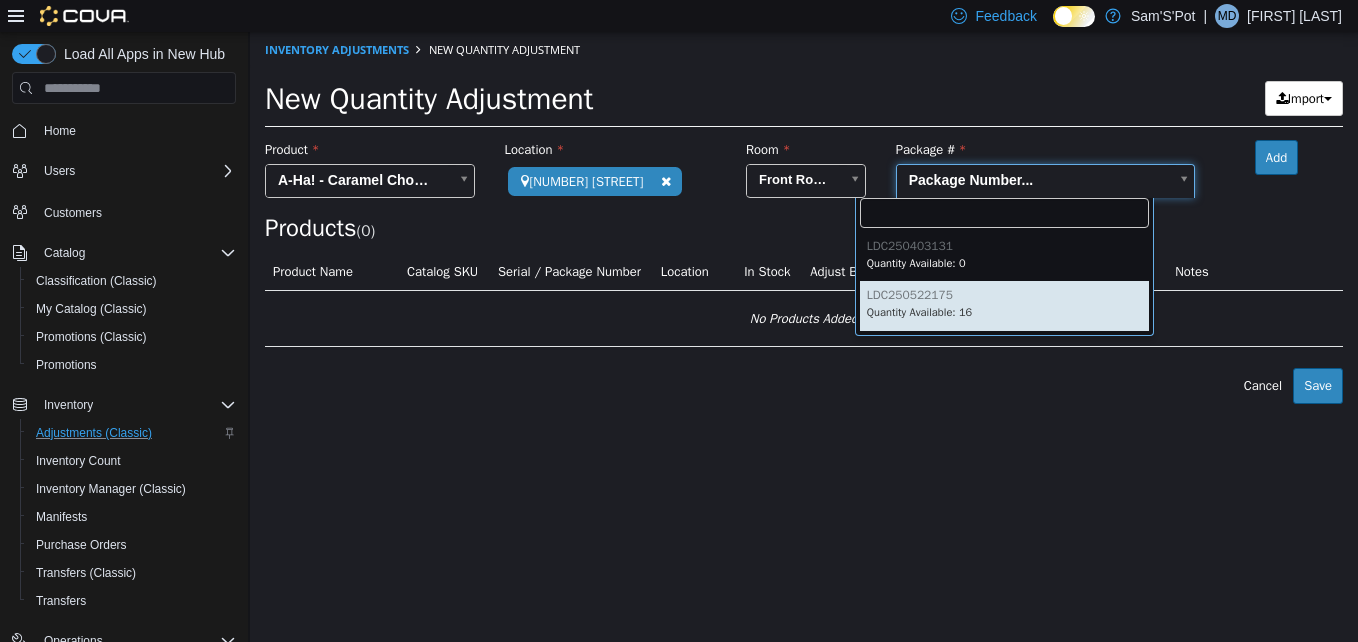 type on "**********" 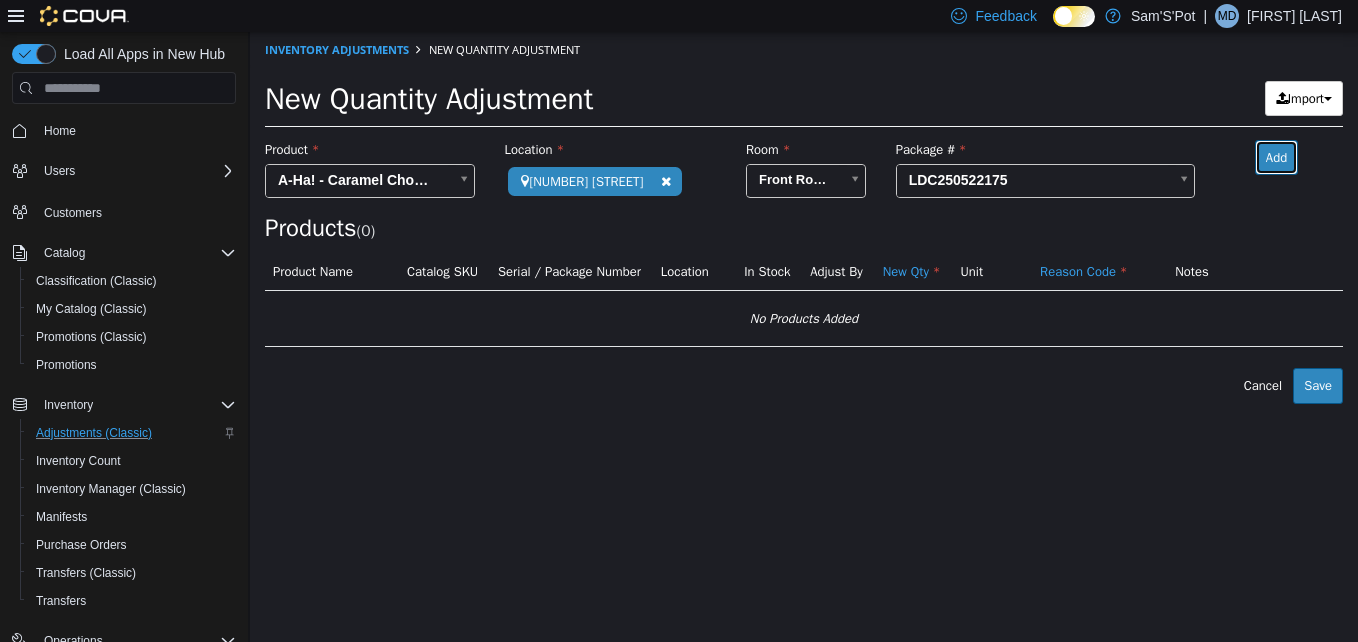 click on "Add" at bounding box center (1276, 158) 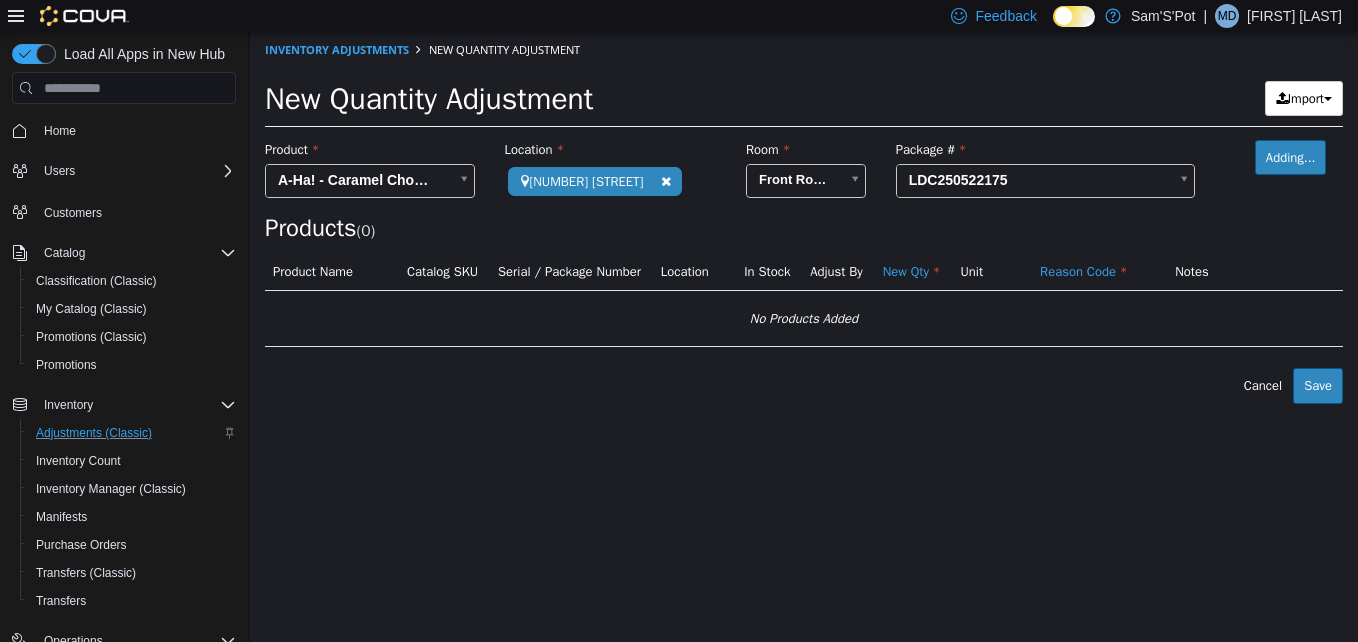 type 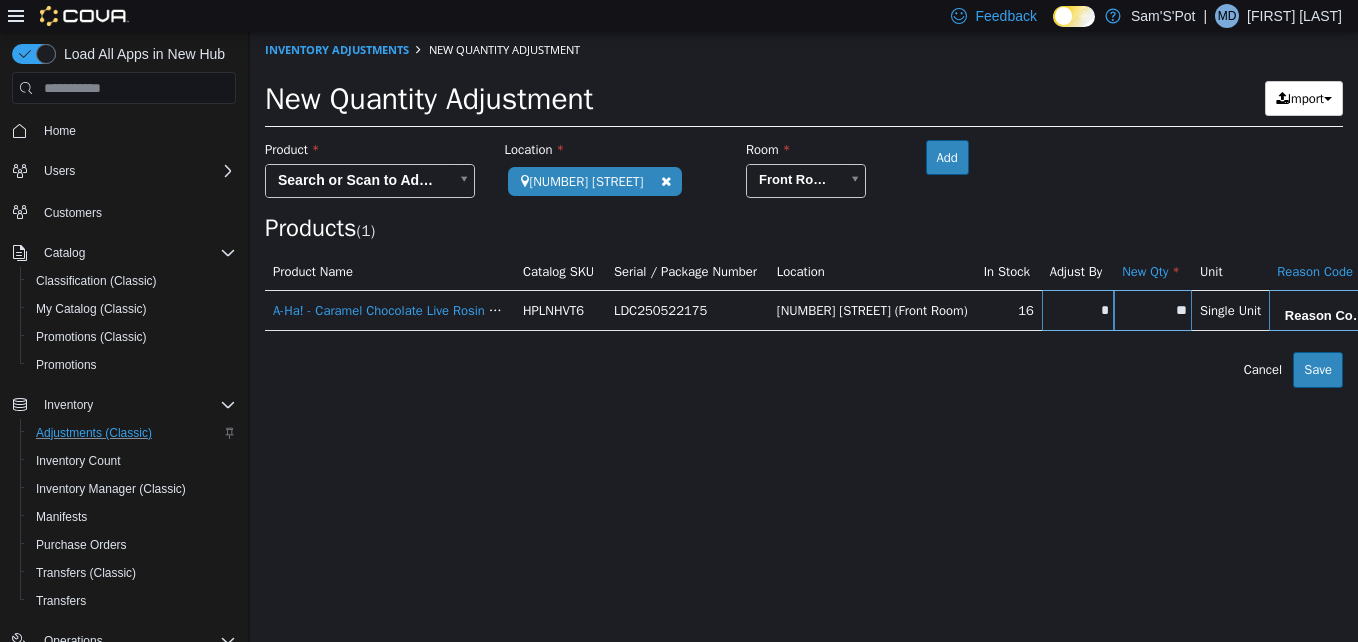 click on "**" at bounding box center (1153, 310) 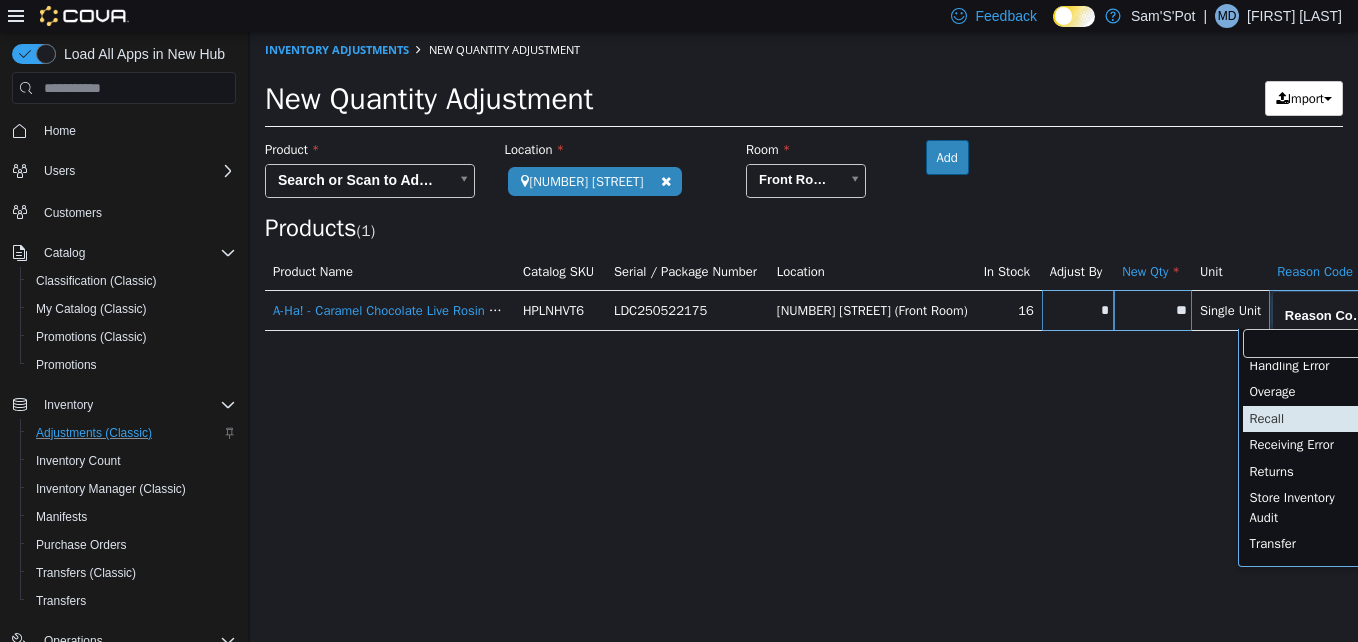 scroll, scrollTop: 511, scrollLeft: 0, axis: vertical 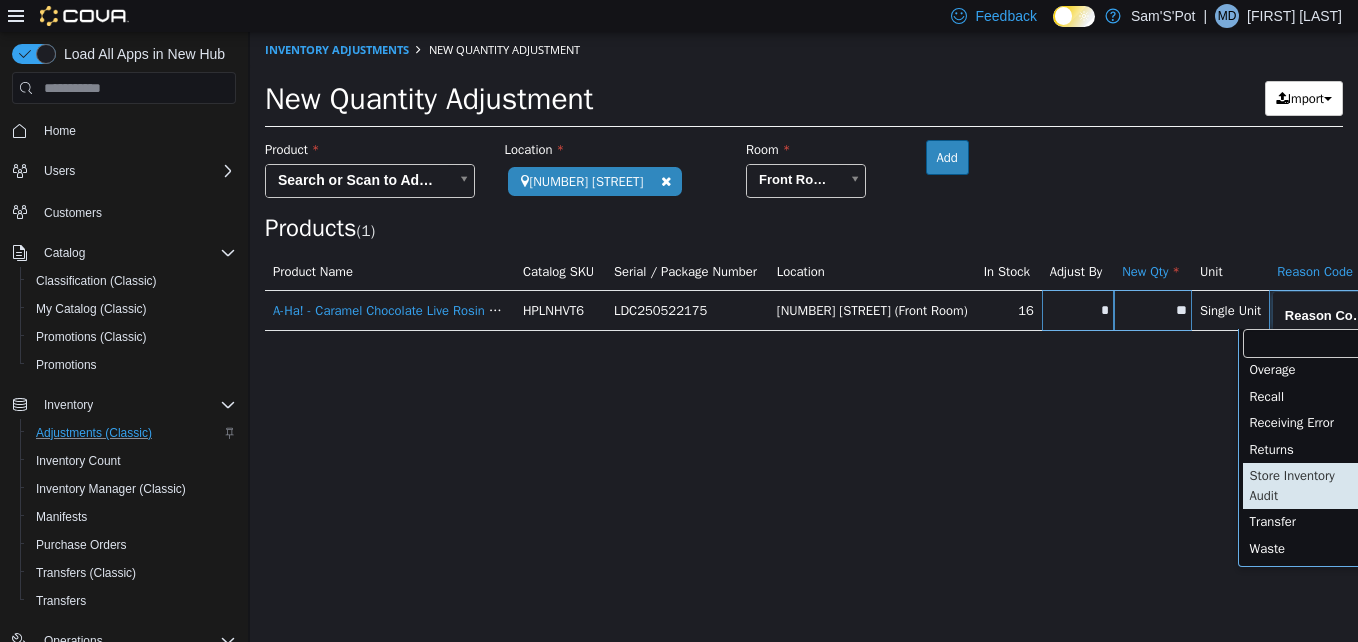 type on "**********" 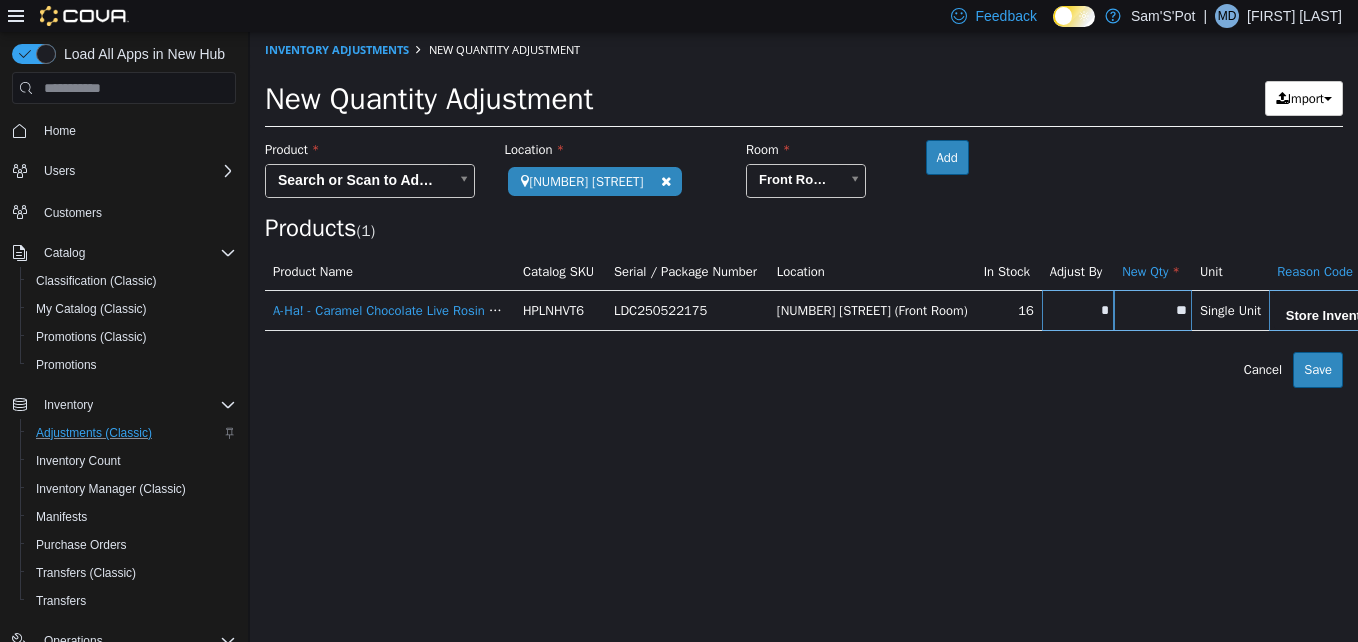 scroll, scrollTop: 0, scrollLeft: 12, axis: horizontal 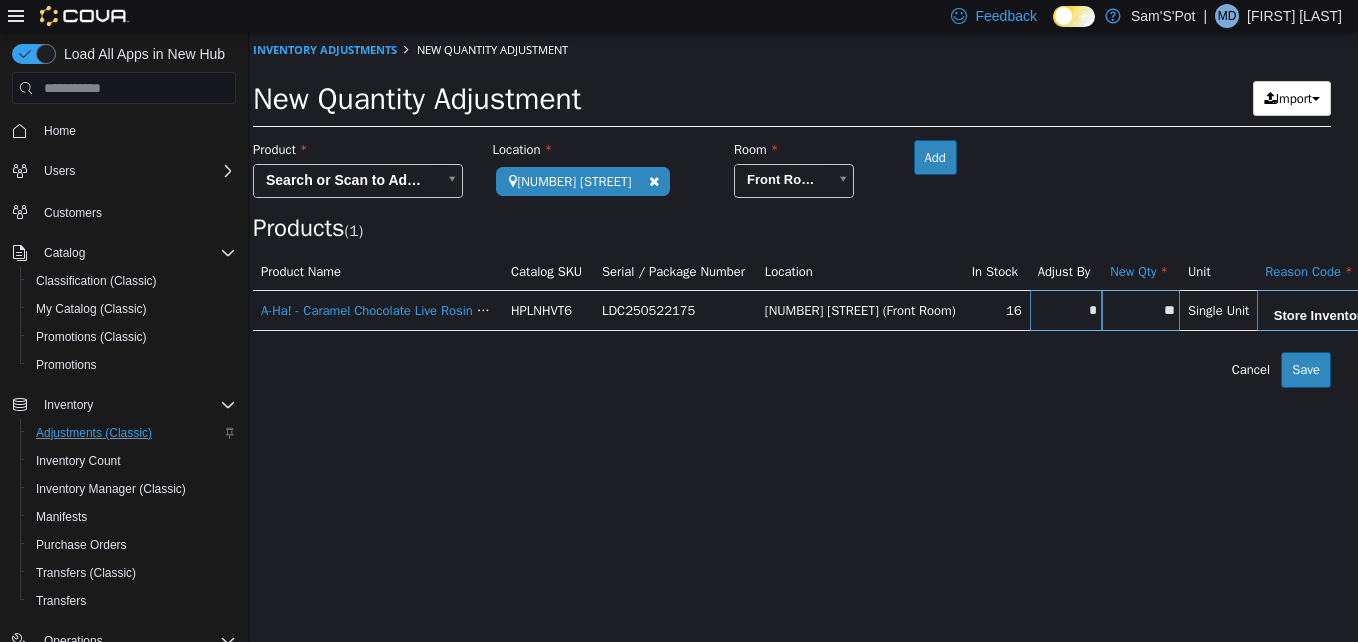 drag, startPoint x: 1068, startPoint y: 474, endPoint x: 1159, endPoint y: 453, distance: 93.39165 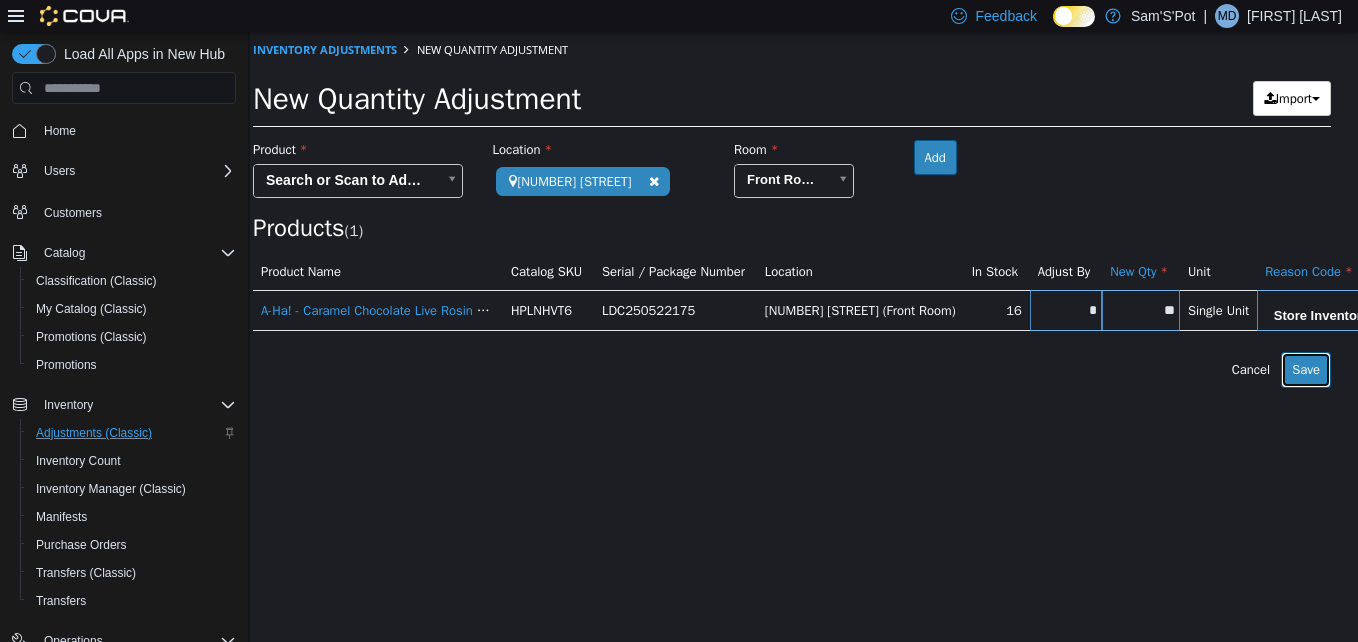 click on "Save" at bounding box center (1306, 370) 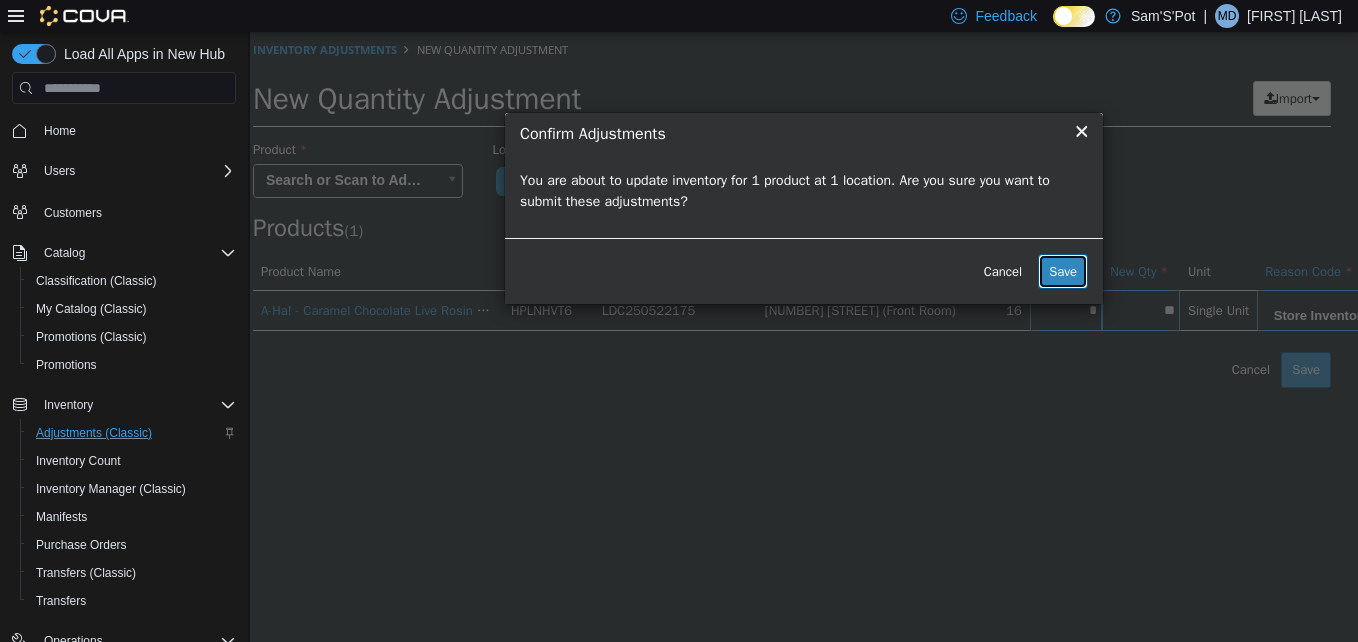 click on "Save" at bounding box center [1063, 272] 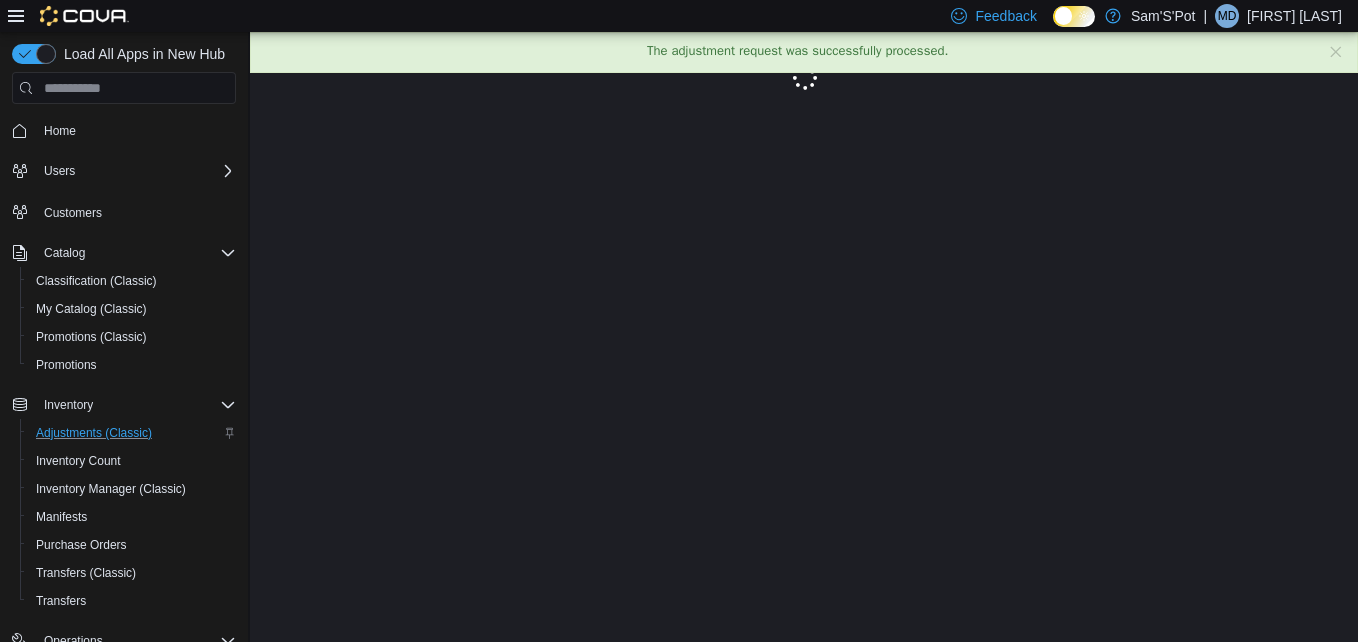 scroll, scrollTop: 0, scrollLeft: 0, axis: both 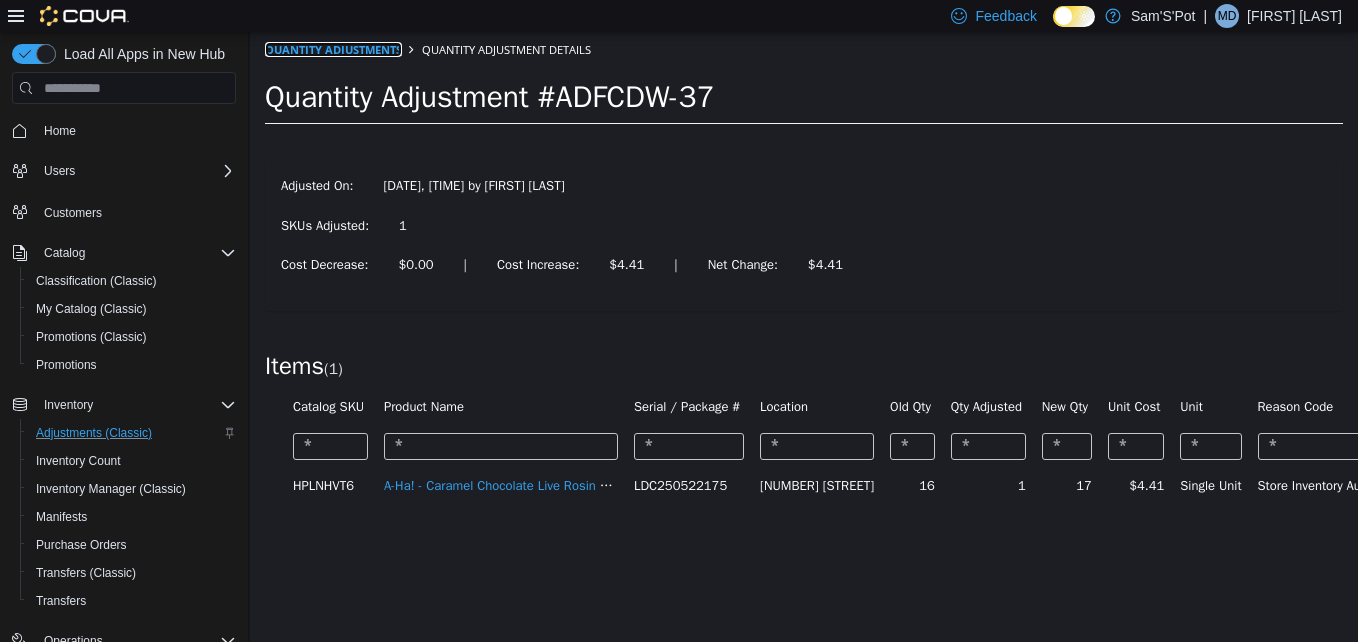 click on "Quantity Adjustments" at bounding box center [333, 49] 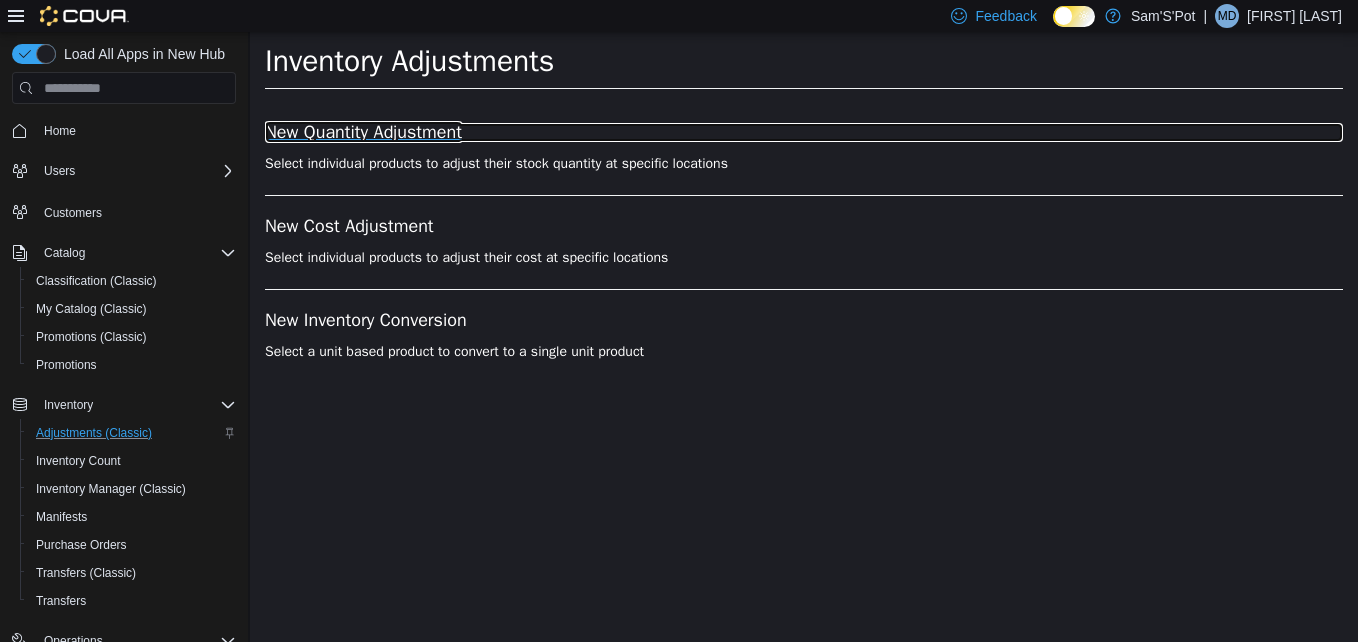 click on "New Quantity Adjustment" at bounding box center (804, 133) 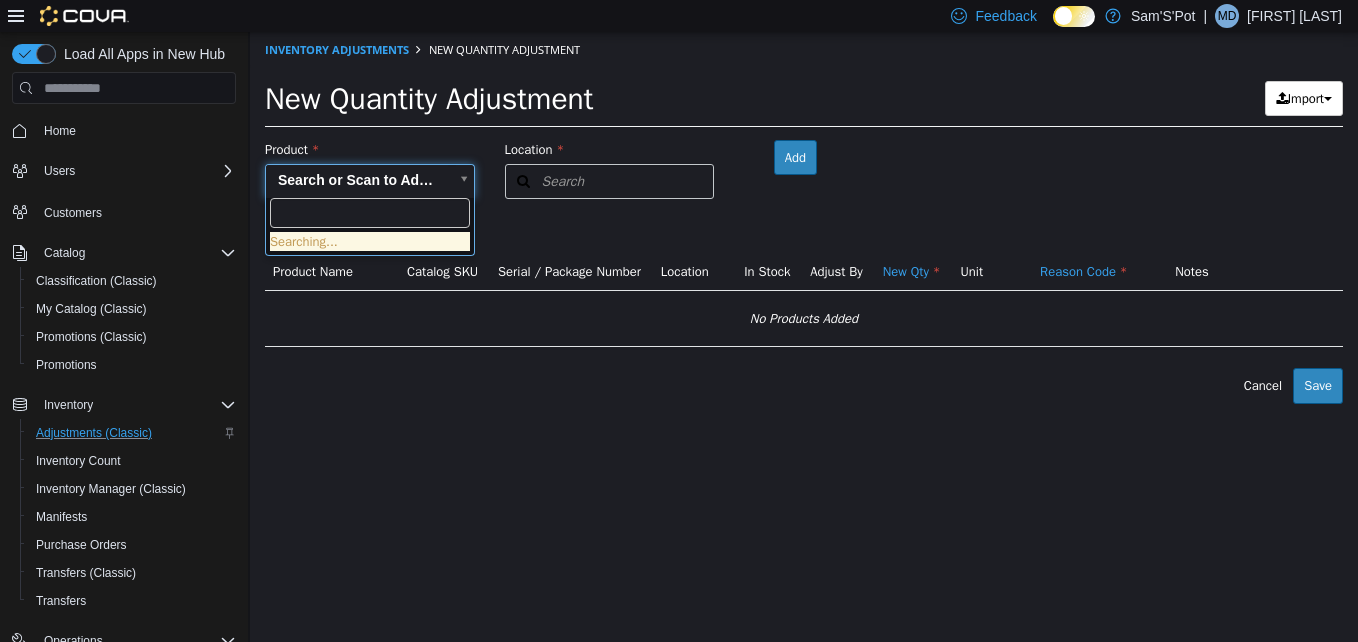 click on "×
The adjustment request was successfully processed.
Inventory Adjustments
New Quantity Adjustment
New Quantity Adjustment
Import  Inventory Export (.CSV) Package List (.TXT)
Product     Search or Scan to Add Product     Location Search Type 3 or more characters or browse       Sam'S'Pot     (1)         [NUMBER] [STREET]         Room   Add Products  ( 0 ) Product Name Catalog SKU Serial / Package Number Location In Stock Adjust By New Qty Unit Reason Code Notes No Products Added Error saving adjustment please resolve the errors above. Cancel Save" at bounding box center [804, 218] 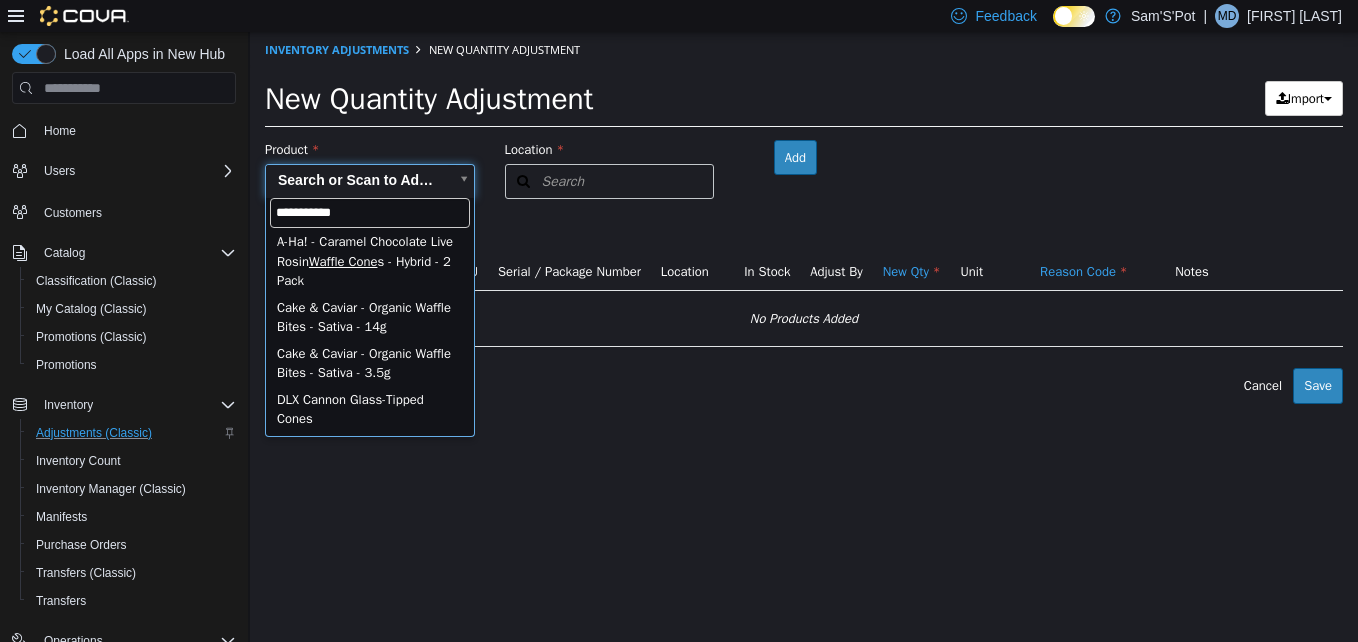 scroll, scrollTop: 100, scrollLeft: 0, axis: vertical 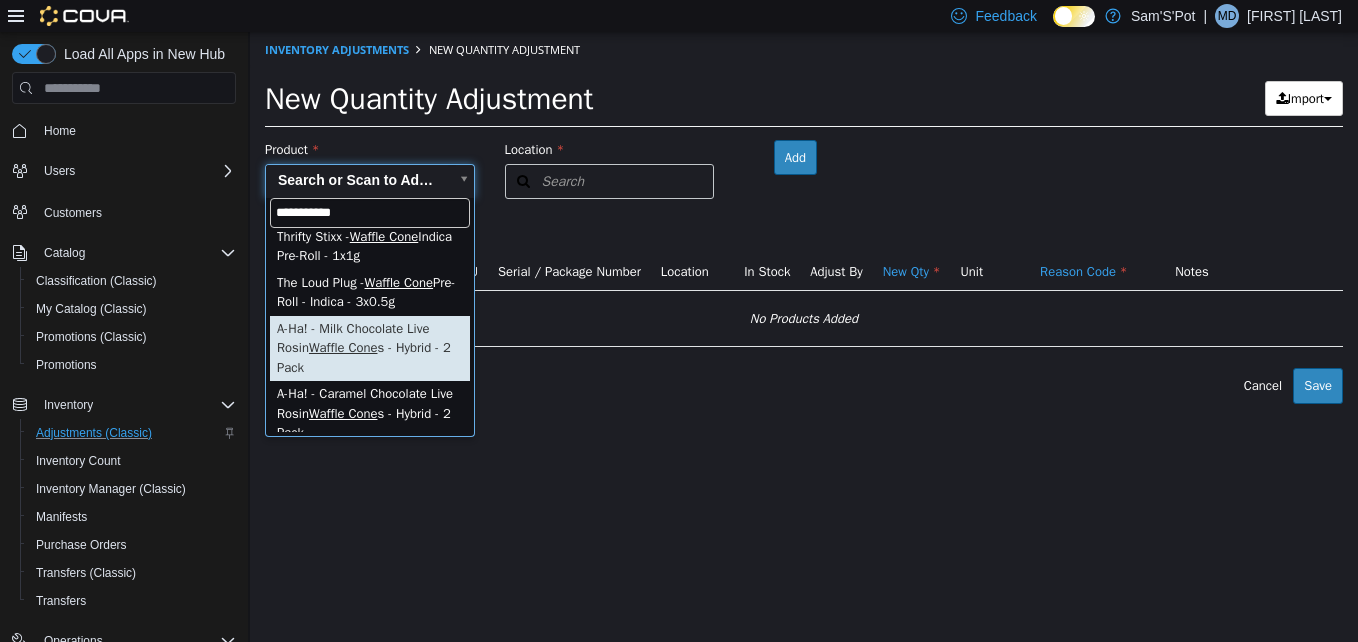 type on "**********" 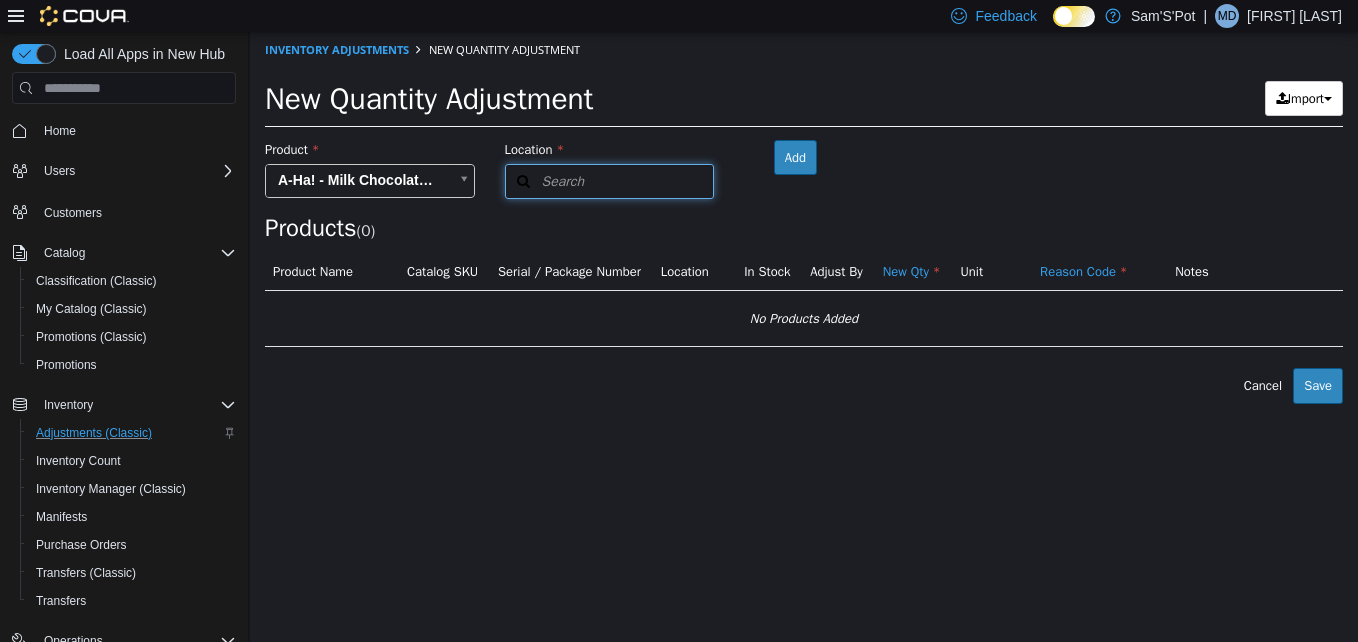 click on "Search" at bounding box center [610, 181] 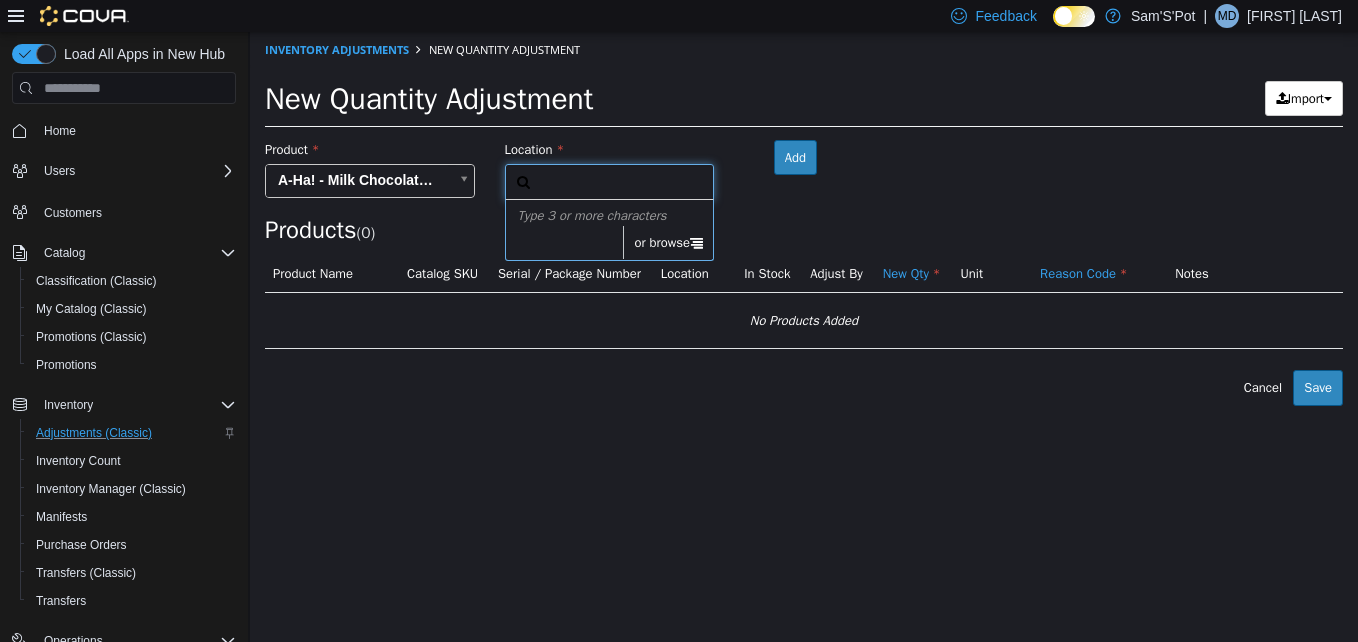 click on "or browse" at bounding box center (668, 243) 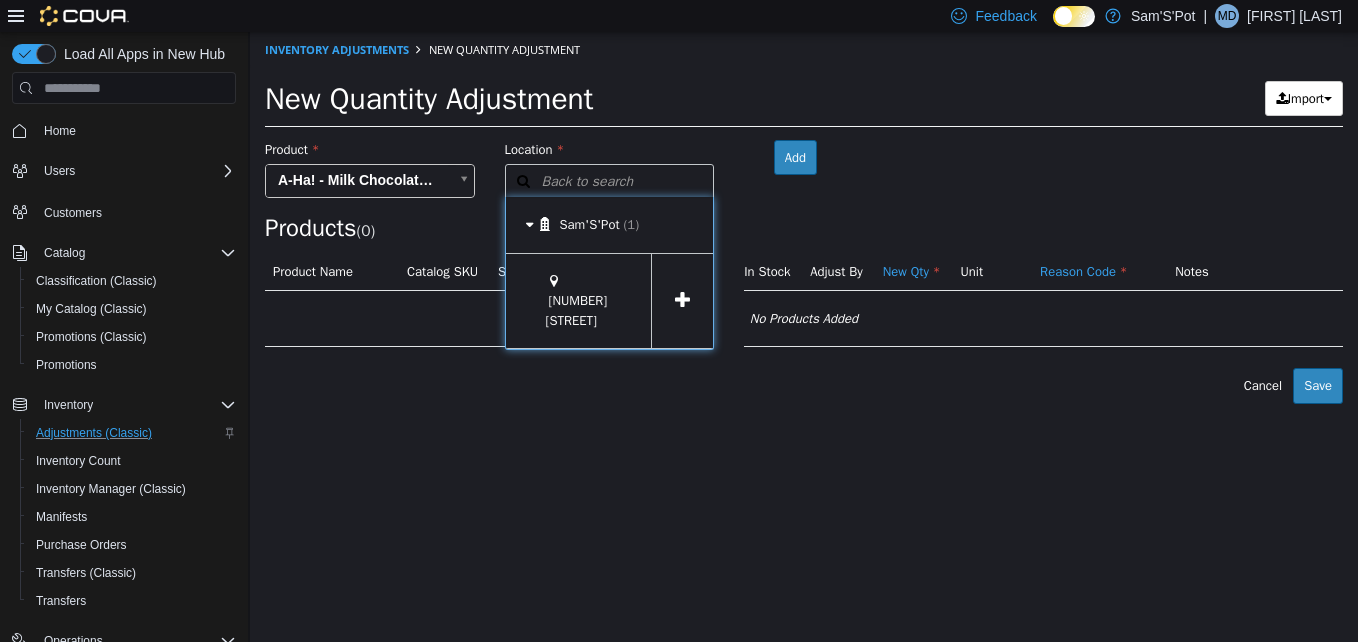 click at bounding box center [682, 301] 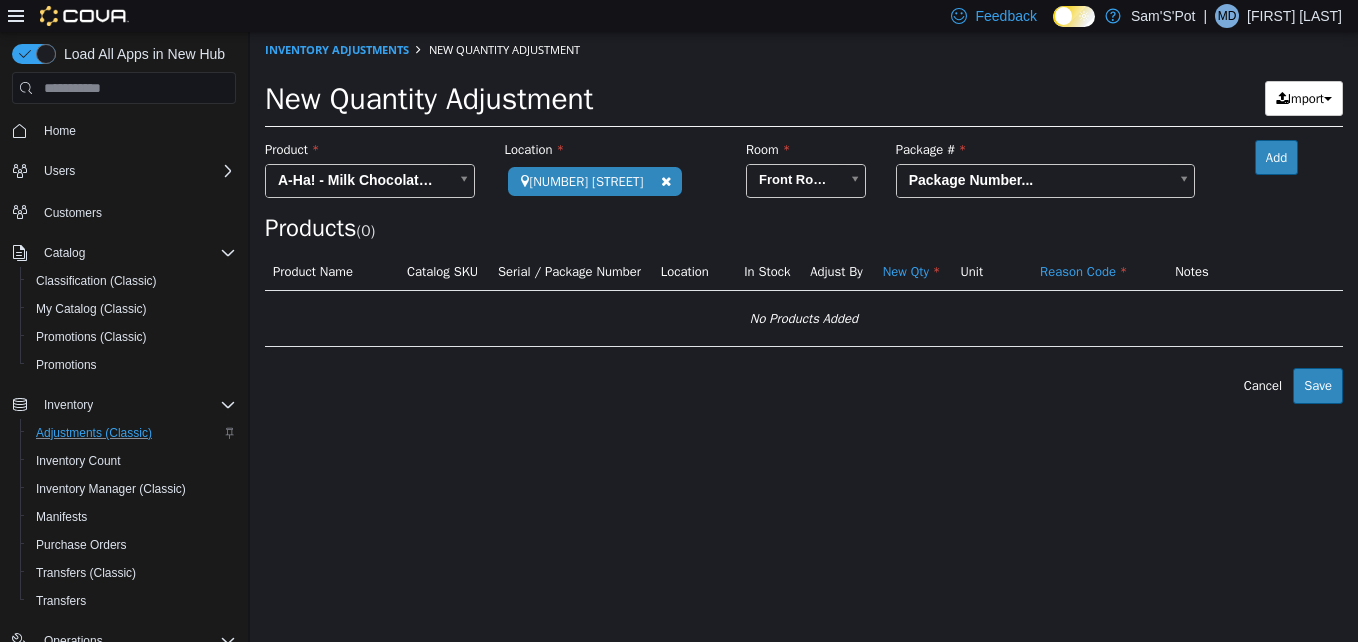 click on "**********" at bounding box center [804, 218] 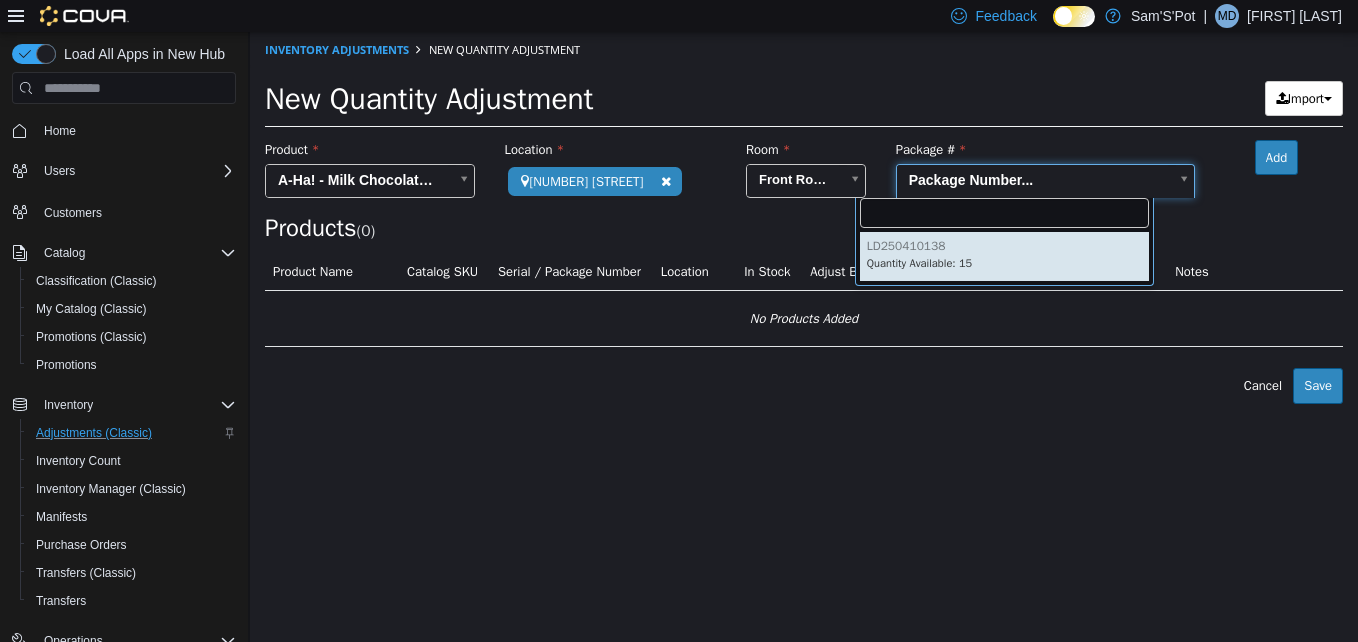 type on "**********" 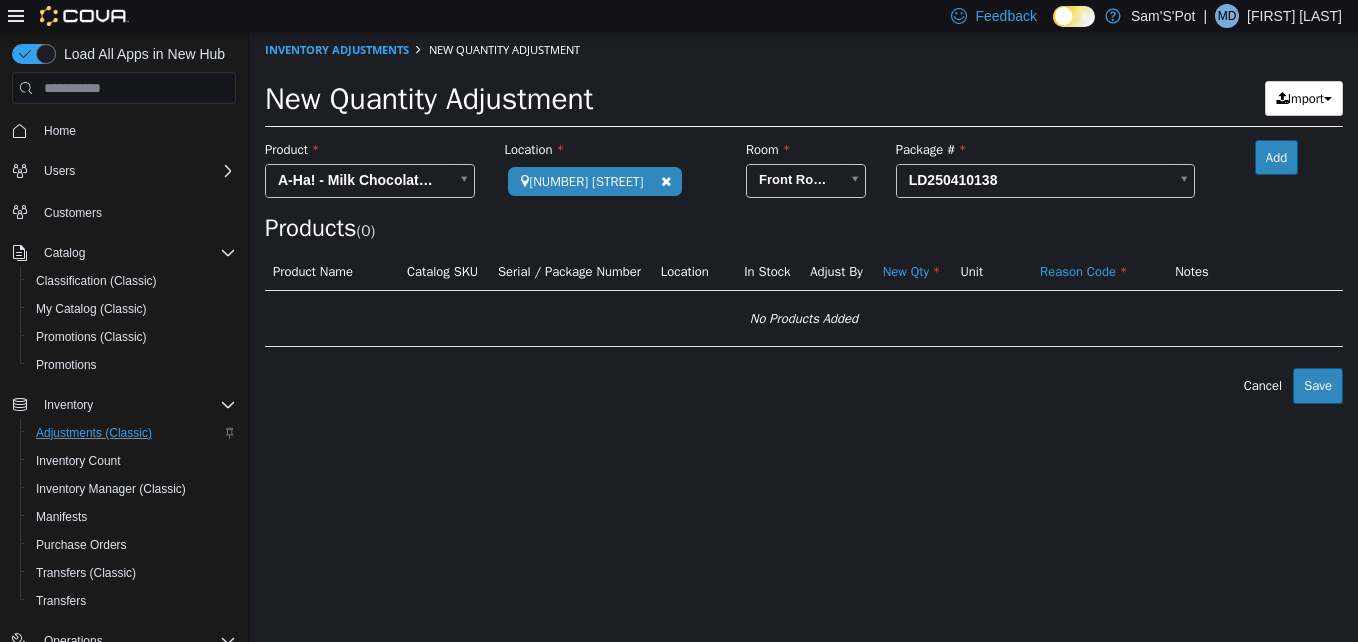 click on "**********" at bounding box center (804, 218) 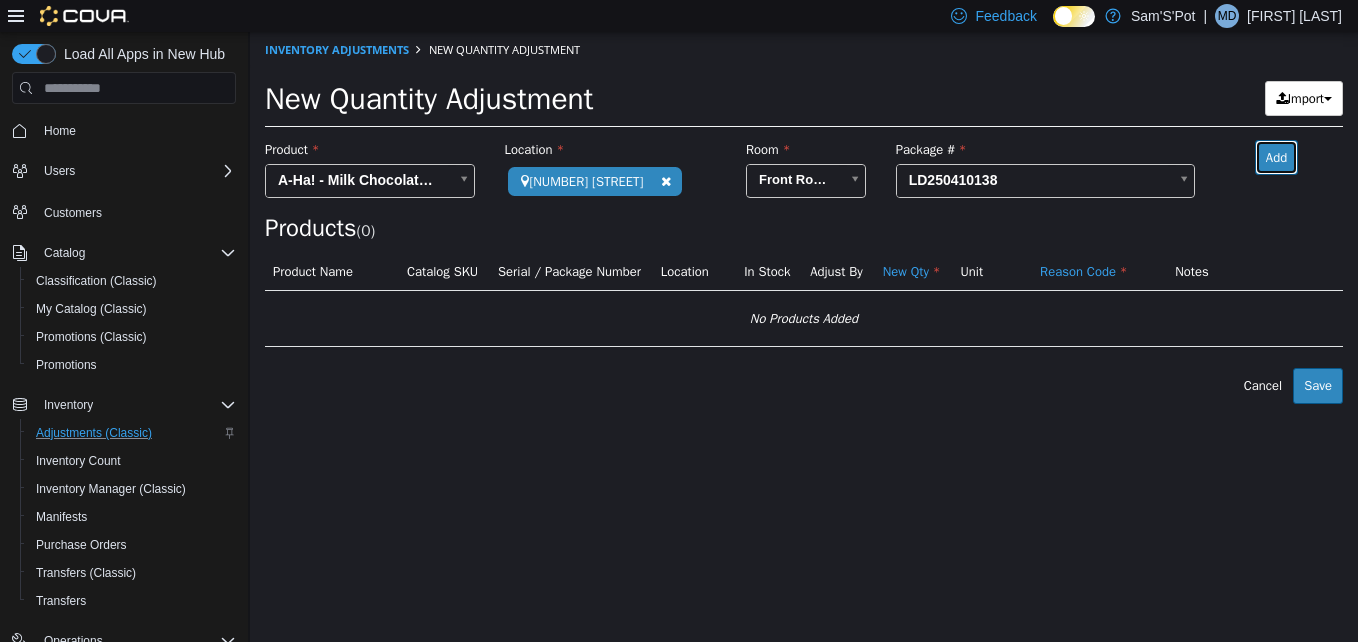 click on "Add" at bounding box center [1276, 158] 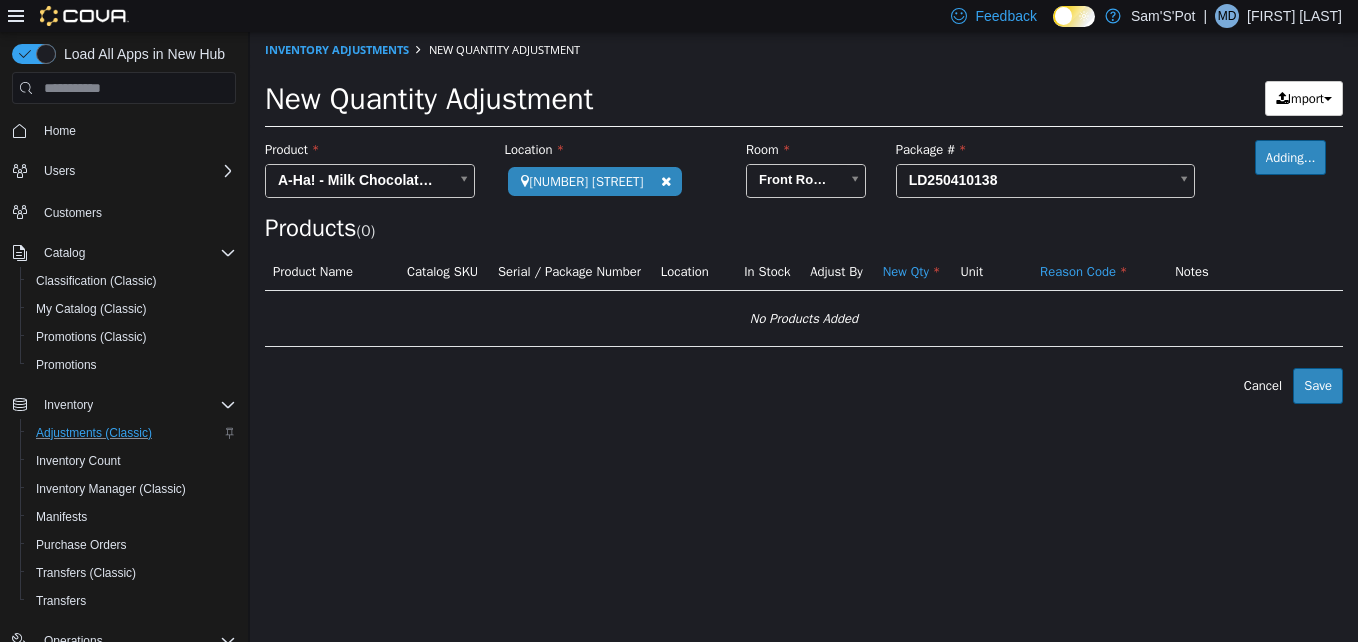 type 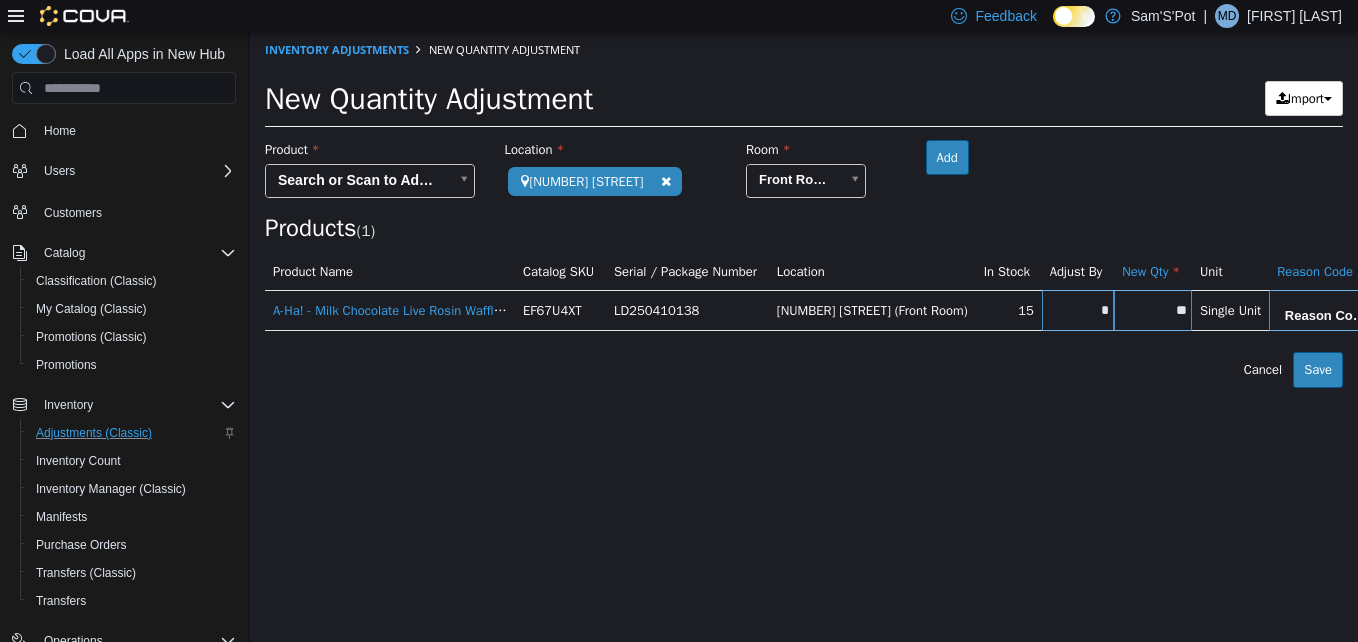 click on "**" at bounding box center (1153, 310) 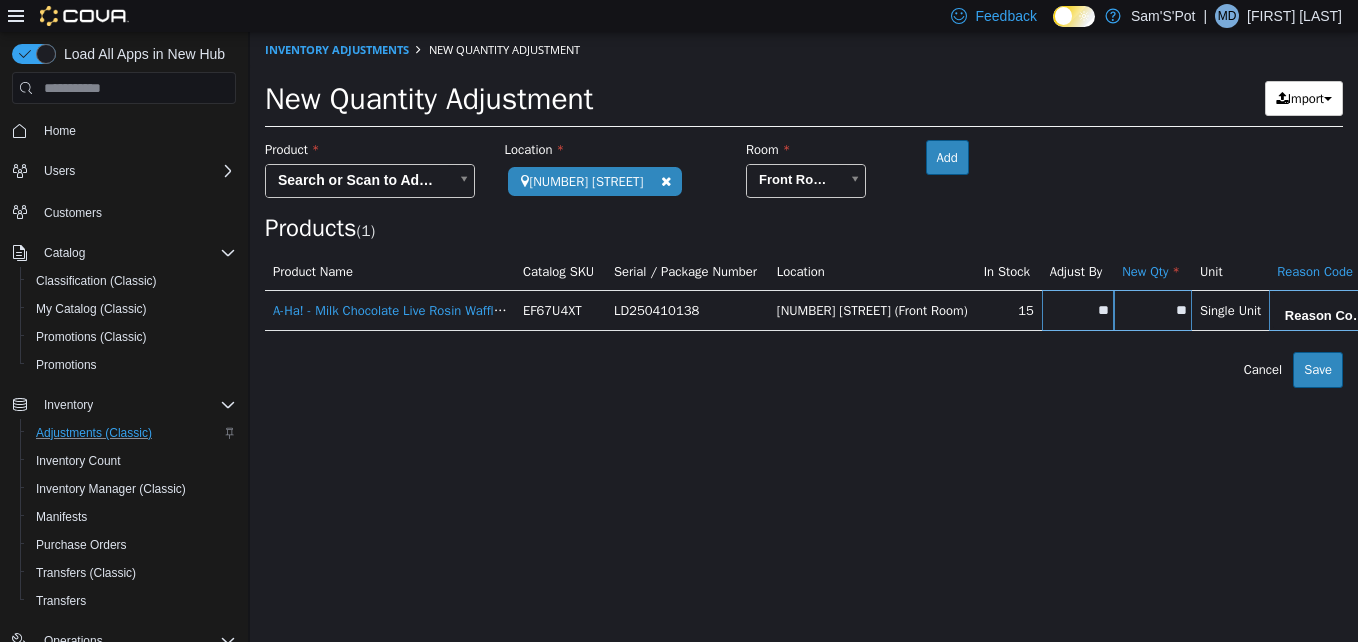 click on "**********" at bounding box center [804, 210] 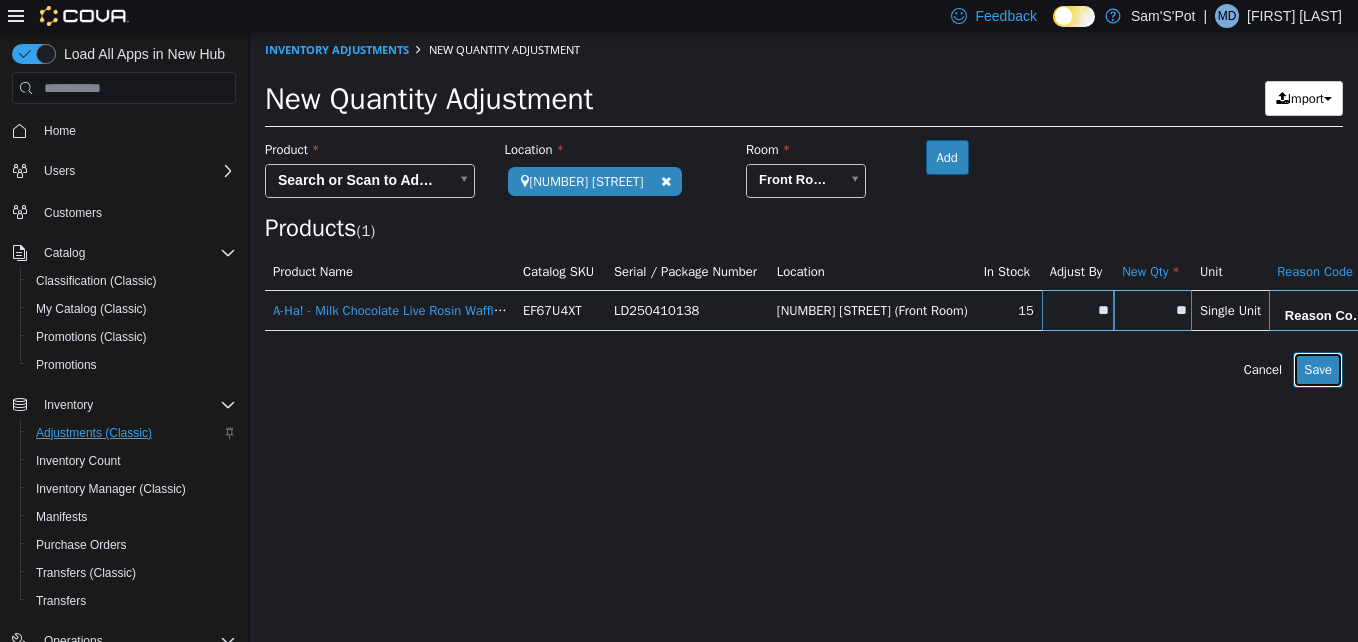 click on "Save" at bounding box center (1318, 370) 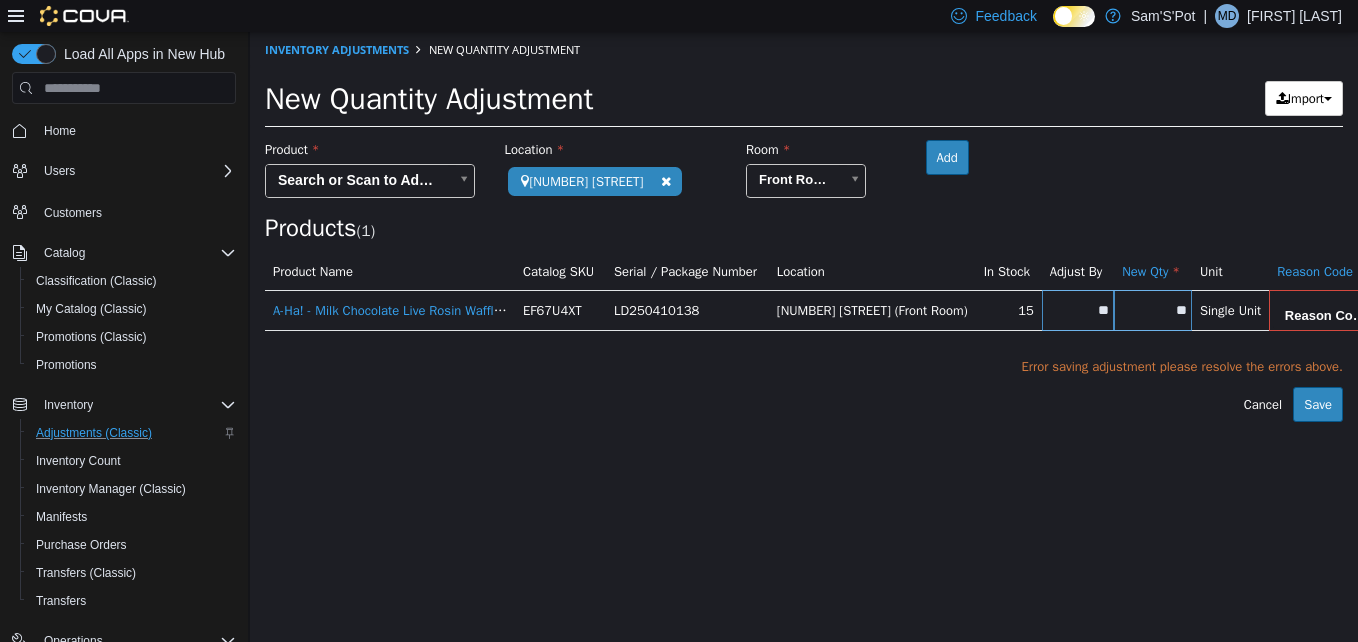 click on "**********" at bounding box center [804, 227] 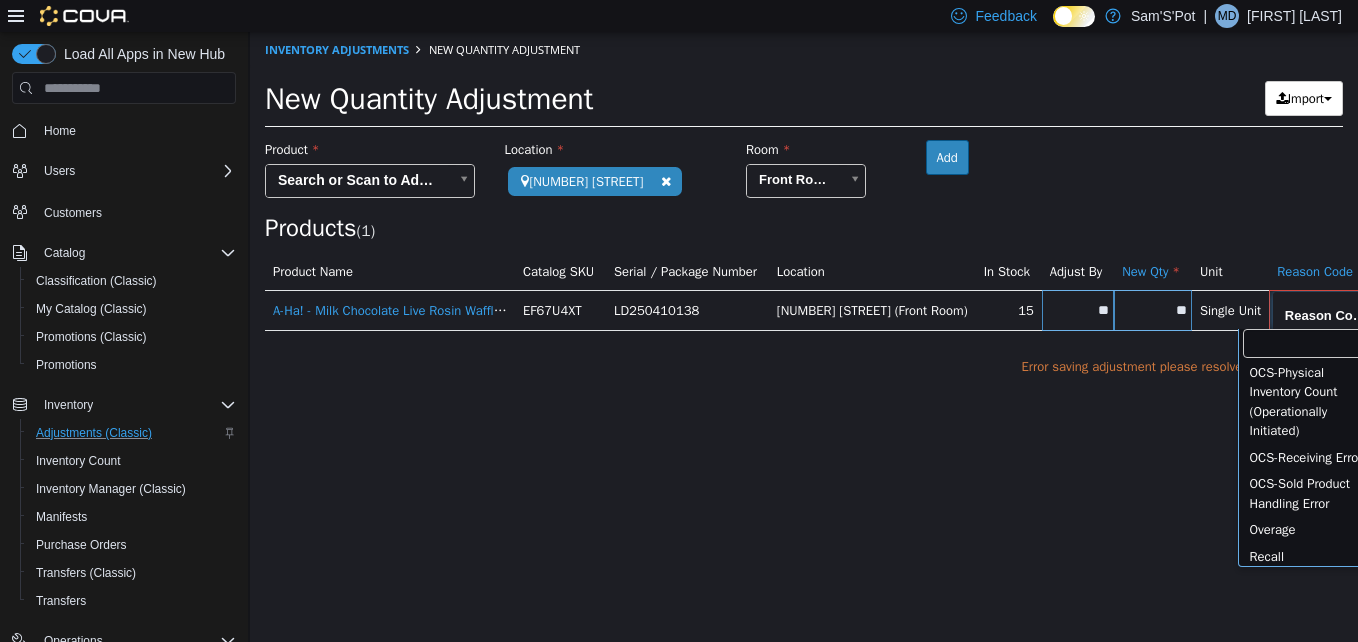 scroll, scrollTop: 511, scrollLeft: 0, axis: vertical 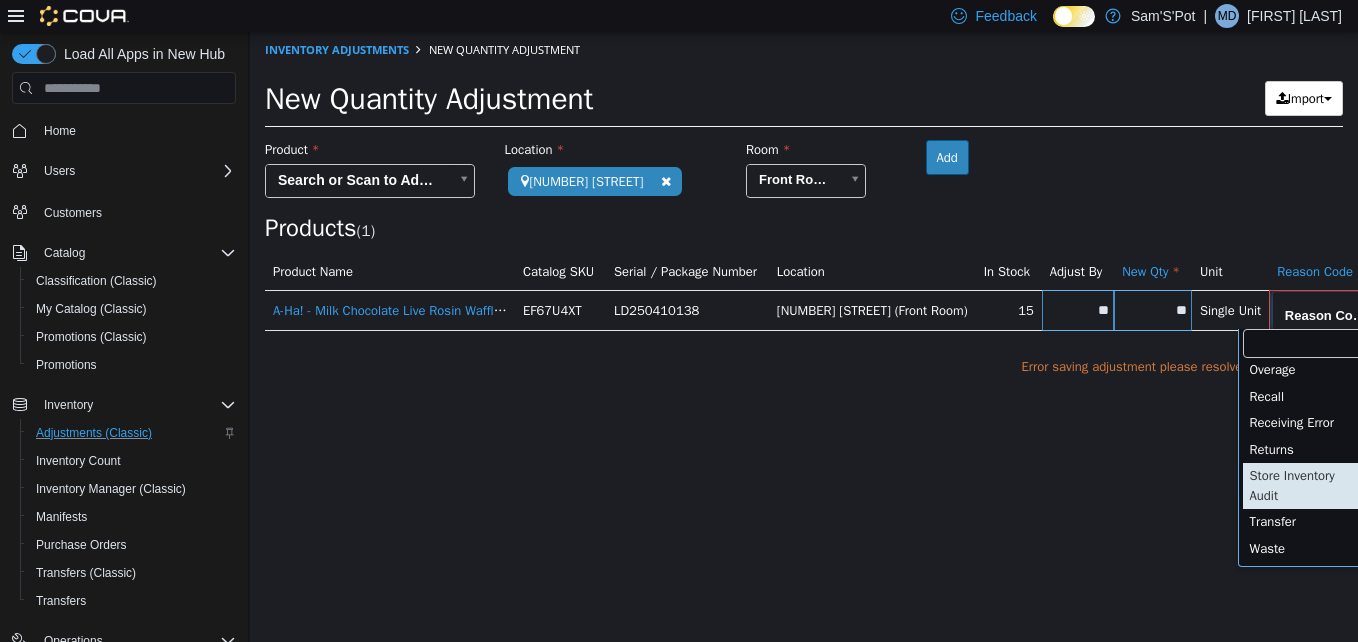 type on "**********" 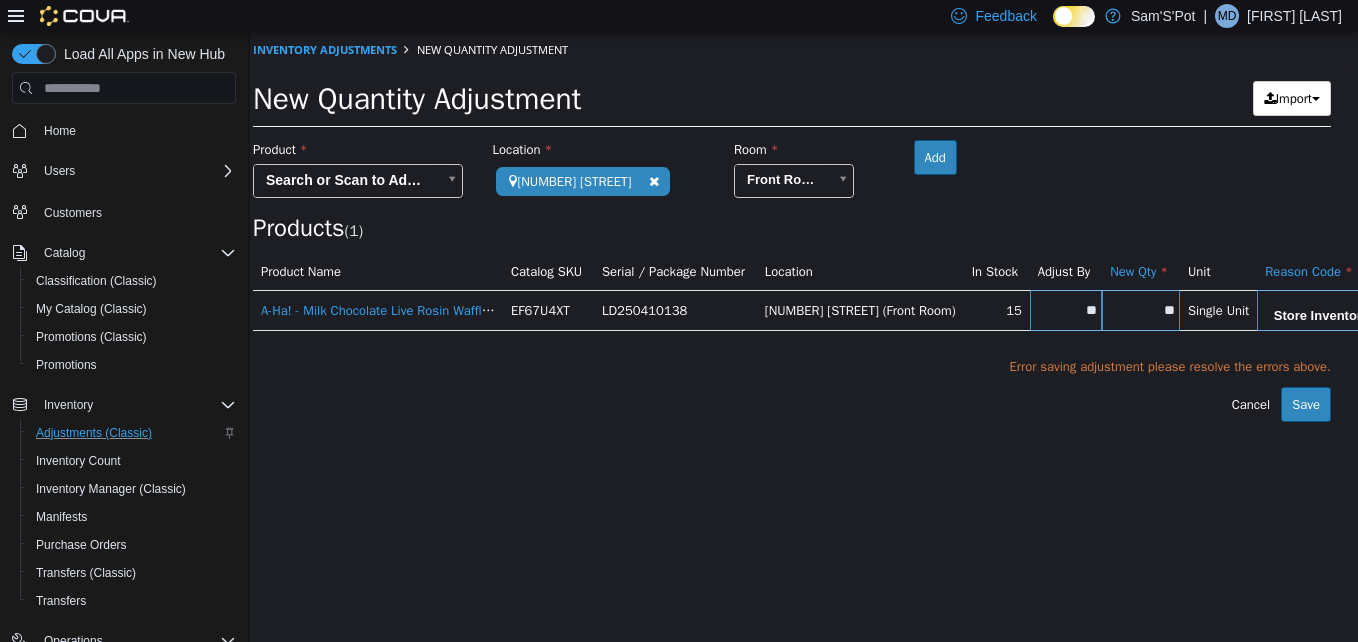 drag, startPoint x: 1113, startPoint y: 457, endPoint x: 1124, endPoint y: 454, distance: 11.401754 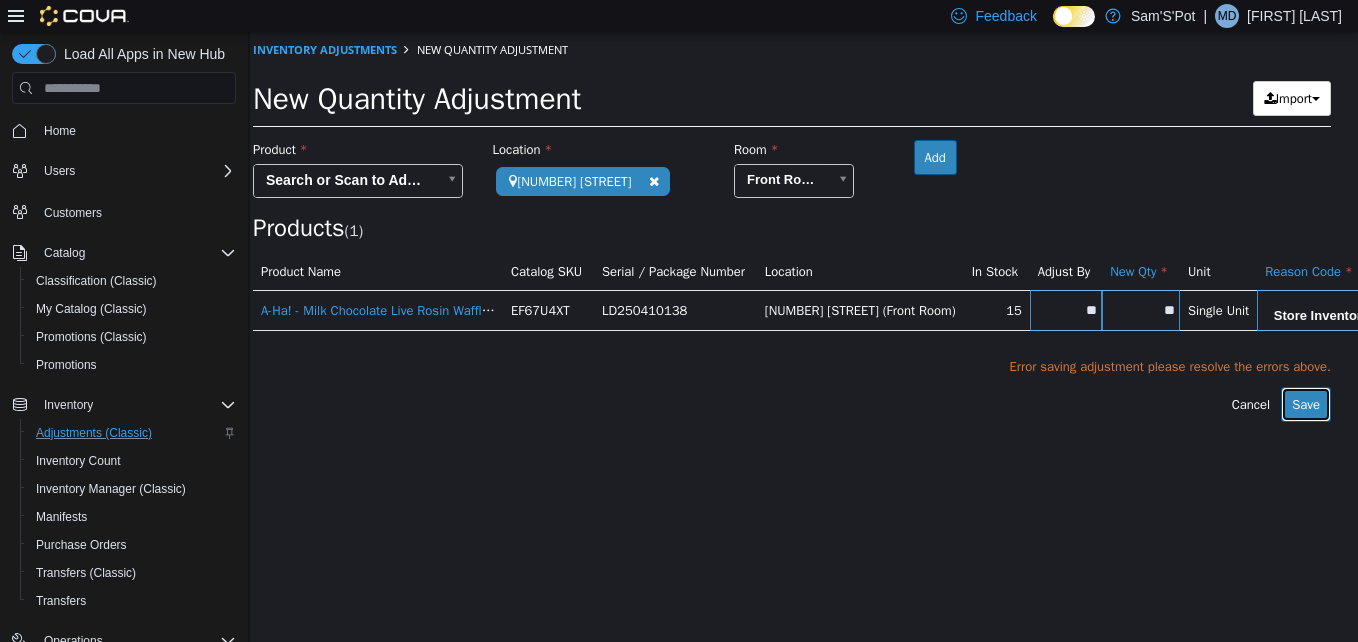 click on "Save" at bounding box center [1306, 405] 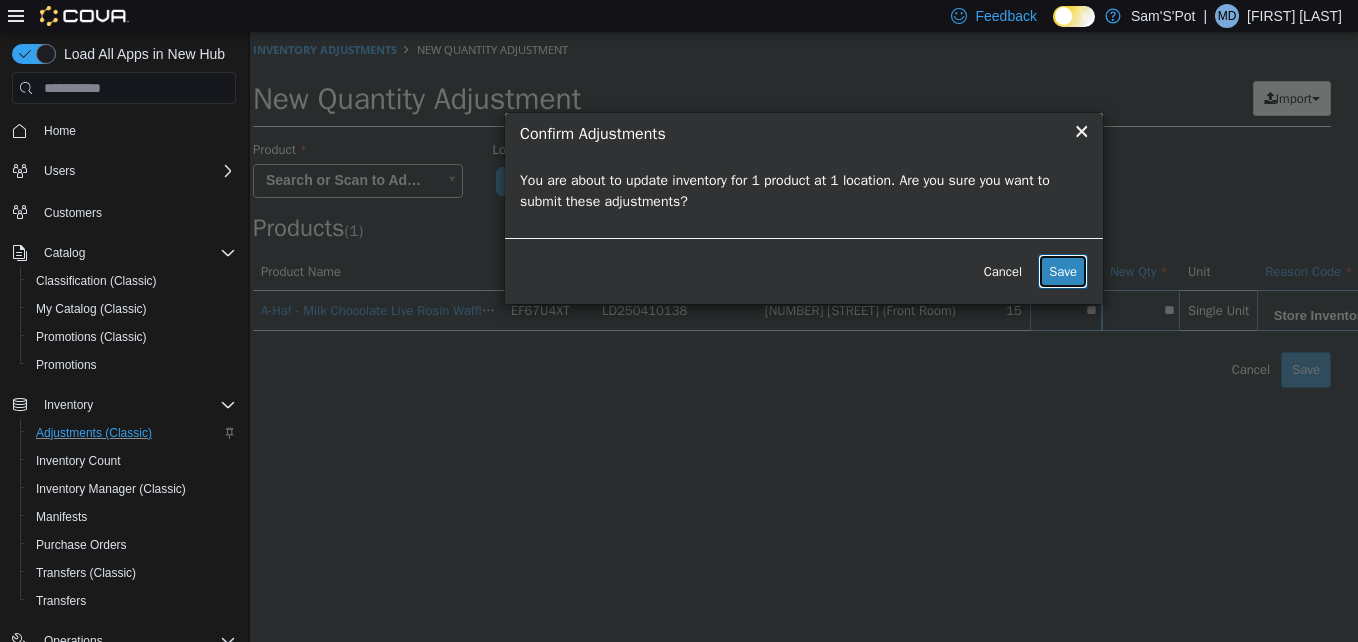 click on "Save" at bounding box center (1063, 272) 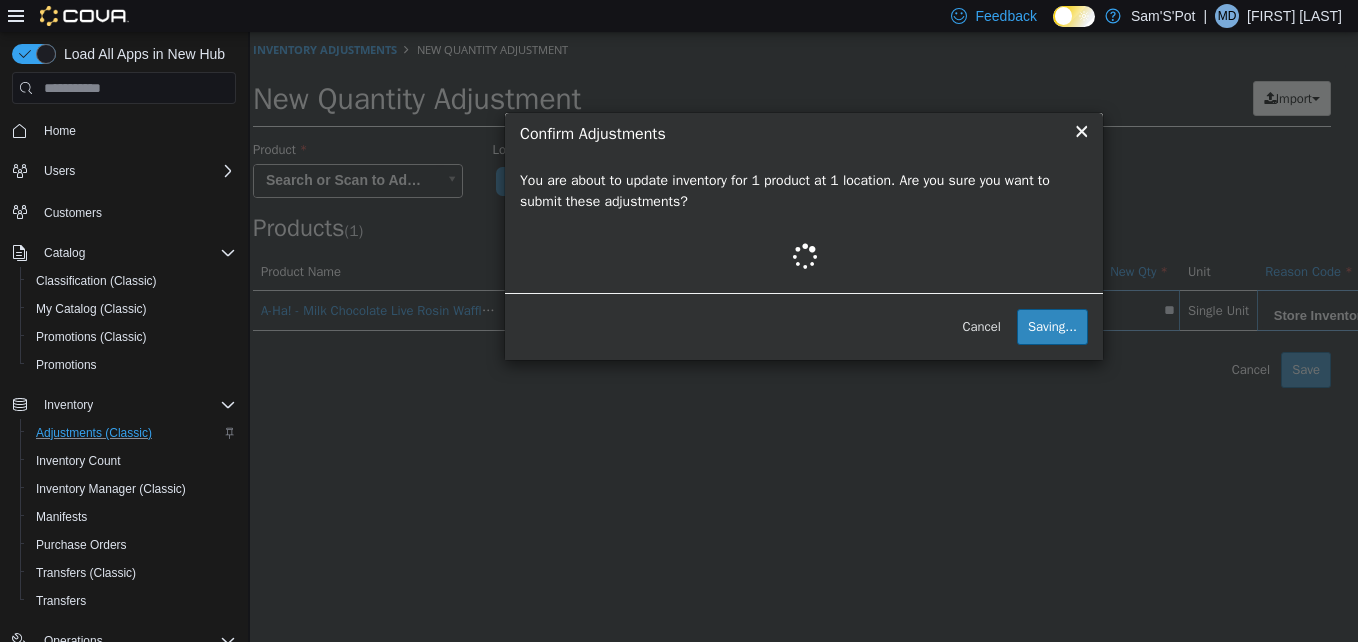 scroll, scrollTop: 0, scrollLeft: 0, axis: both 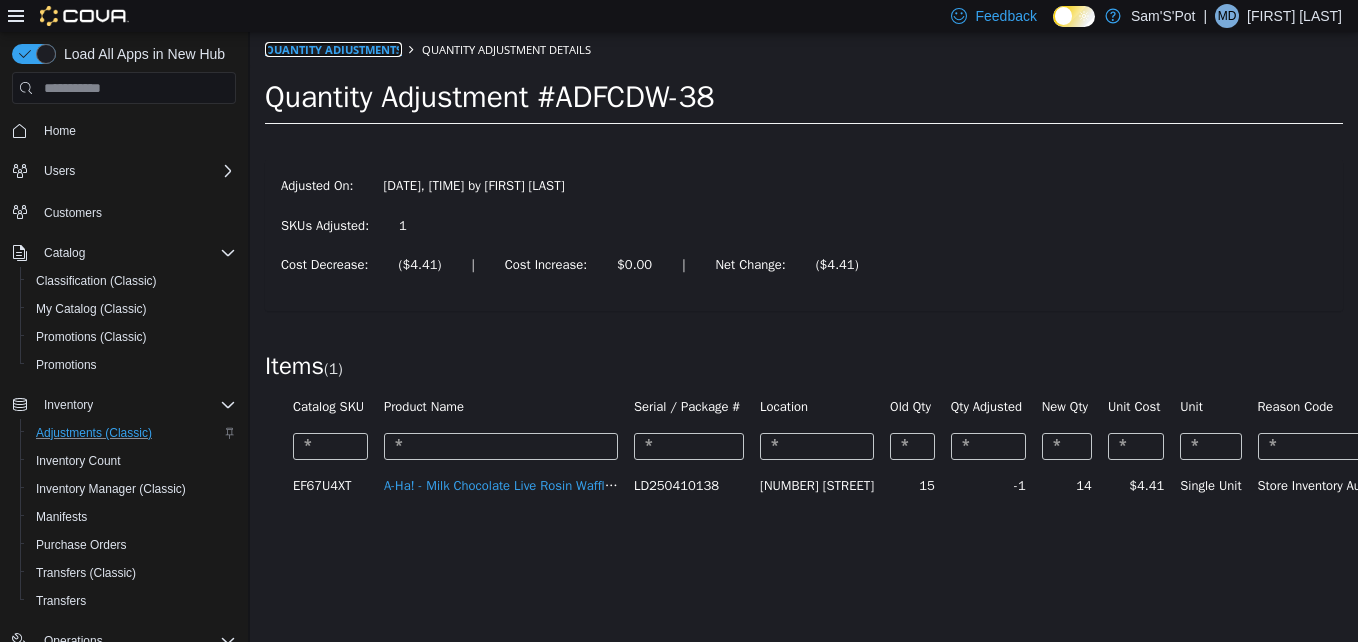click on "Quantity Adjustments" at bounding box center (333, 49) 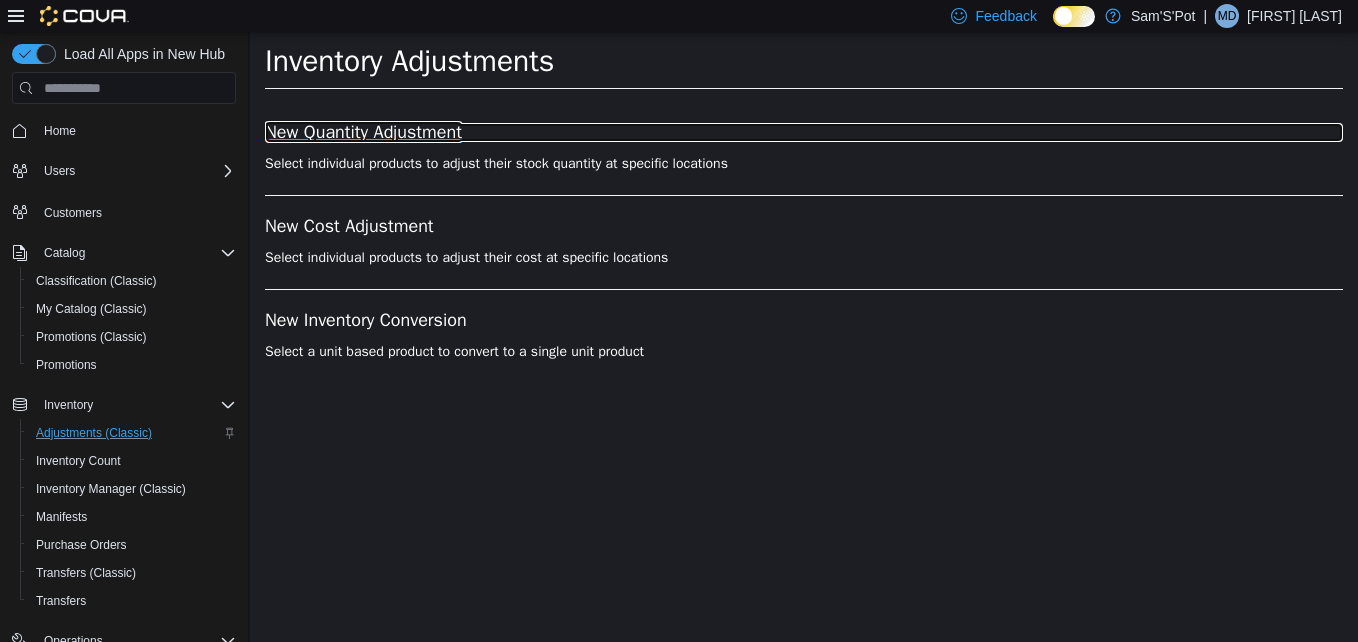 click on "New Quantity Adjustment" at bounding box center [804, 133] 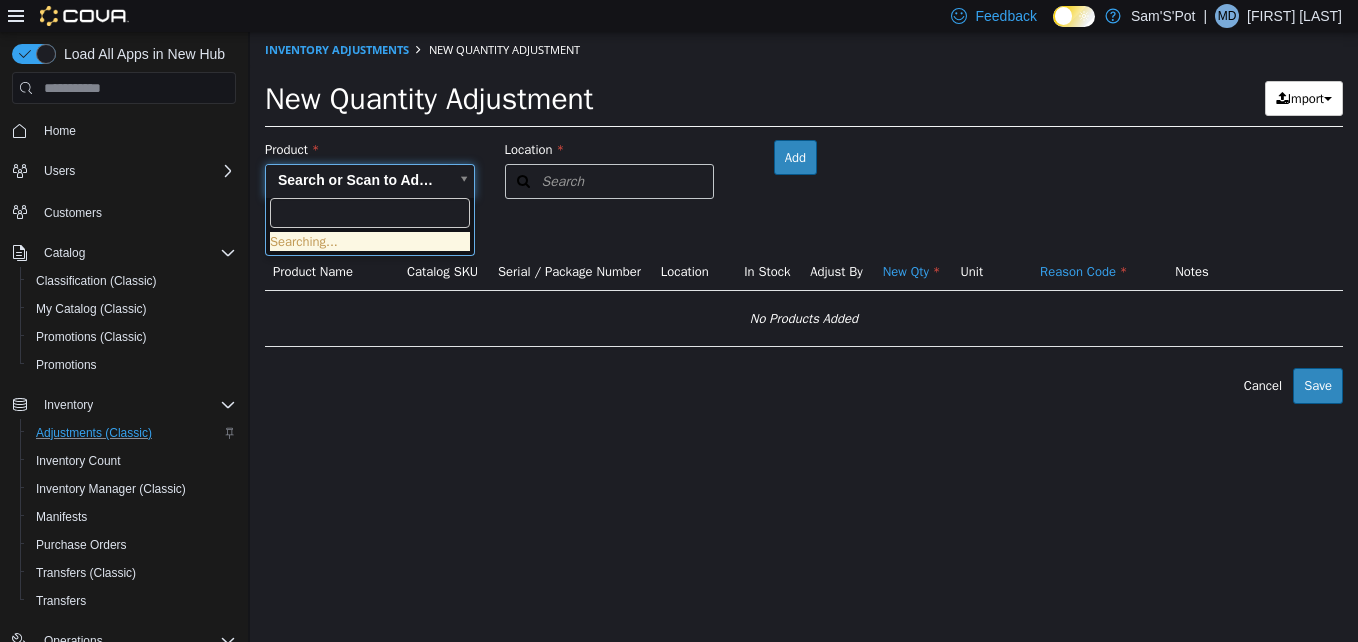 click on "×
The adjustment request was successfully processed.
Inventory Adjustments
New Quantity Adjustment
New Quantity Adjustment
Import  Inventory Export (.CSV) Package List (.TXT)
Product     Search or Scan to Add Product     Location Search Type 3 or more characters or browse       Sam'S'Pot     (1)         [NUMBER] [STREET]         Room   Add Products  ( 0 ) Product Name Catalog SKU Serial / Package Number Location In Stock Adjust By New Qty Unit Reason Code Notes No Products Added Error saving adjustment please resolve the errors above. Cancel Save" at bounding box center [804, 218] 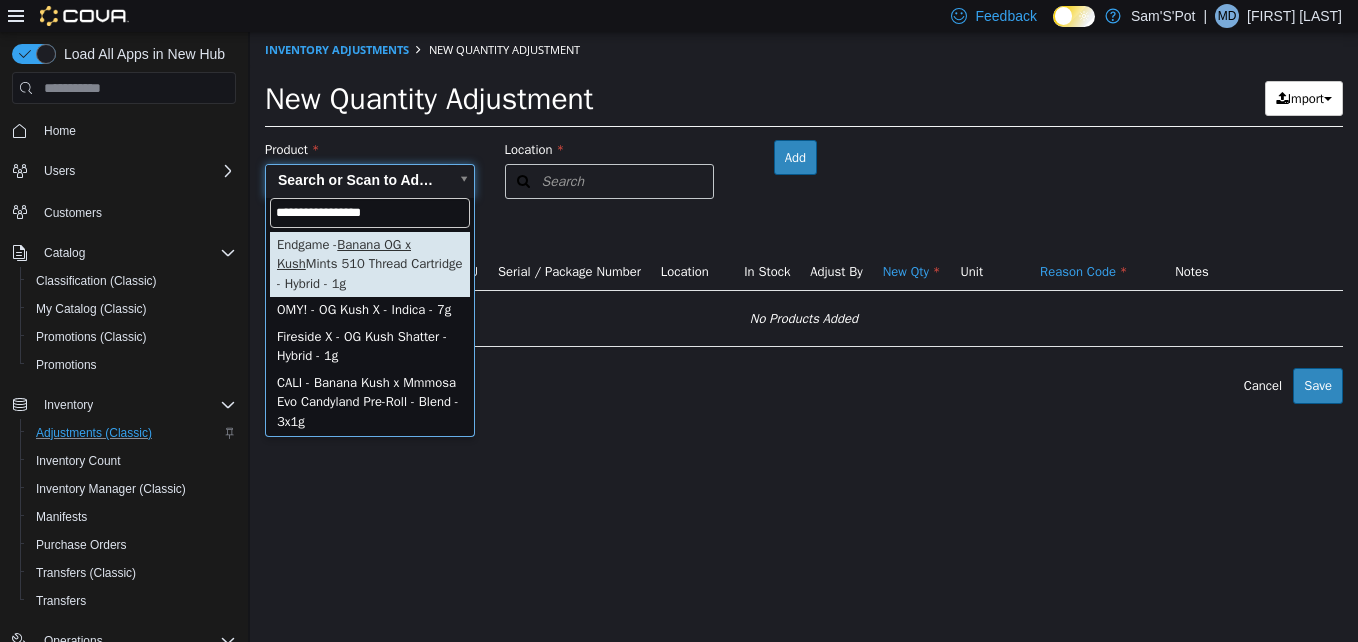 type on "**********" 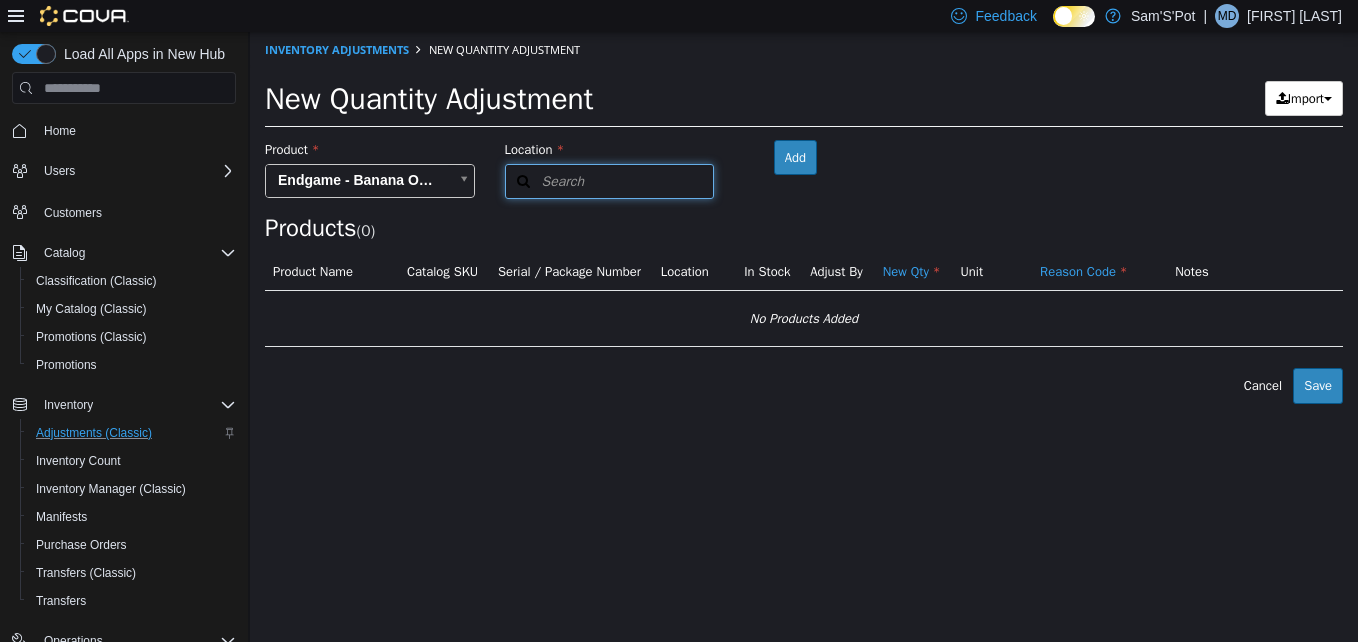 click on "Search" at bounding box center [610, 181] 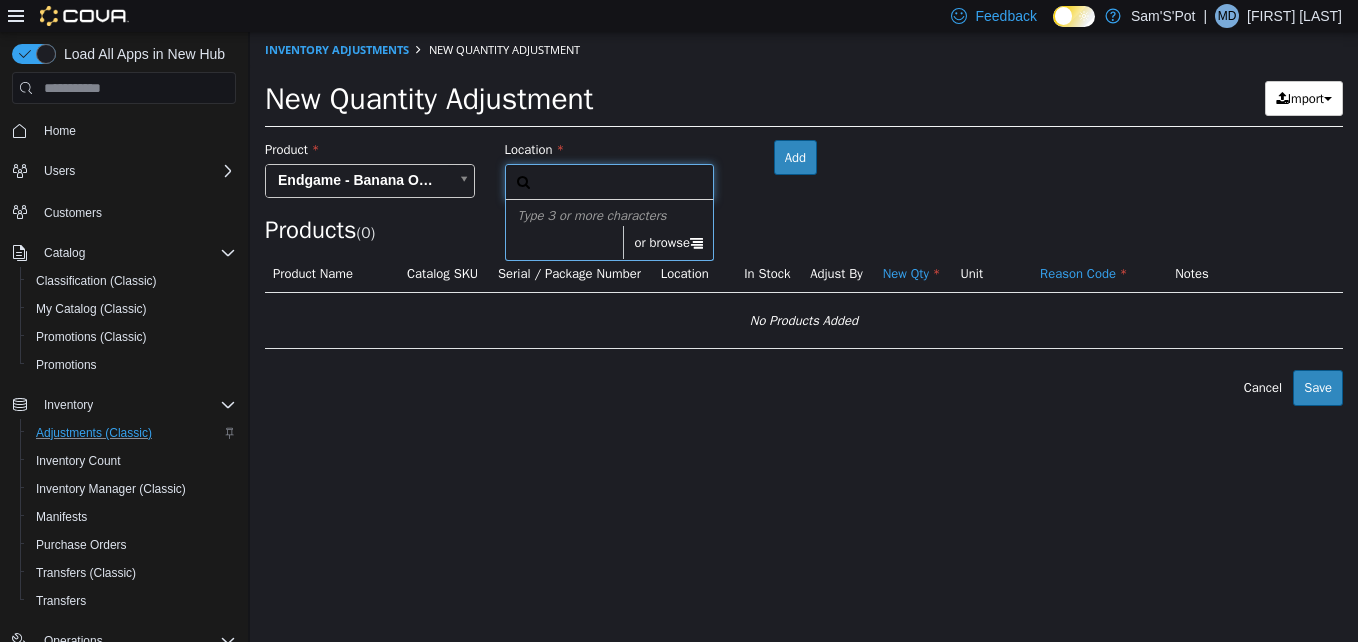click on "or browse" at bounding box center (668, 243) 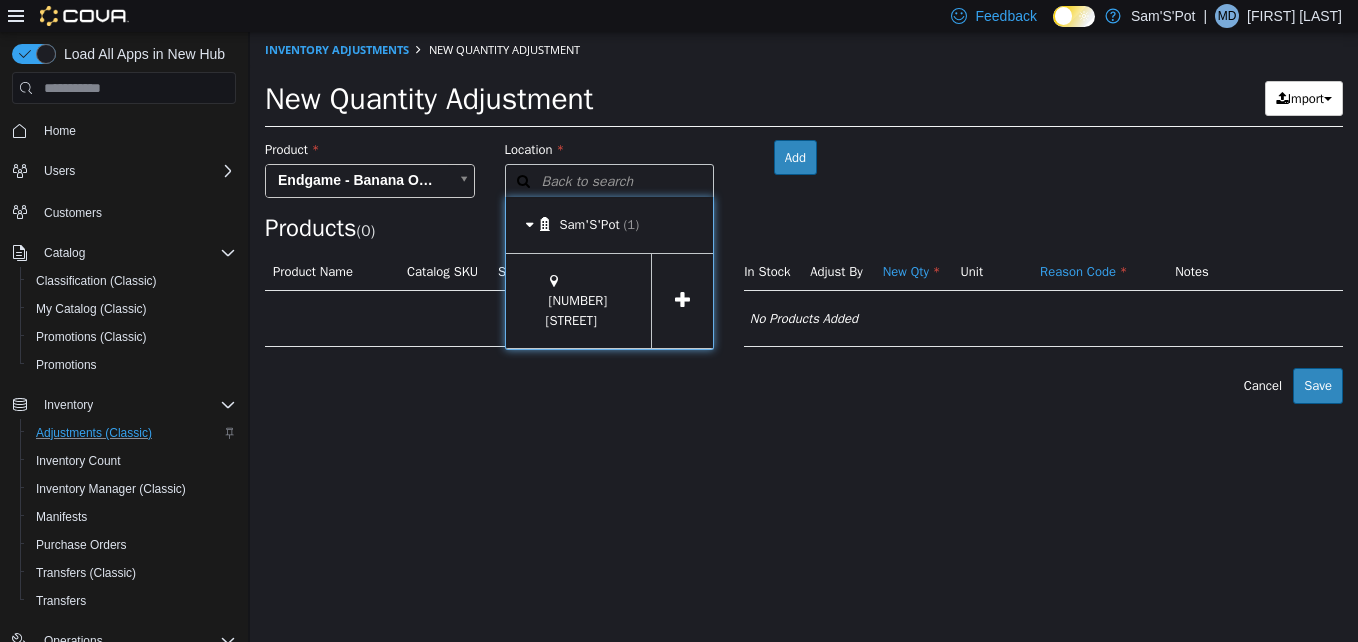 click at bounding box center (682, 300) 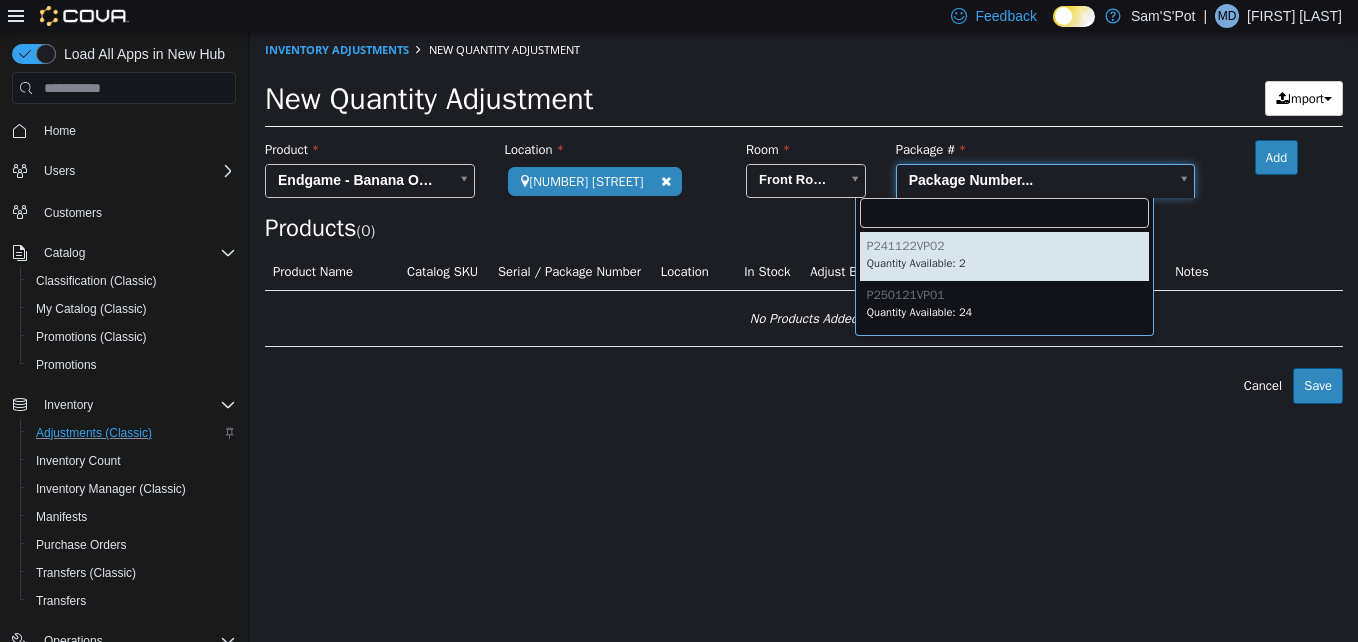 click on "**********" at bounding box center [804, 218] 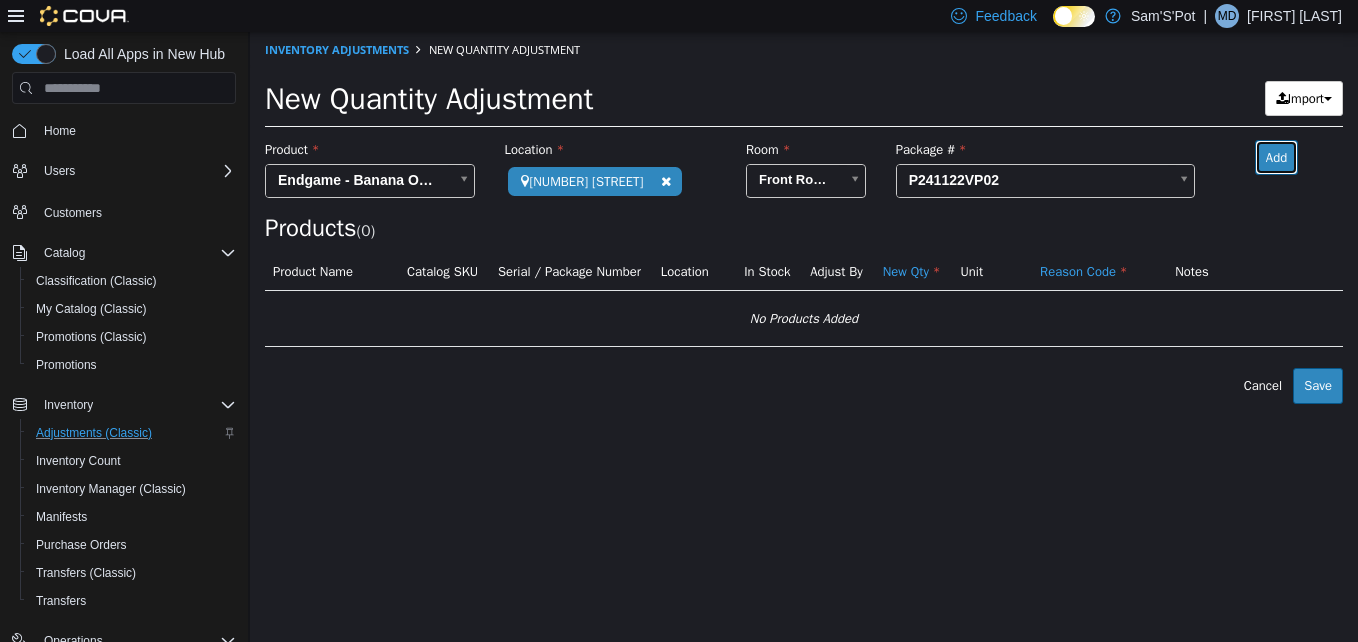 click on "Add" at bounding box center [1276, 158] 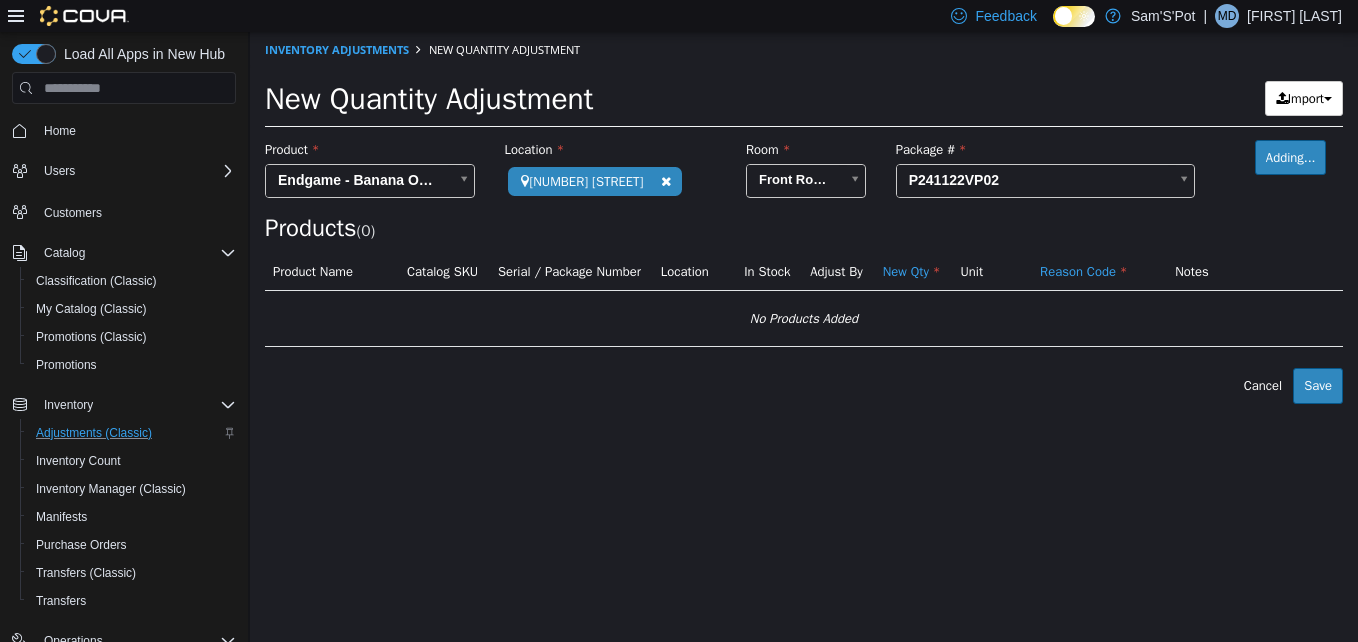 type 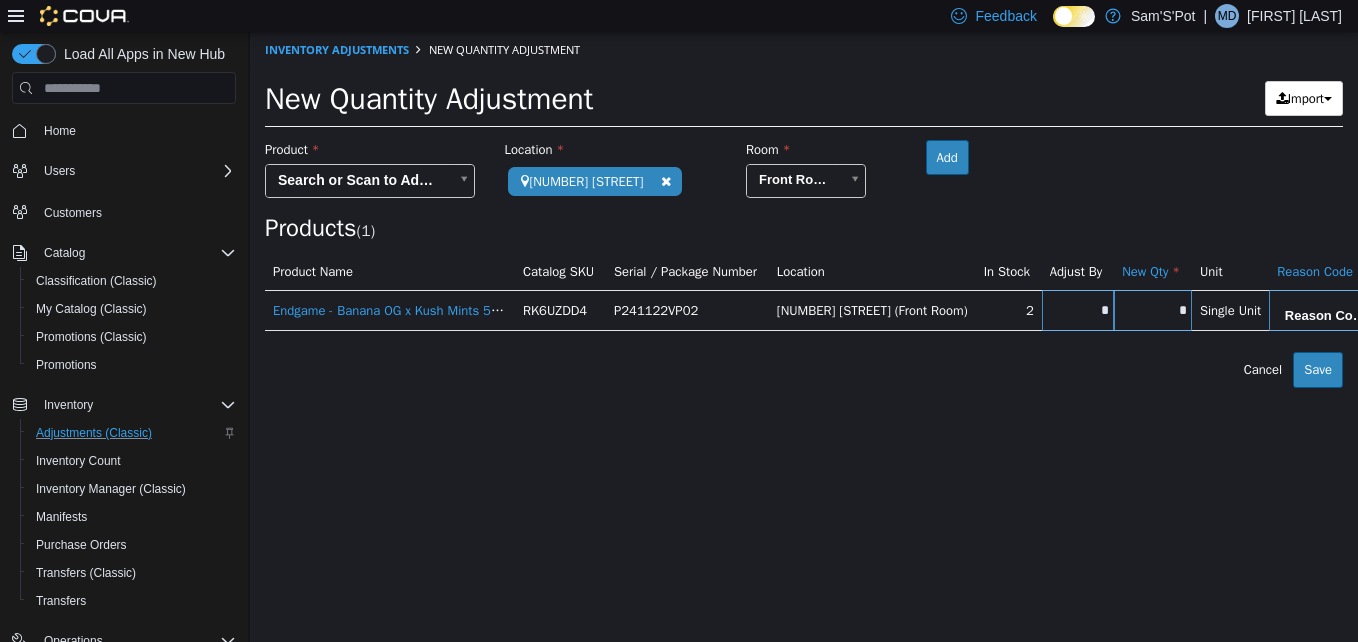 click on "*" at bounding box center (1153, 310) 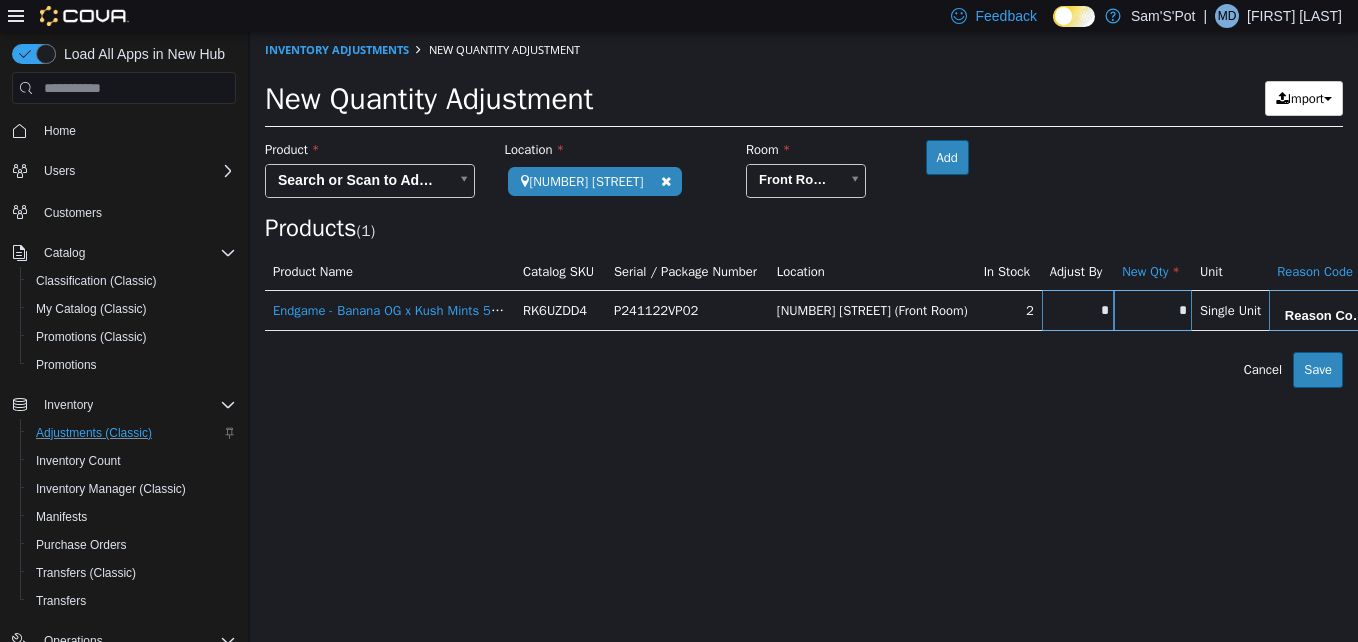 type on "*" 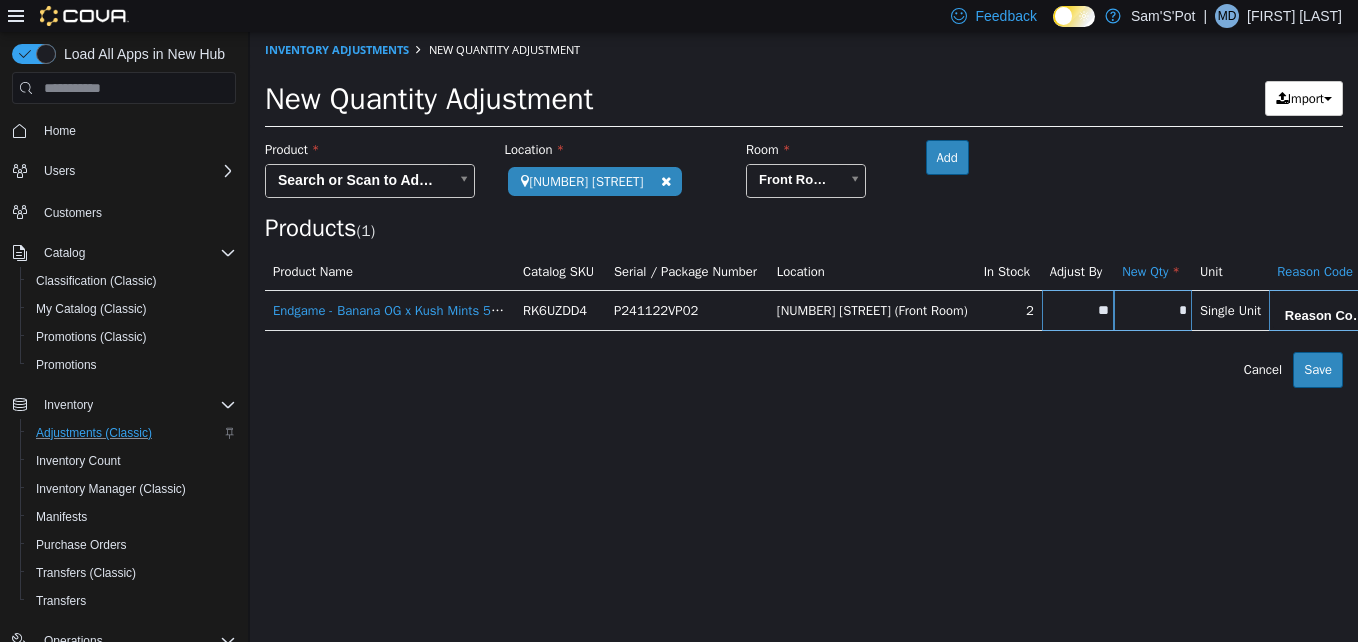 click on "**********" at bounding box center [804, 210] 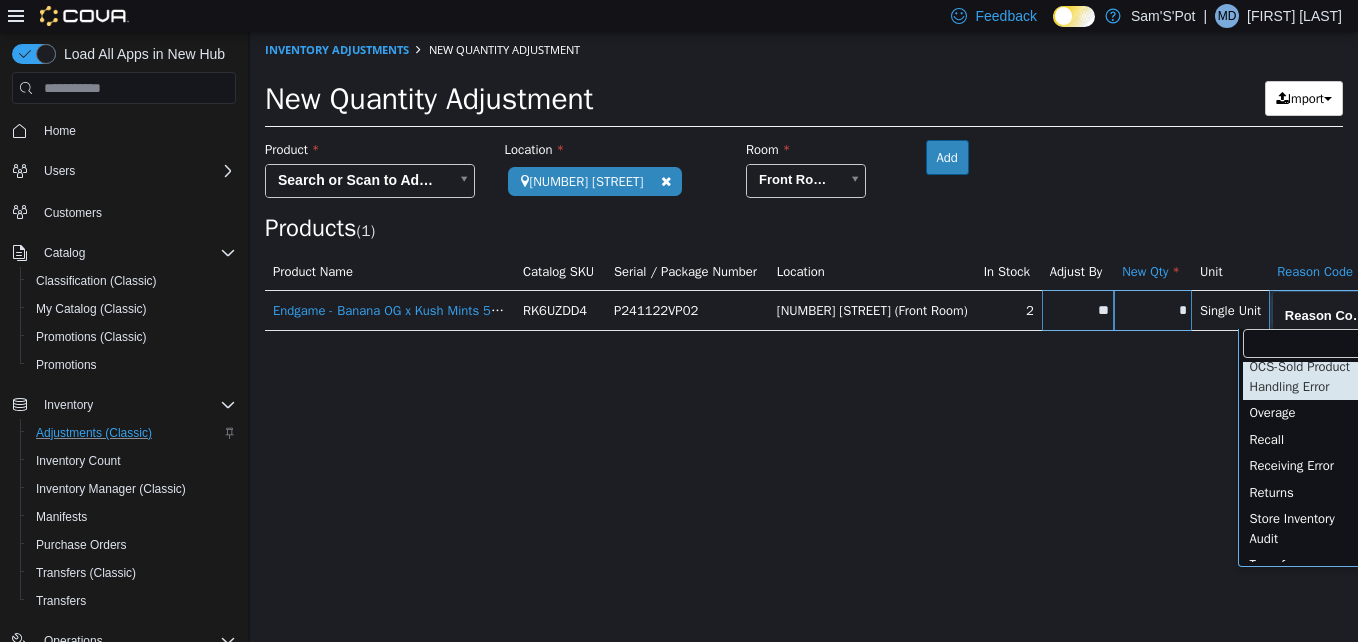 scroll, scrollTop: 511, scrollLeft: 0, axis: vertical 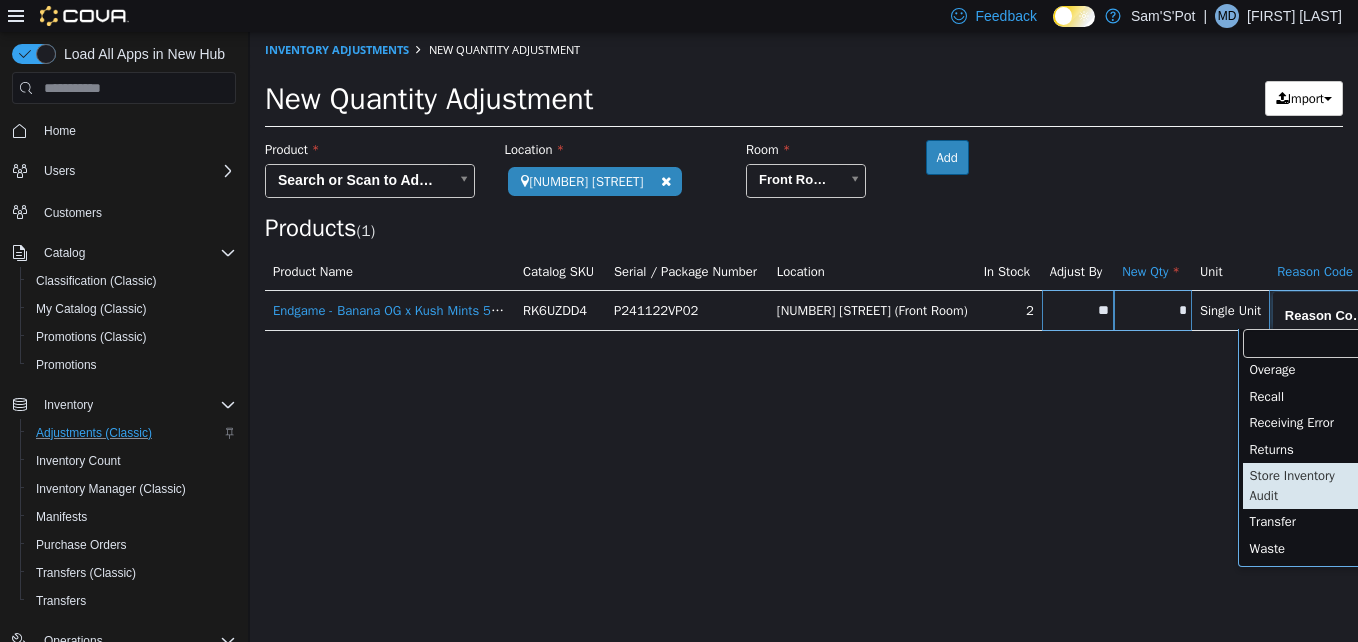 type on "**********" 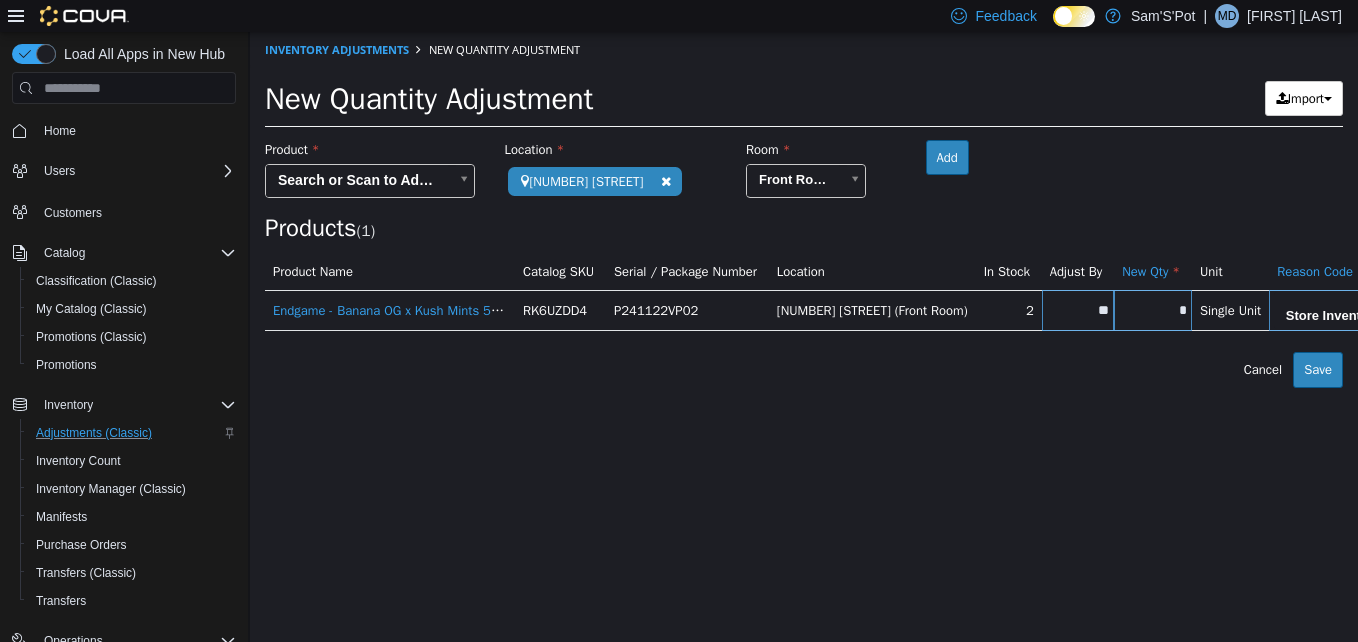 scroll, scrollTop: 0, scrollLeft: 12, axis: horizontal 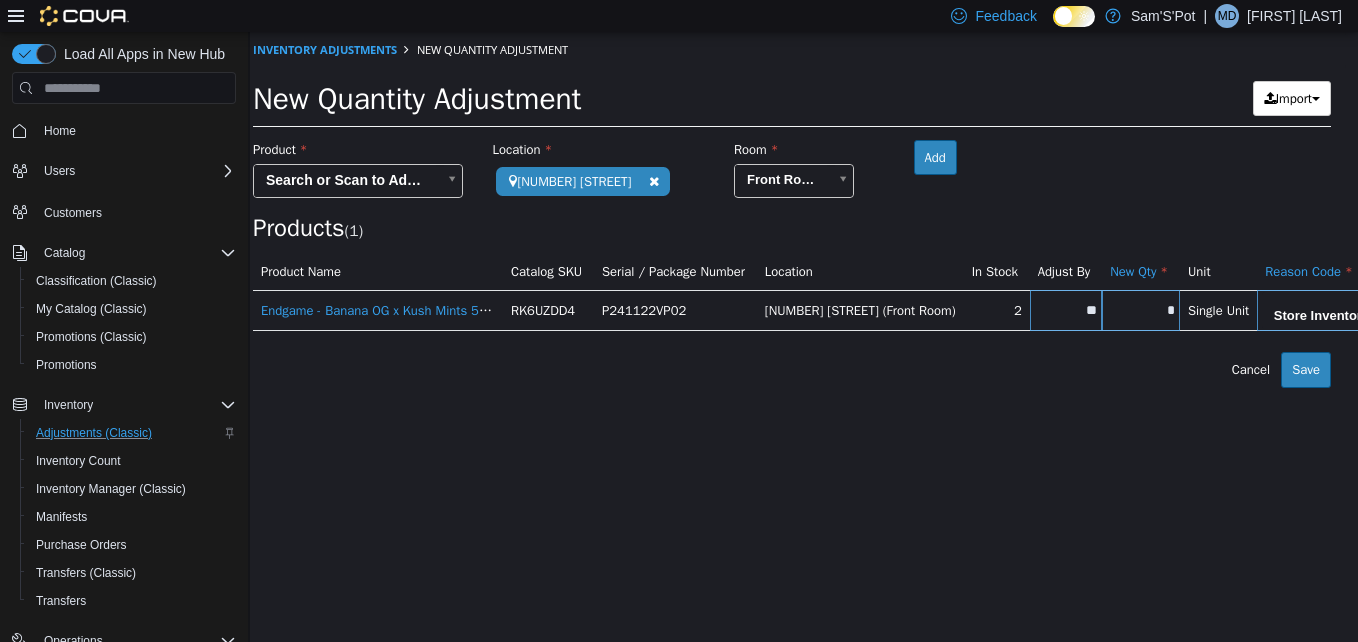 drag, startPoint x: 1138, startPoint y: 464, endPoint x: 1185, endPoint y: 445, distance: 50.695168 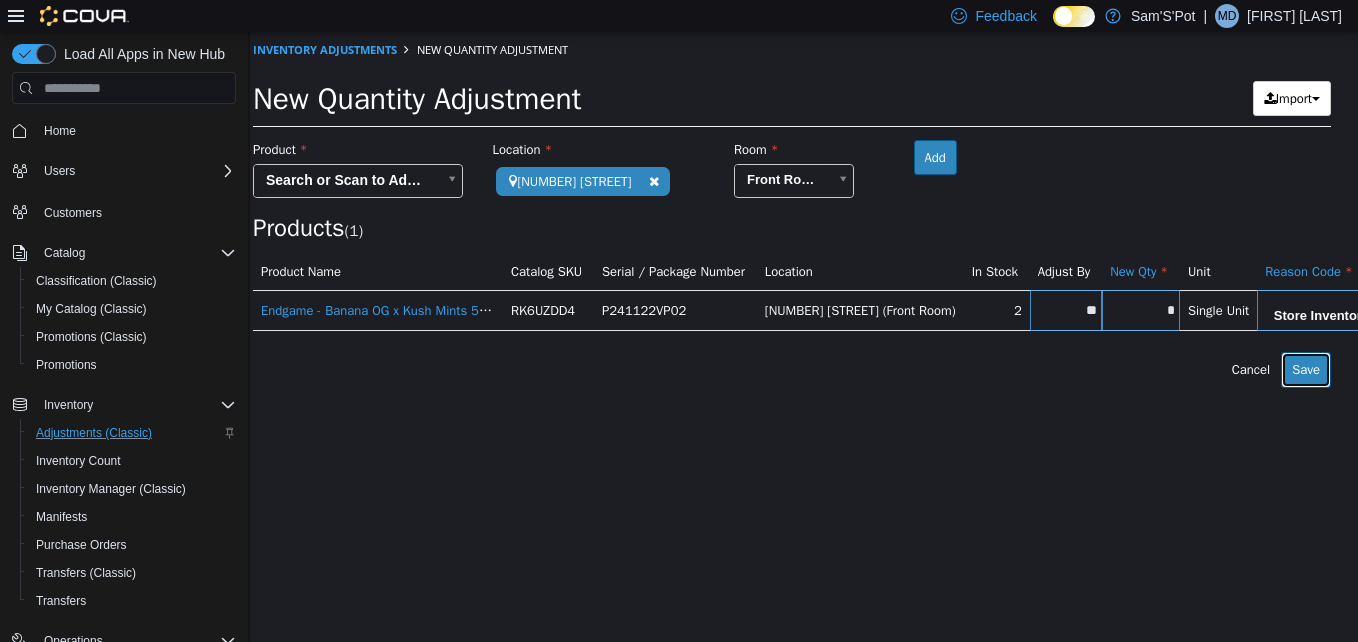 click on "Save" at bounding box center (1306, 370) 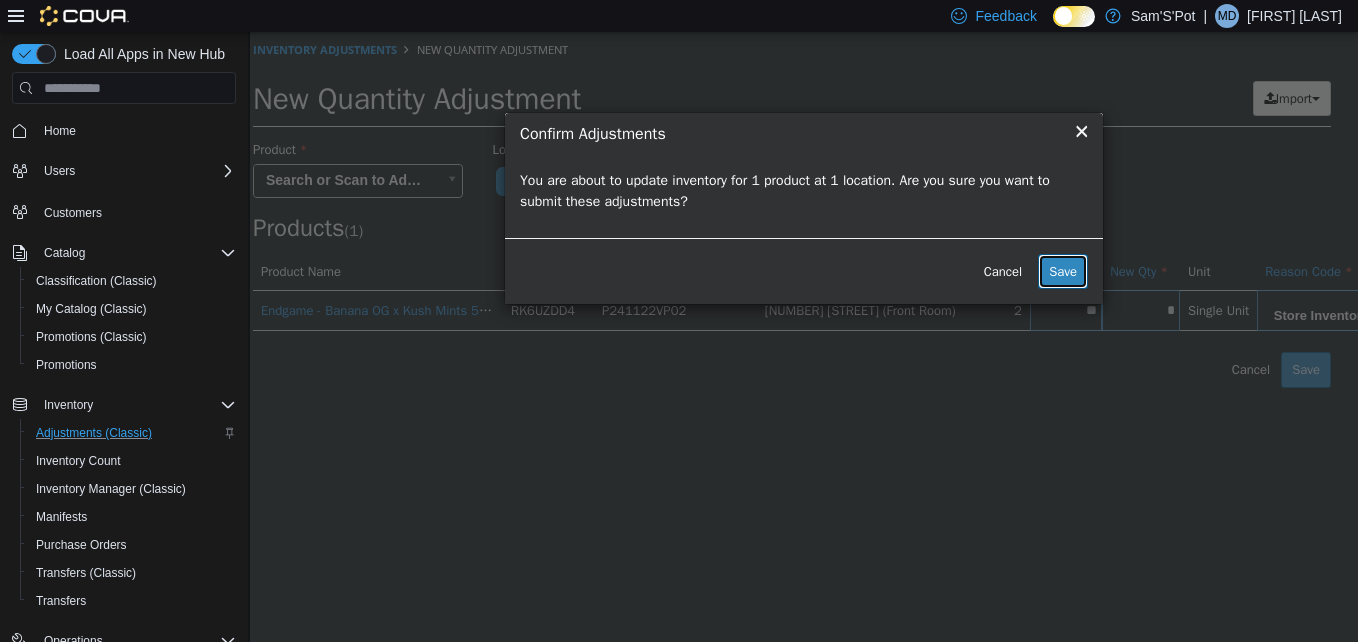 click on "Save" at bounding box center (1063, 272) 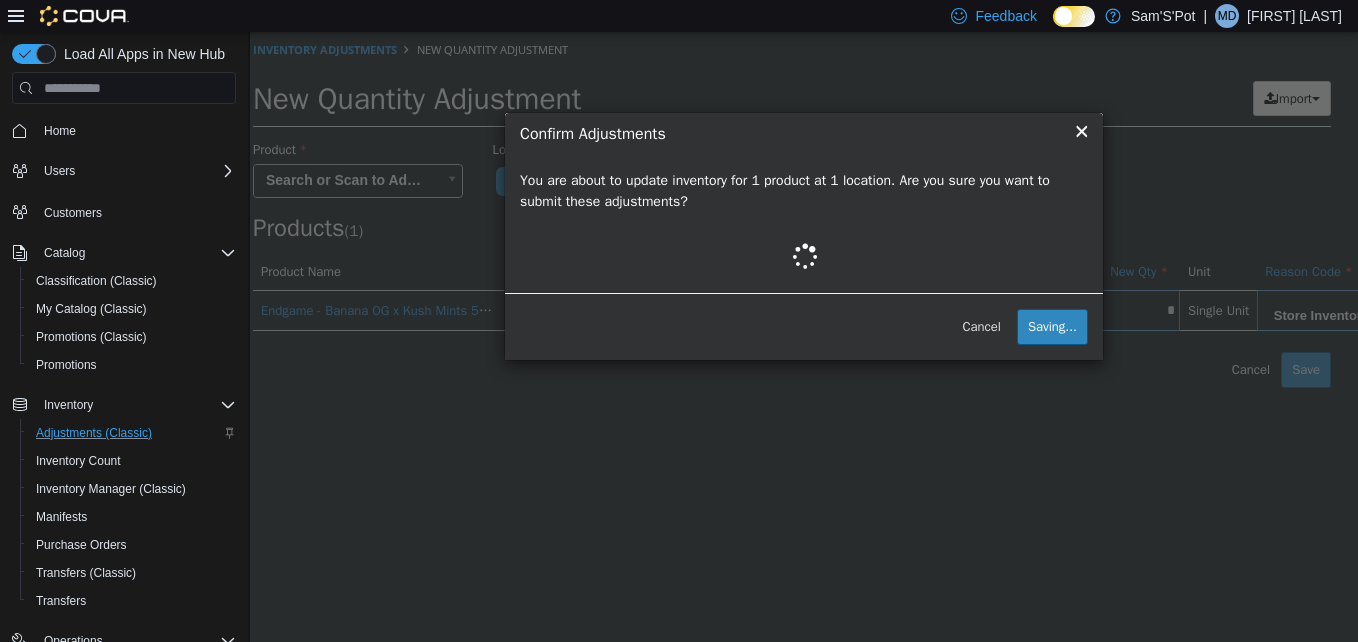 scroll, scrollTop: 0, scrollLeft: 0, axis: both 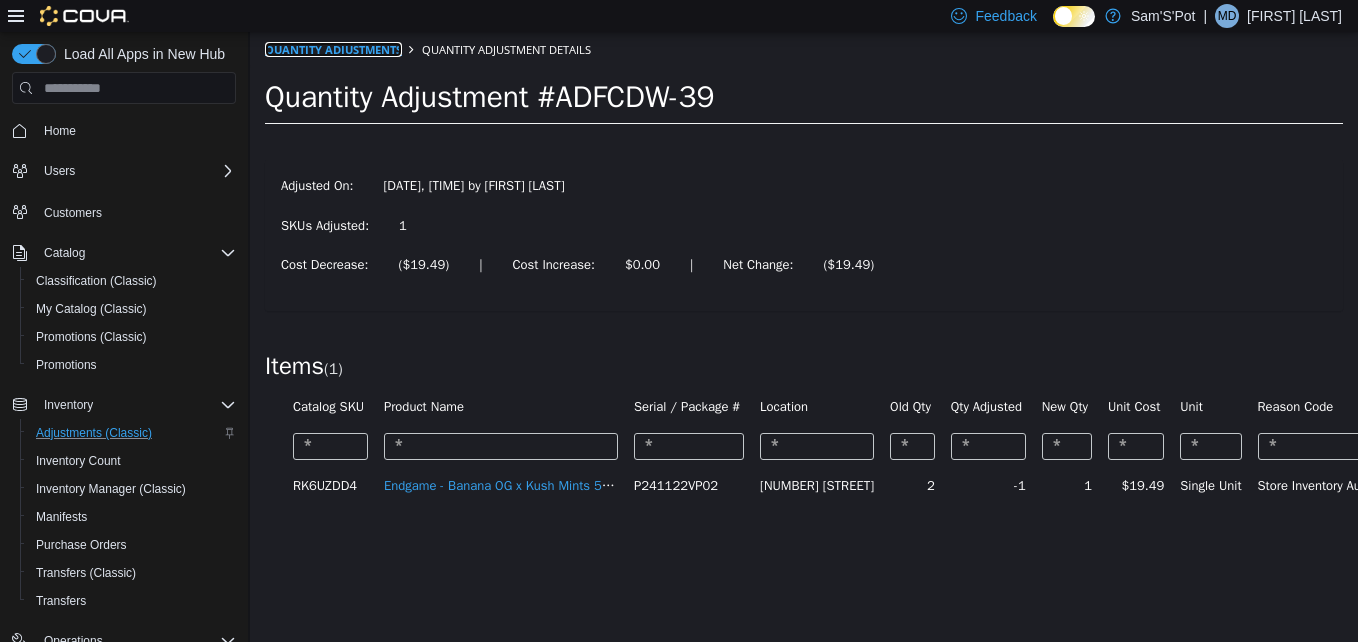 click on "Quantity Adjustments" at bounding box center (333, 49) 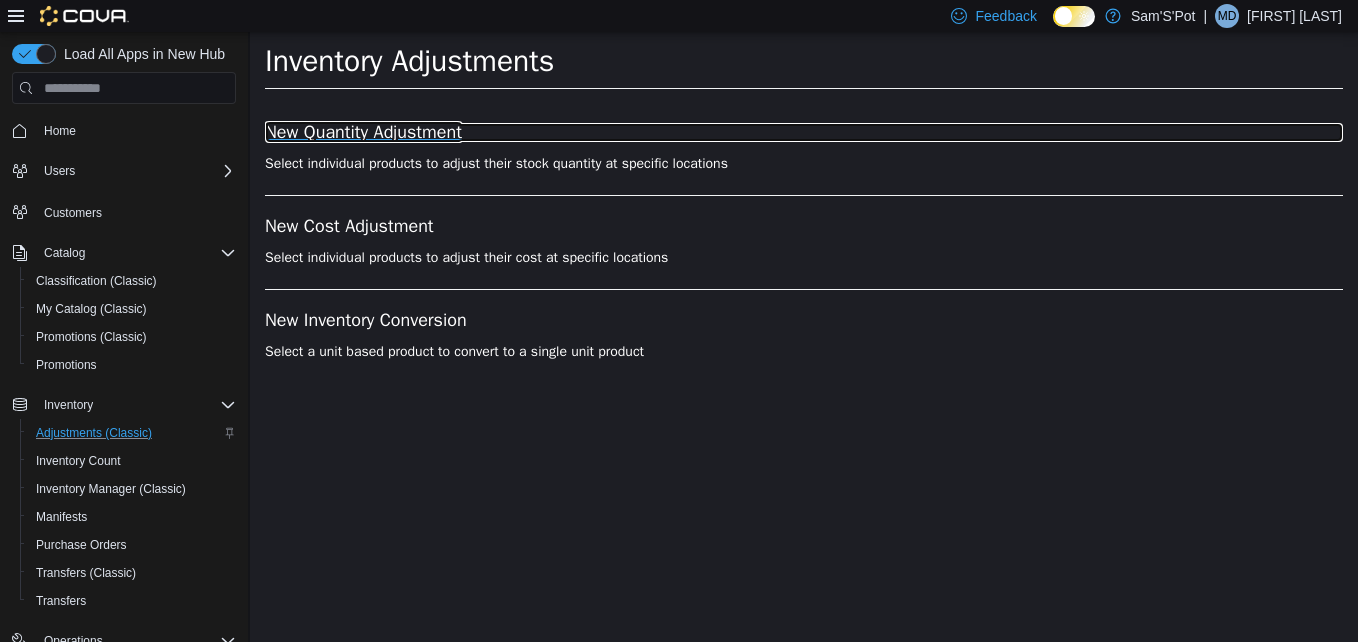 click on "New Quantity Adjustment" at bounding box center (804, 133) 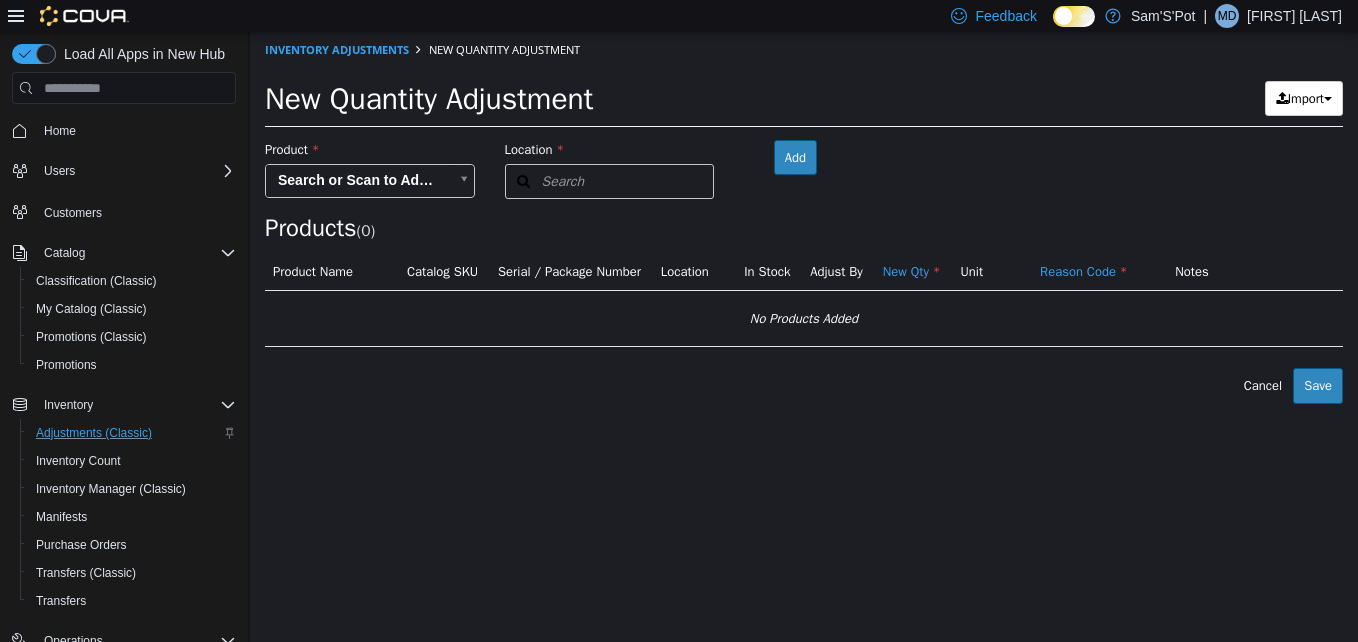 click on "Location Search Type 3 or more characters or browse       Sam'S'Pot     (1)         46 3rd Ave         Room   Add Products  ( 0 ) Product Name Catalog SKU Serial / Package Number Location In Stock Adjust By New Qty Unit Reason Code Notes No Products Added Error saving adjustment please resolve the errors above. Cancel Save" at bounding box center (804, 218) 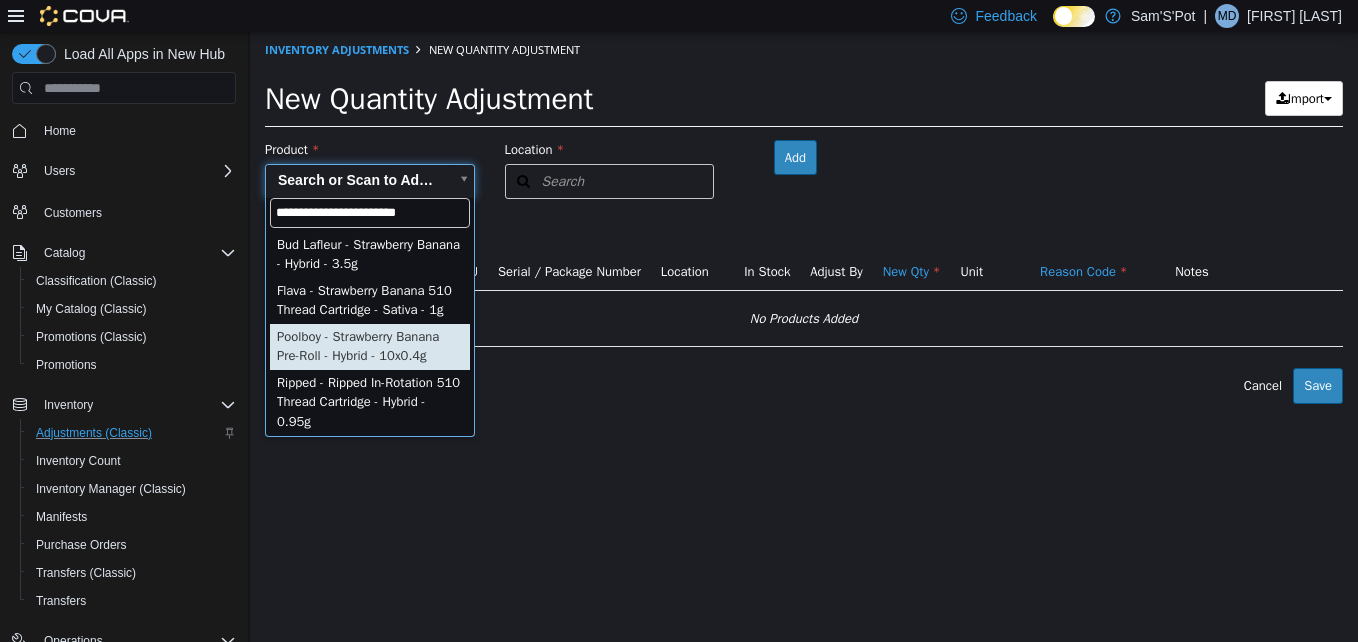 scroll, scrollTop: 16, scrollLeft: 0, axis: vertical 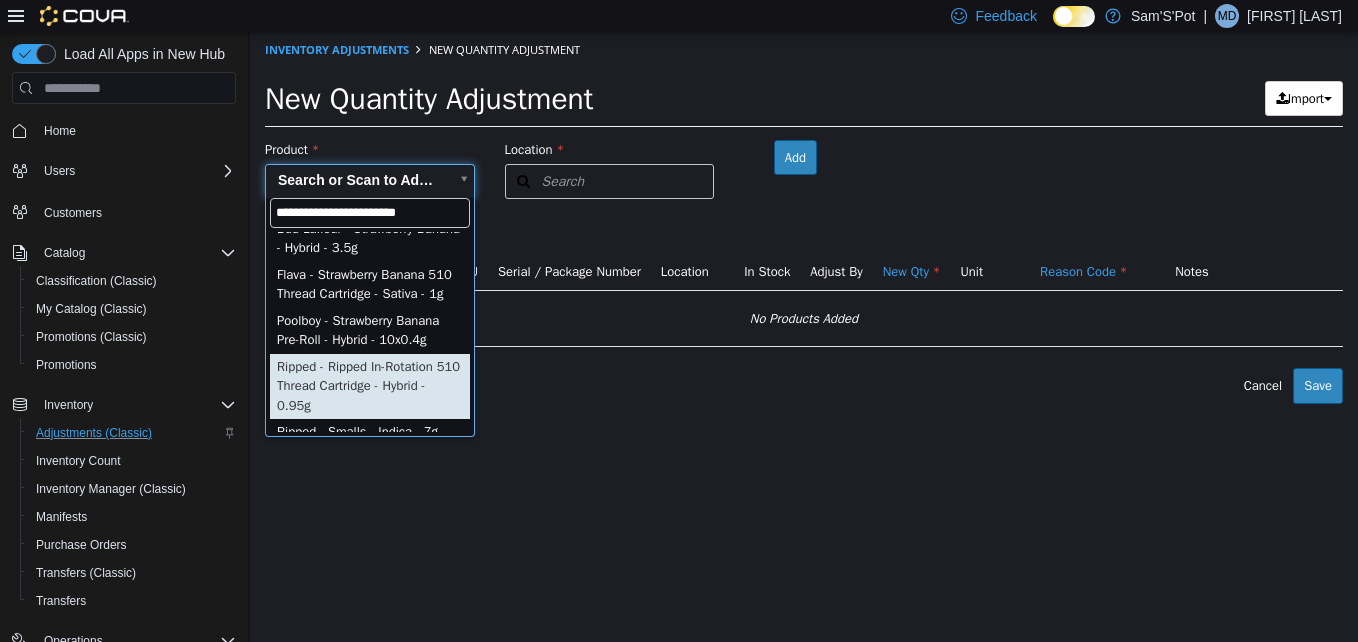 type on "**********" 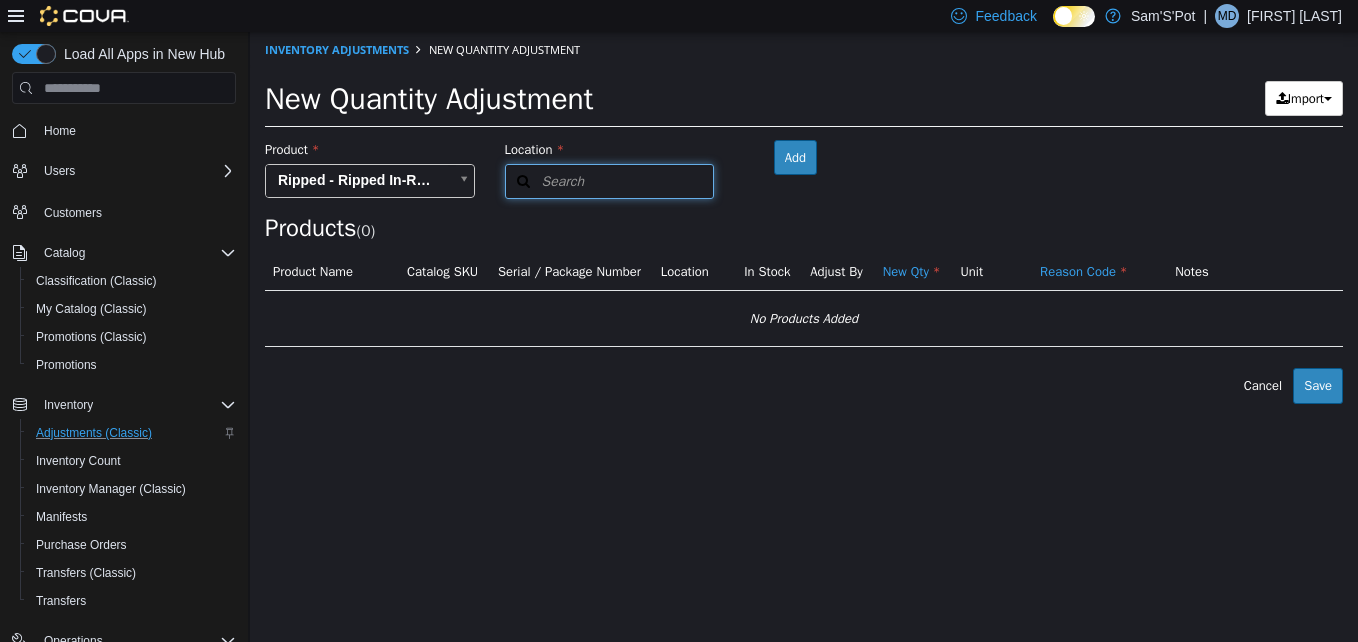 click on "Search" at bounding box center (610, 181) 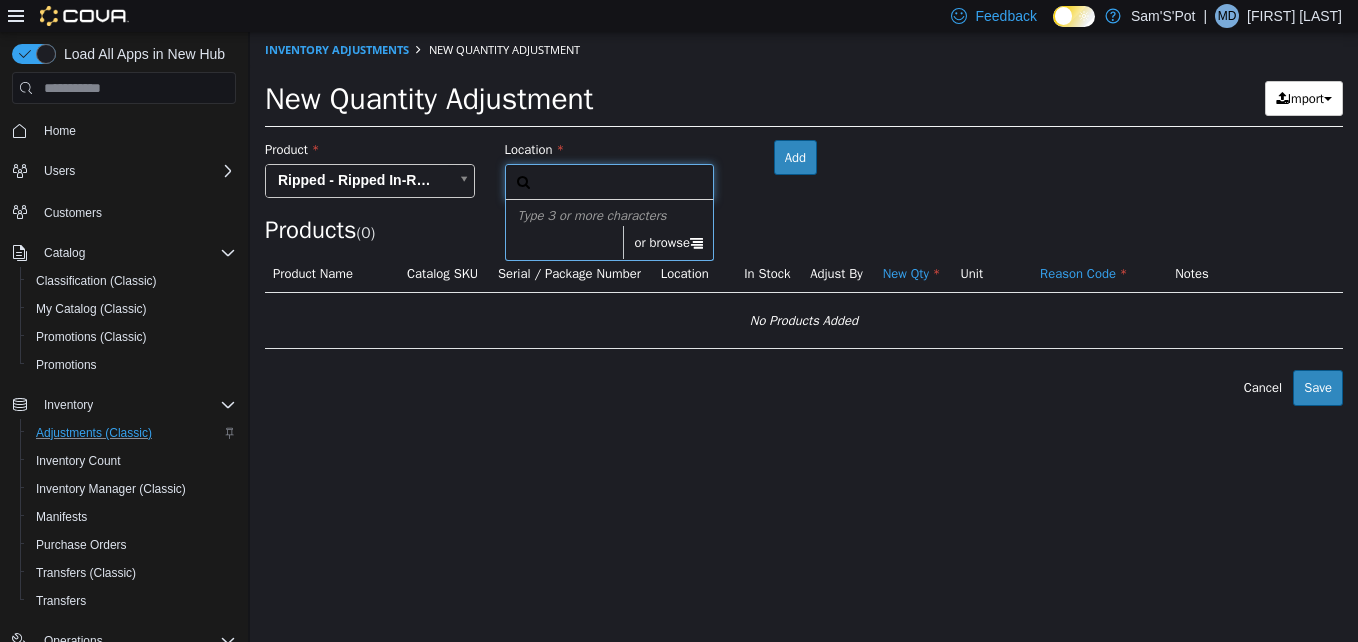 click on "or browse" at bounding box center [668, 243] 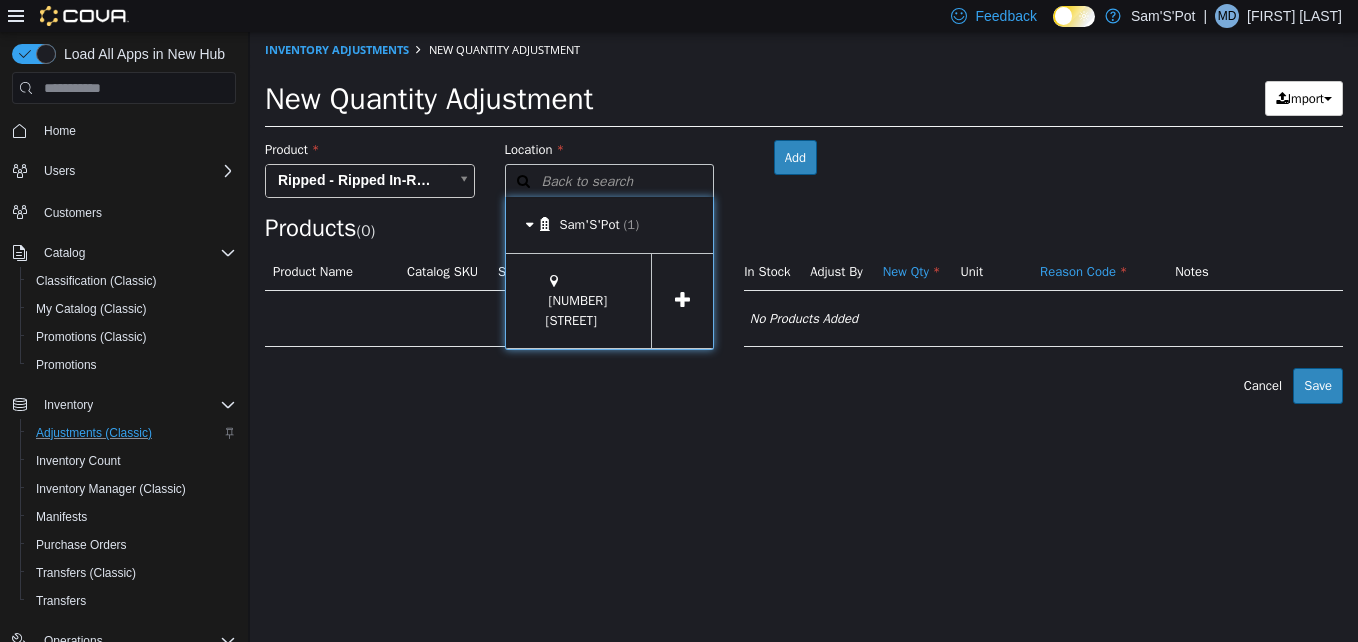 click at bounding box center [682, 301] 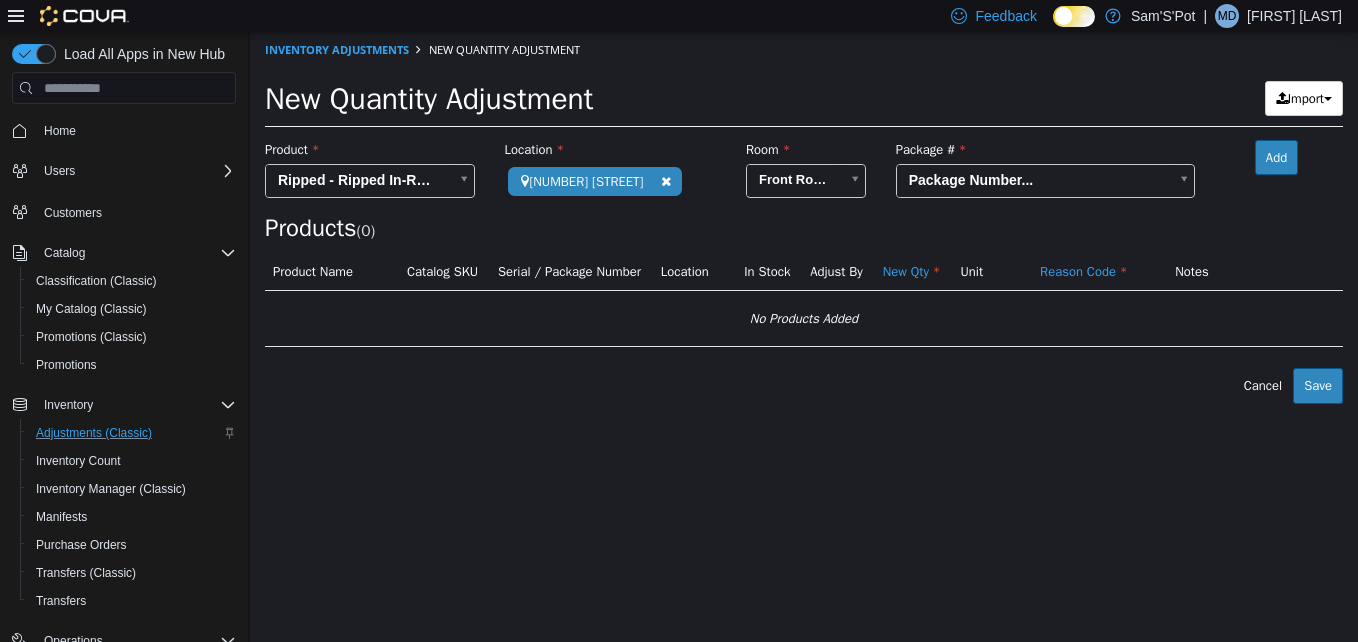 click on "**********" at bounding box center [804, 218] 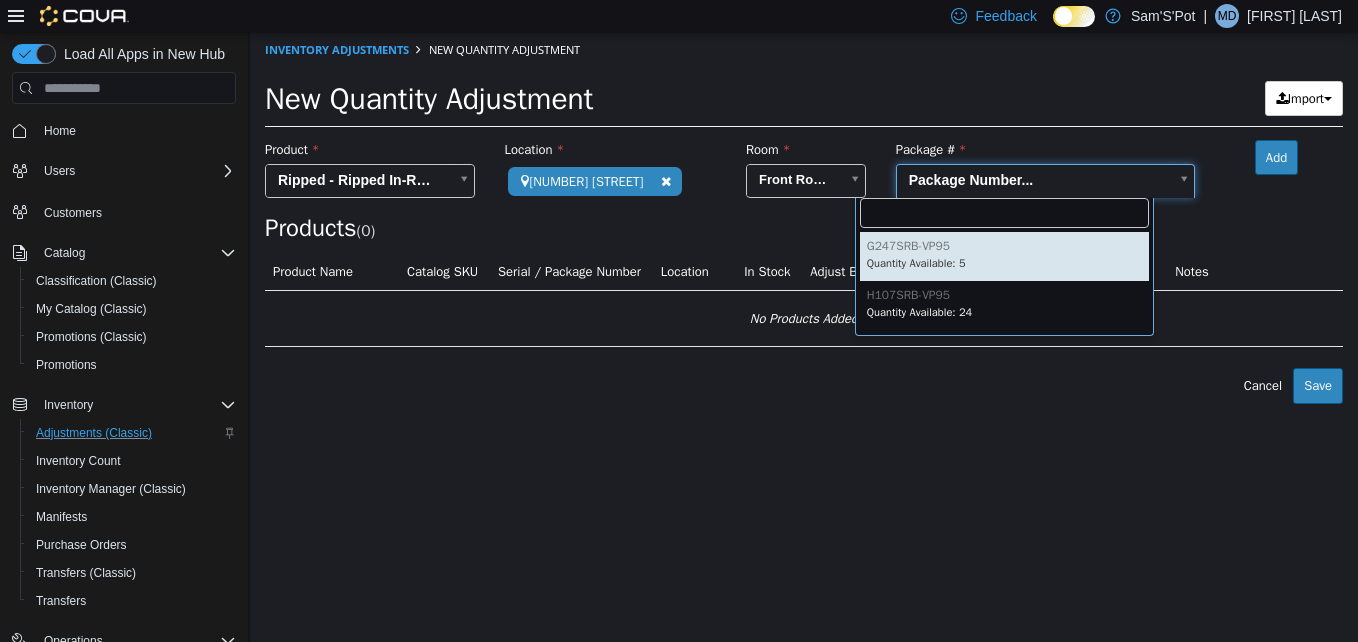 type on "**********" 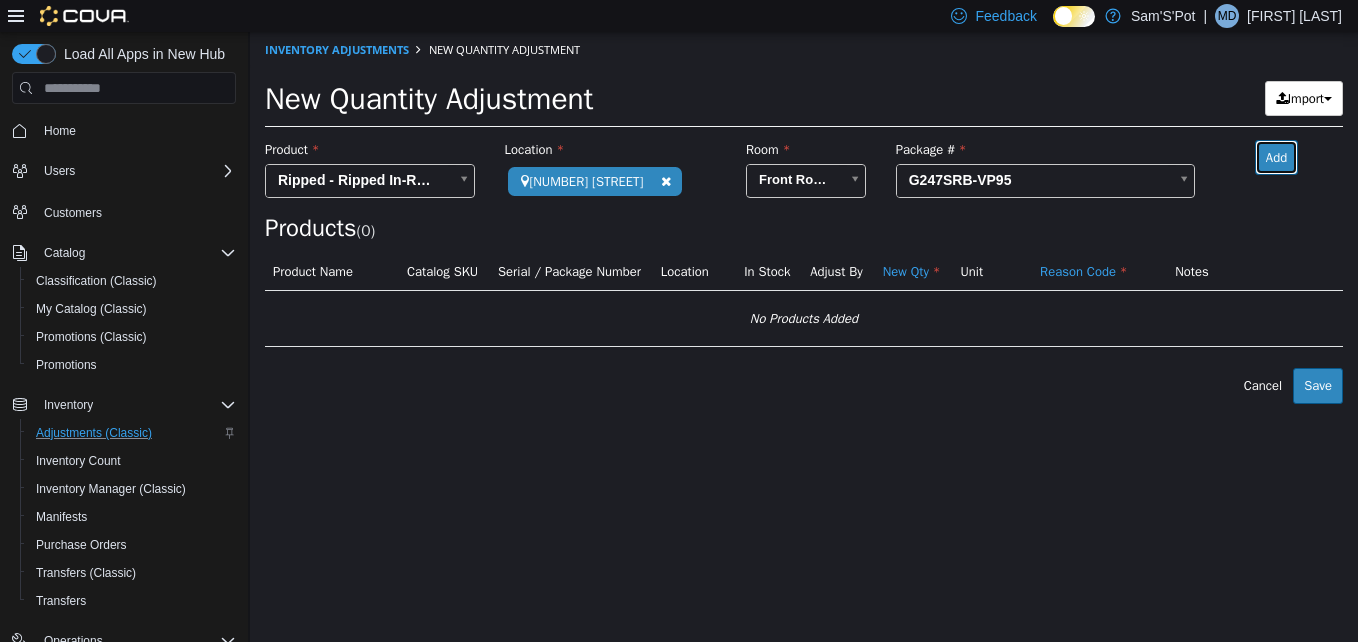click on "Add" at bounding box center (1276, 158) 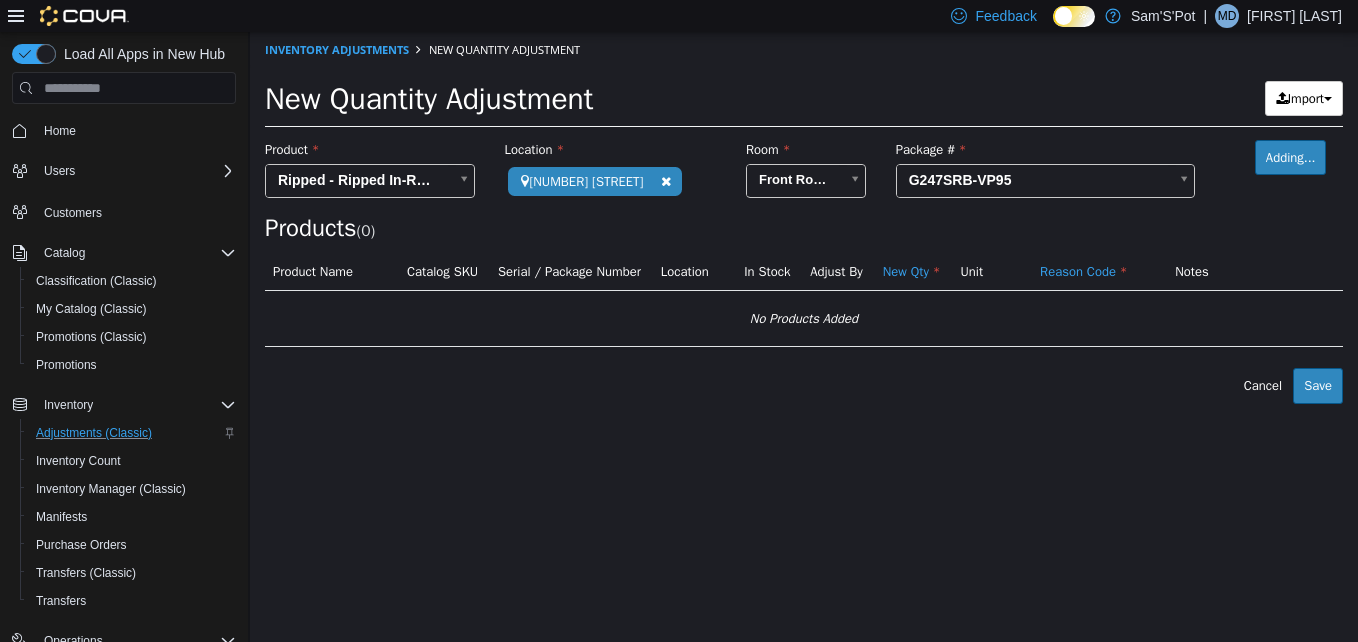 type 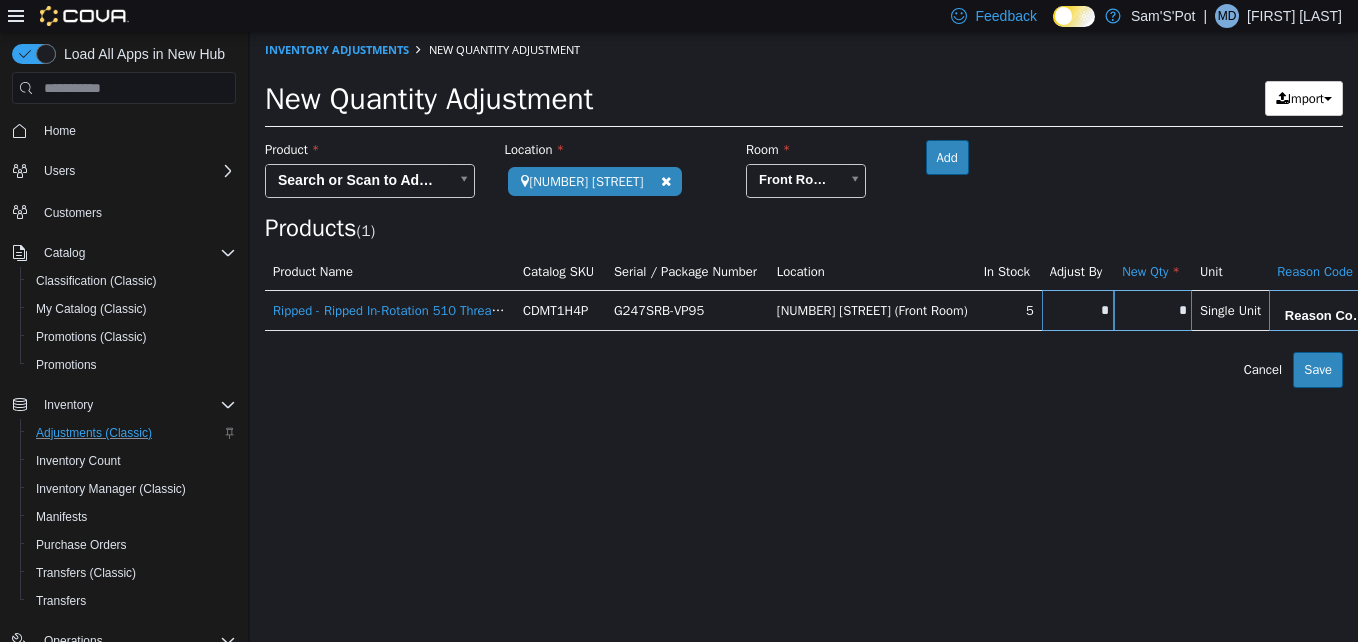 click on "*" at bounding box center (1153, 310) 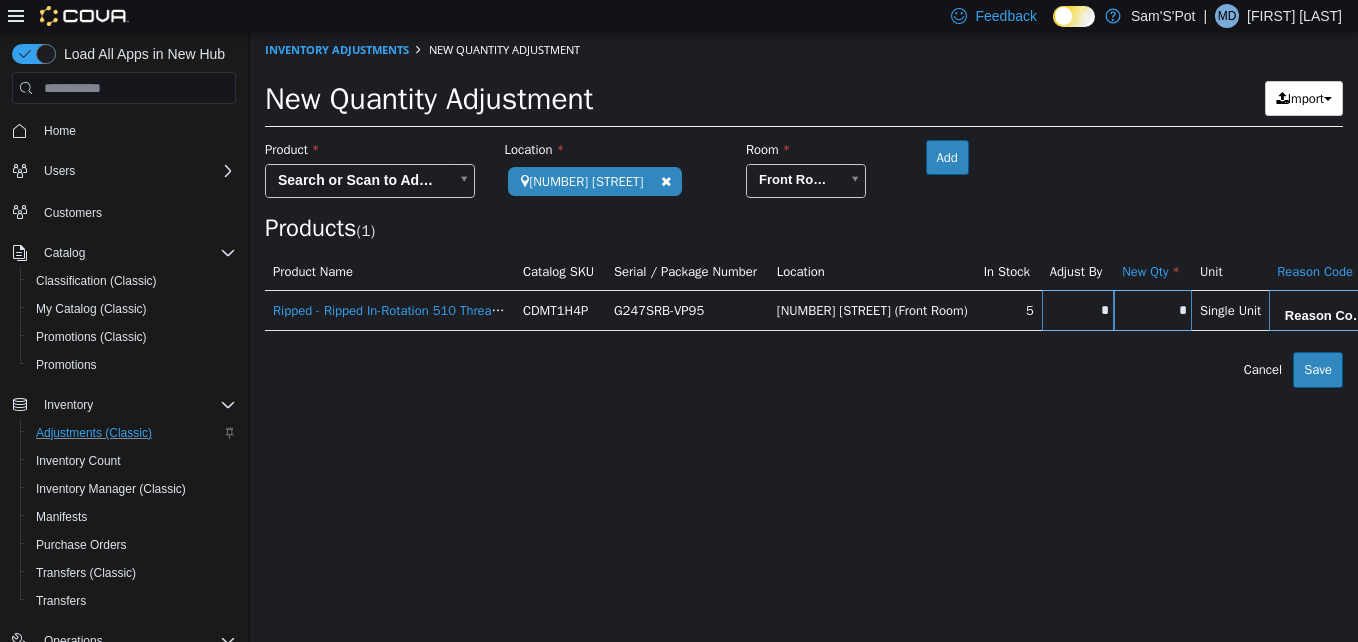 type on "*" 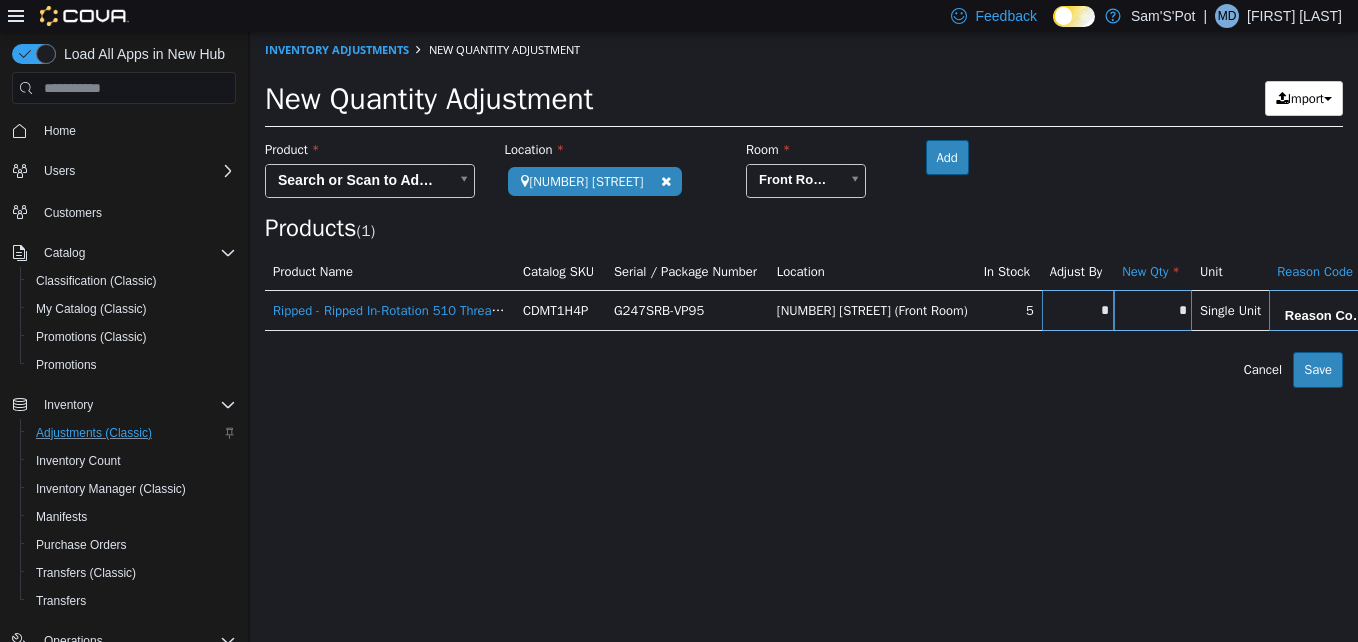 click on "**********" at bounding box center (804, 210) 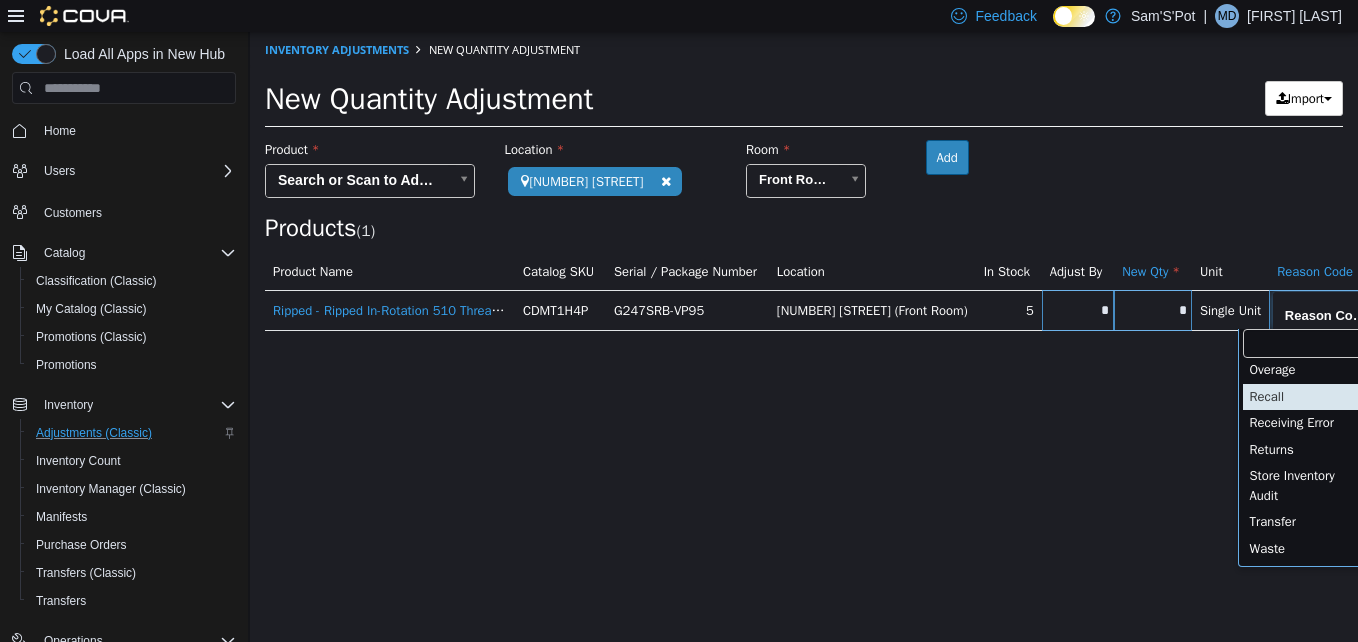 scroll, scrollTop: 511, scrollLeft: 0, axis: vertical 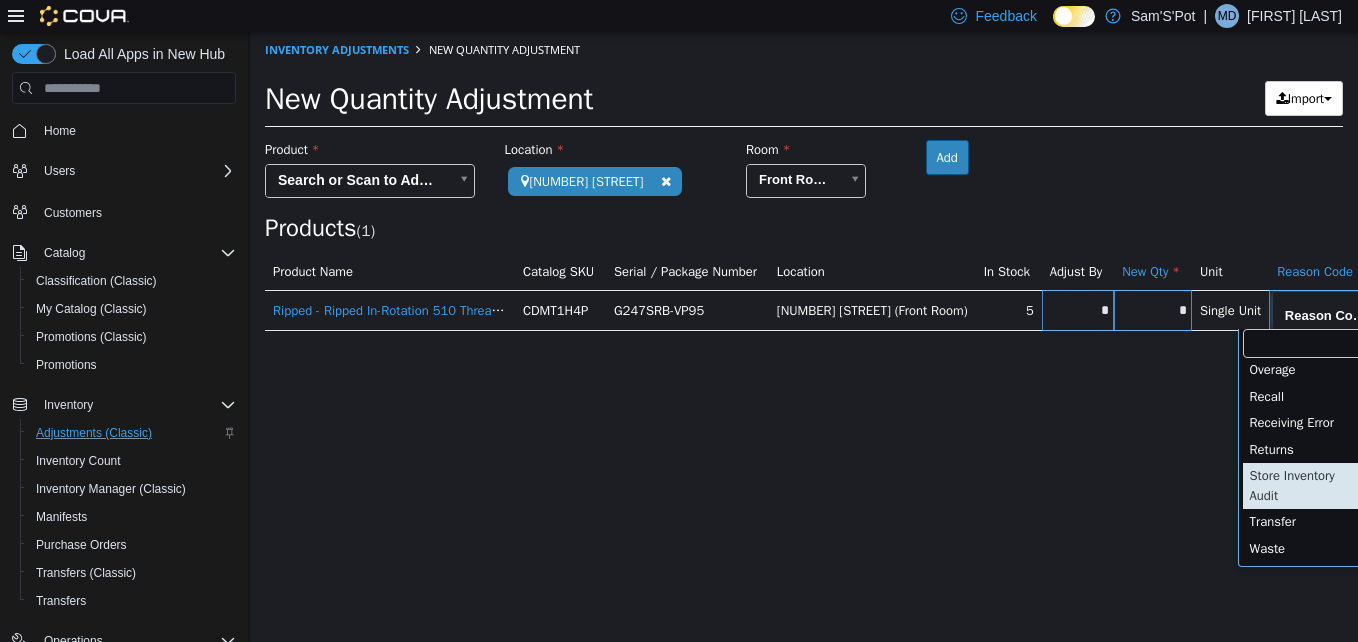type on "**********" 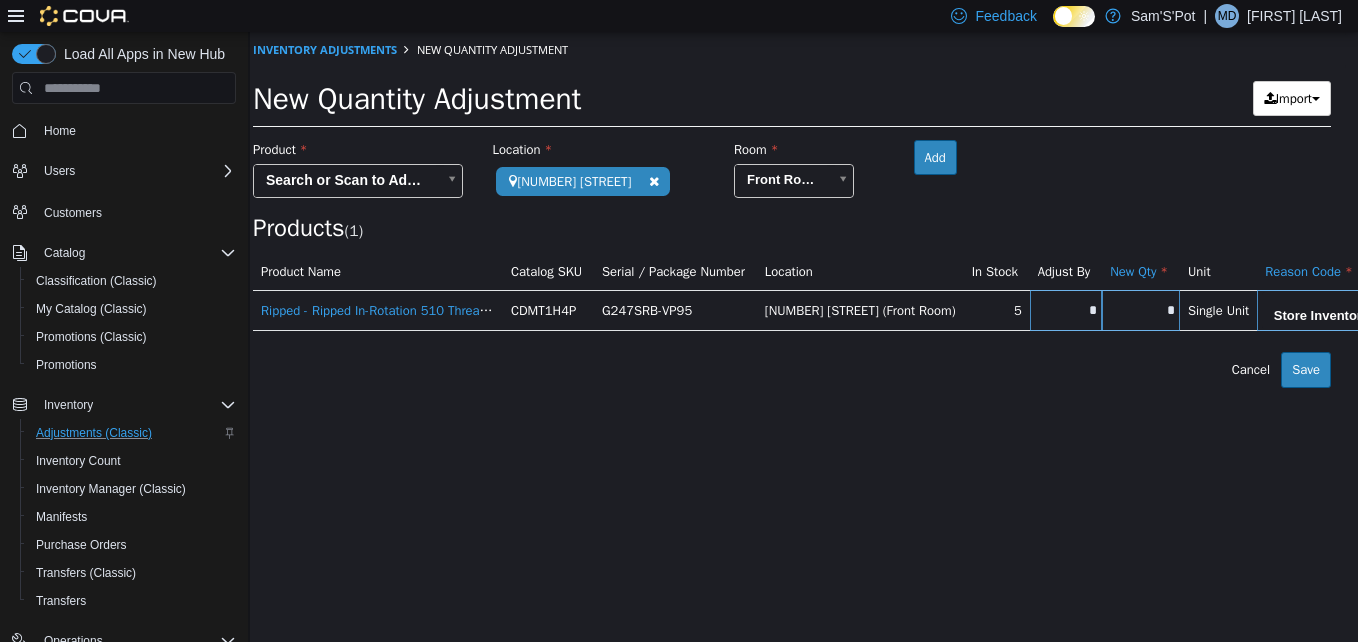 click on "**********" at bounding box center [792, 210] 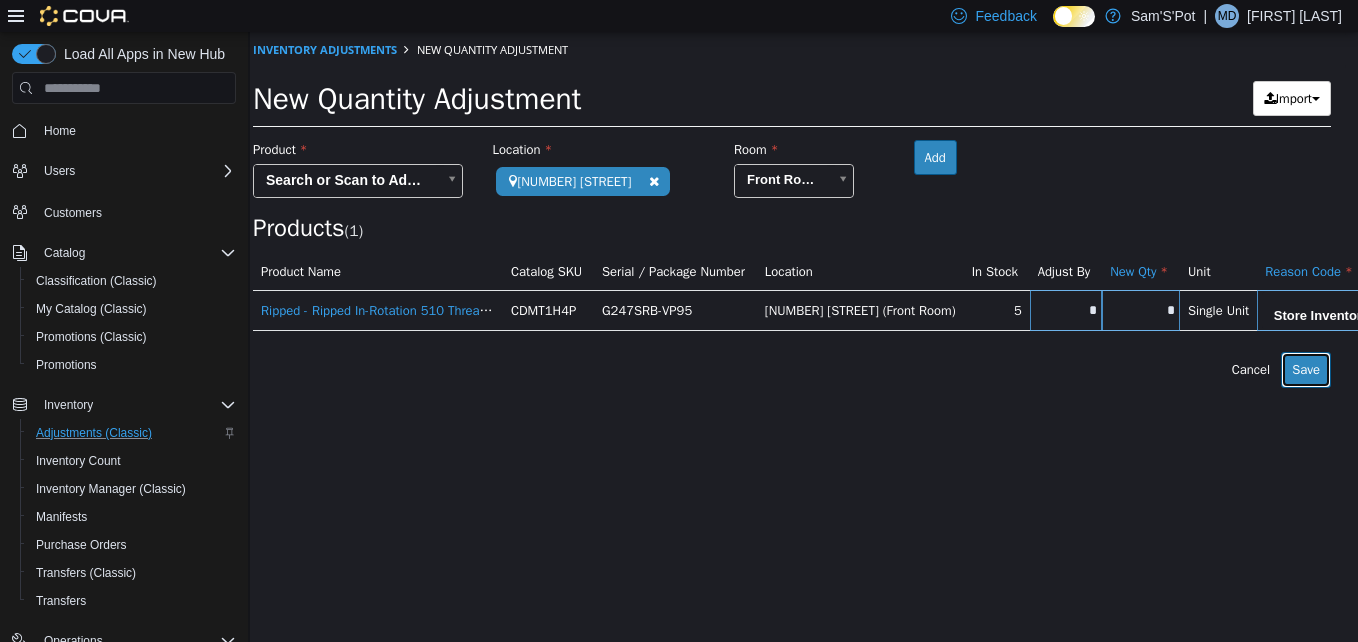 click on "Save" at bounding box center [1306, 370] 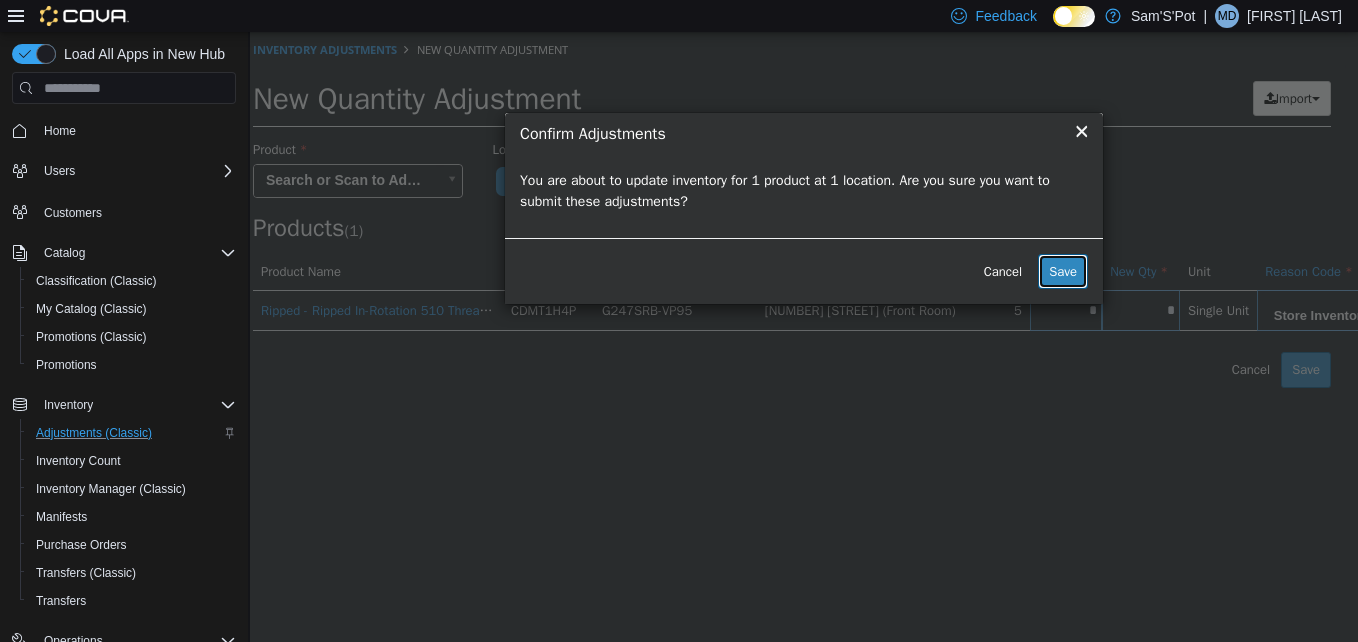 click on "Save" at bounding box center [1063, 272] 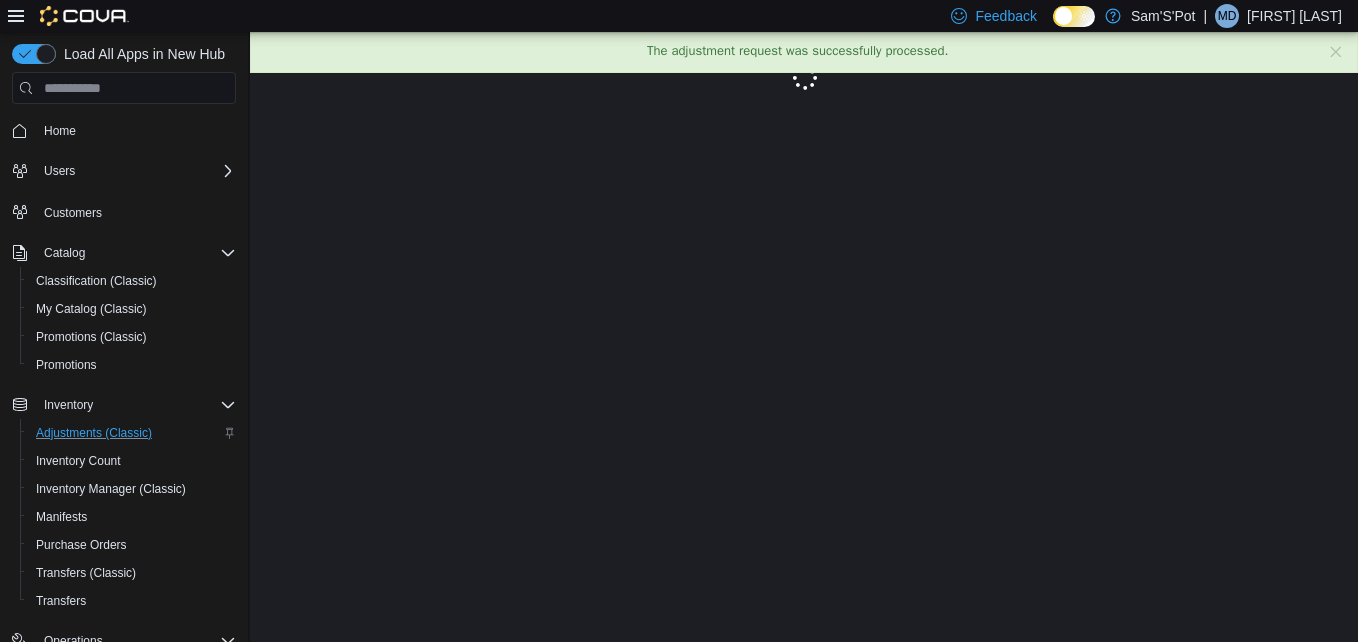 scroll, scrollTop: 0, scrollLeft: 0, axis: both 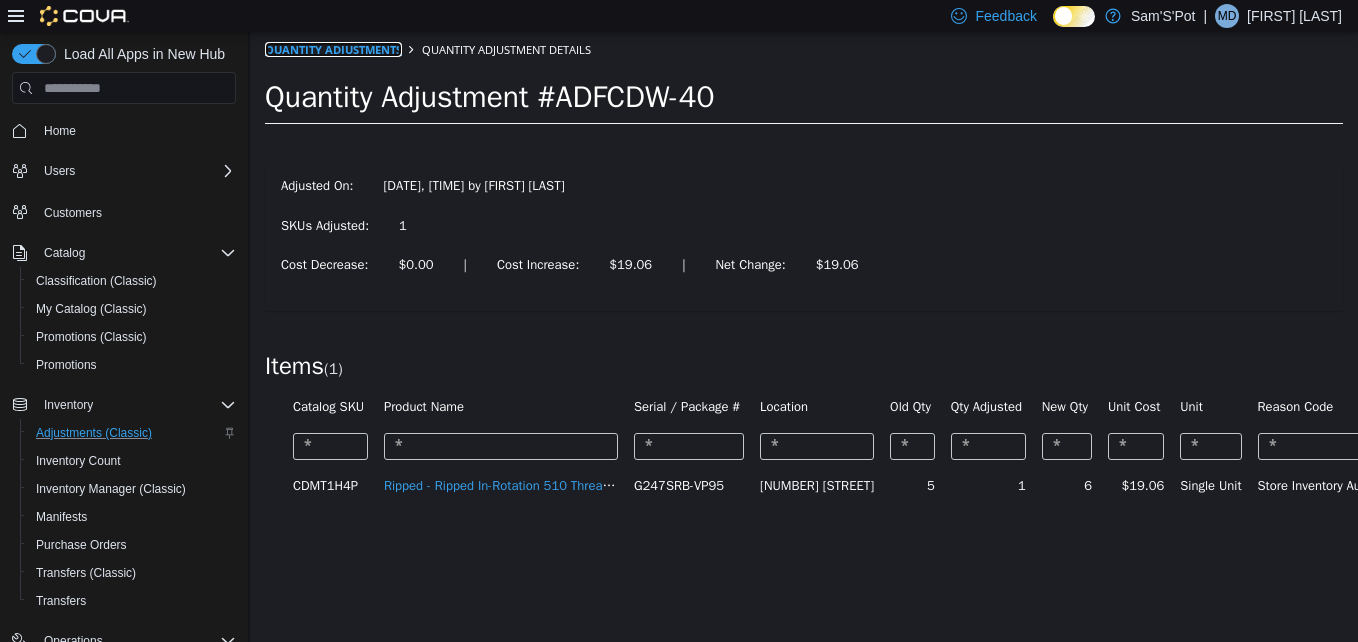 click on "Quantity Adjustments" at bounding box center [333, 49] 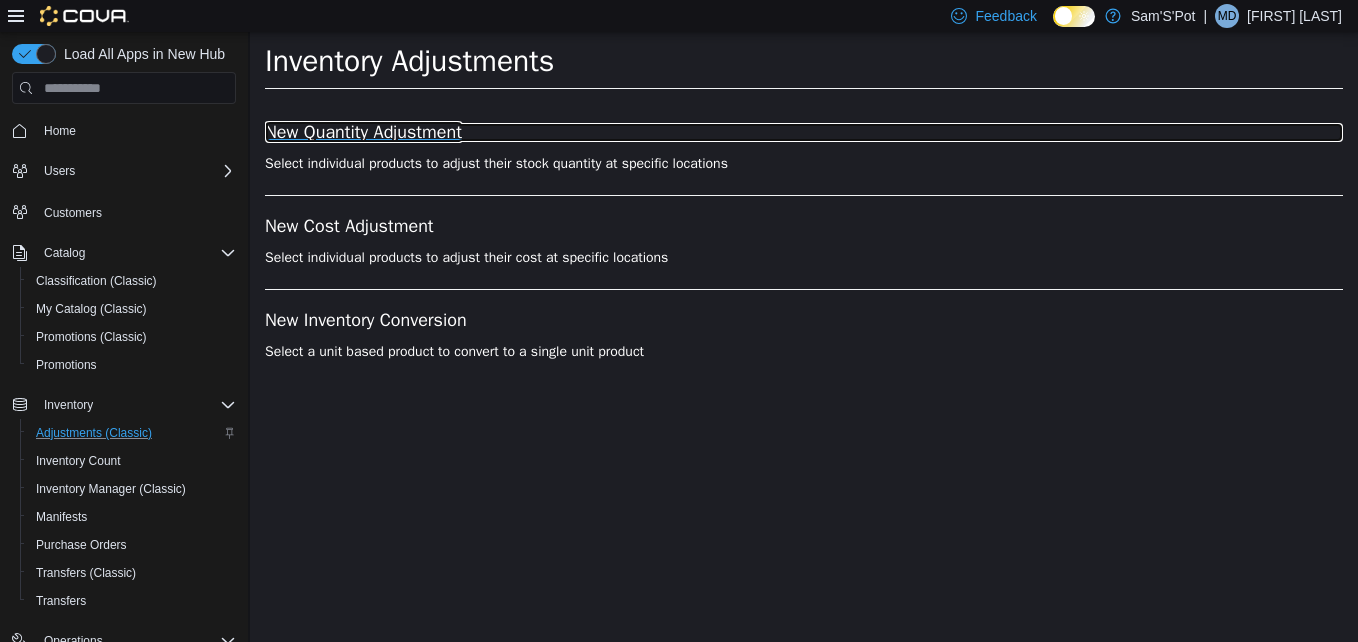 click on "New Quantity Adjustment" at bounding box center (804, 133) 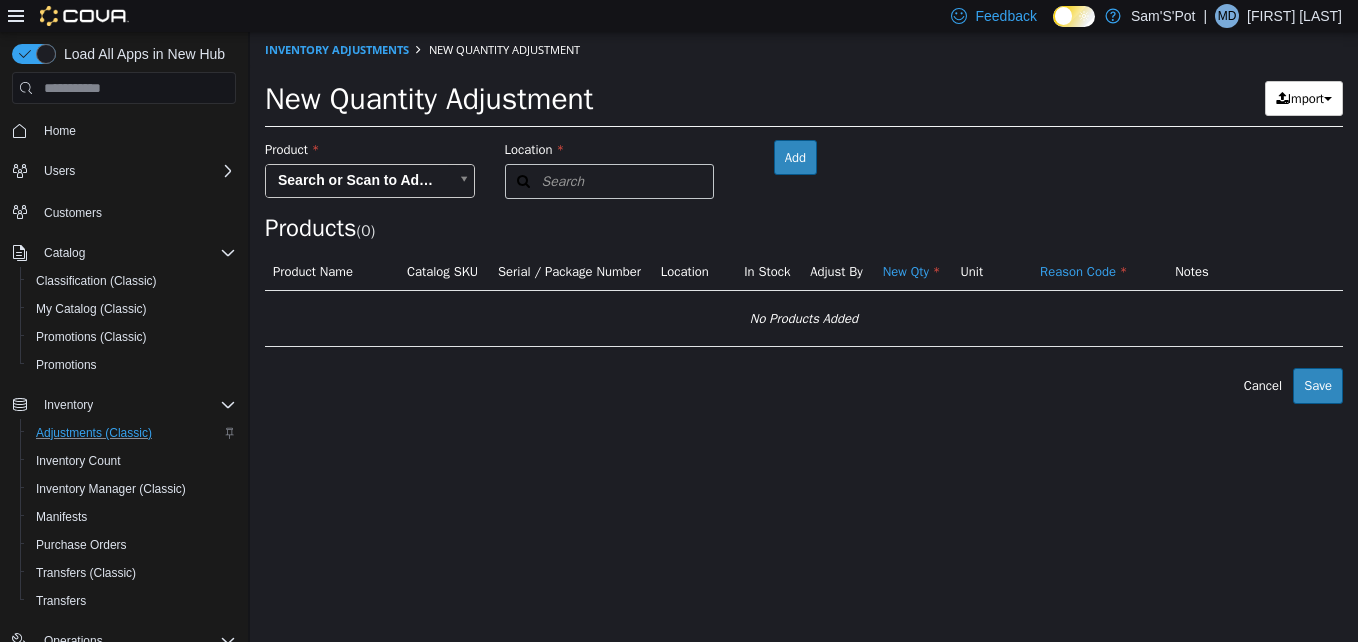 click on "Location Search Type 3 or more characters or browse       Sam'S'Pot     (1)         46 3rd Ave         Room   Add Products  ( 0 ) Product Name Catalog SKU Serial / Package Number Location In Stock Adjust By New Qty Unit Reason Code Notes No Products Added Error saving adjustment please resolve the errors above. Cancel Save" at bounding box center (804, 218) 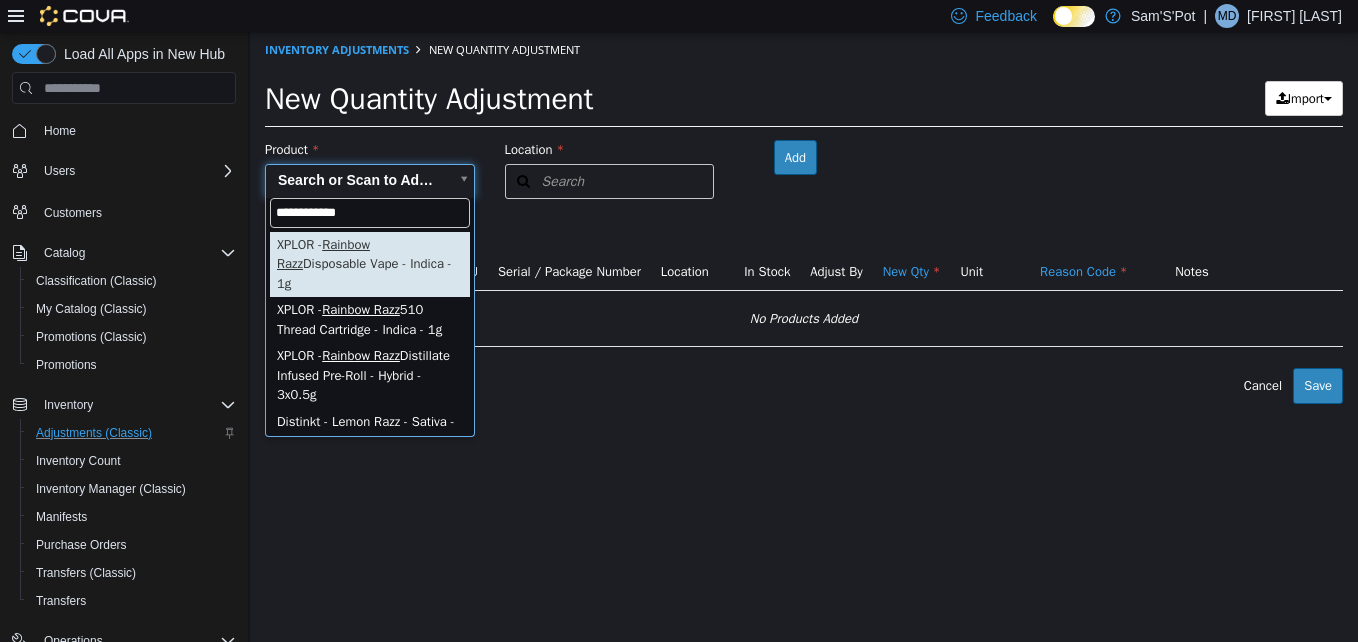 type on "**********" 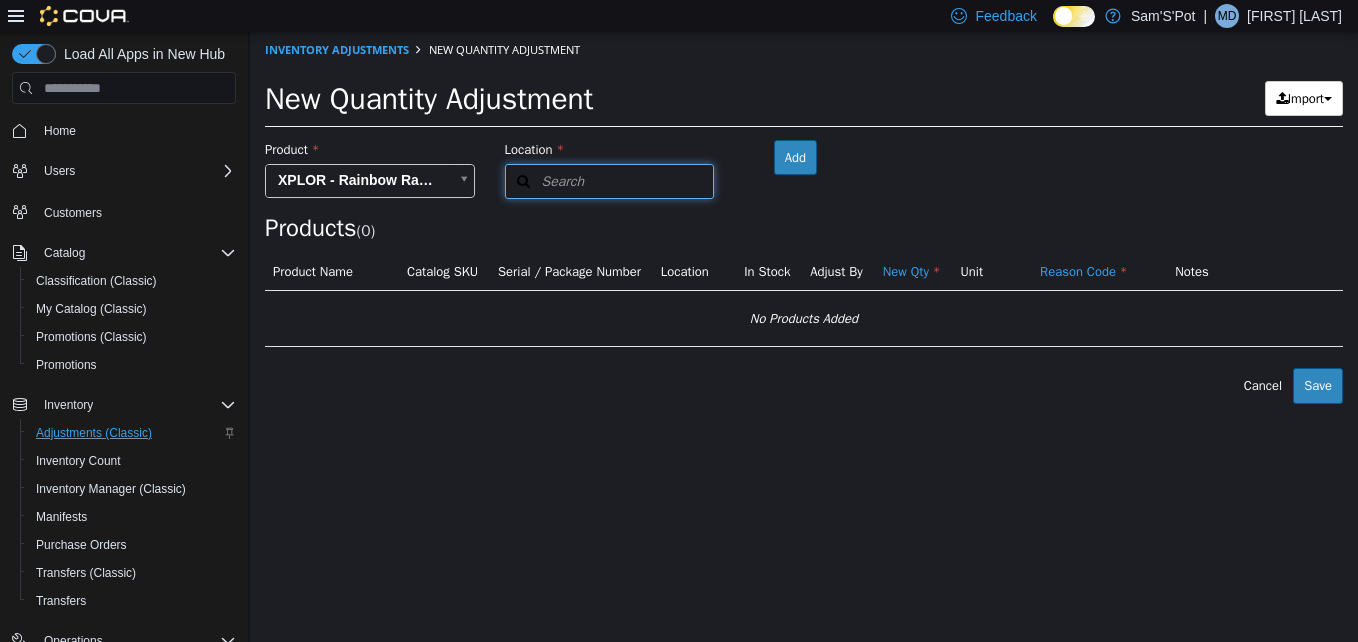 click on "Search" at bounding box center (610, 181) 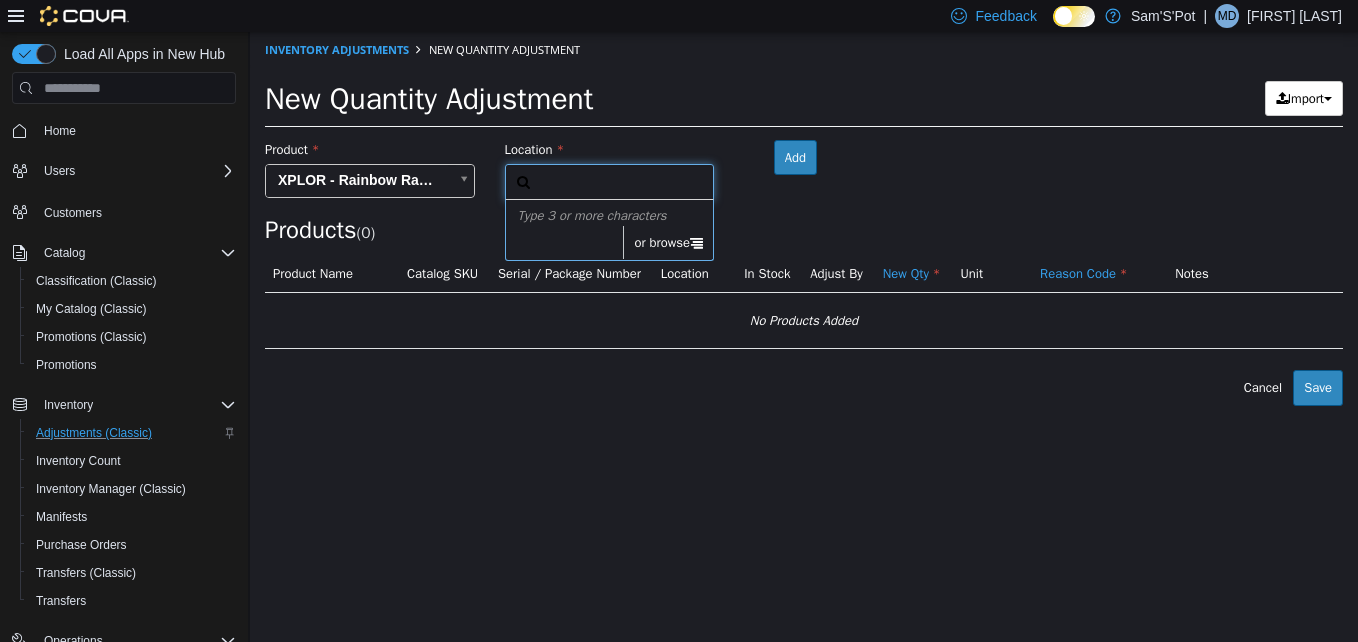 click on "or browse" at bounding box center [668, 243] 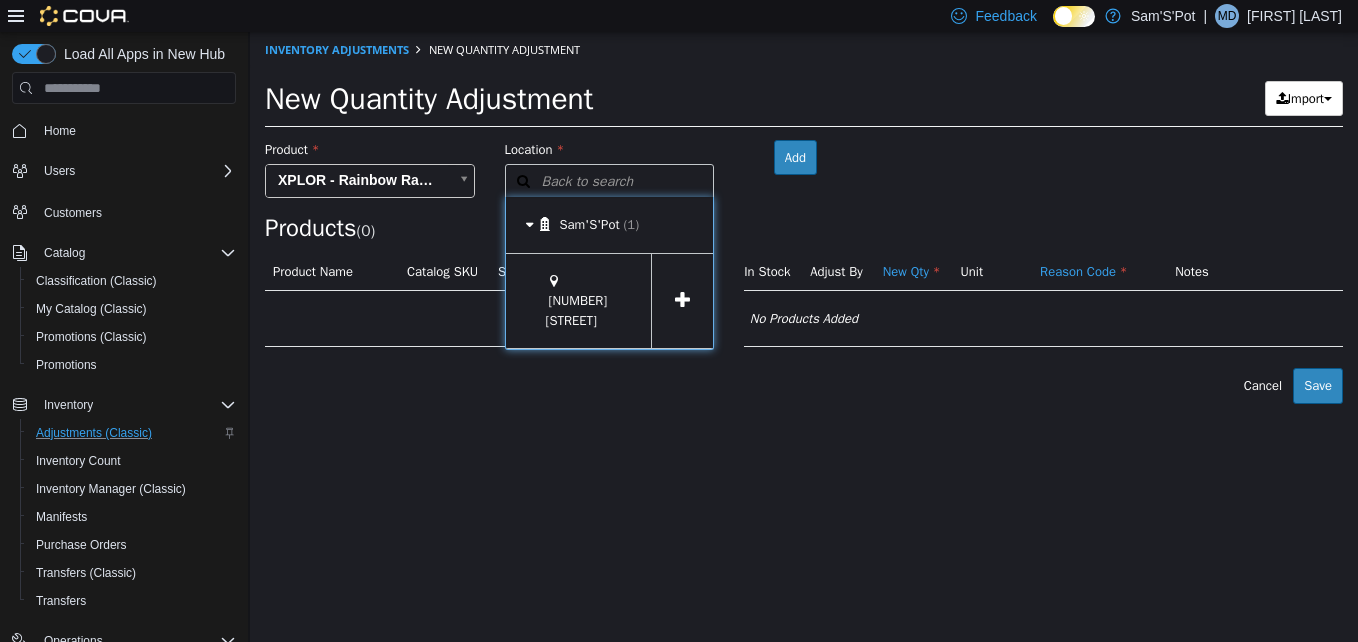 click at bounding box center (682, 301) 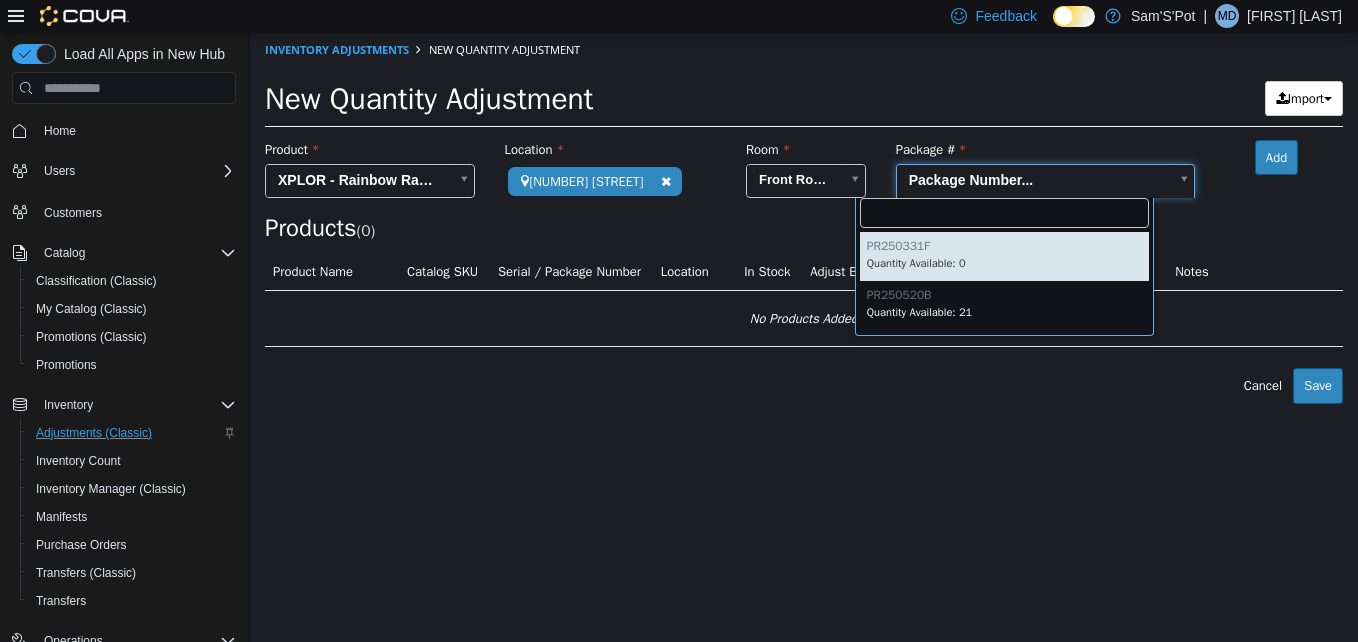 click on "**********" at bounding box center [804, 218] 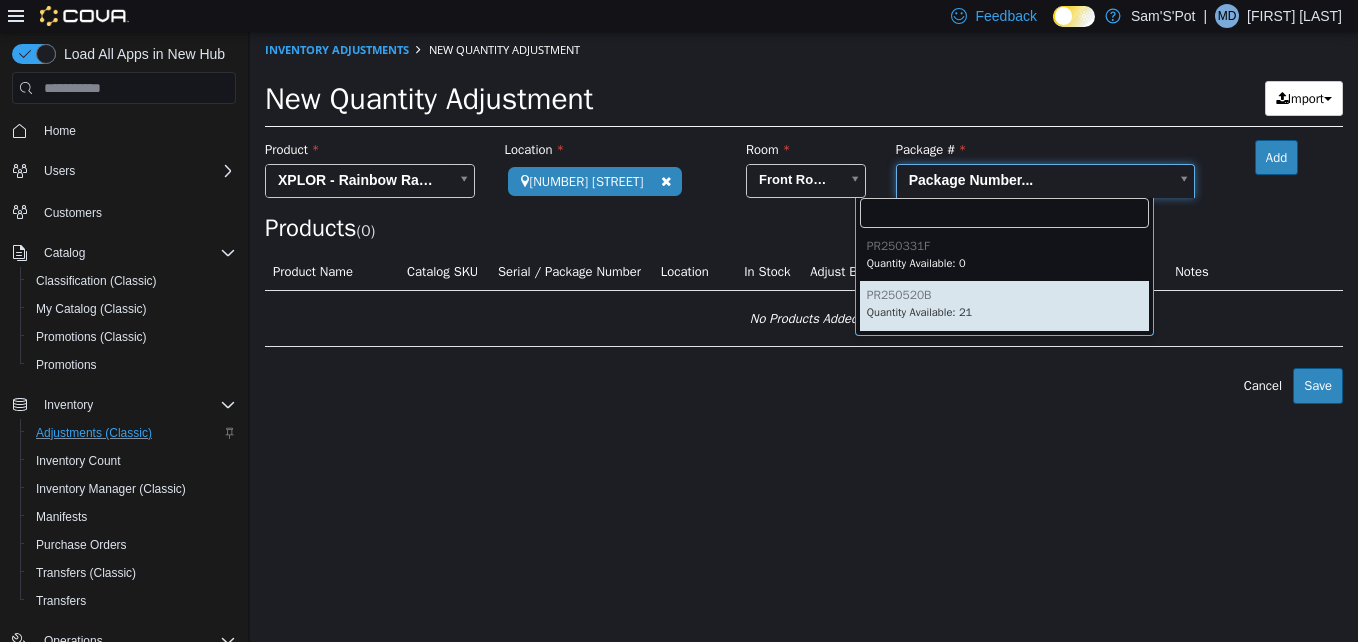 type on "*********" 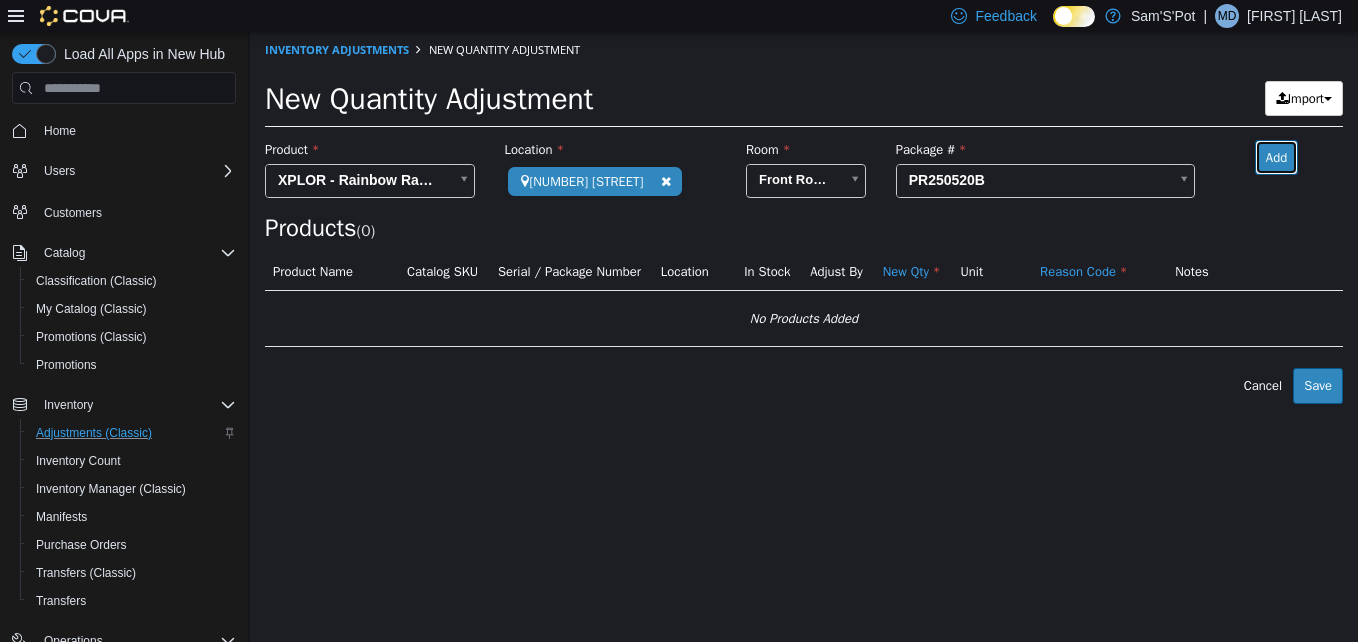 click on "Add" at bounding box center [1276, 158] 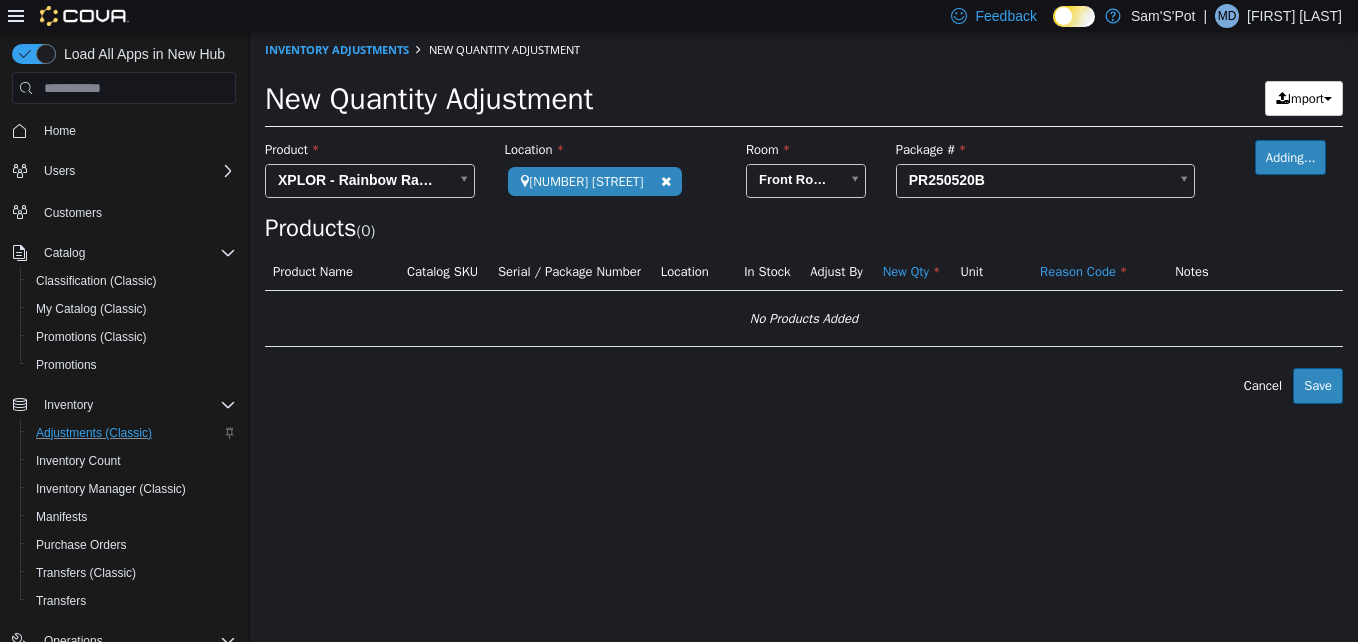 type 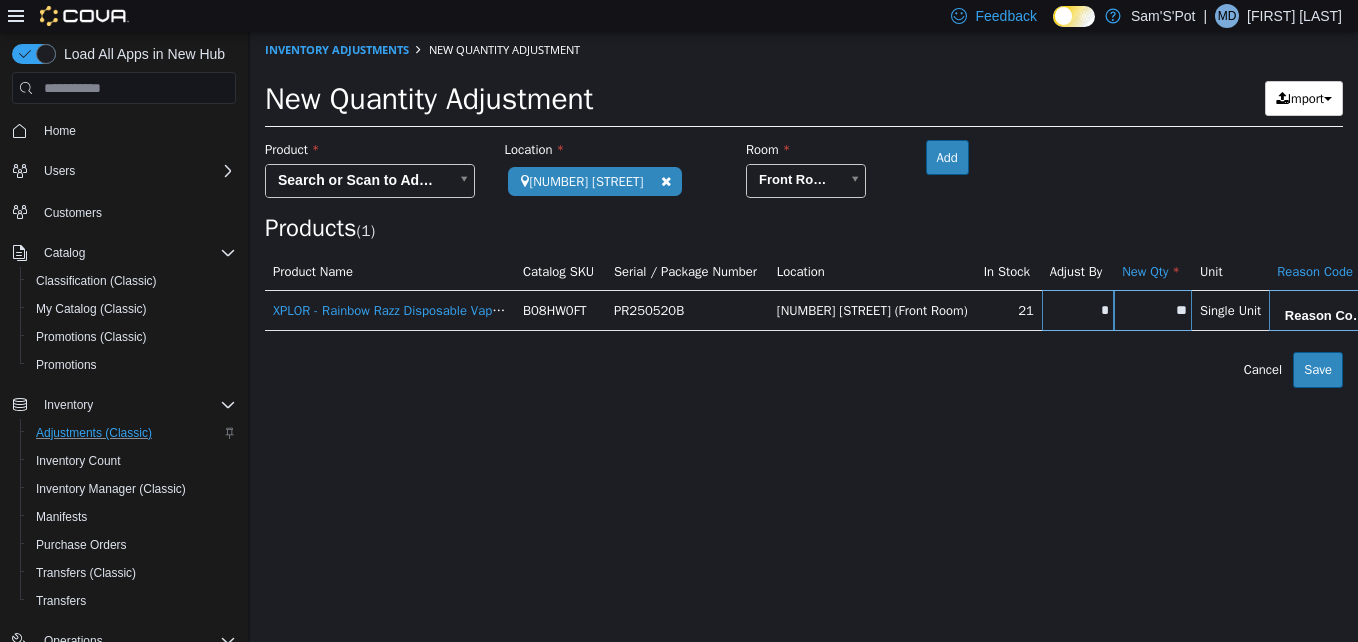 click on "**" at bounding box center (1153, 310) 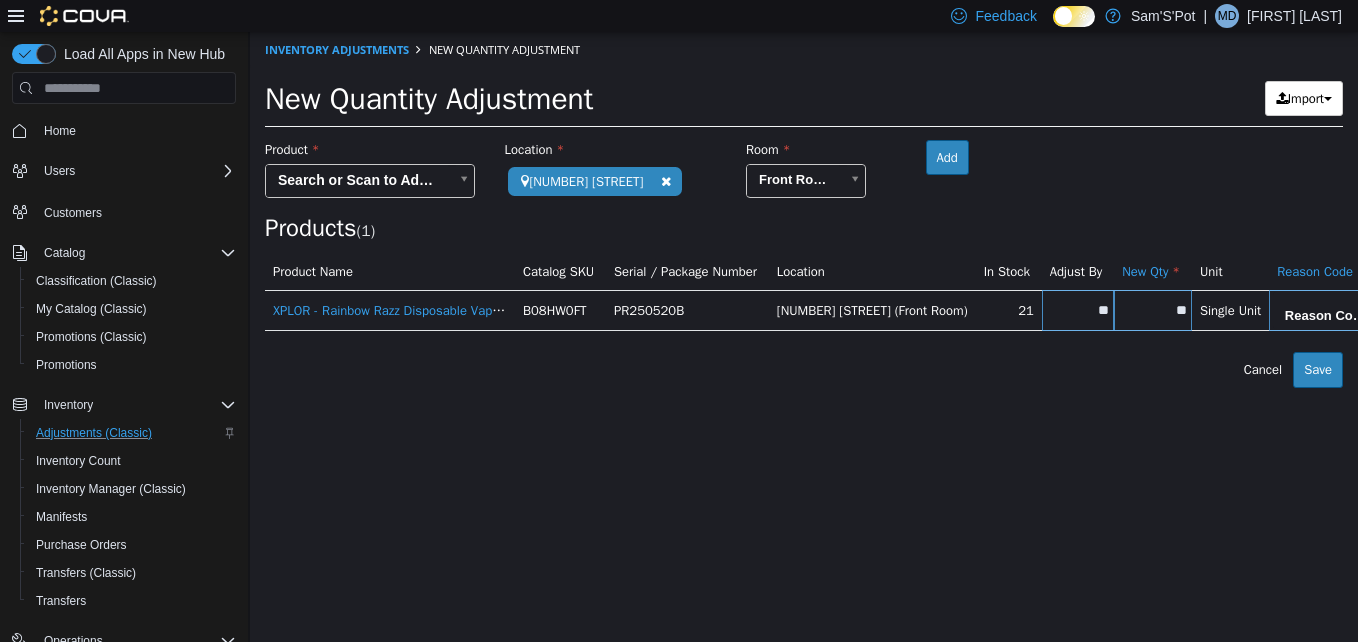 click on "**********" at bounding box center (804, 210) 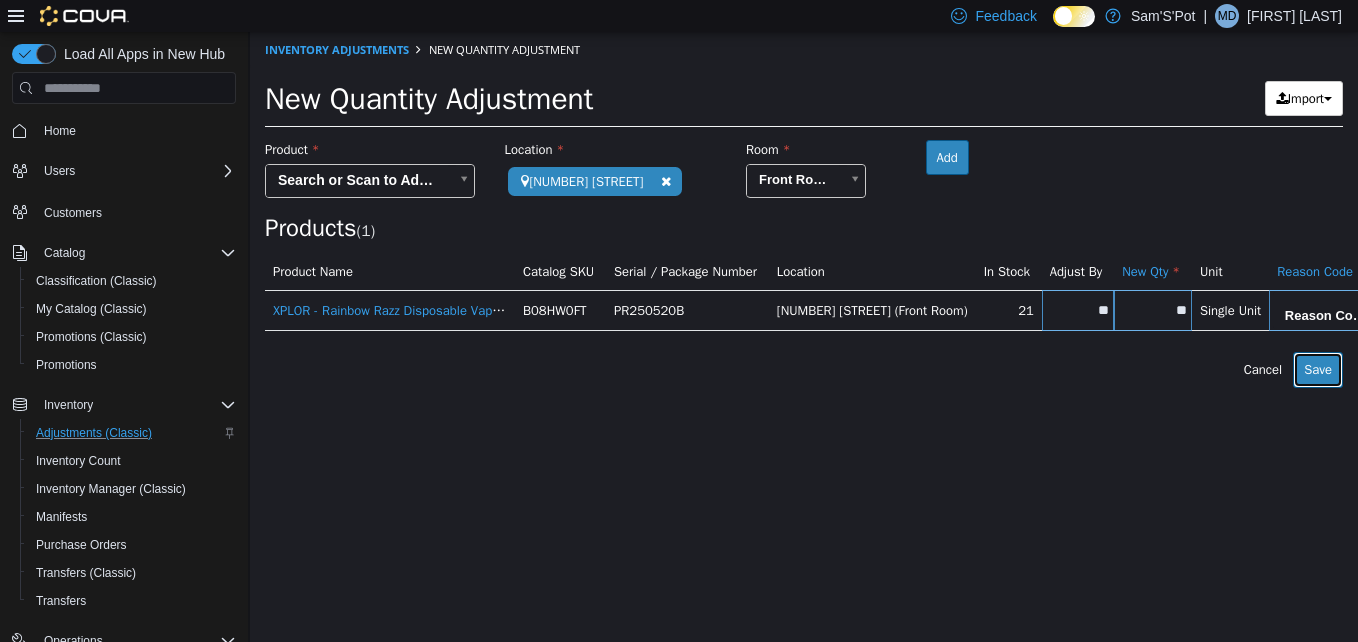 click on "Save" at bounding box center [1318, 370] 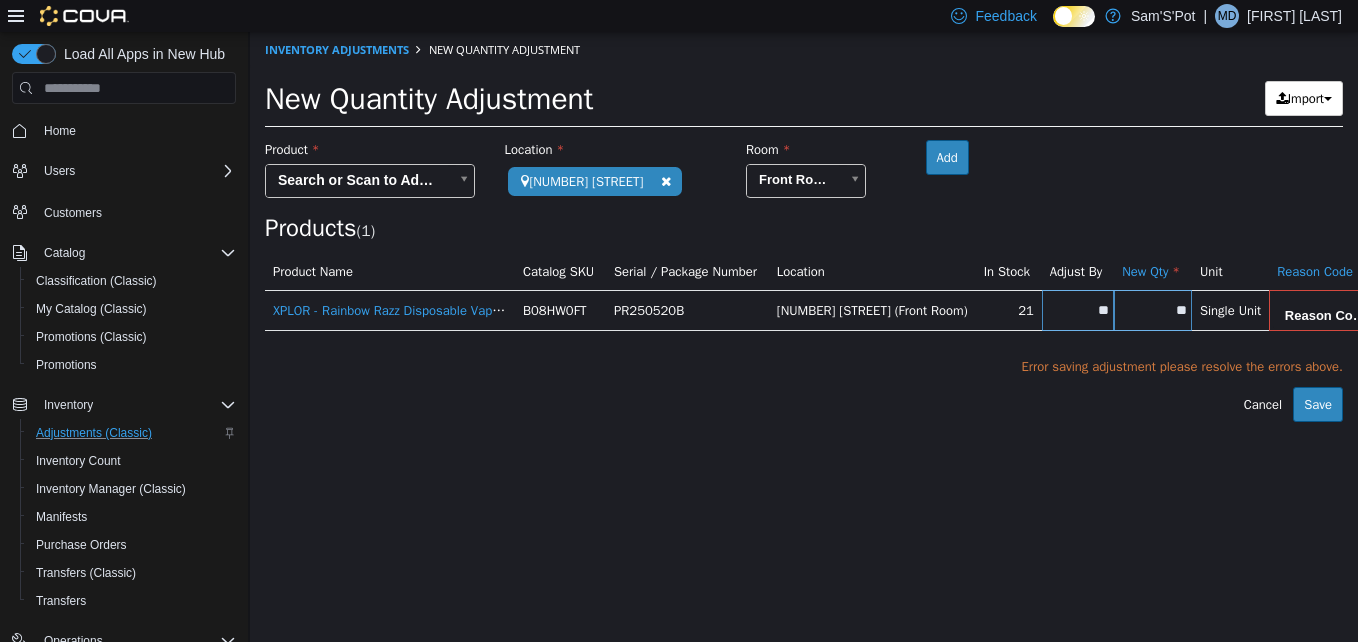 click on "**********" at bounding box center (804, 227) 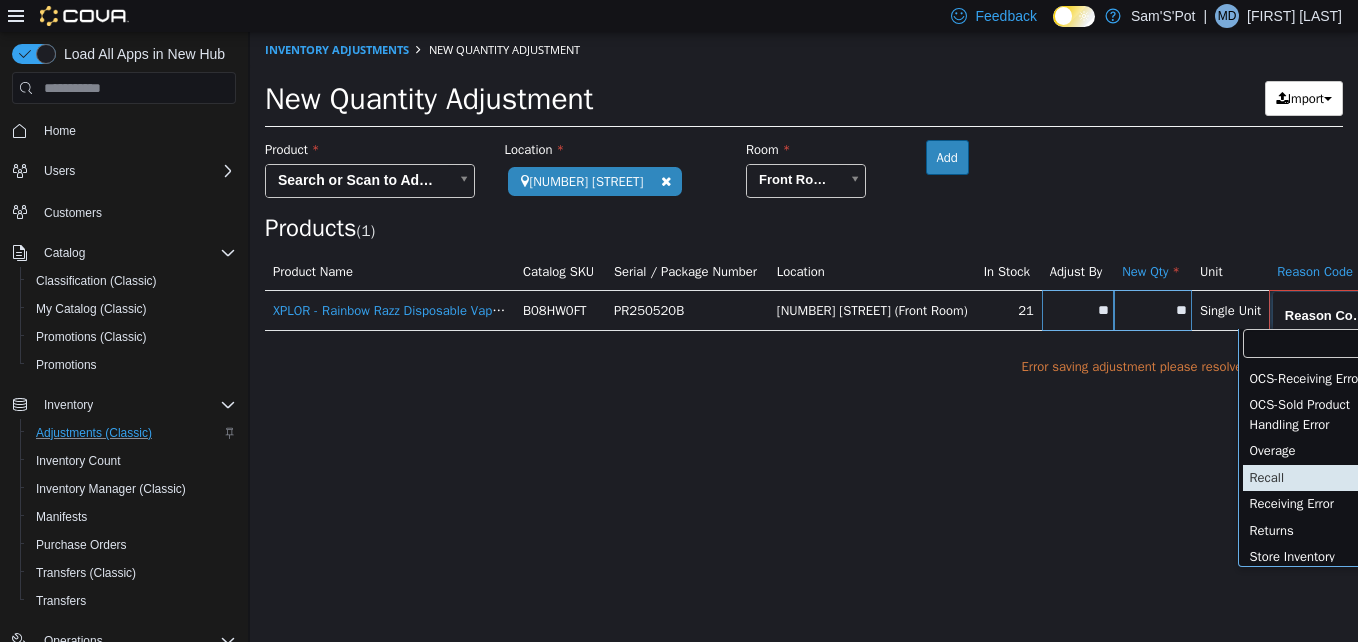 scroll, scrollTop: 497, scrollLeft: 0, axis: vertical 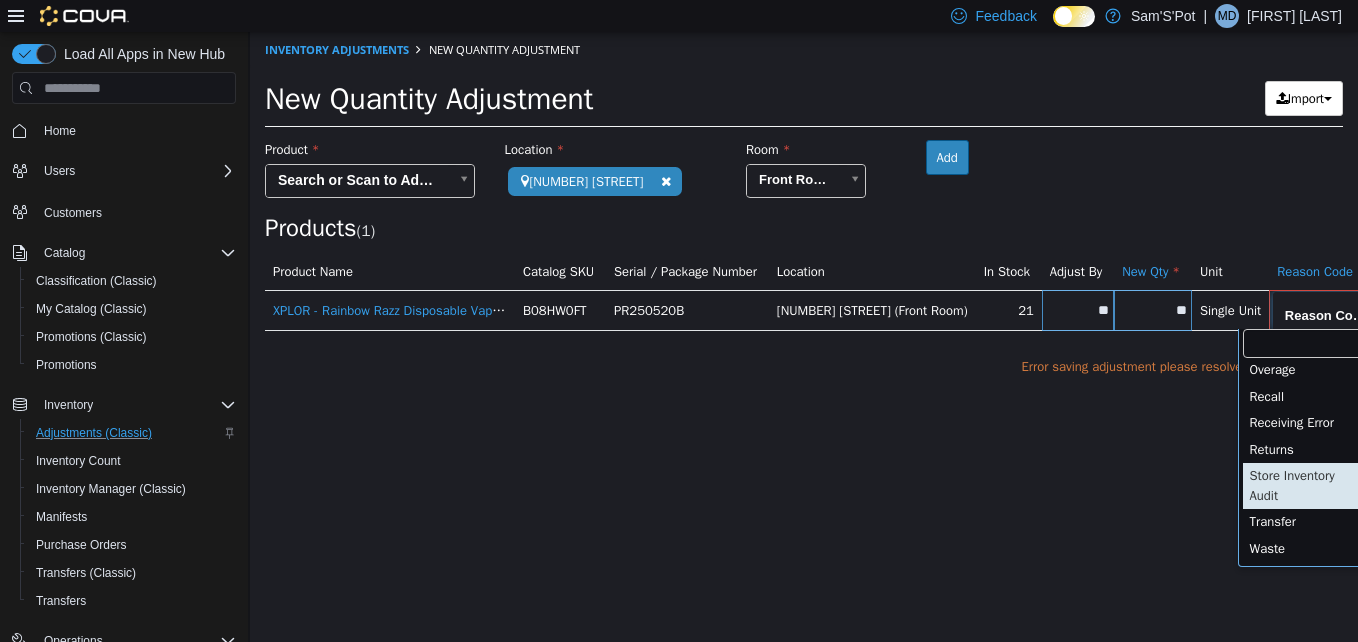 type on "**********" 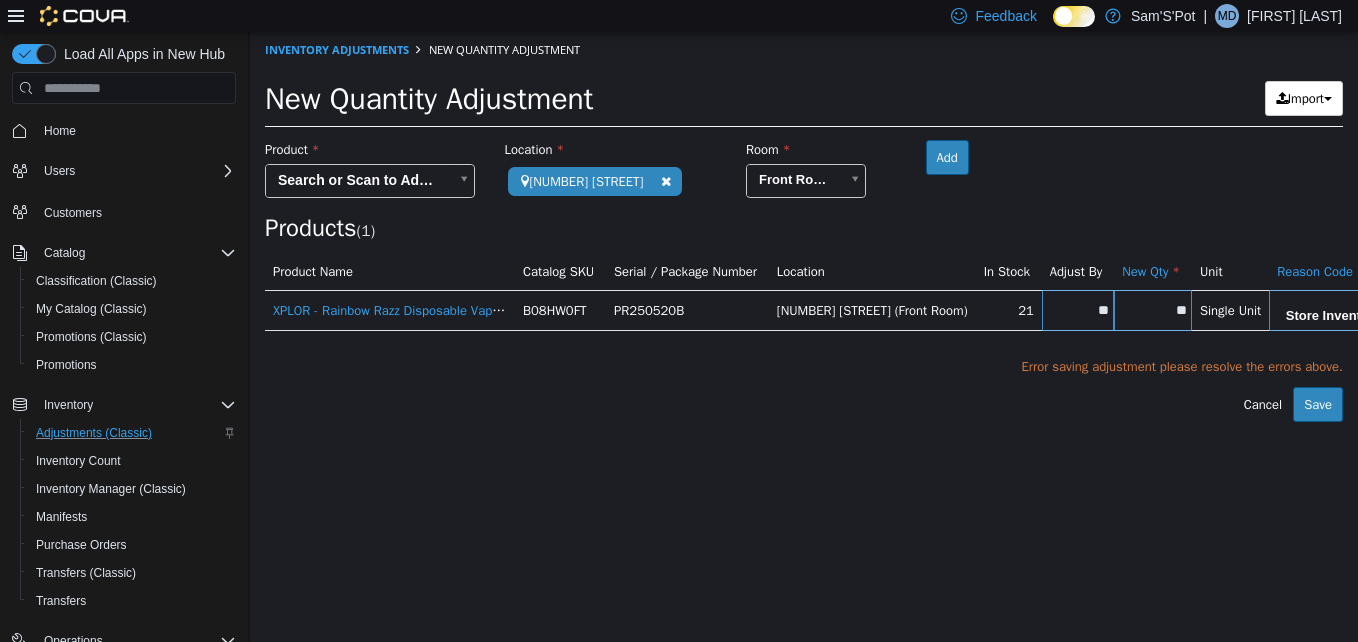 scroll, scrollTop: 0, scrollLeft: 12, axis: horizontal 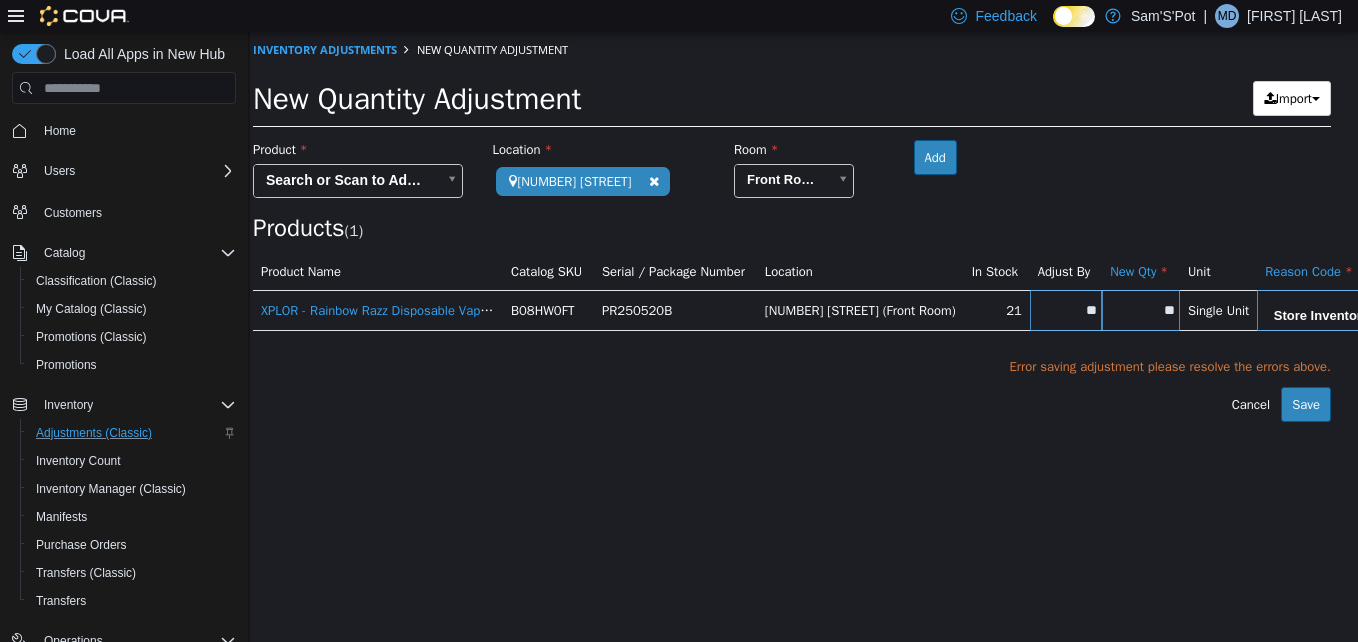 drag, startPoint x: 1169, startPoint y: 462, endPoint x: 1248, endPoint y: 423, distance: 88.10221 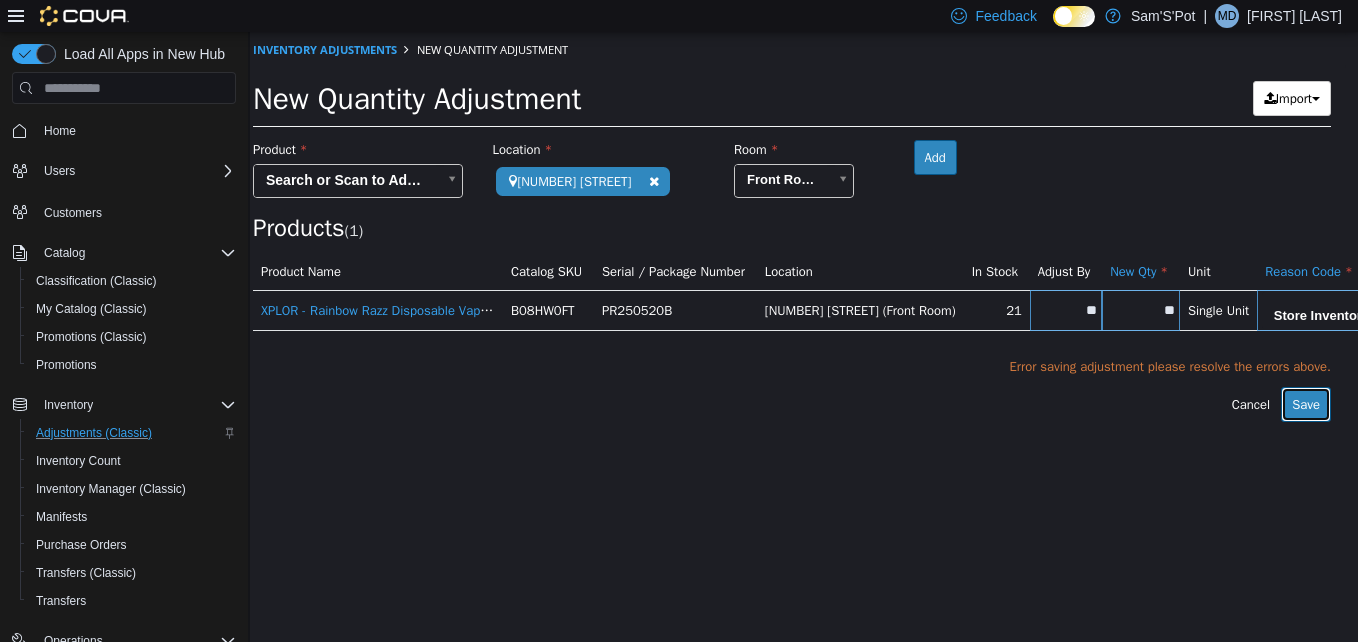 click on "Save" at bounding box center [1306, 405] 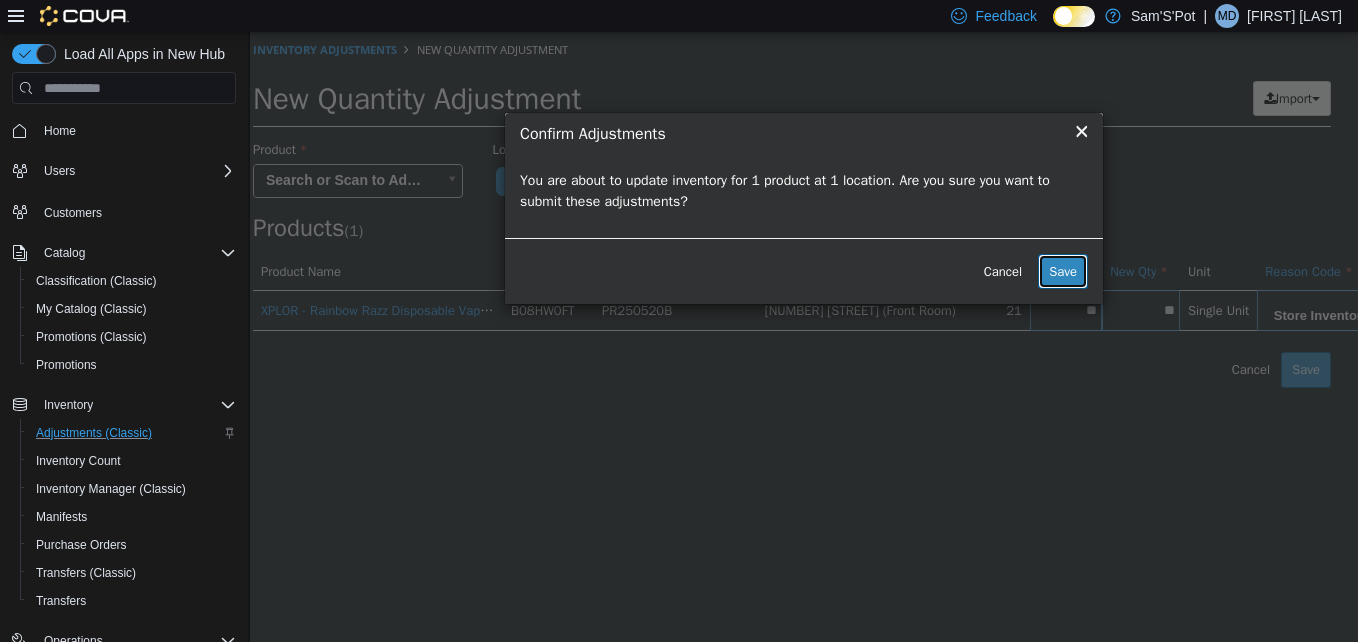 click on "Save" at bounding box center [1063, 272] 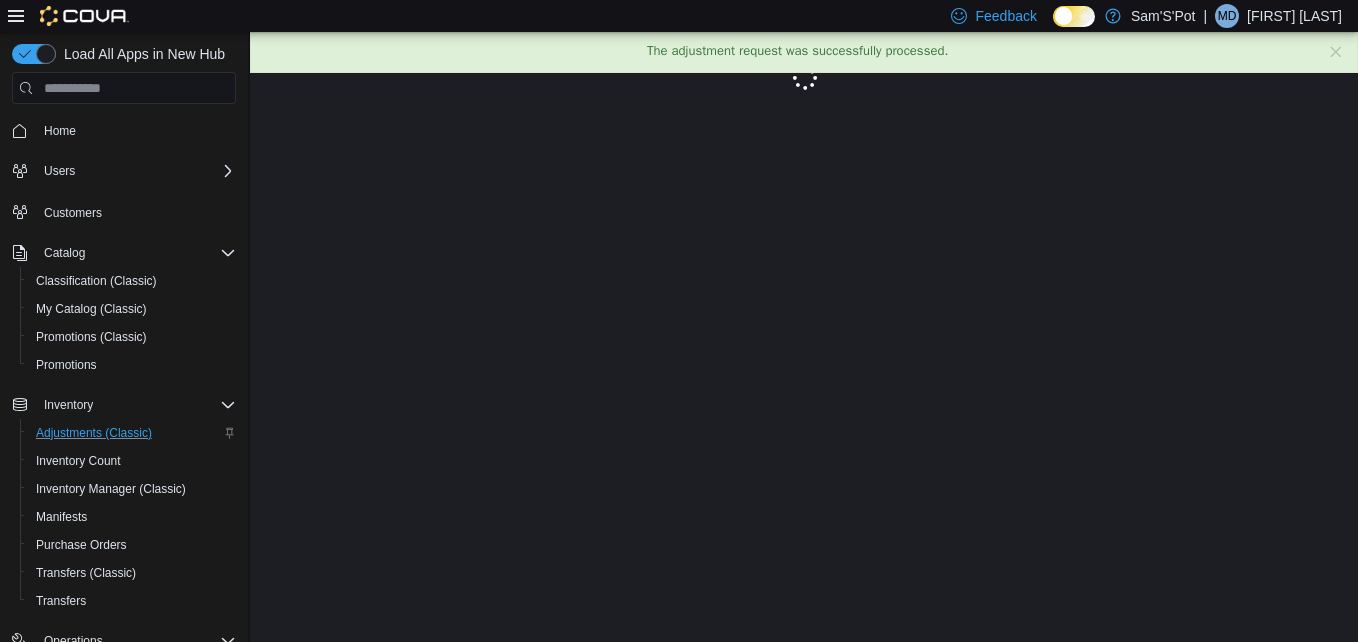 scroll, scrollTop: 0, scrollLeft: 0, axis: both 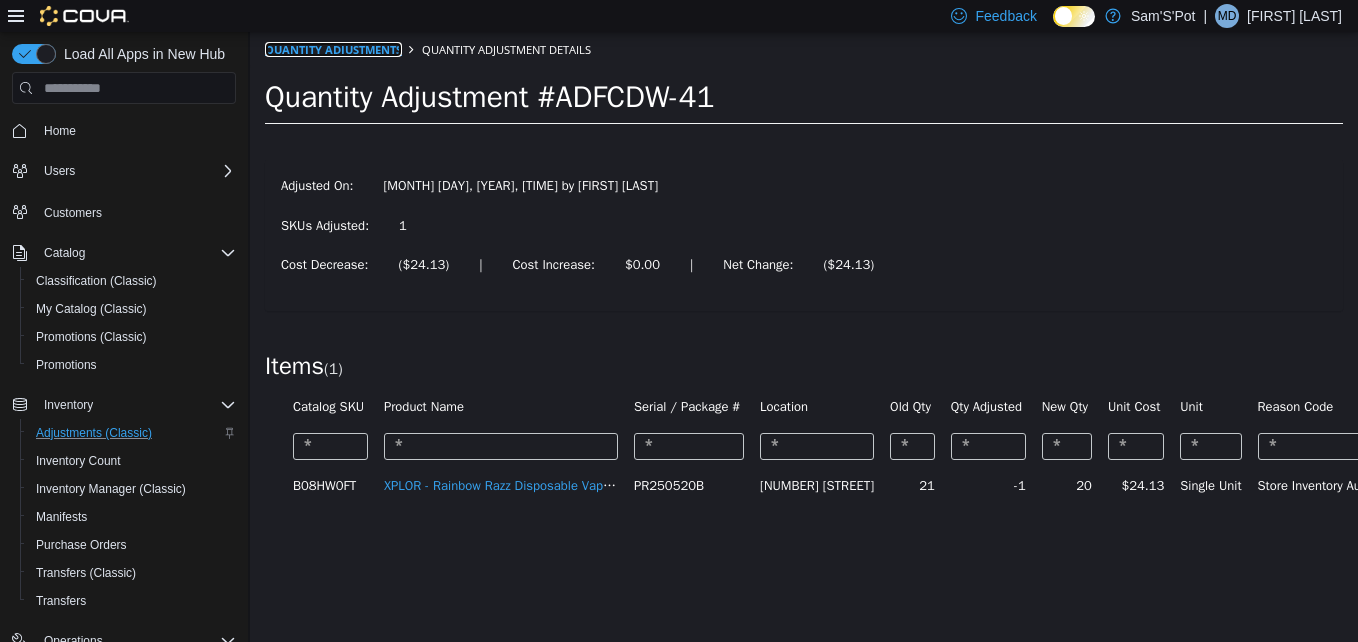 click on "Quantity Adjustments" at bounding box center (333, 49) 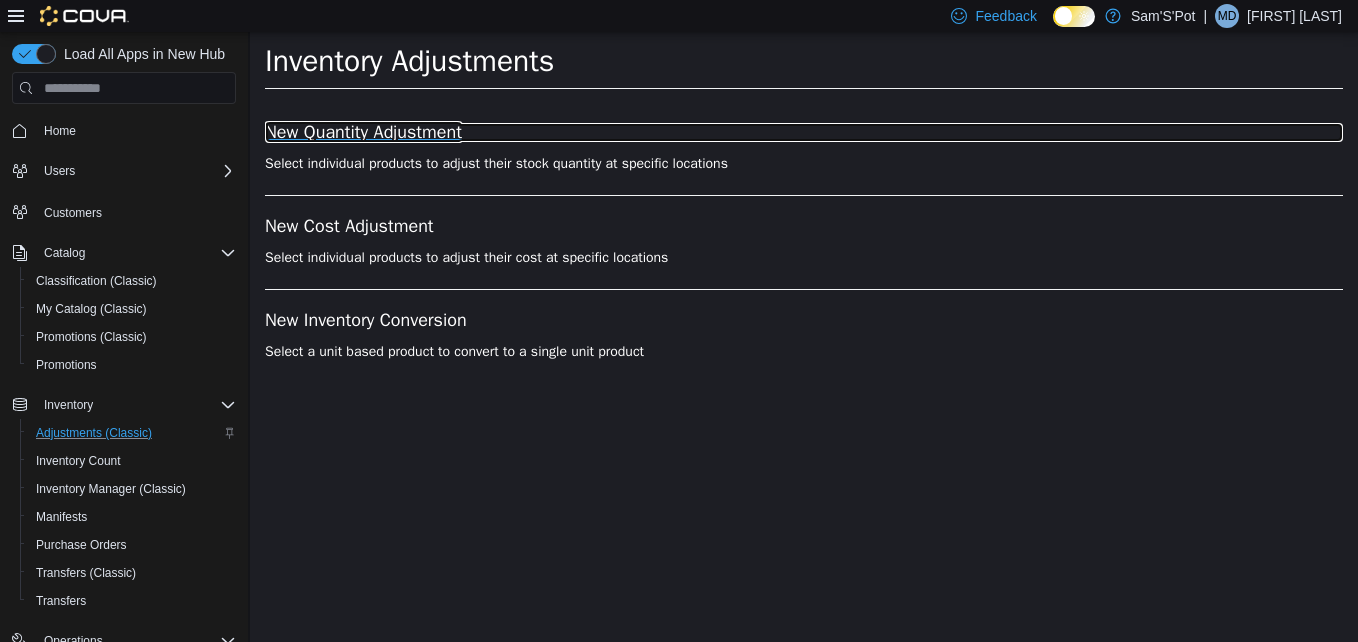 click on "New Quantity Adjustment" at bounding box center [804, 133] 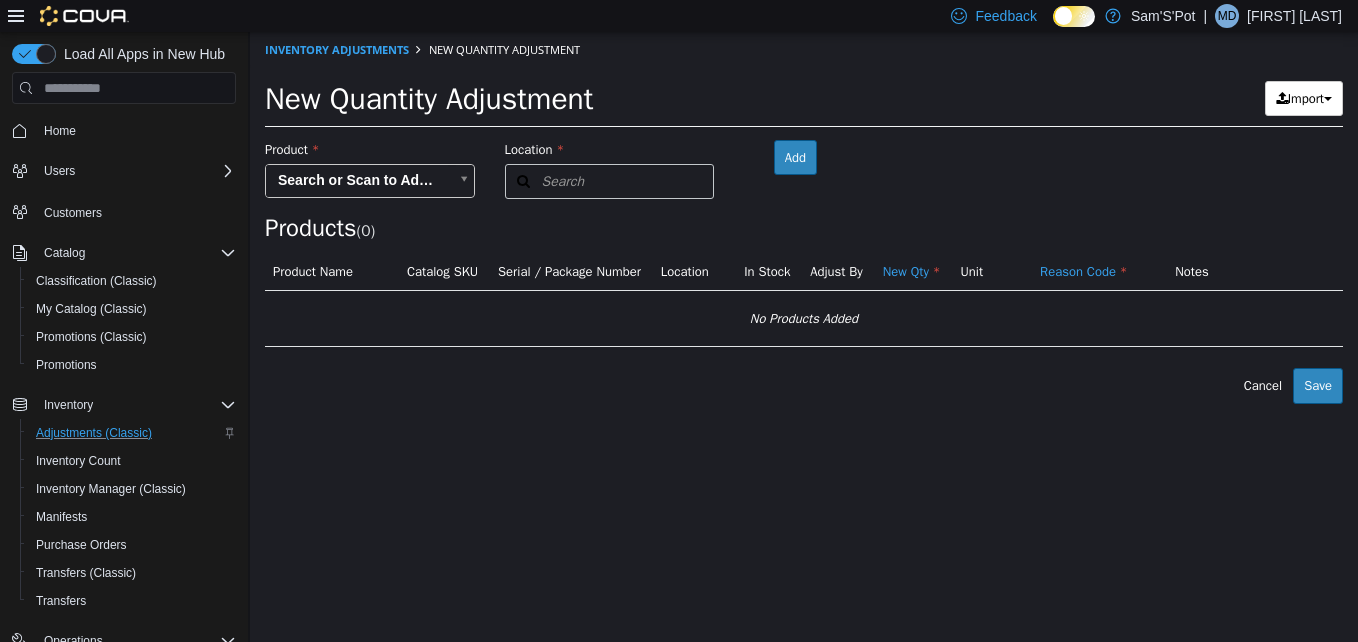 click on "Location Search Type 3 or more characters or browse       Sam'S'Pot     (1)         46 3rd Ave         Room   Add Products  ( 0 ) Product Name Catalog SKU Serial / Package Number Location In Stock Adjust By New Qty Unit Reason Code Notes No Products Added Error saving adjustment please resolve the errors above. Cancel Save" at bounding box center (804, 218) 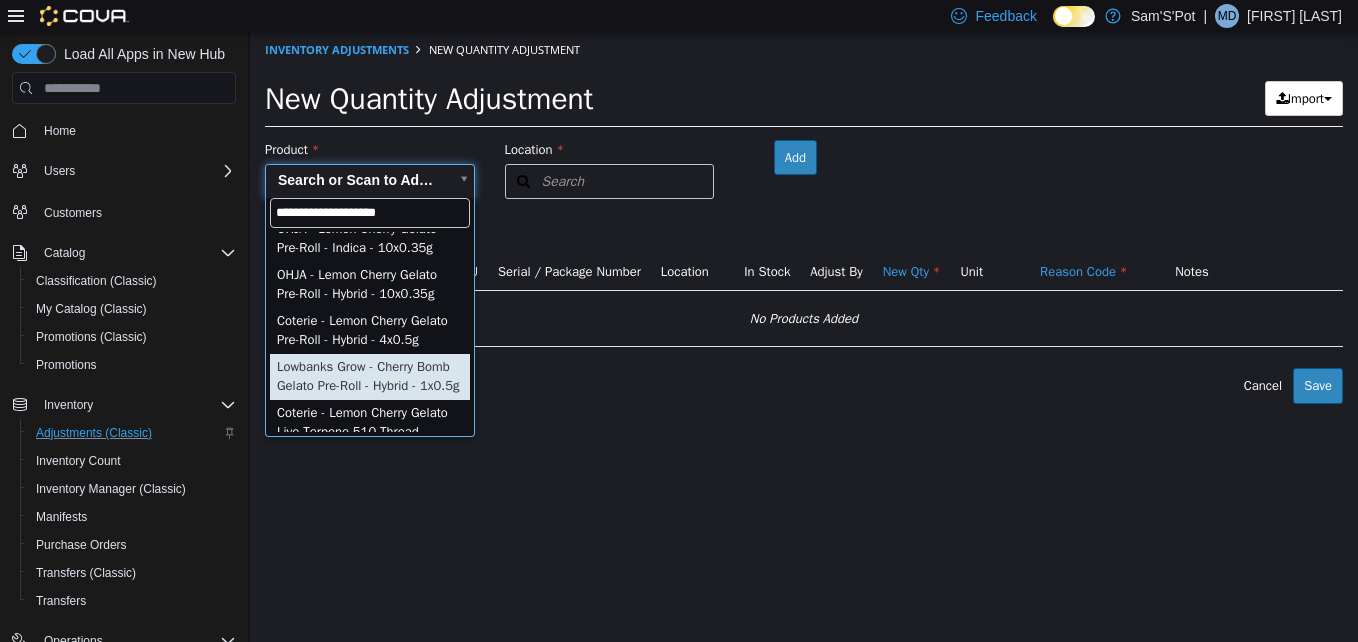 scroll, scrollTop: 100, scrollLeft: 0, axis: vertical 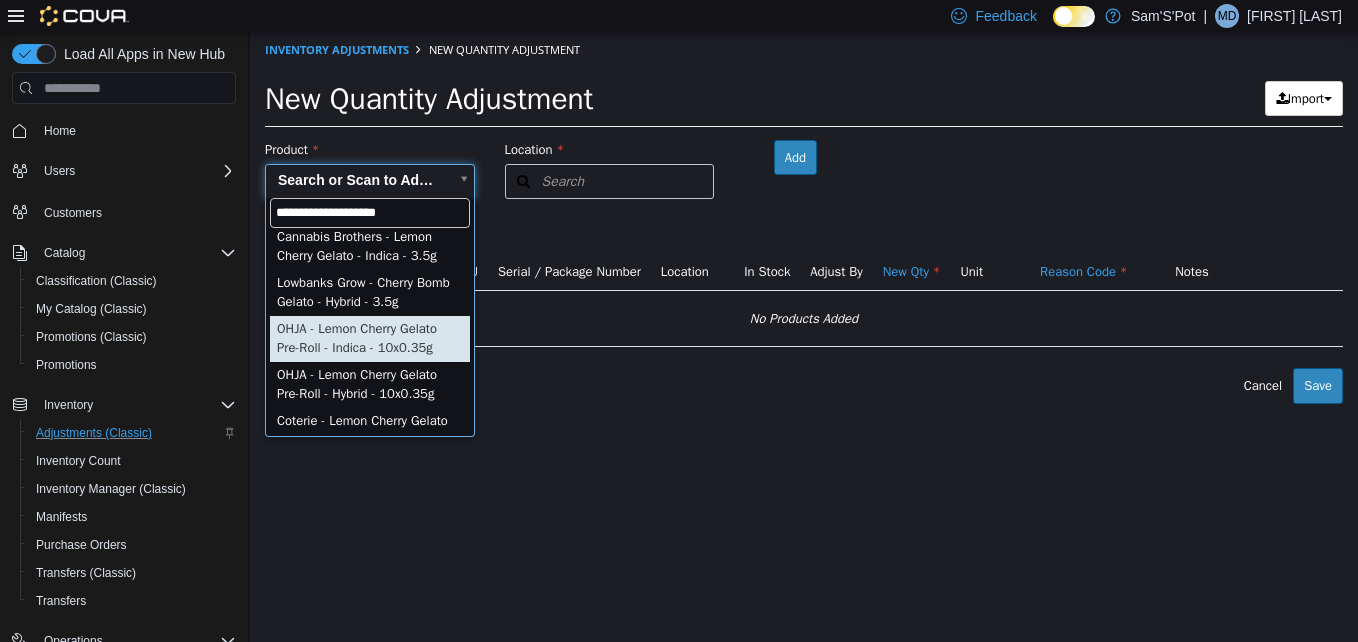 type on "**********" 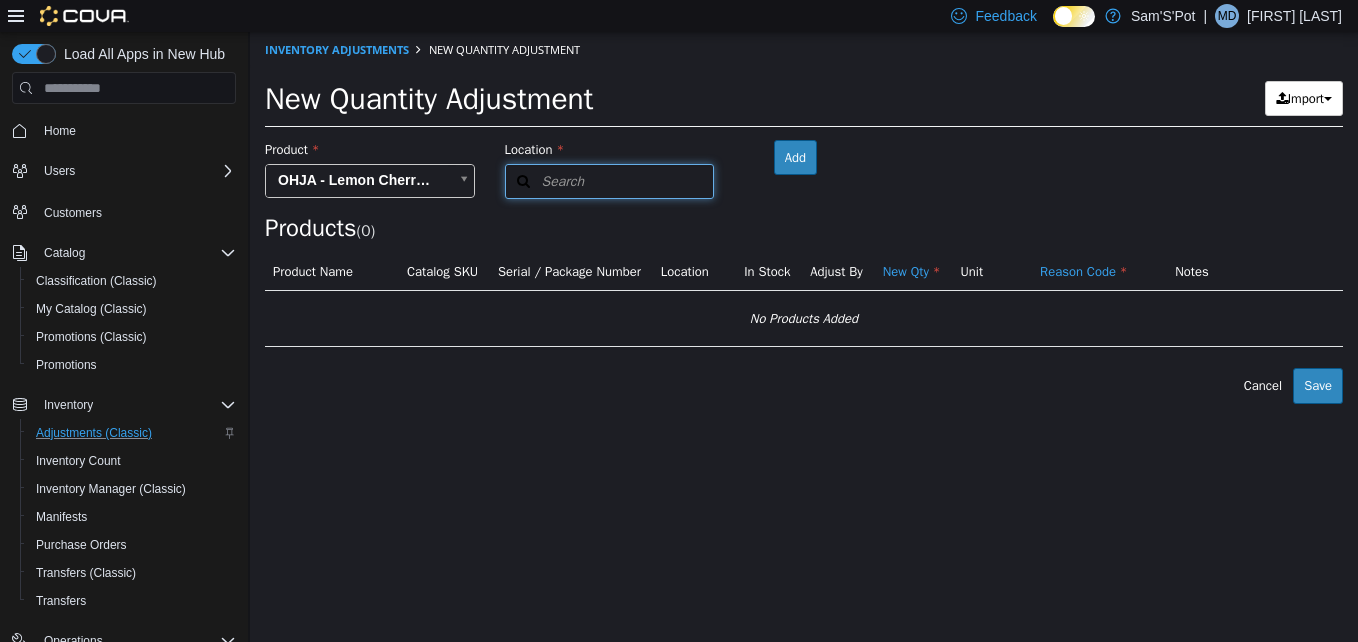 click on "Search" at bounding box center [610, 181] 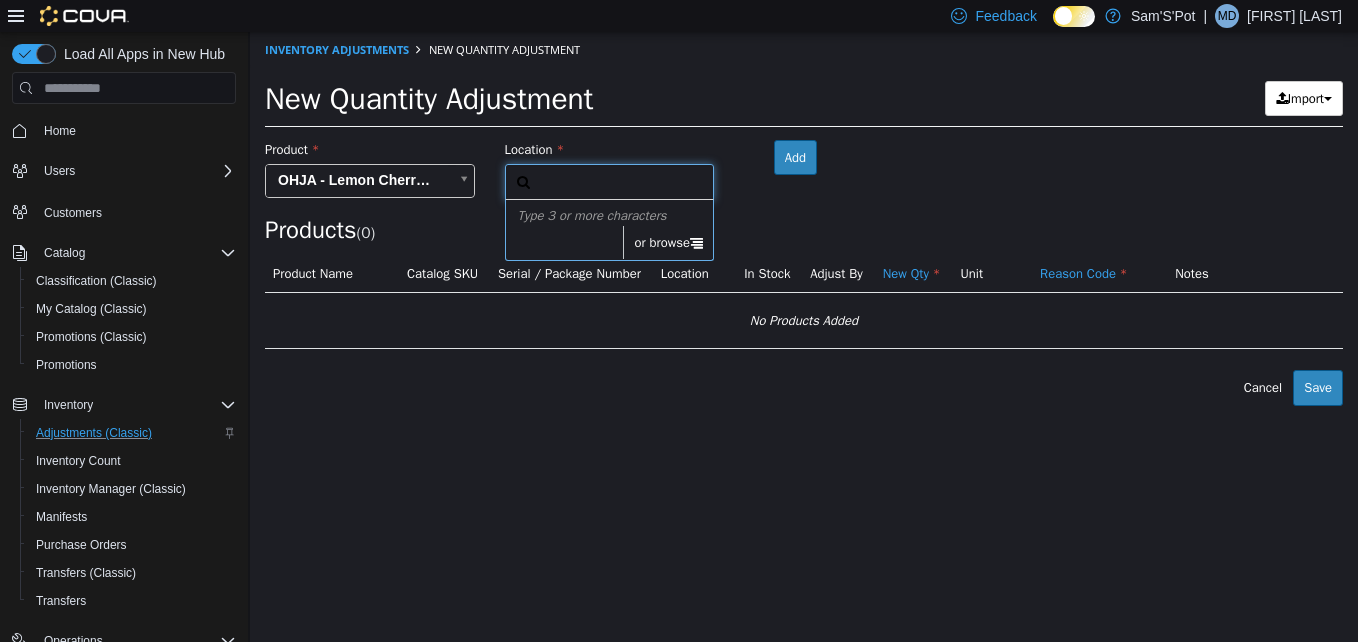 click on "or browse" at bounding box center (668, 243) 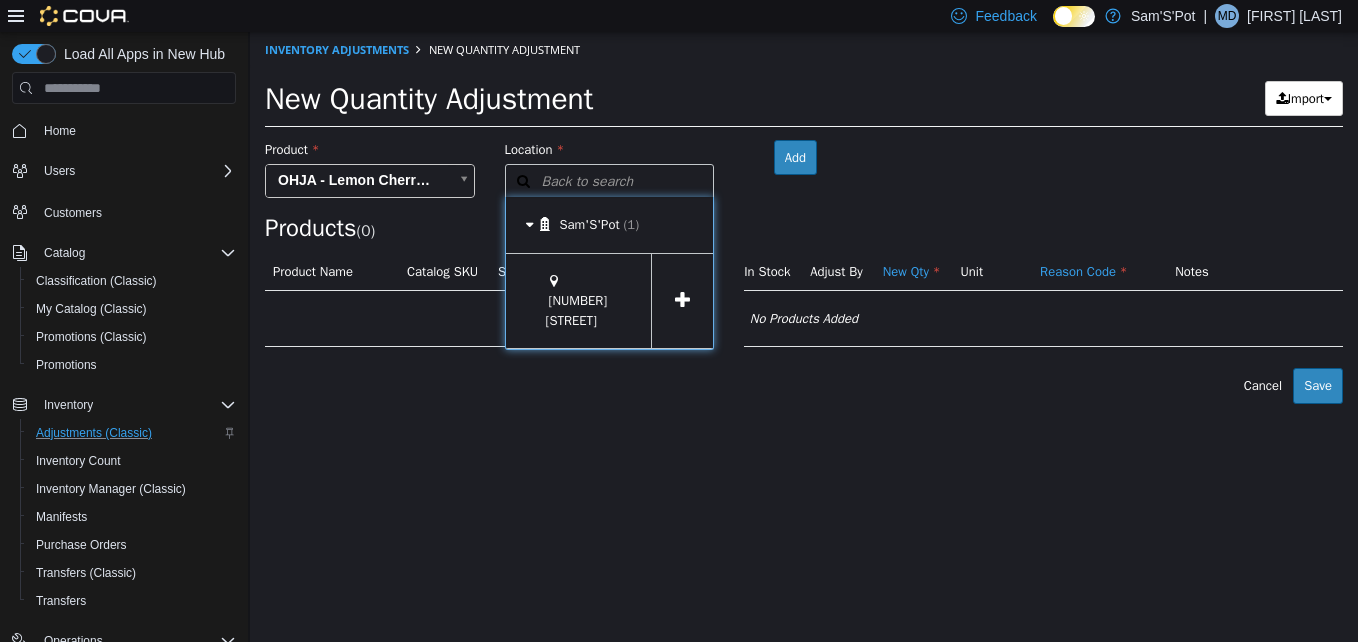 click at bounding box center [682, 301] 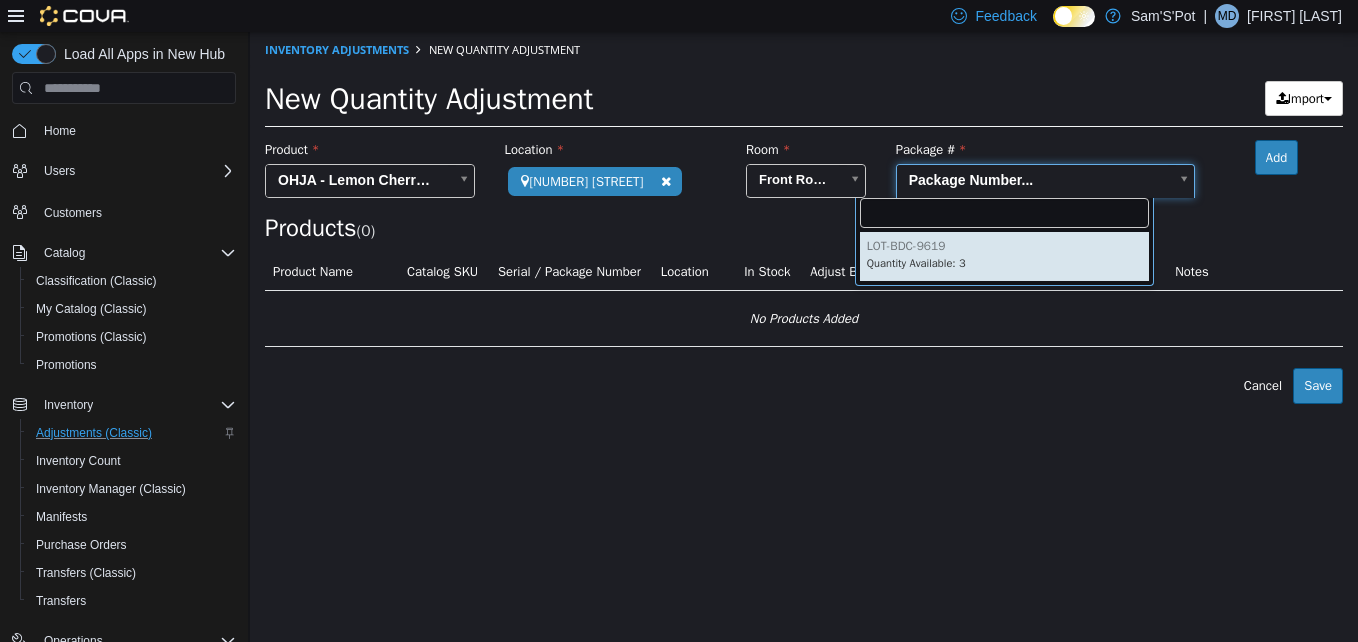 click on "**********" at bounding box center (804, 218) 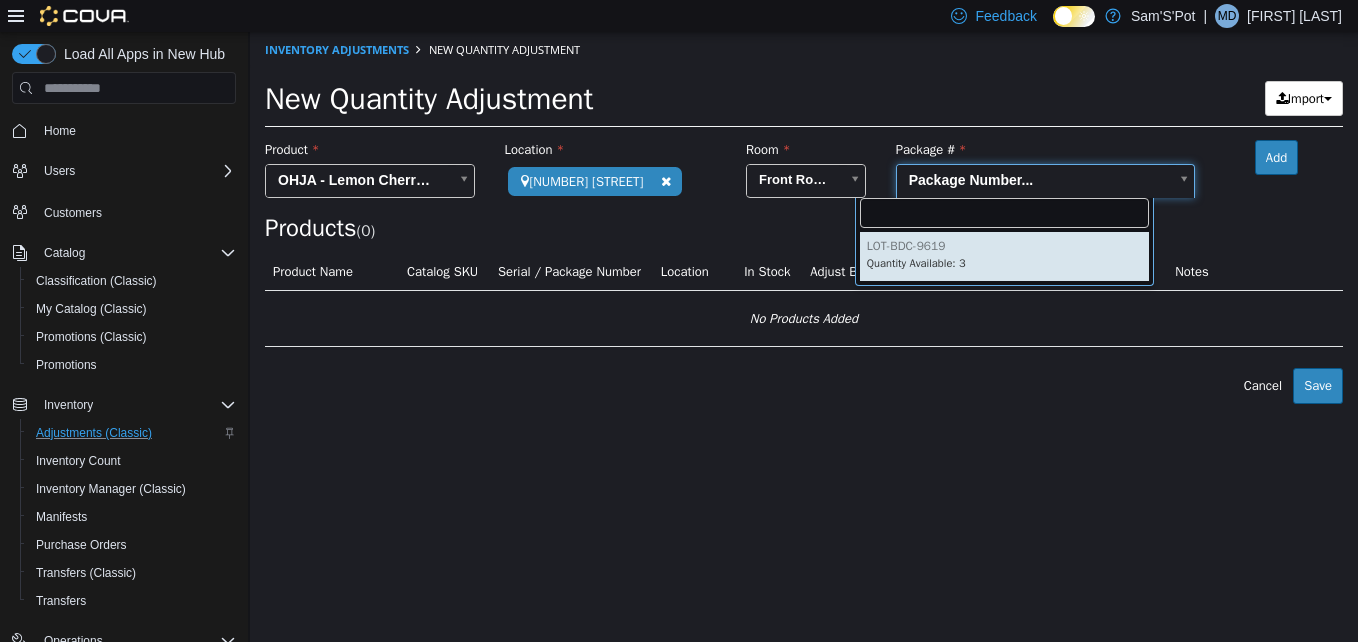 type on "**********" 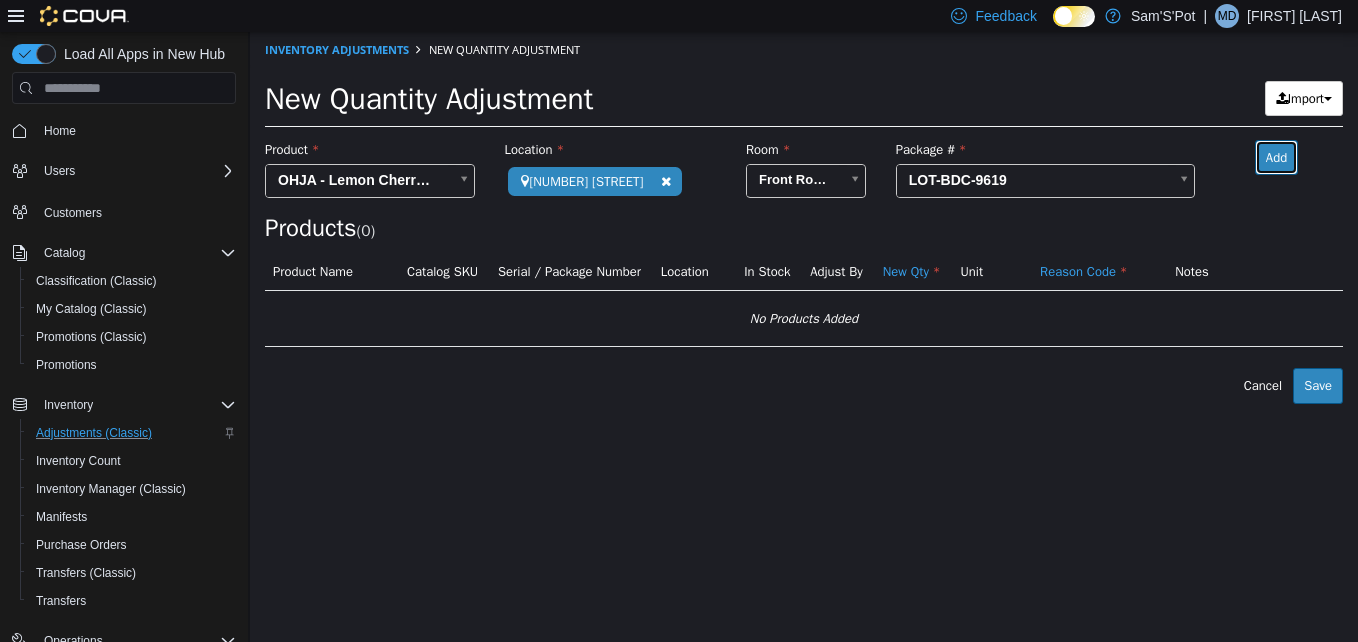 click on "Add" at bounding box center [1276, 158] 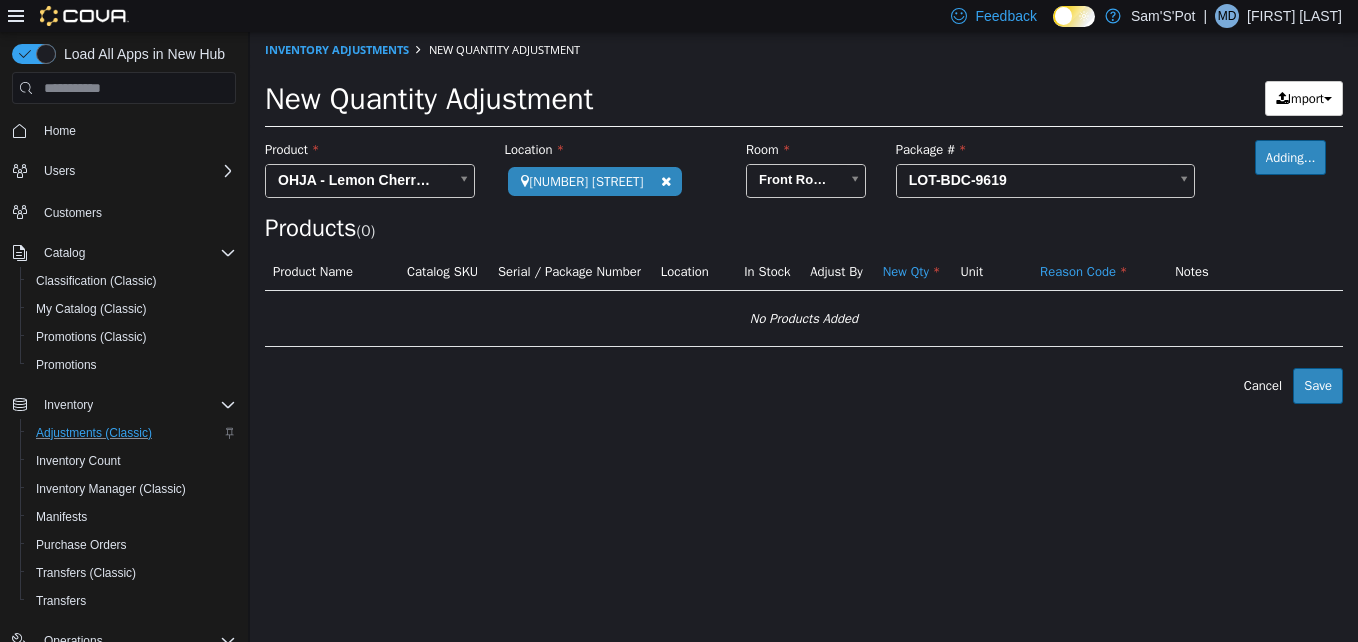 type 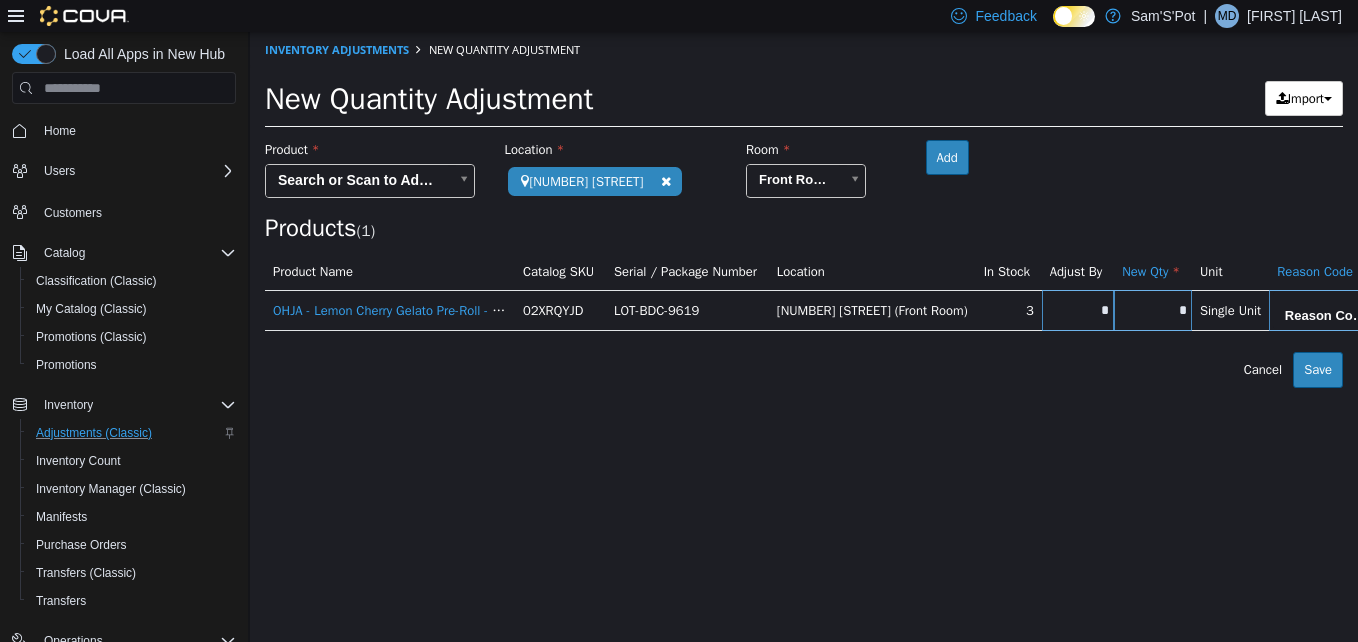 click on "*" at bounding box center (1153, 310) 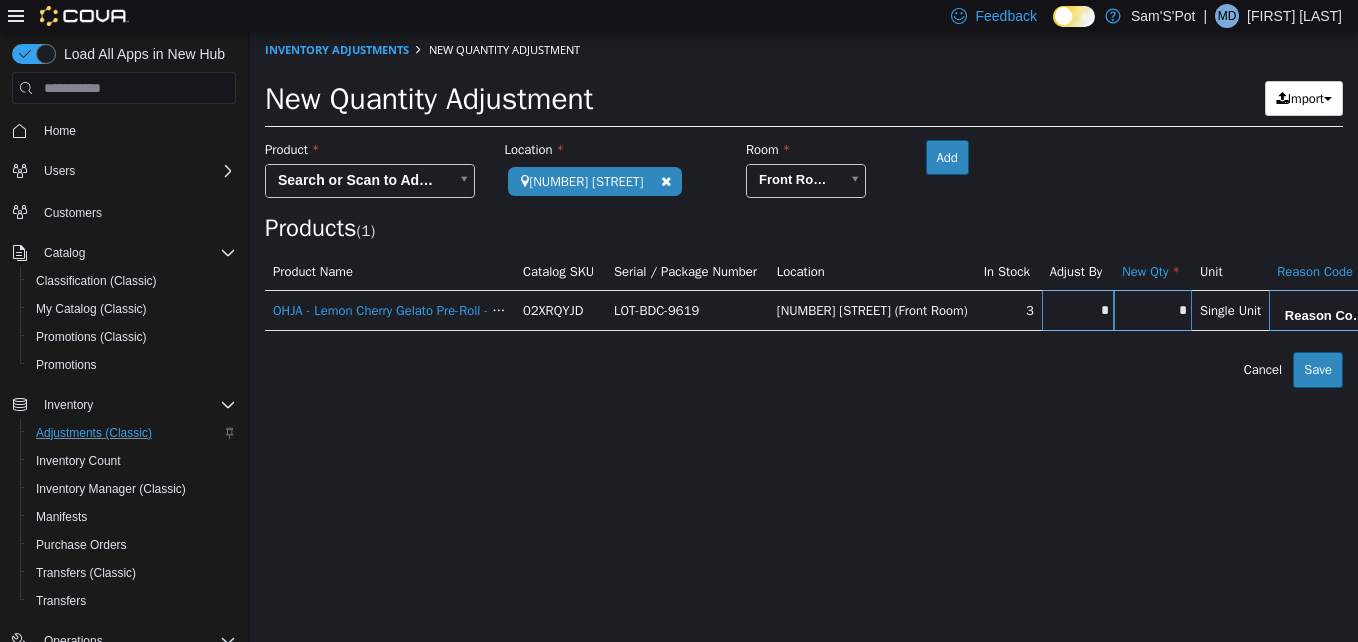 type on "*" 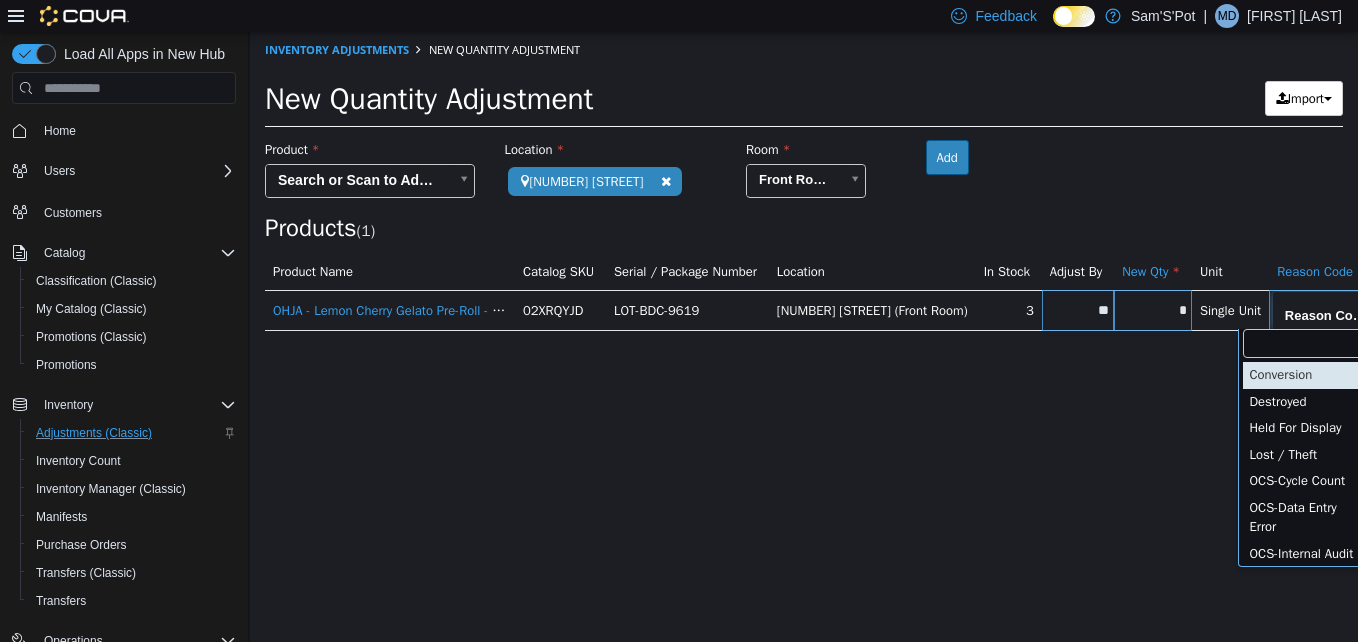 click on "**********" at bounding box center [804, 210] 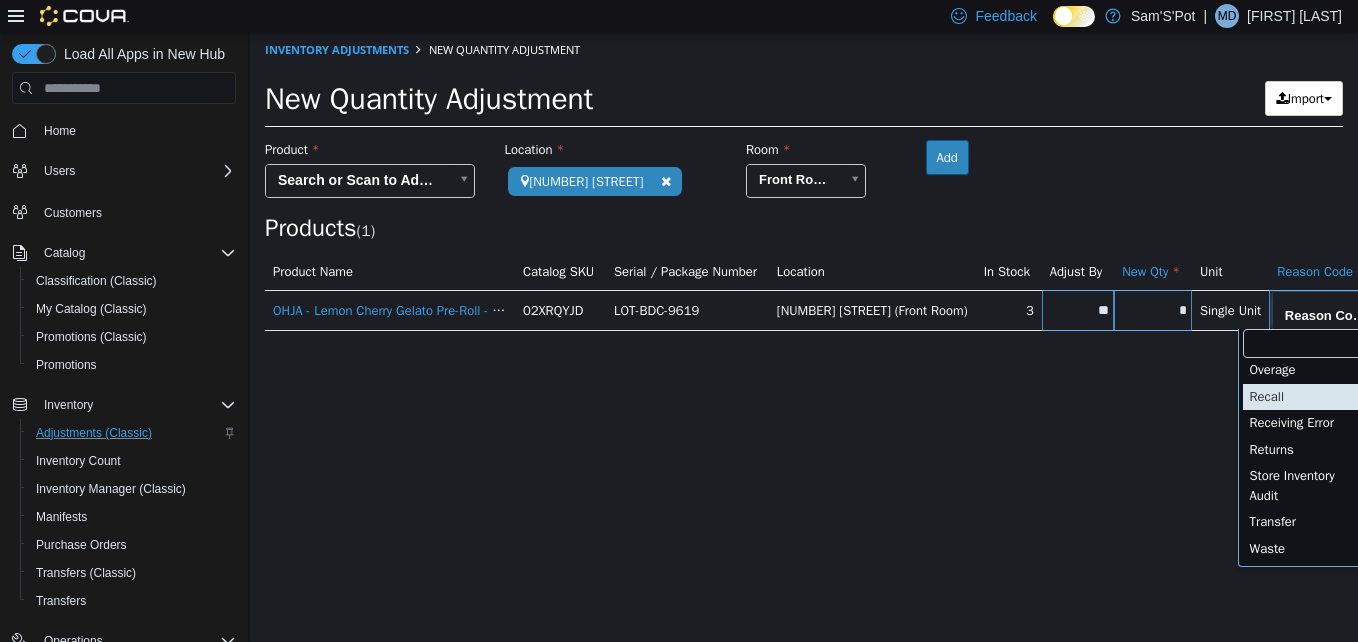 scroll, scrollTop: 511, scrollLeft: 0, axis: vertical 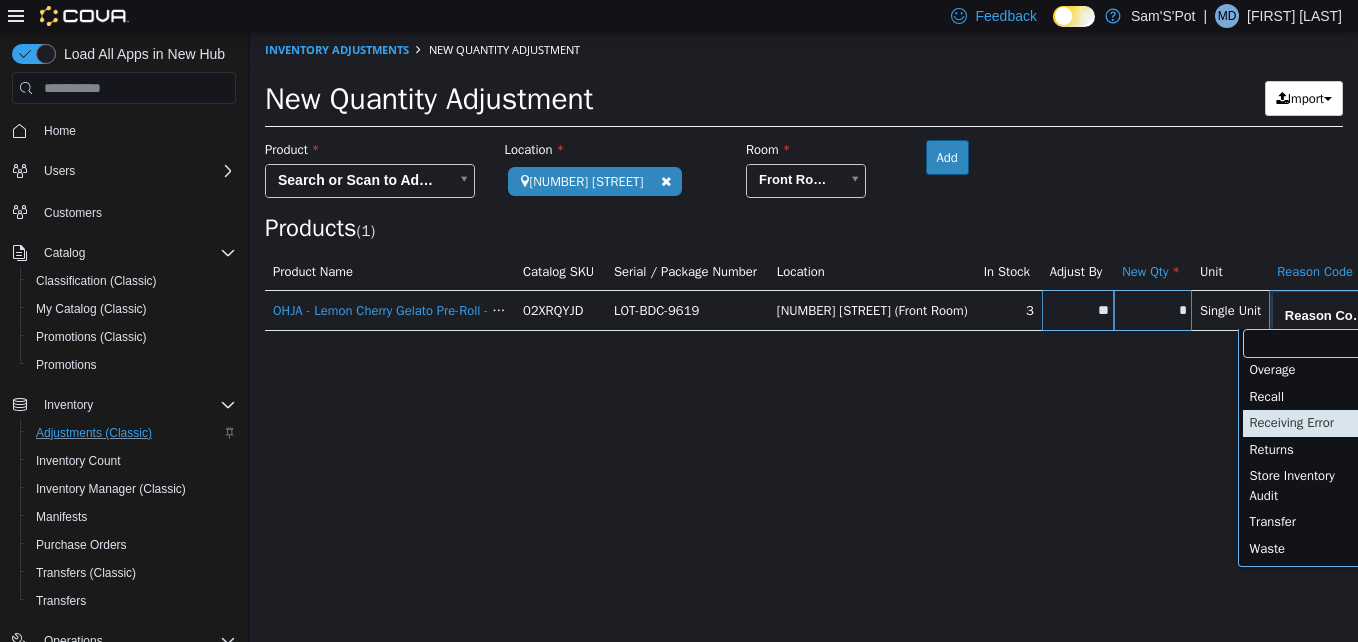 type on "**********" 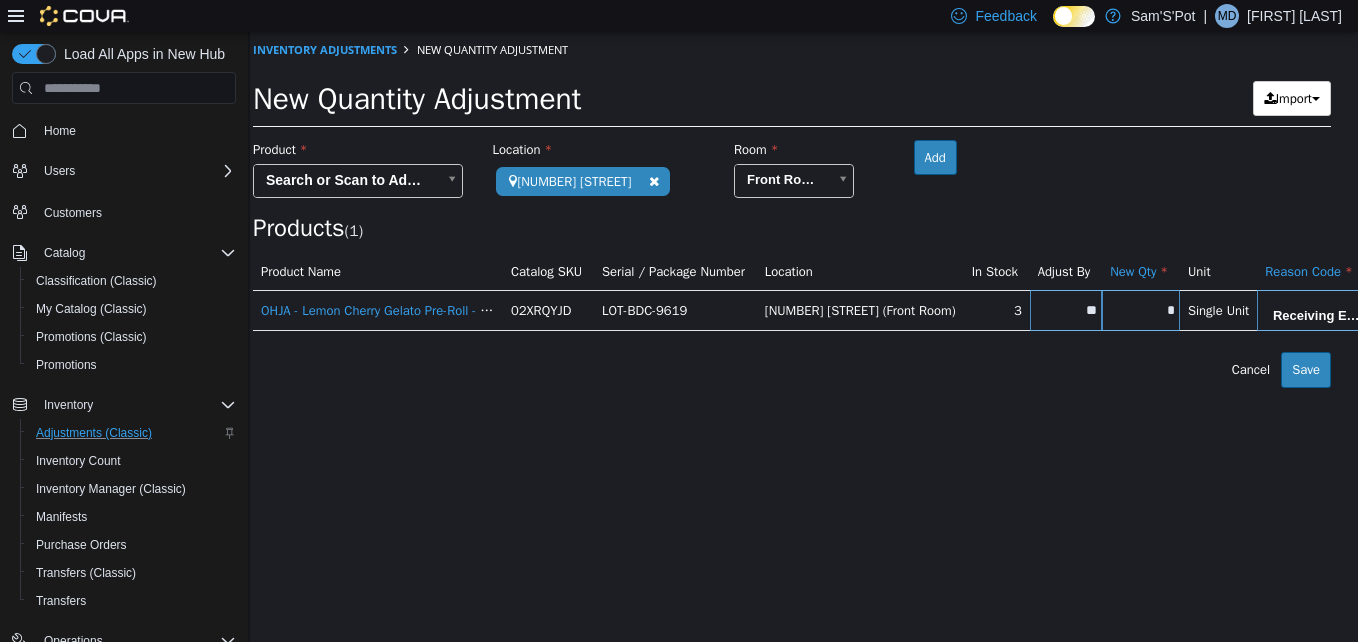 click on "**********" at bounding box center (792, 210) 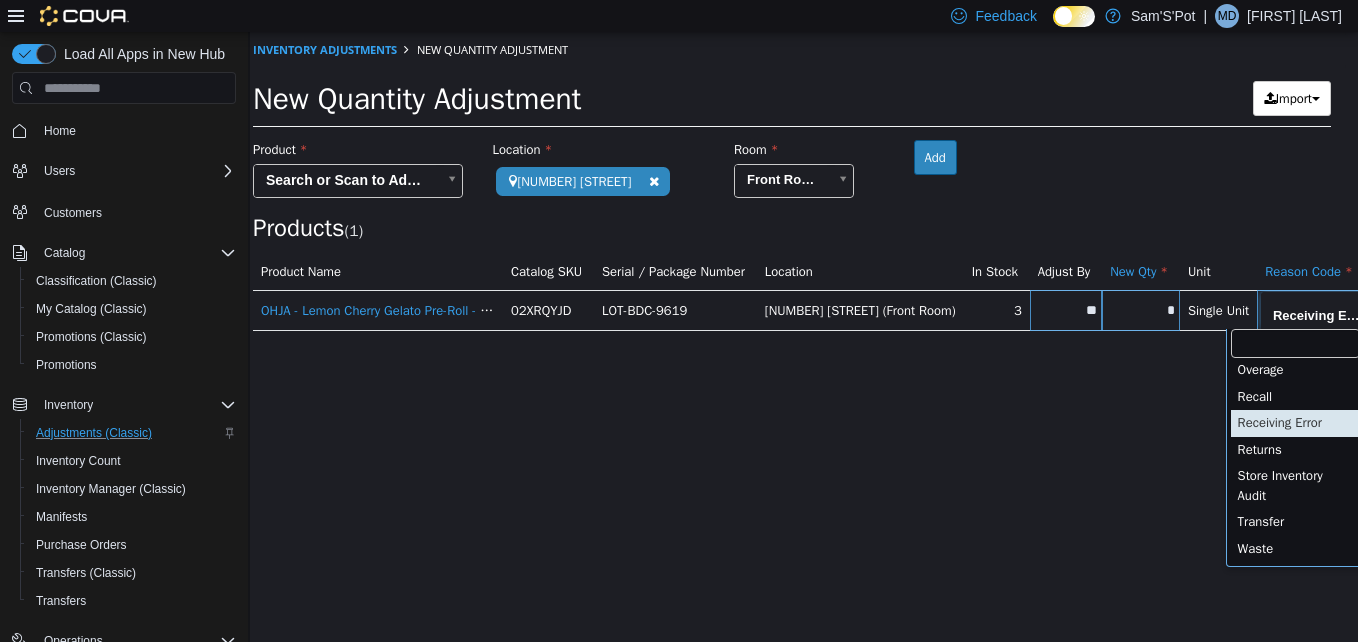 click on "**********" at bounding box center (792, 210) 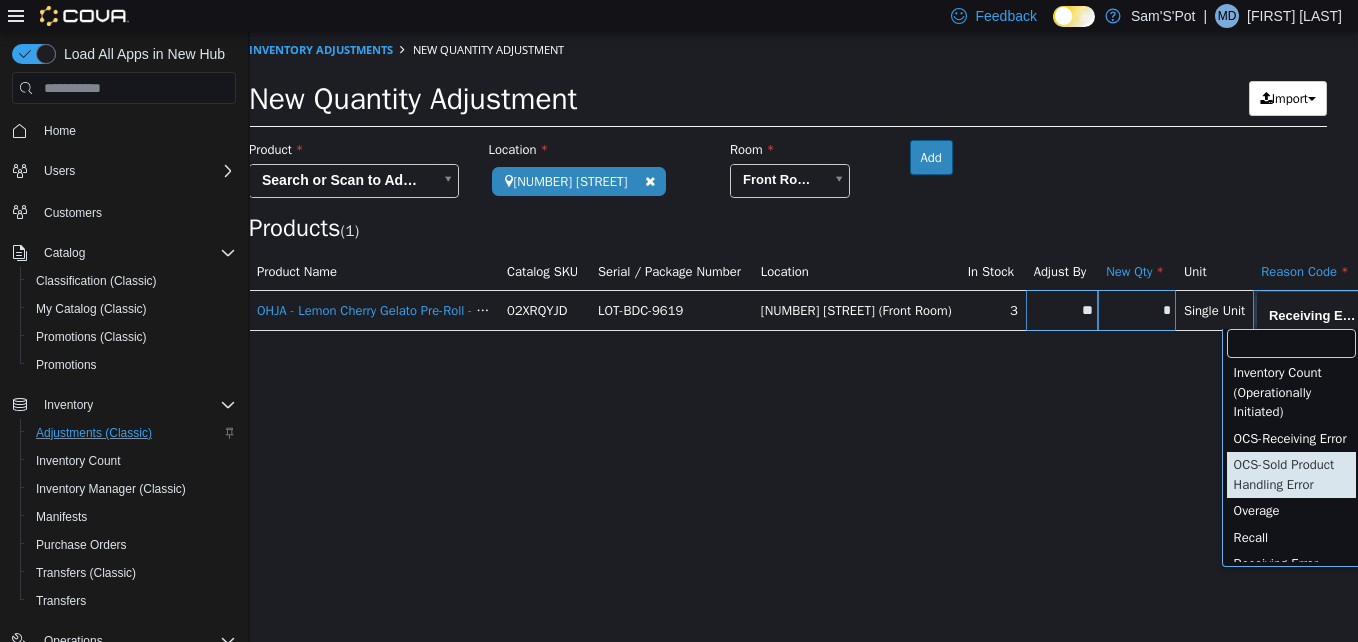 scroll, scrollTop: 492, scrollLeft: 0, axis: vertical 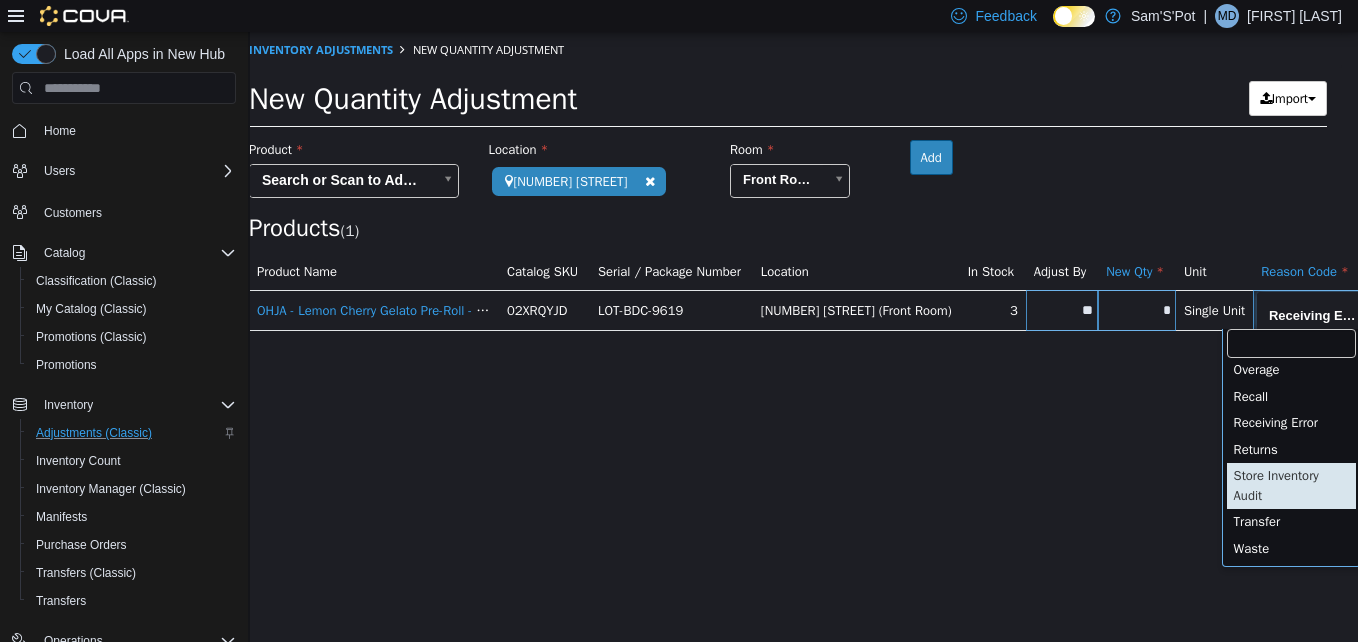 click on "**********" at bounding box center [788, 210] 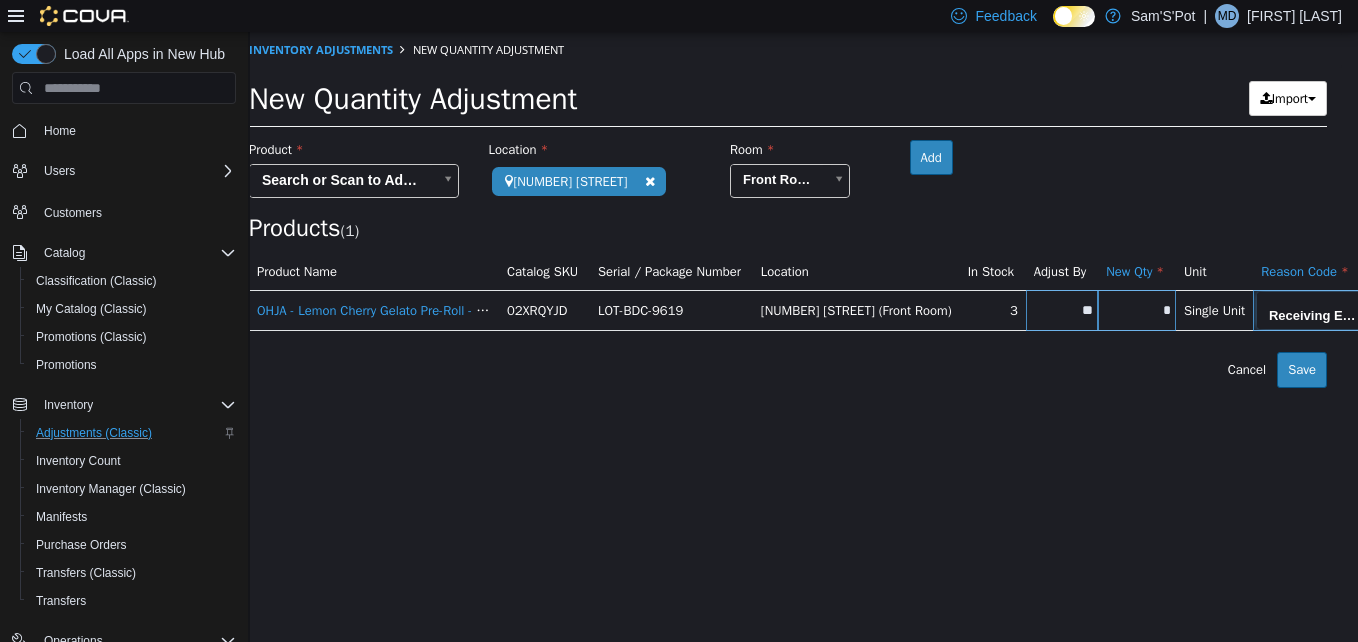 drag, startPoint x: 1161, startPoint y: 470, endPoint x: 1187, endPoint y: 463, distance: 26.925823 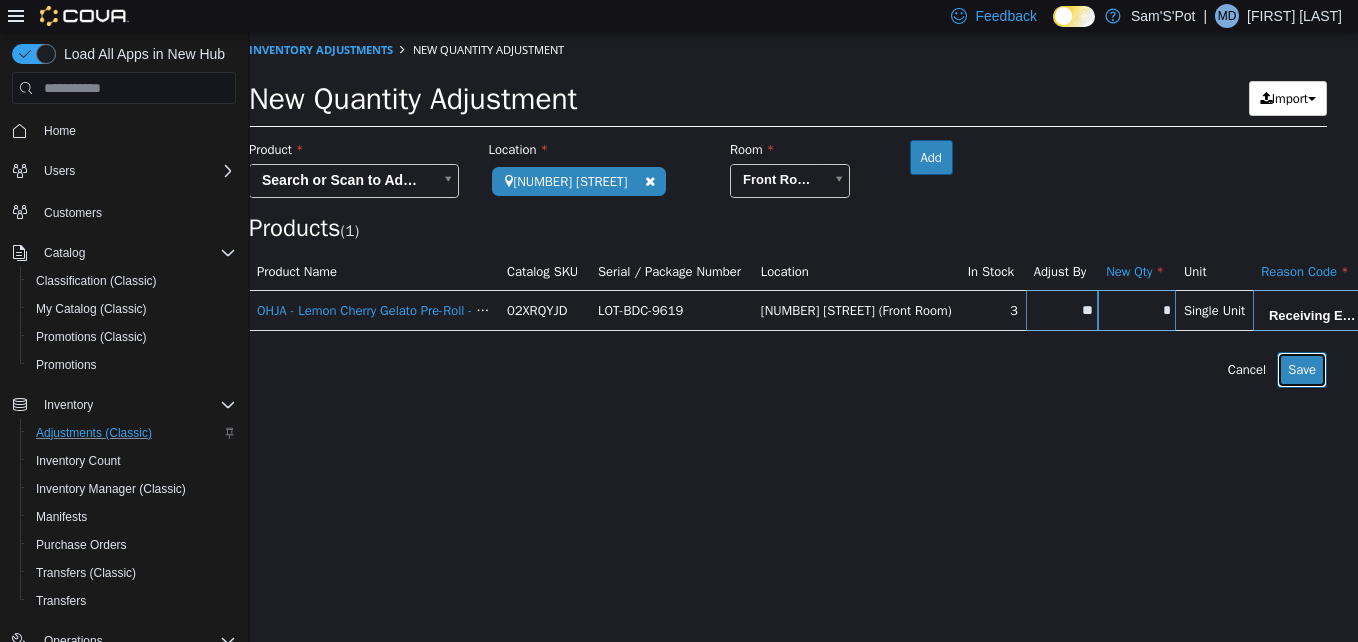 click on "Save" at bounding box center (1302, 370) 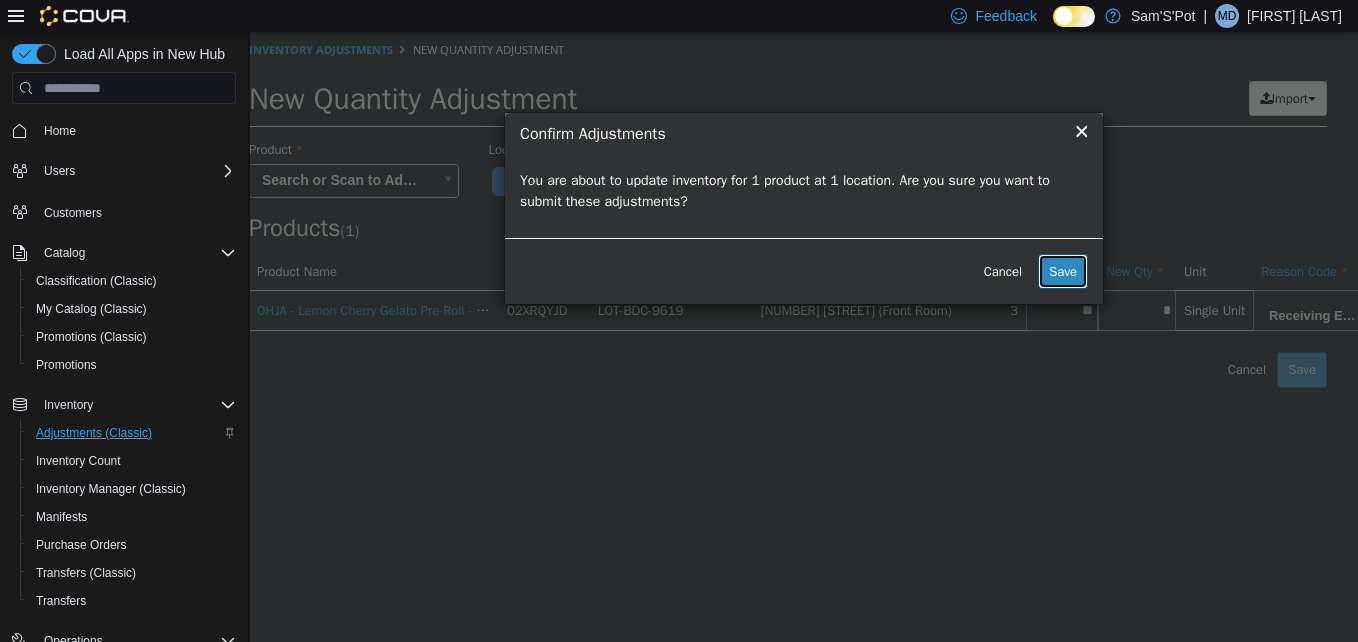 click on "Save" at bounding box center (1063, 272) 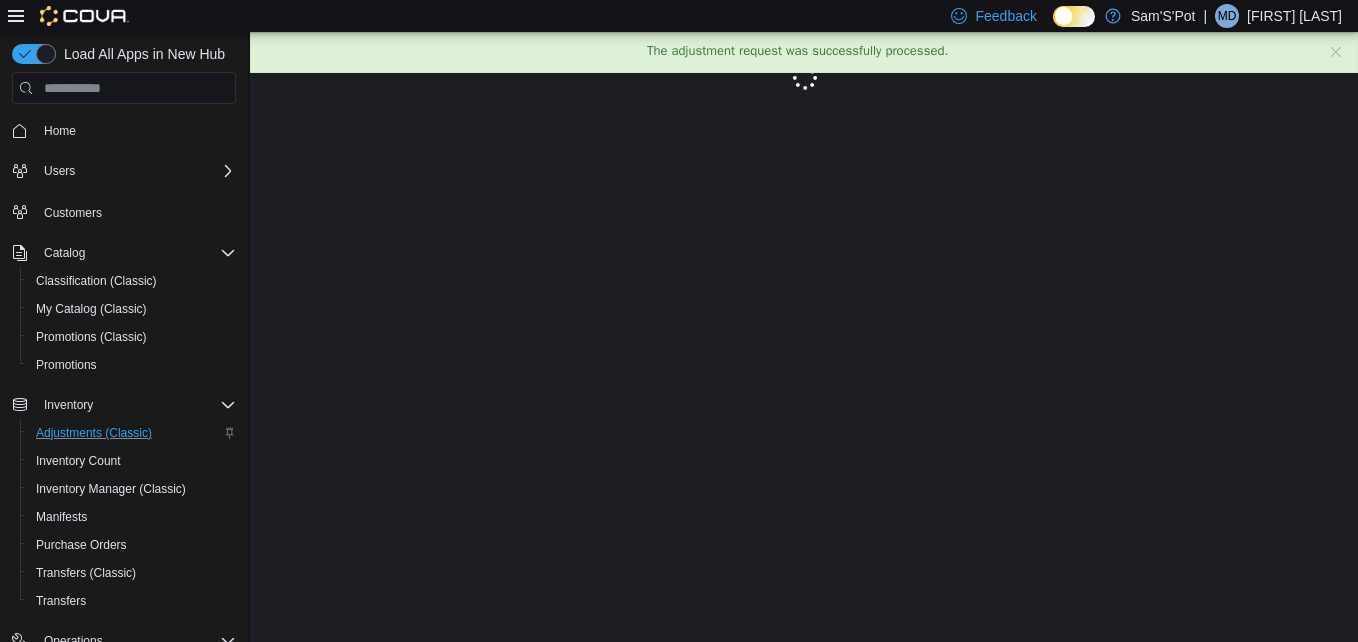 scroll, scrollTop: 0, scrollLeft: 0, axis: both 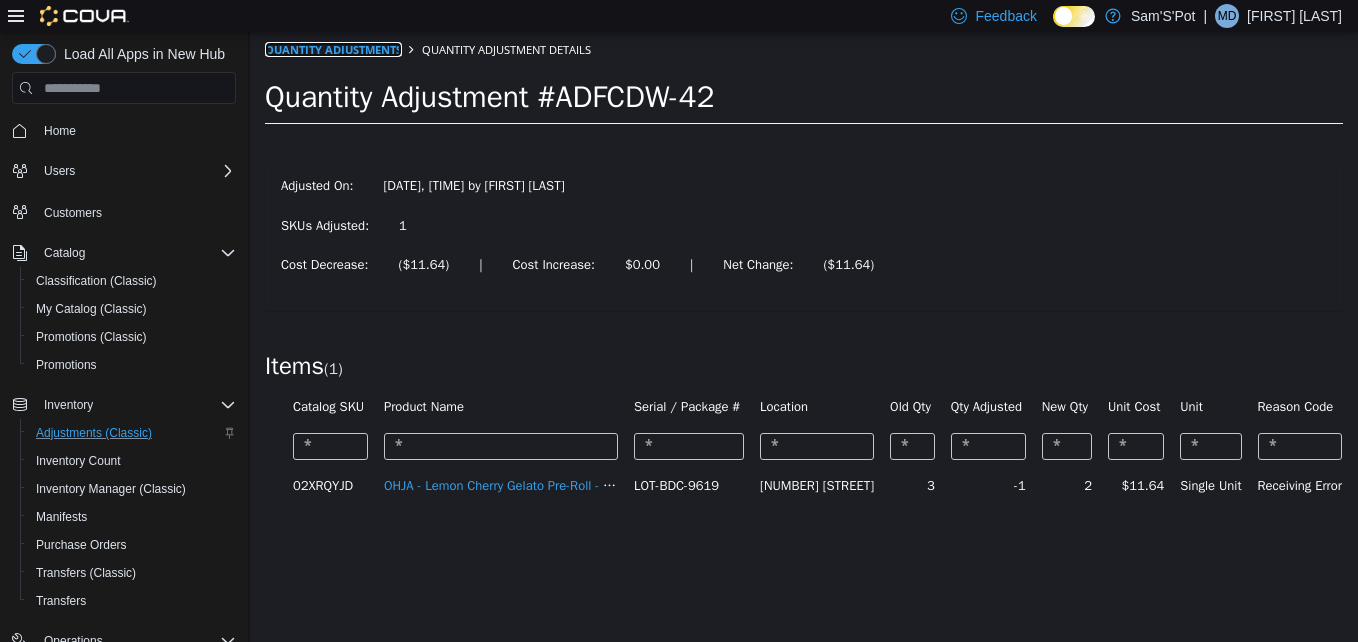 click on "Quantity Adjustments" at bounding box center [333, 49] 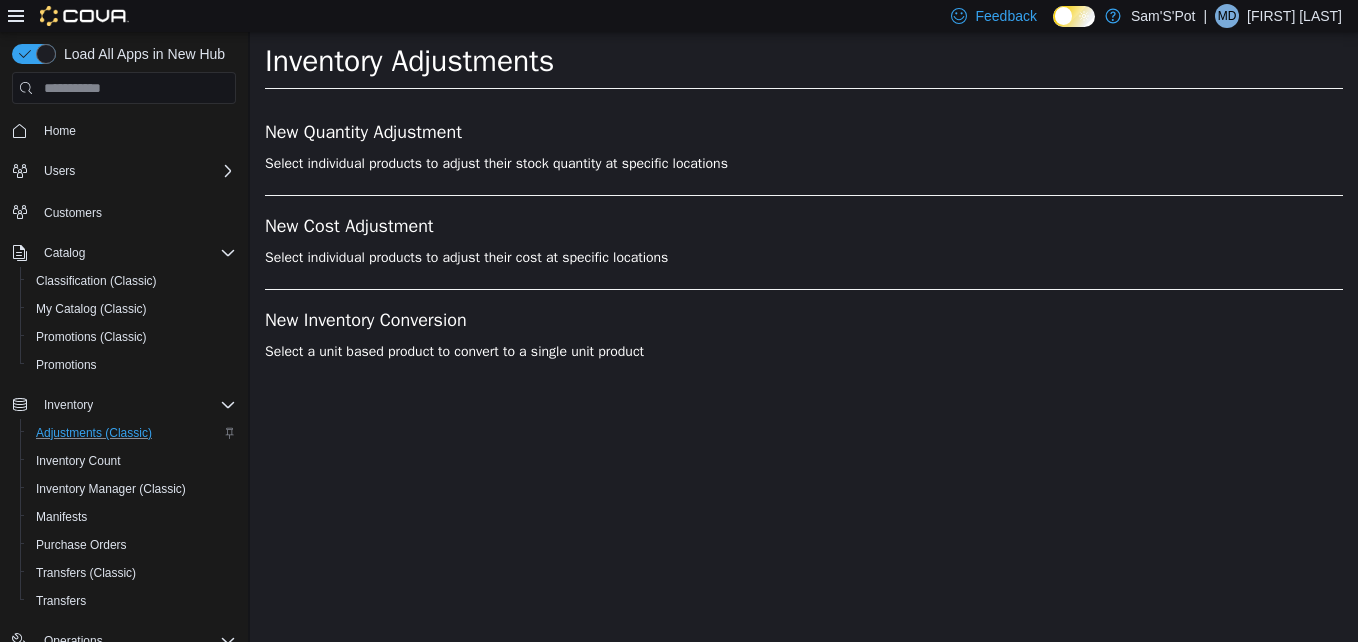 drag, startPoint x: 928, startPoint y: 486, endPoint x: 701, endPoint y: 477, distance: 227.17834 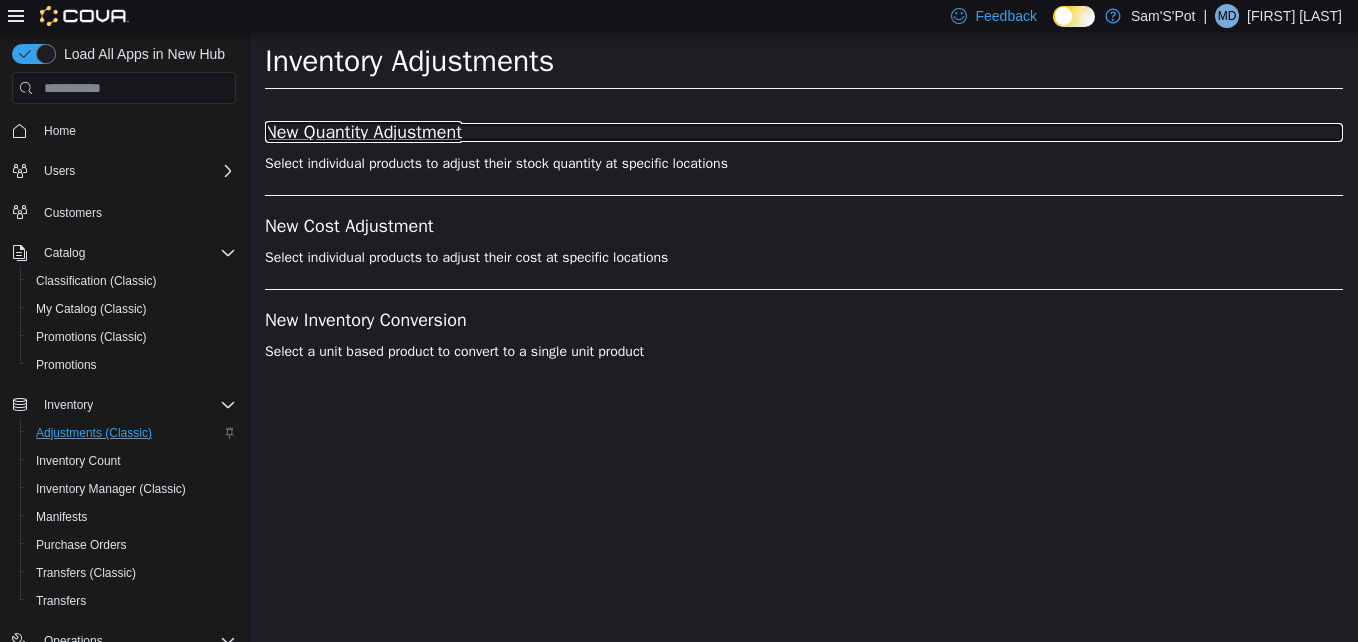 click on "New Quantity Adjustment" at bounding box center (804, 133) 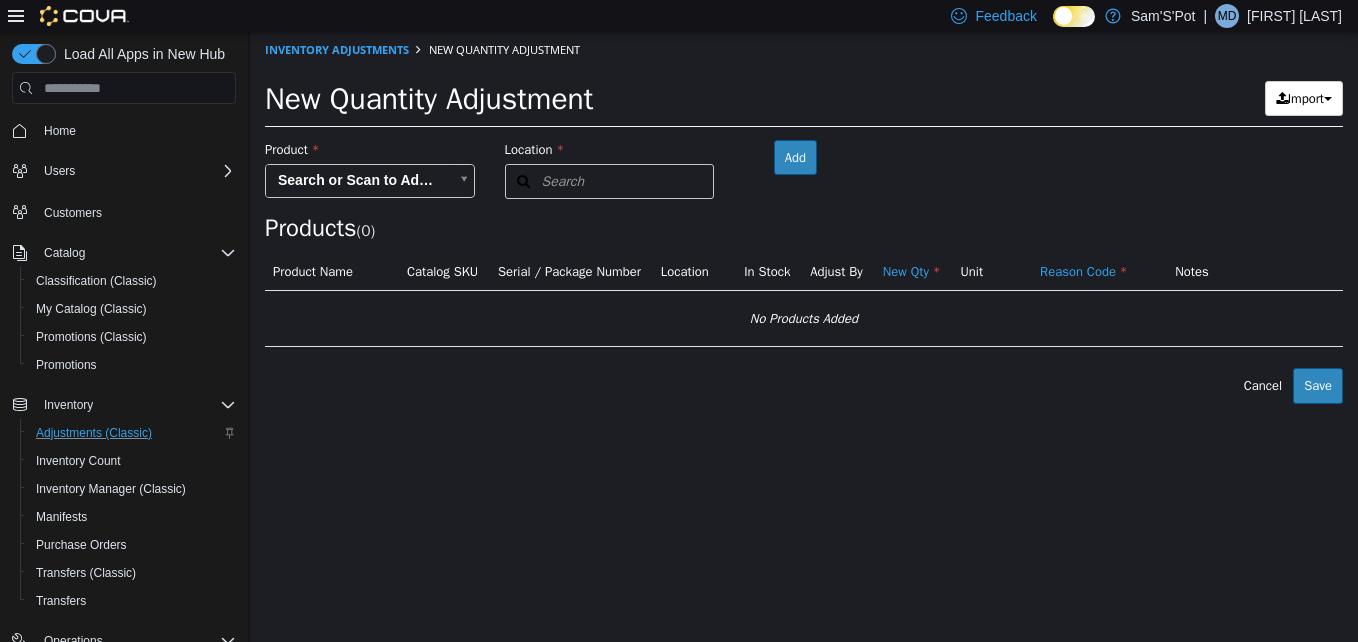click on "Location Search Type 3 or more characters or browse       Sam'S'Pot     (1)         46 3rd Ave         Room   Add Products  ( 0 ) Product Name Catalog SKU Serial / Package Number Location In Stock Adjust By New Qty Unit Reason Code Notes No Products Added Error saving adjustment please resolve the errors above. Cancel Save" at bounding box center (804, 218) 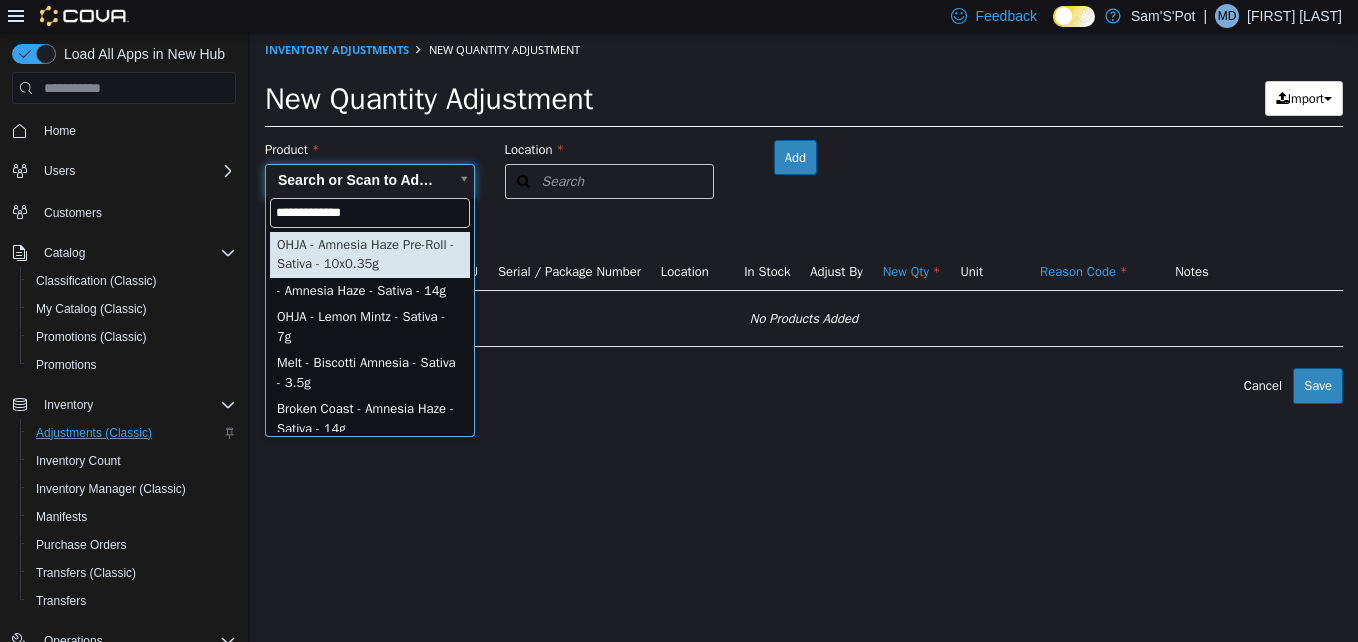 type on "**********" 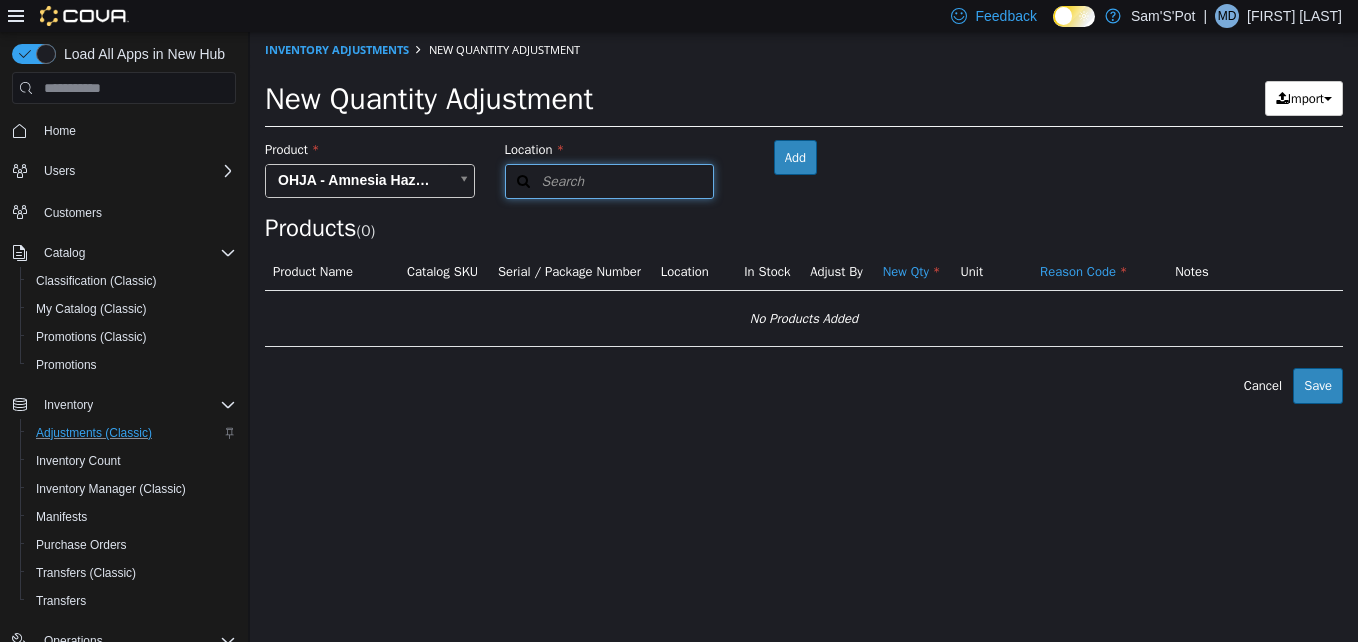 click on "Search" at bounding box center (610, 181) 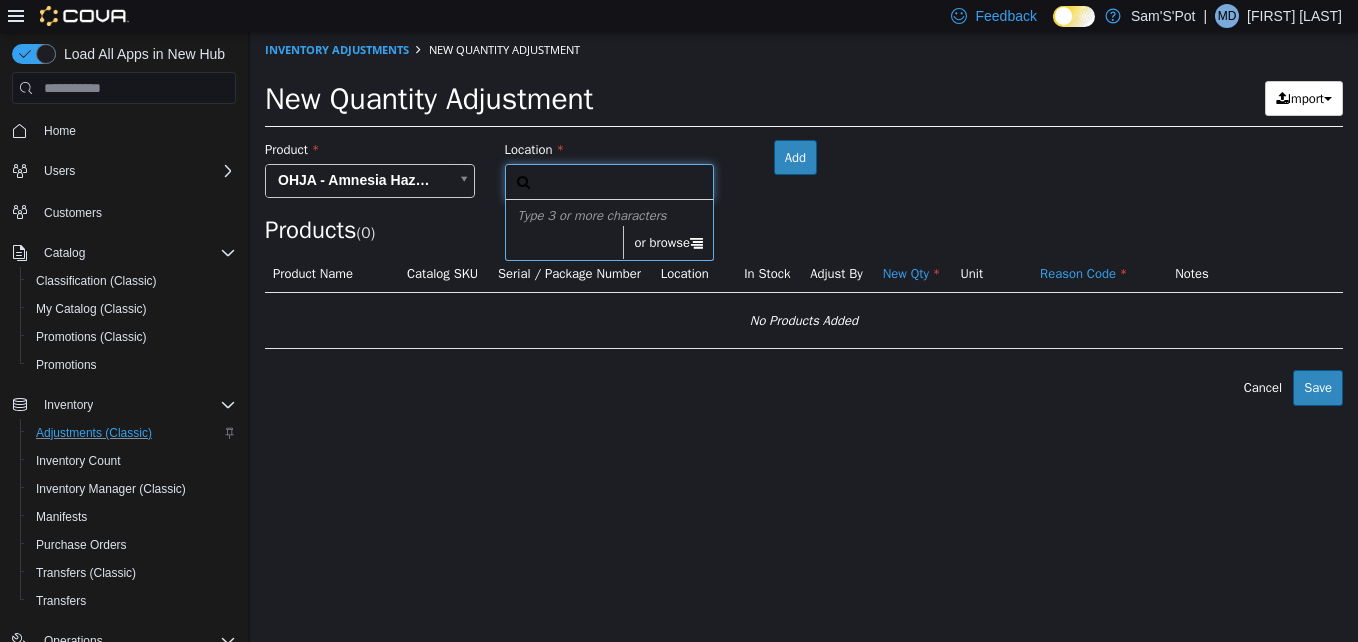 click on "or browse" at bounding box center (668, 243) 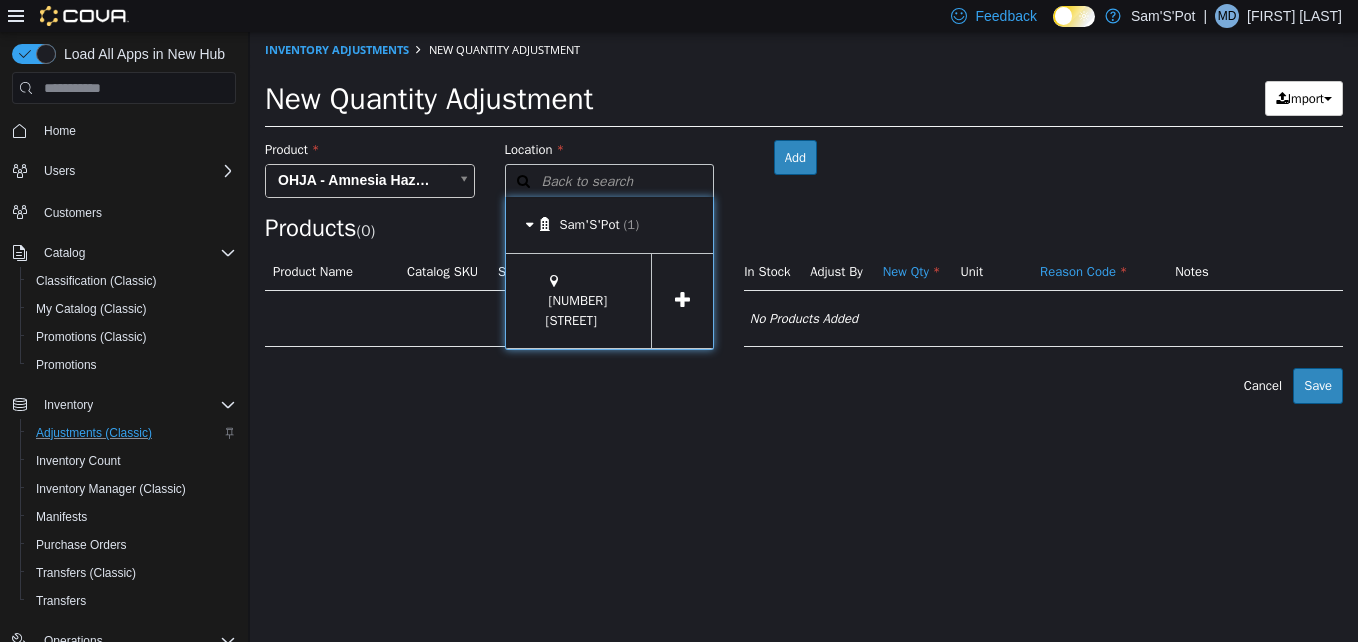 click at bounding box center (682, 300) 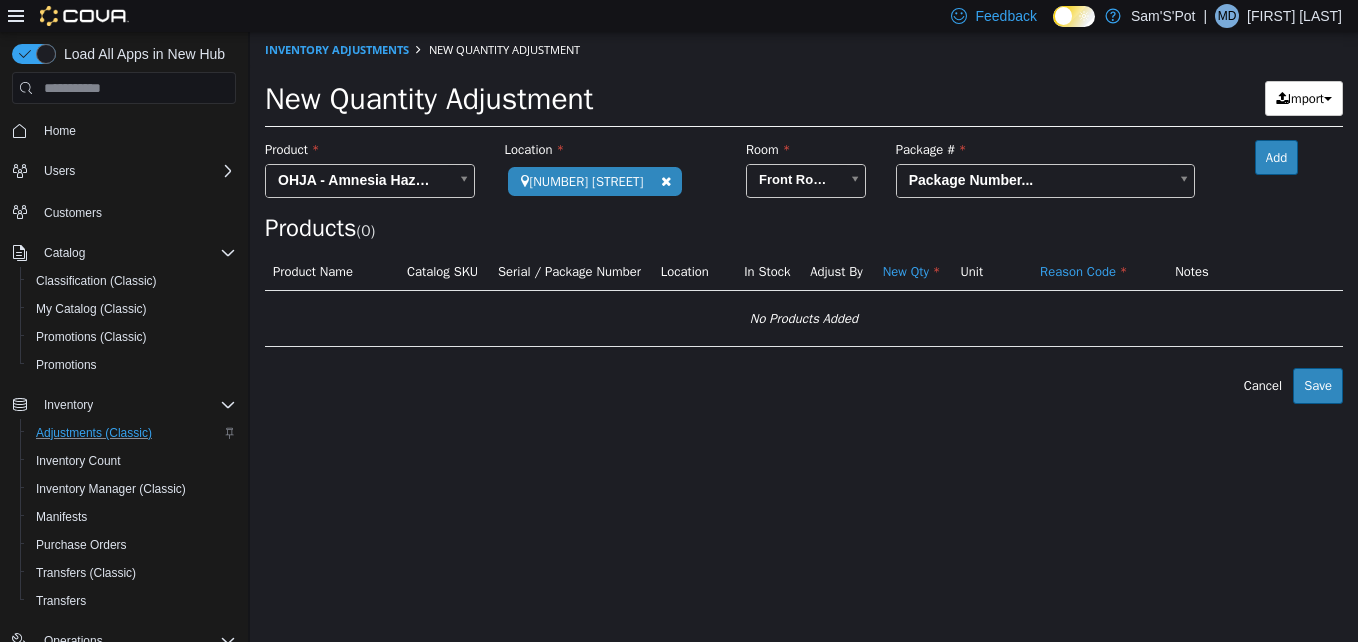 click on "**********" at bounding box center [804, 218] 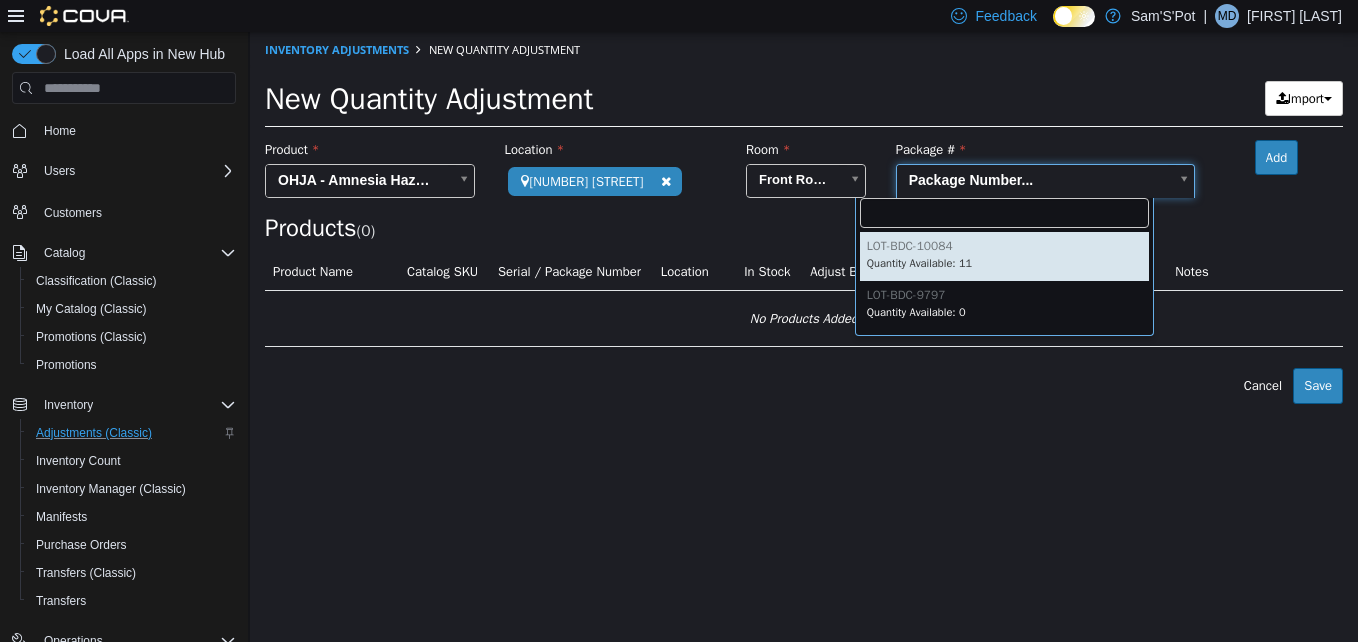 type on "**********" 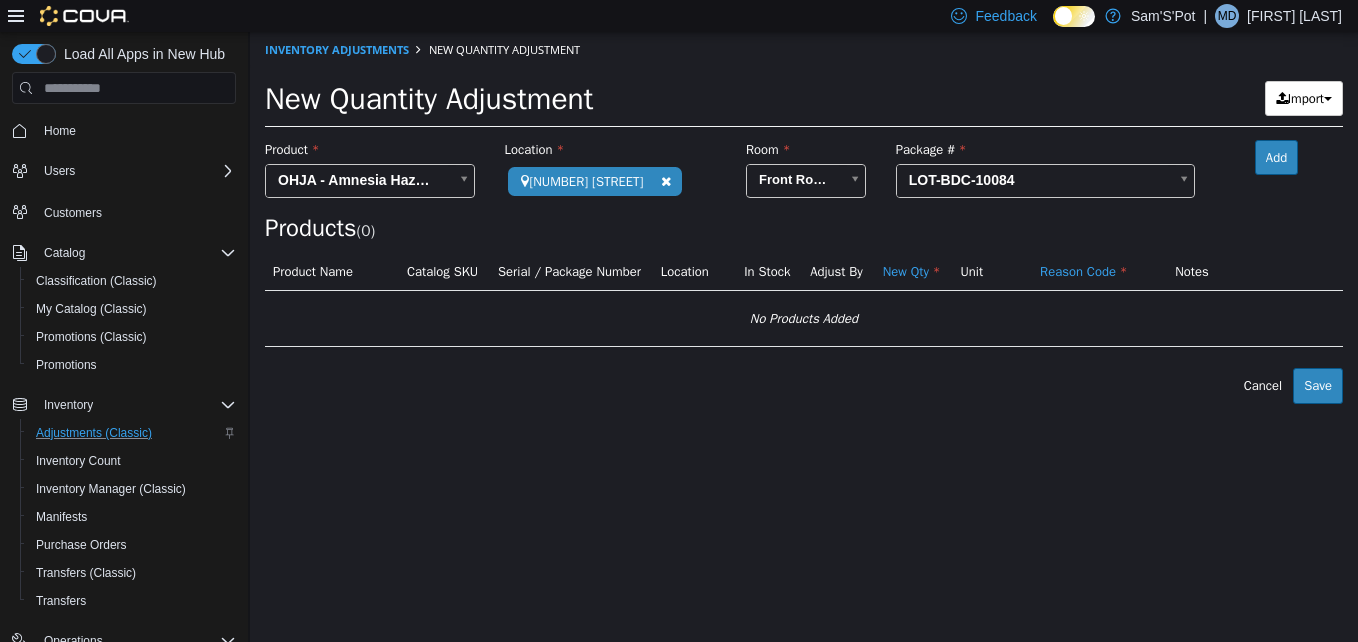 click on "Products  ( 0 )" at bounding box center (804, 228) 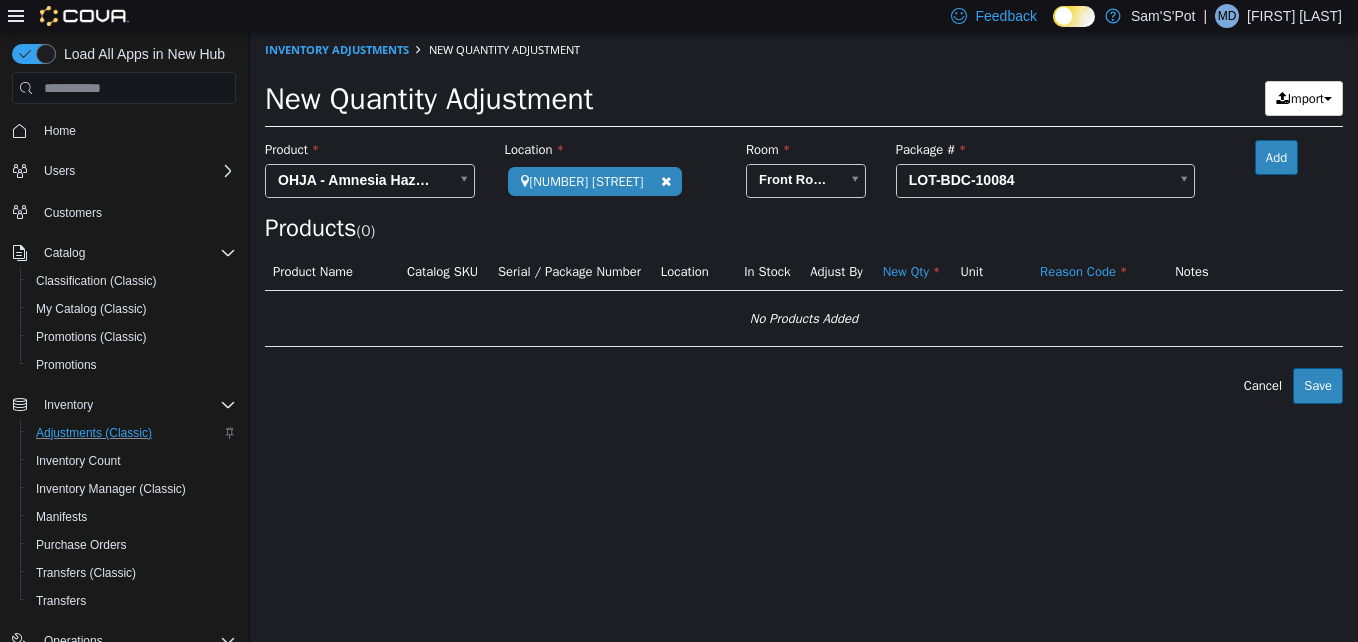 drag, startPoint x: 718, startPoint y: 529, endPoint x: 847, endPoint y: 444, distance: 154.48625 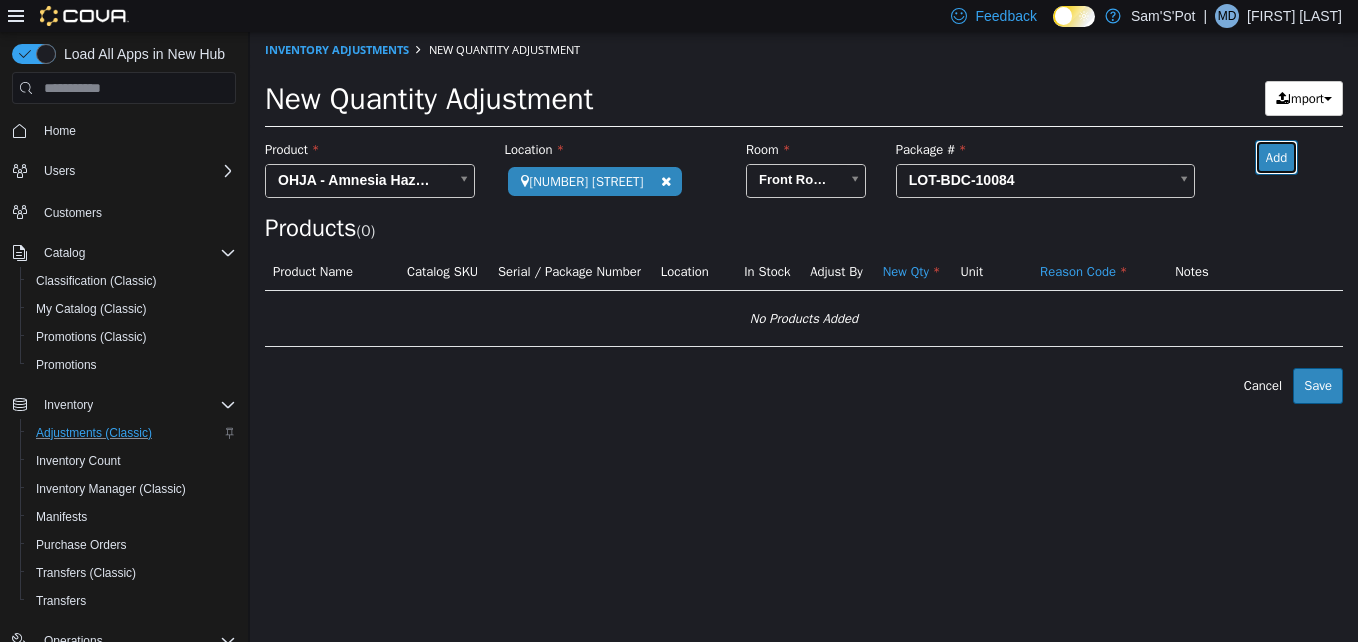 click on "Add" at bounding box center [1276, 158] 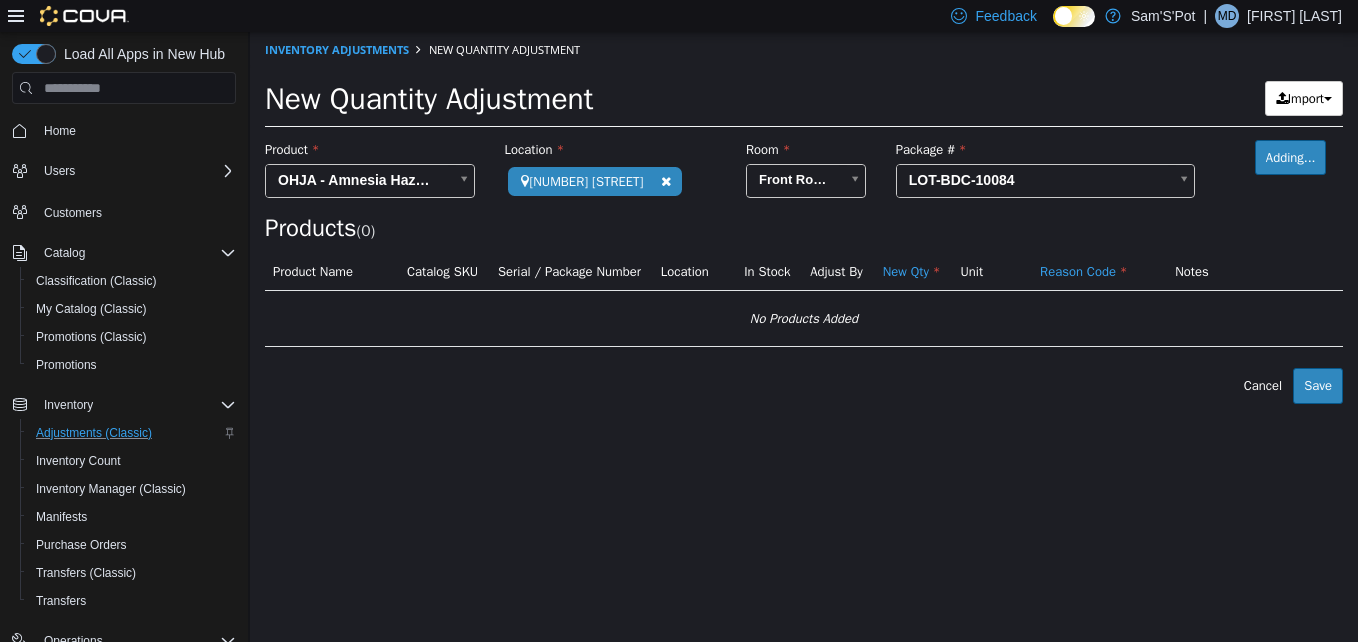 type 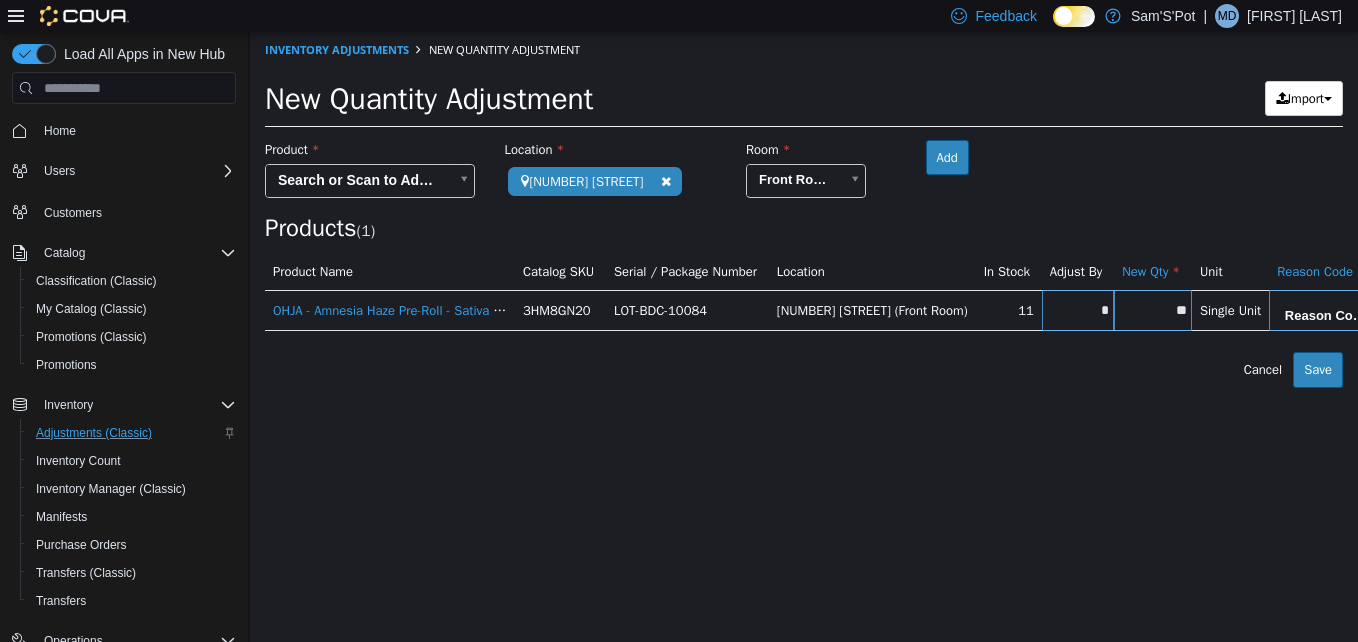 click on "**" at bounding box center (1153, 310) 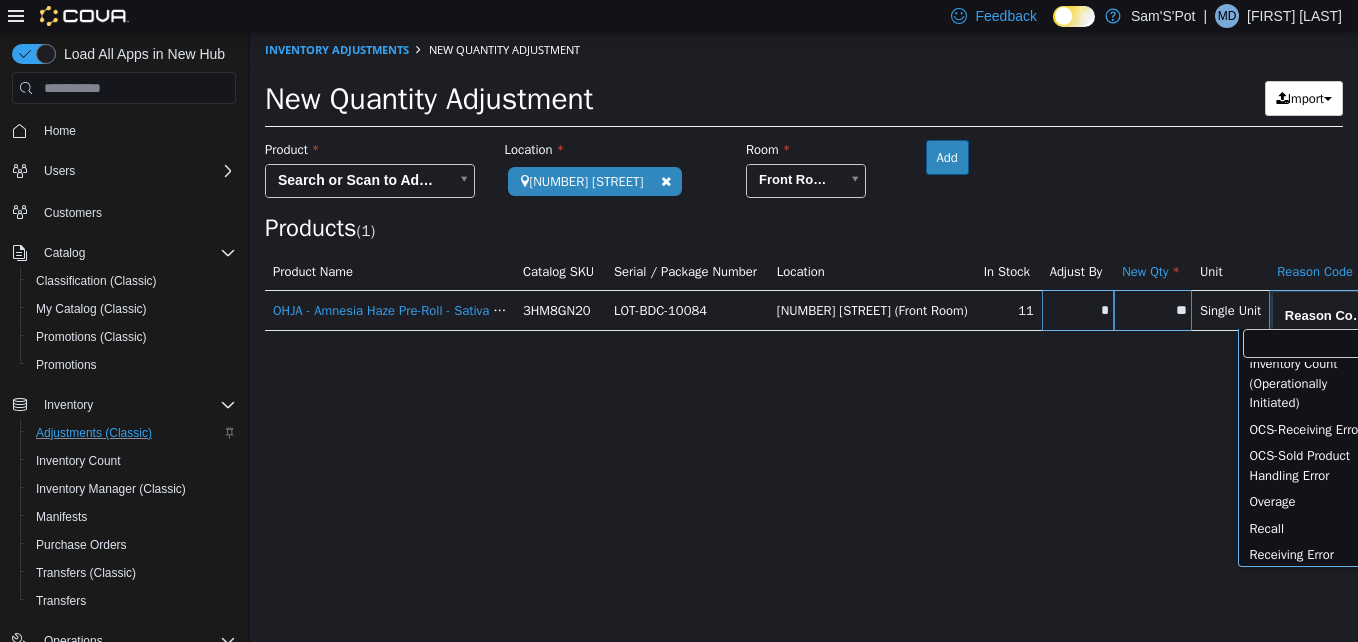 scroll, scrollTop: 511, scrollLeft: 0, axis: vertical 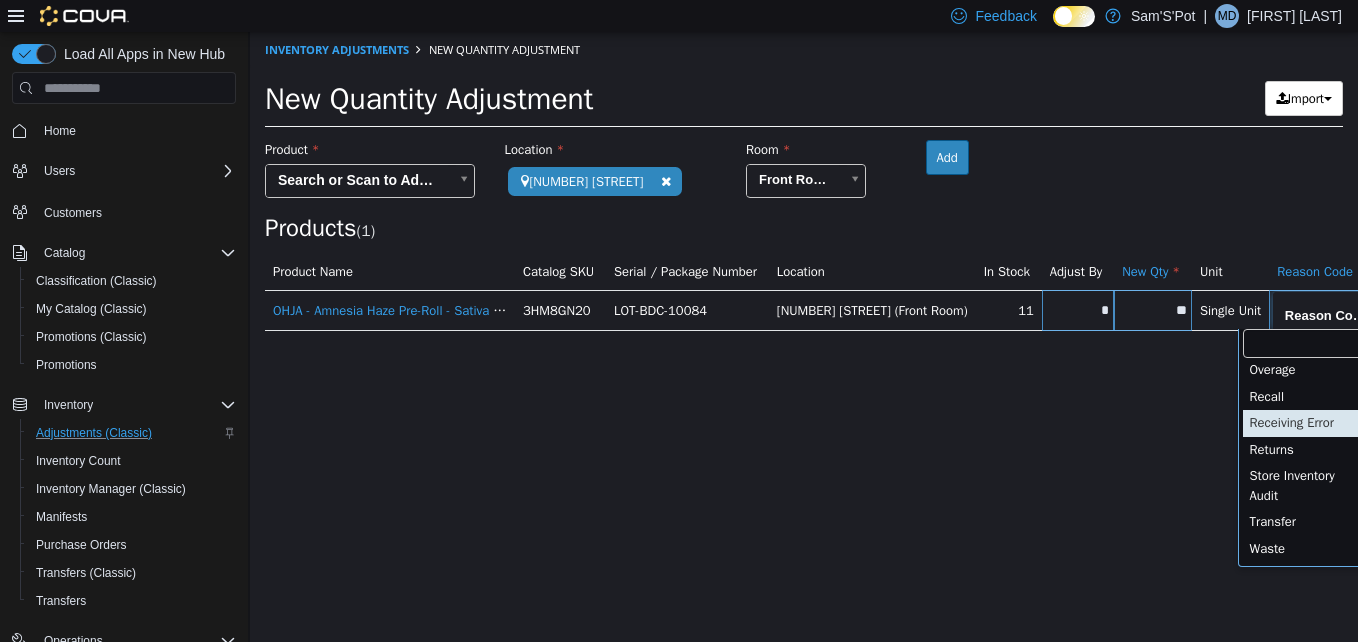 type on "**********" 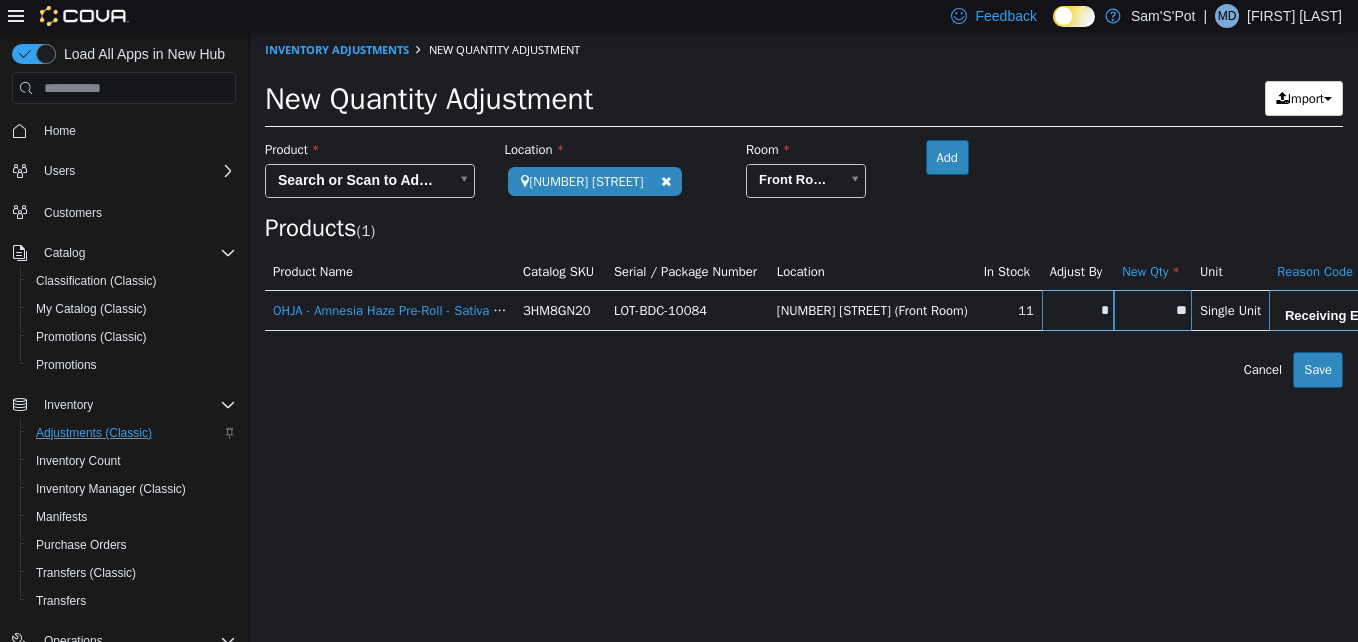 scroll, scrollTop: 0, scrollLeft: 12, axis: horizontal 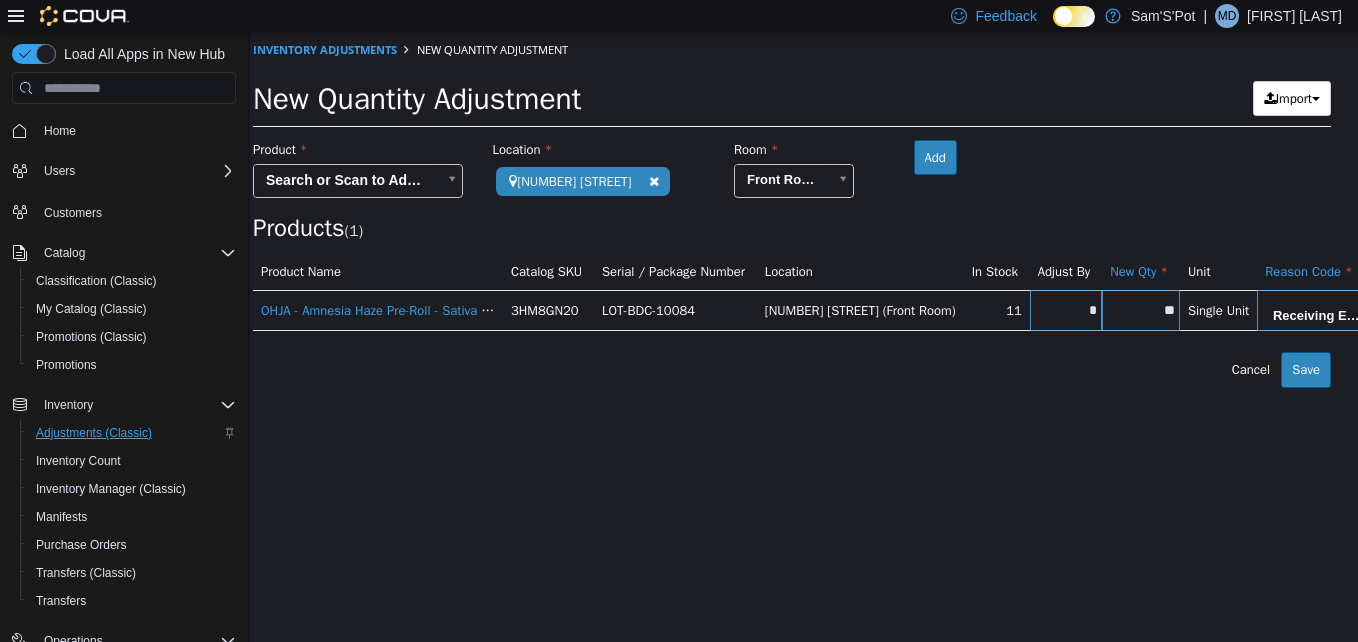 click on "**********" at bounding box center (792, 210) 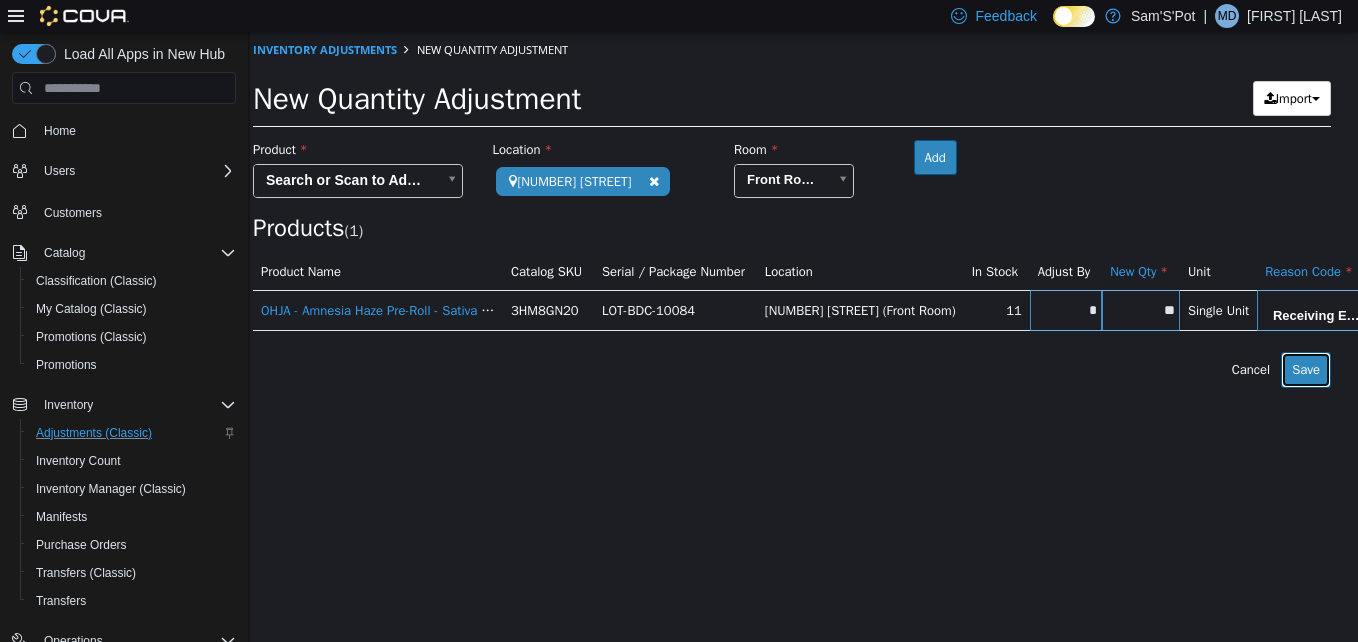 click on "Save" at bounding box center (1306, 370) 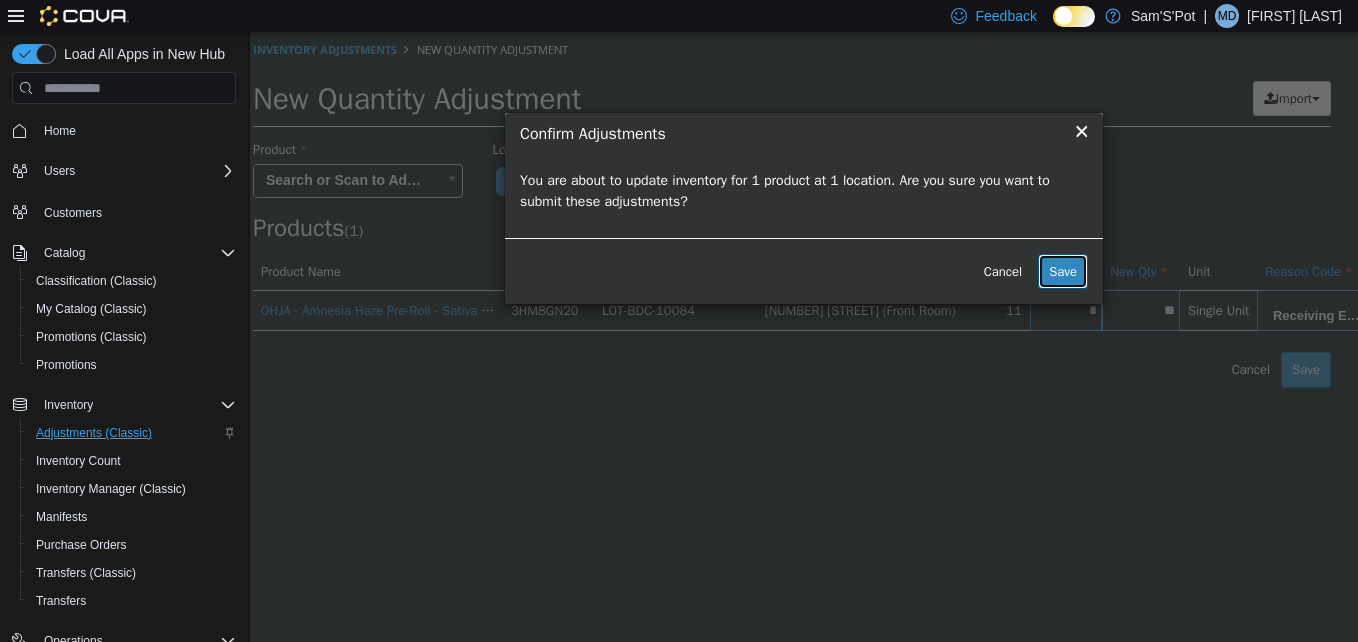 click on "Save" at bounding box center (1063, 272) 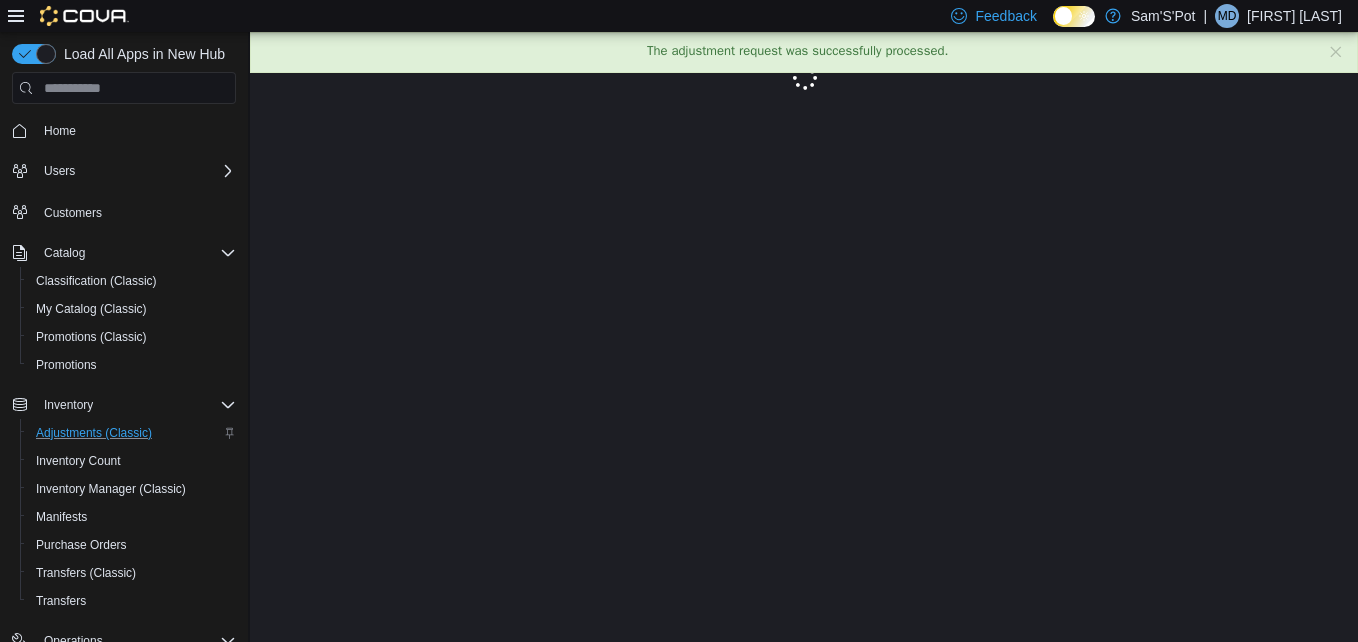 scroll, scrollTop: 0, scrollLeft: 0, axis: both 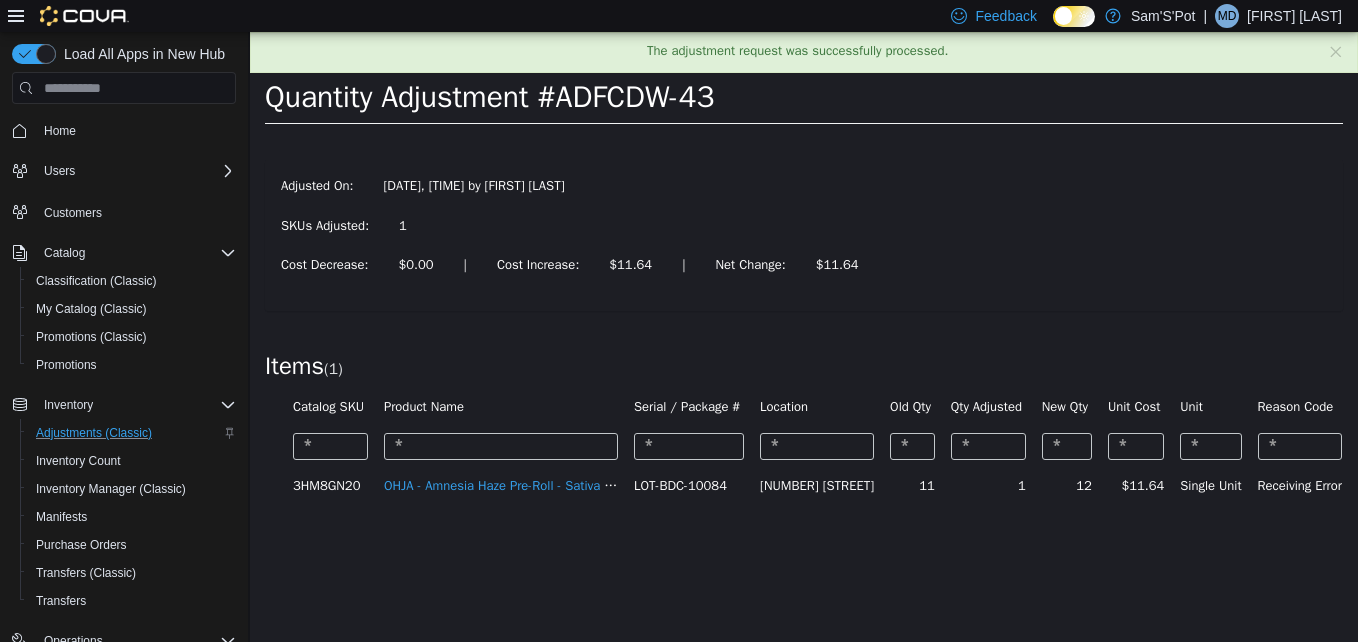 click on "Adjusted On:
[DATE], [TIME] by [FIRST] [LAST]
SKUs Adjusted:  1 Cost Decrease:  $0.00 | Cost Increase:  $11.64 | Net Change:  $11.64" at bounding box center (804, 235) 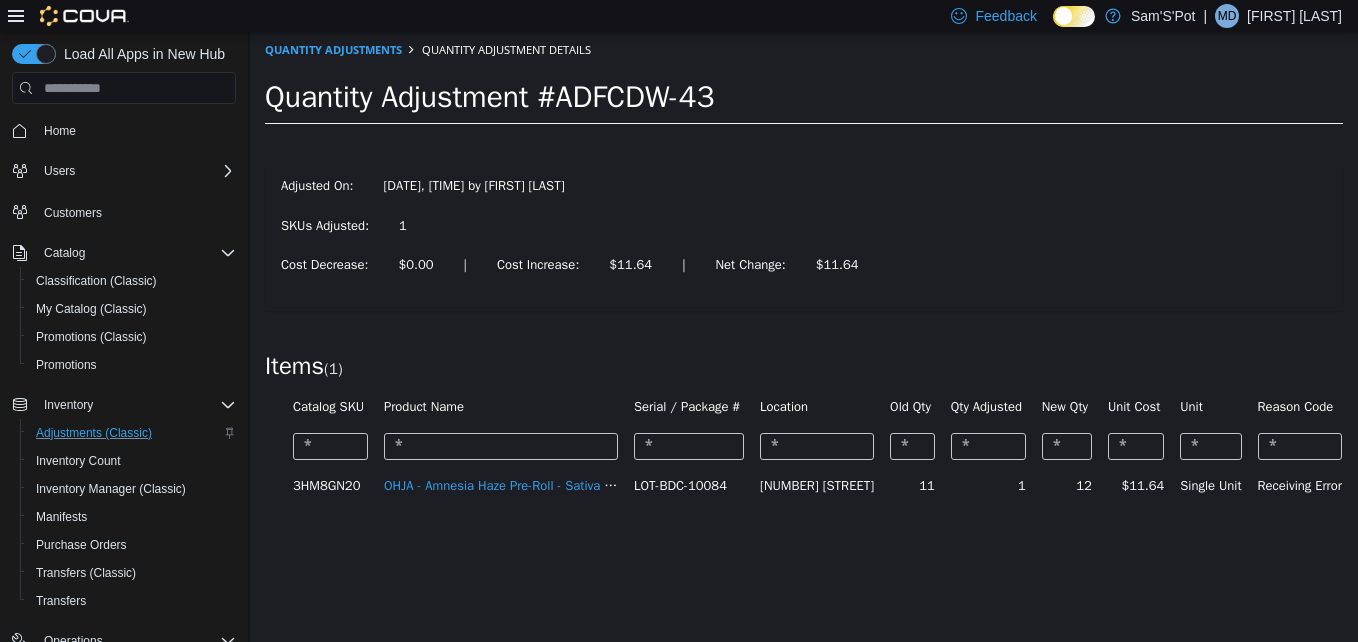 click on "Adjusted On:
[DATE], [TIME] by [FIRST] [LAST]
SKUs Adjusted:  1 Cost Decrease:  $0.00 | Cost Increase:  $11.64 | Net Change:  $11.64" at bounding box center (804, 235) 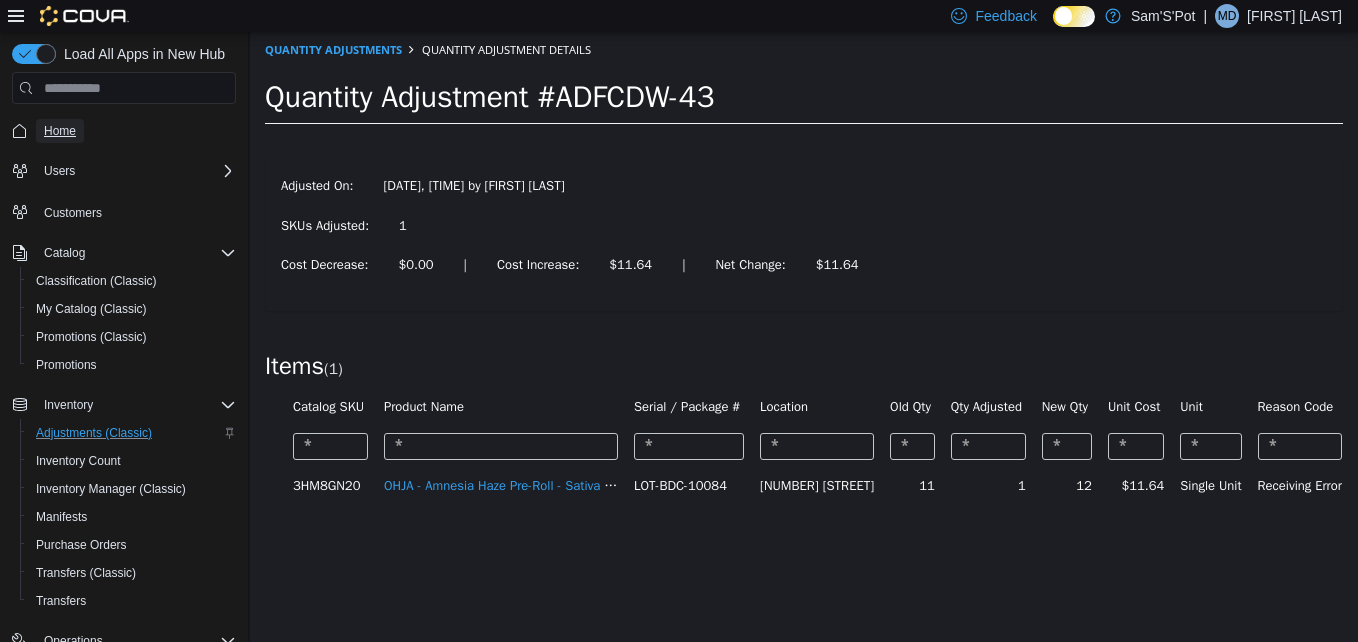 click on "Home" at bounding box center (60, 131) 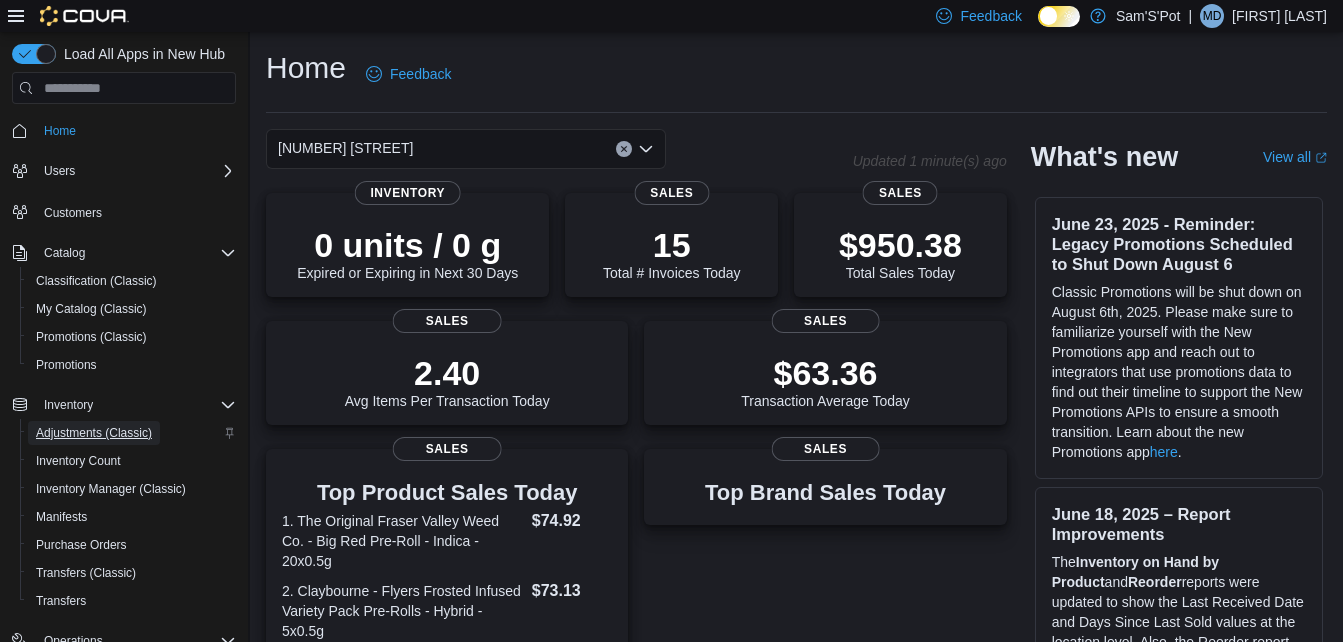 click on "Adjustments (Classic)" at bounding box center [94, 433] 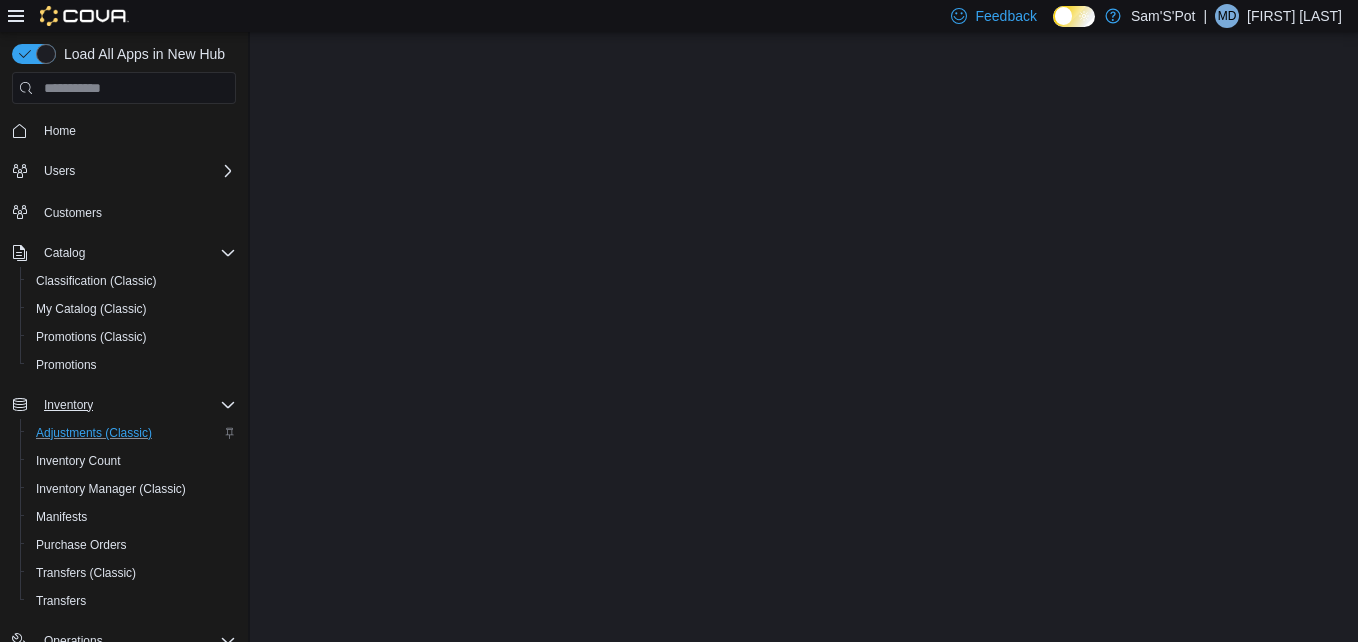 scroll, scrollTop: 0, scrollLeft: 0, axis: both 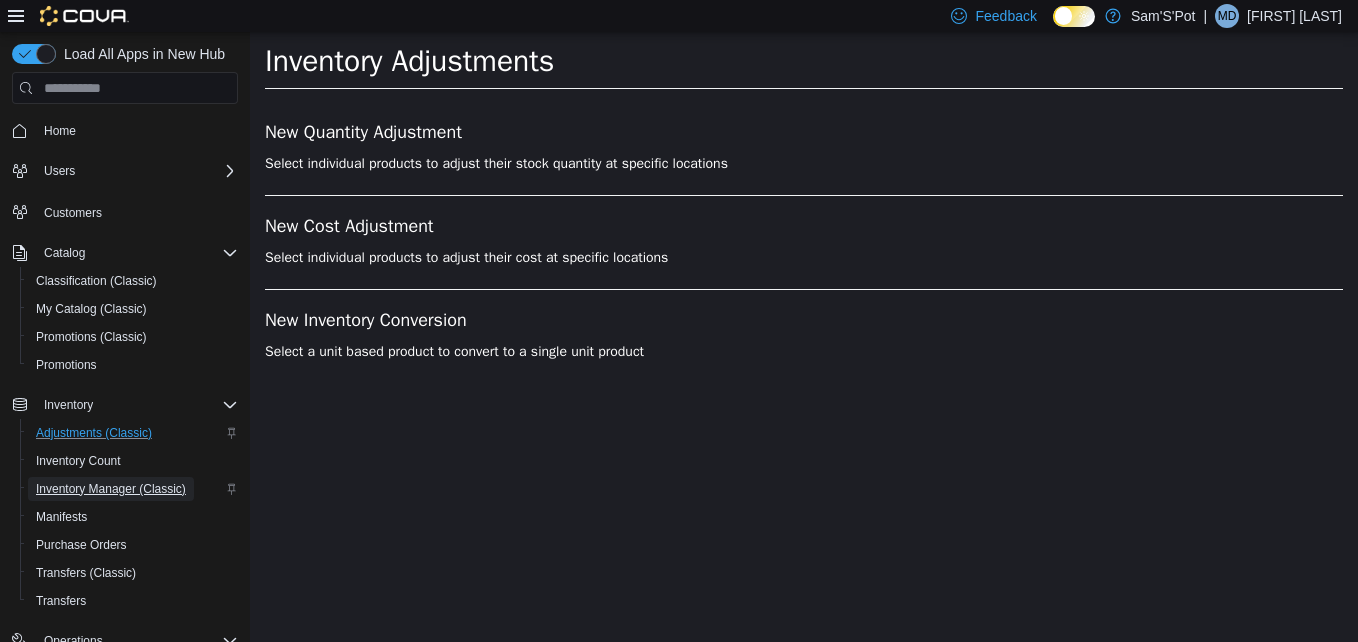 click on "Inventory Manager (Classic)" at bounding box center (111, 489) 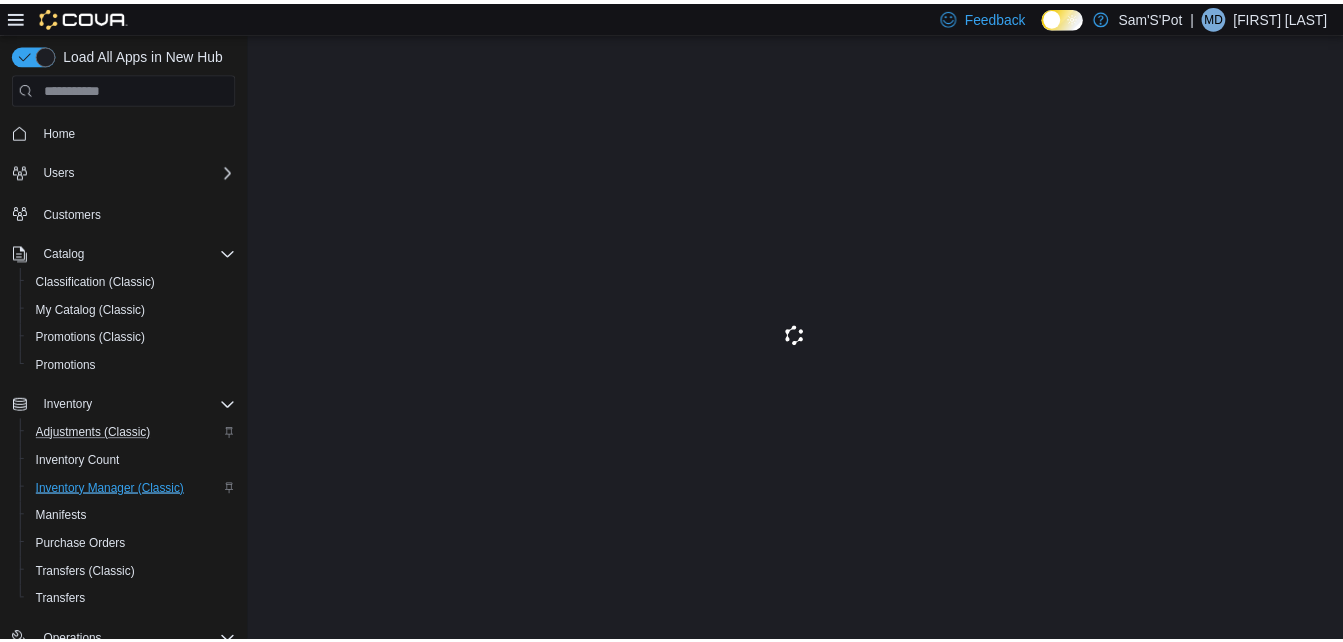 scroll, scrollTop: 0, scrollLeft: 0, axis: both 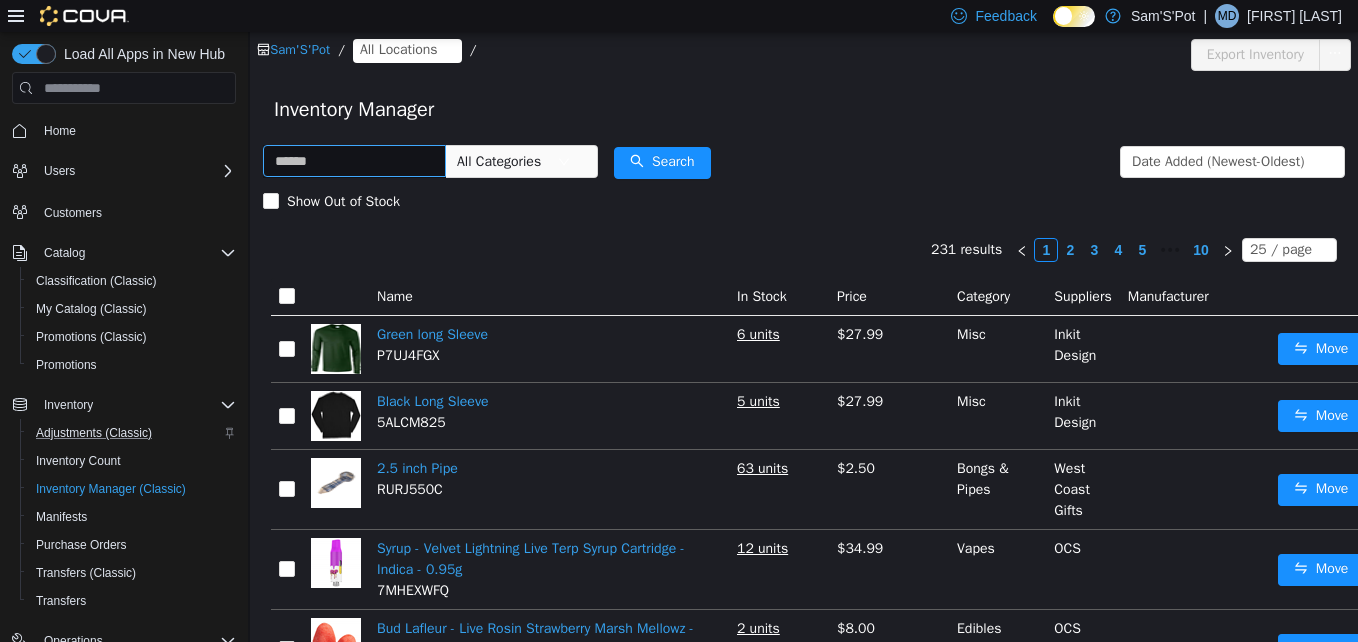 click at bounding box center [354, 161] 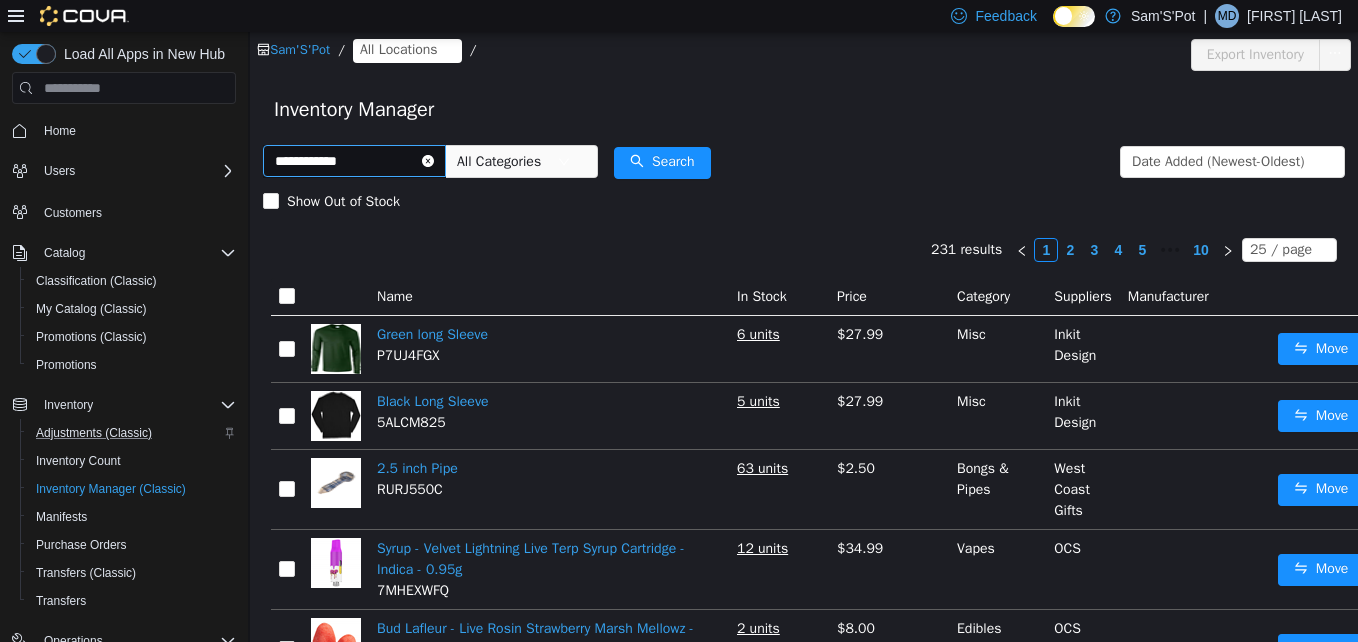 type on "**********" 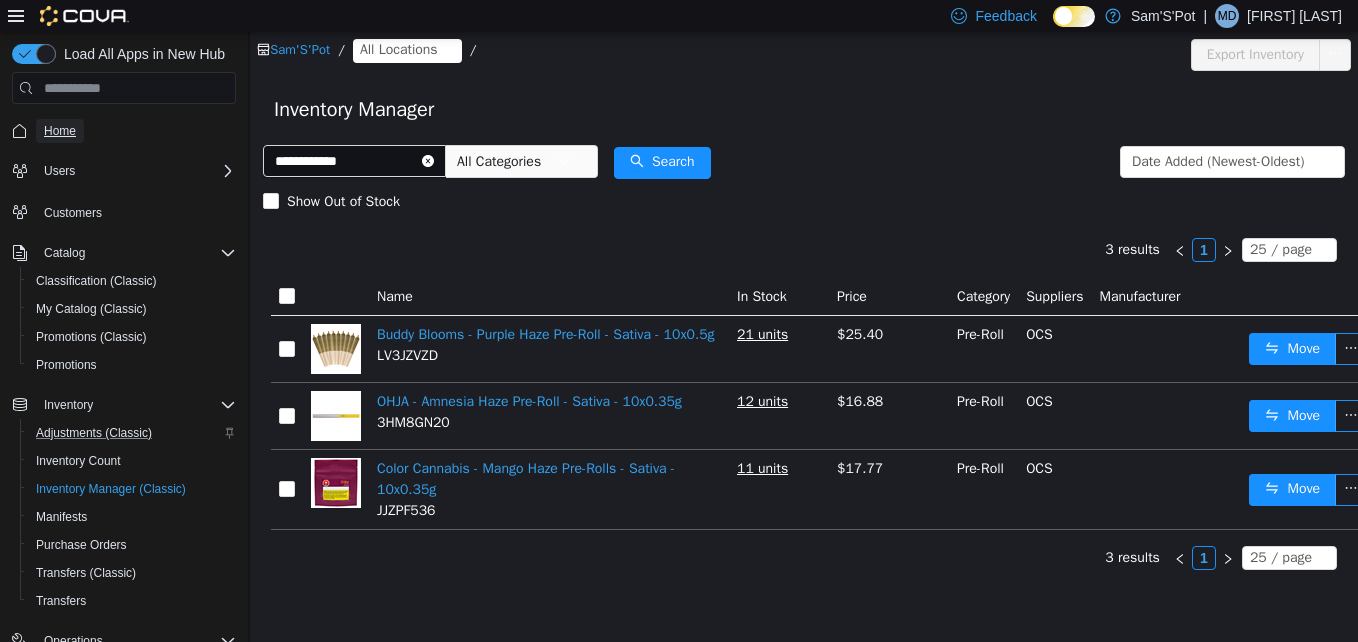 click on "Home" at bounding box center (60, 131) 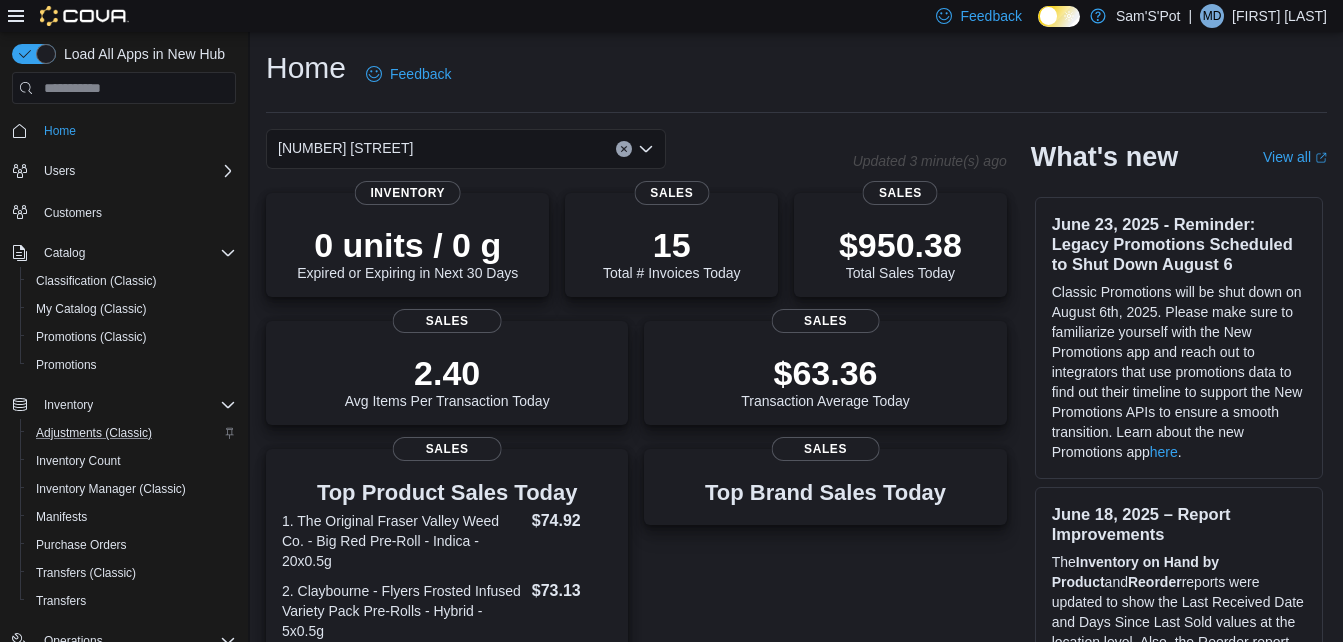 click on "Home Feedback [NUMBER] [STREET] Updated 3 minute(s) ago 0 units / 0 g Expired or Expiring in Next 30 Days Inventory 15 Total # Invoices Today Sales $950.38 Total Sales Today Sales 2.40 Avg Items Per Transaction Today Sales $63.36 Transaction Average Today Sales Top Product Sales Today 1. The Original Fraser Valley Weed Co. - Big Red Pre-Roll - Indica - 20x0.5g $74.92 2. Claybourne - Flyers Frosted Infused Variety Pack Pre-Rolls - Hybrid - 5x0.5g $73.13 3. Snicklefritz - lndica - Indica - 14g $70.00 4. General Admission - Tiger Blood Diamond Infused Pre-Roll - Indica - 3x0.5g $63.65 5. Chillbilly - Max 60's Triple Diamond Infused Pre-Roll - Blood Orange - Hybrid - 3x0.45g $62.28 Sales Top Brand Sales Today Sales Average Transactions per Hour Sales What's new View all (opens in a new tab or window) [DATE] - Reminder: Legacy Promotions Scheduled to Shut Down August 6 here . [DATE] – Report Improvements The  Inventory on Hand by Product  and  Reorder Promotions  and  Inventory Count Search will now  TIP:" at bounding box center (796, 652) 